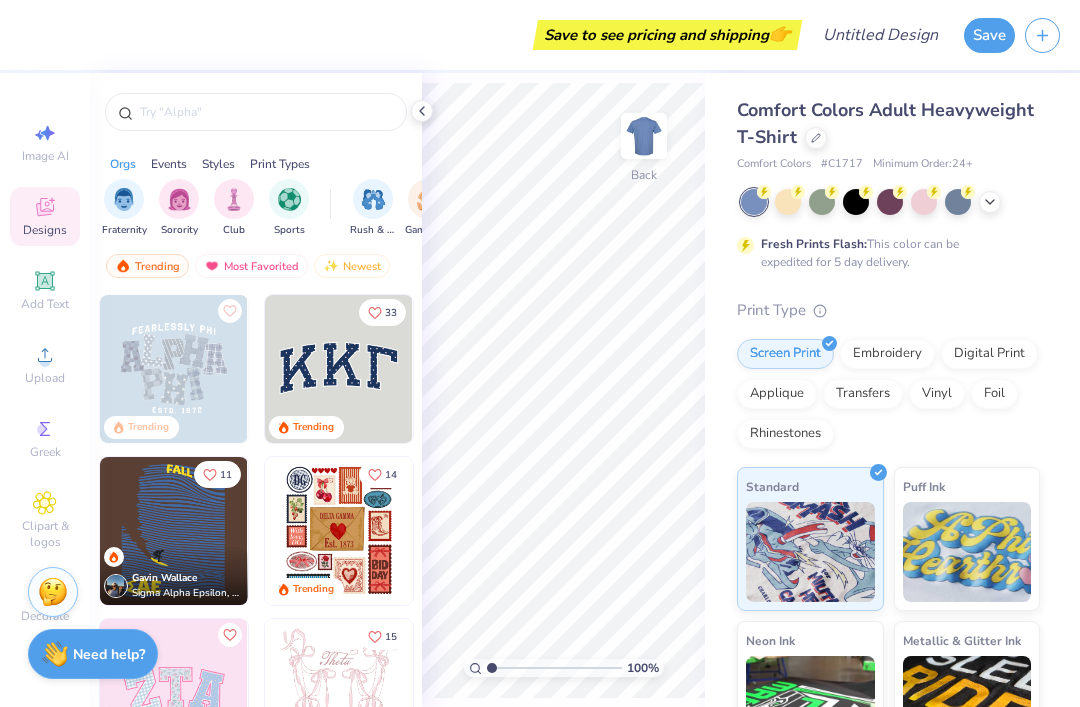 scroll, scrollTop: 0, scrollLeft: 0, axis: both 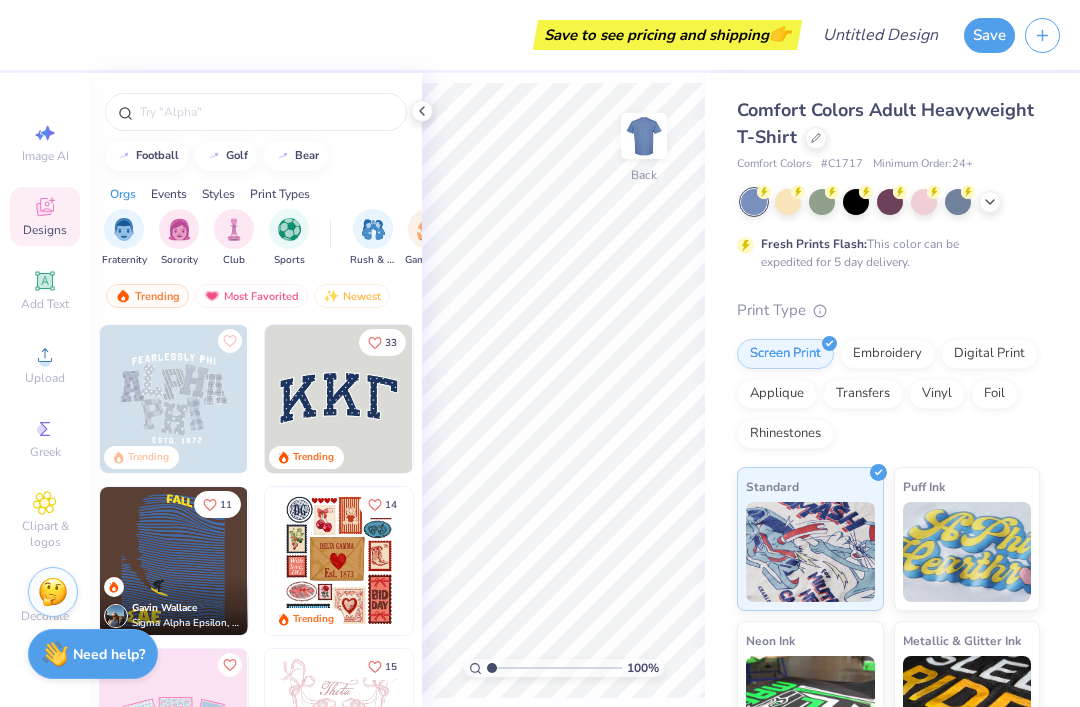 click 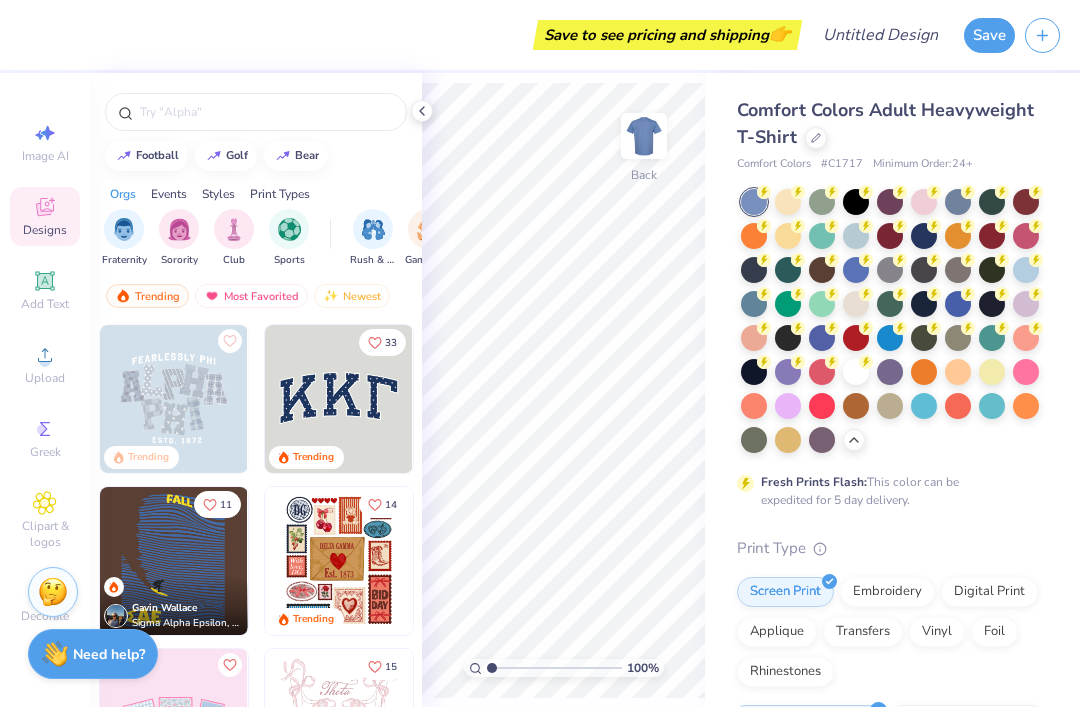 click at bounding box center [992, 202] 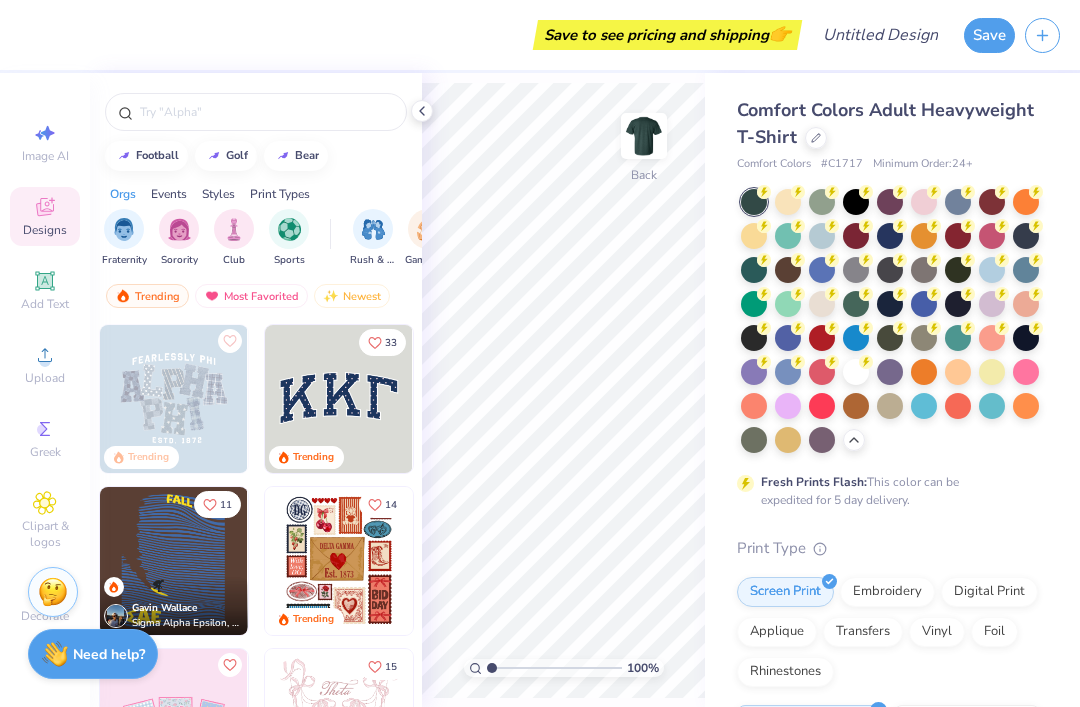 click at bounding box center (992, 304) 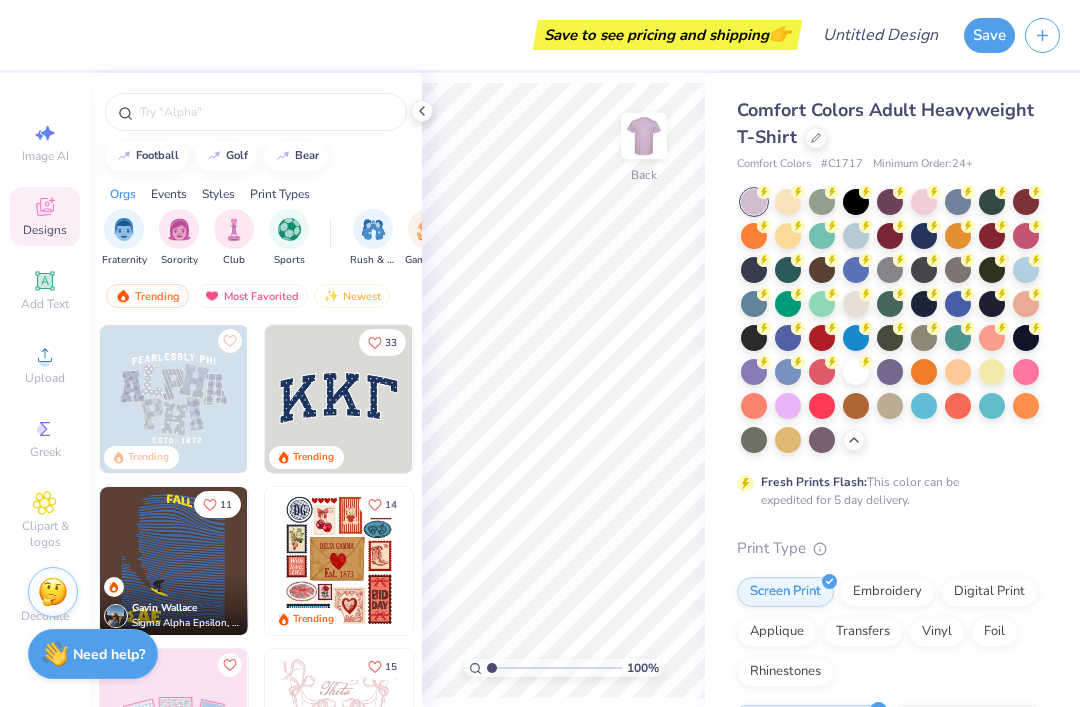 click on "Fresh Prints Flash:  This color can be expedited for 5 day delivery." at bounding box center [888, 349] 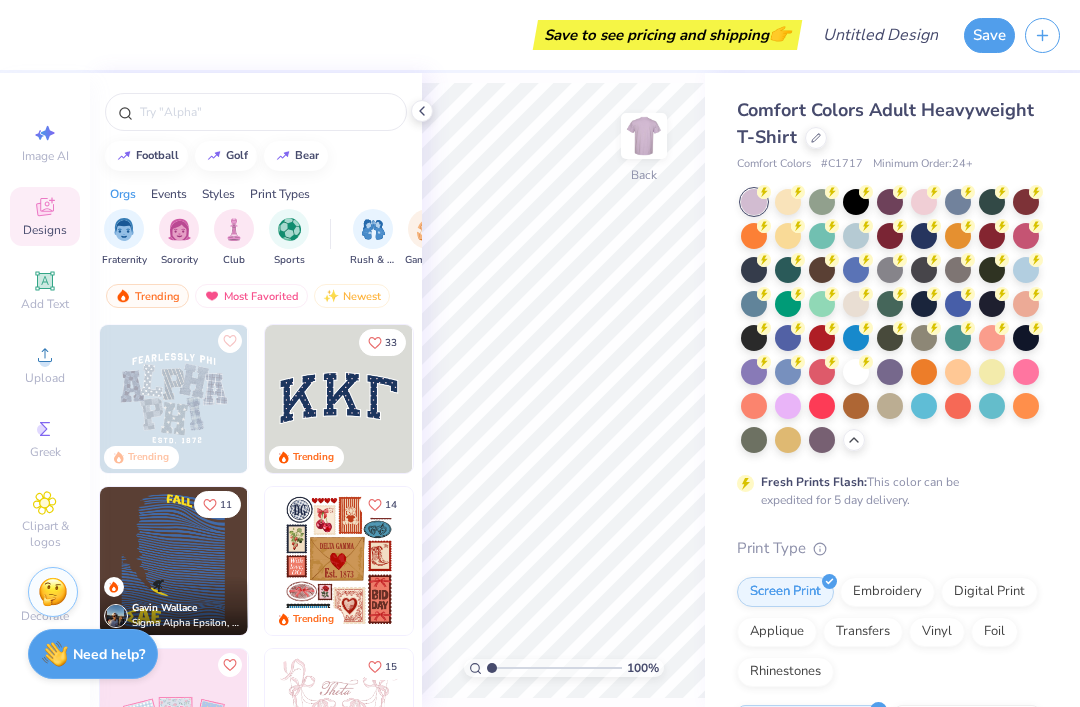 click at bounding box center (644, 136) 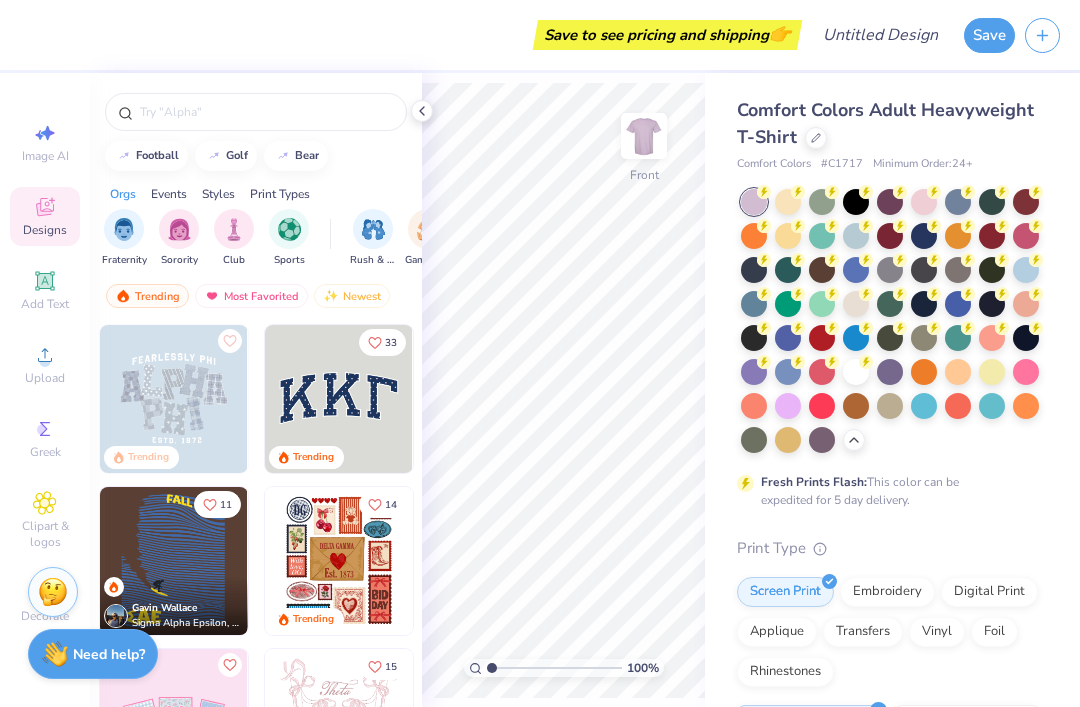 click 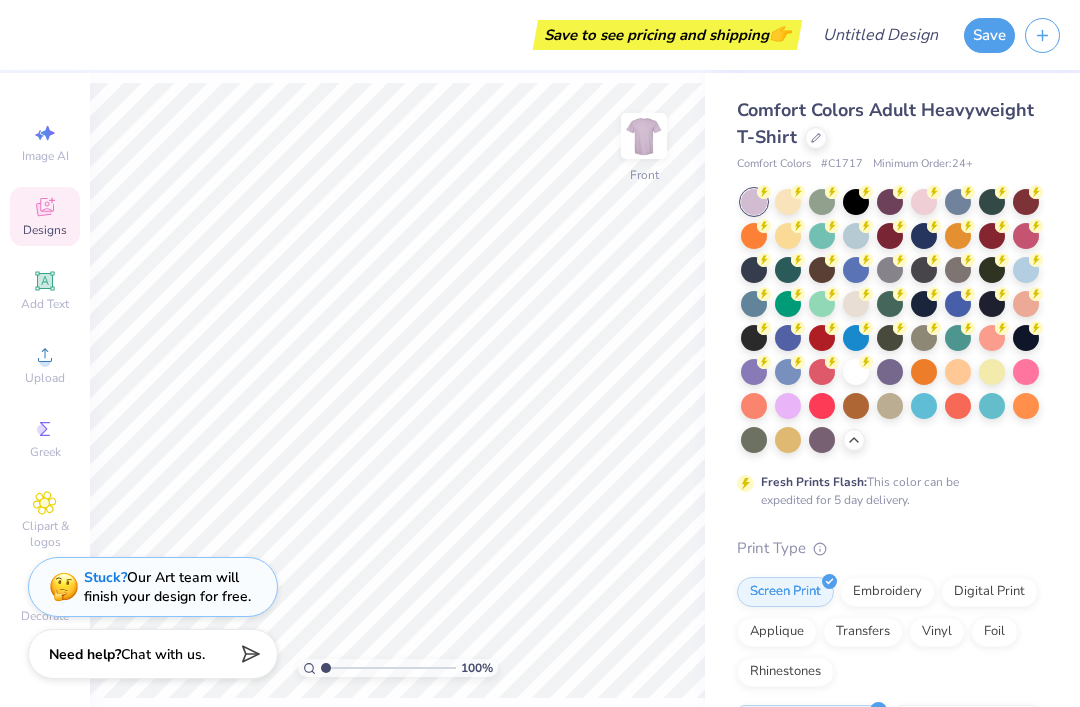 click on "Clipart & logos" at bounding box center [45, 520] 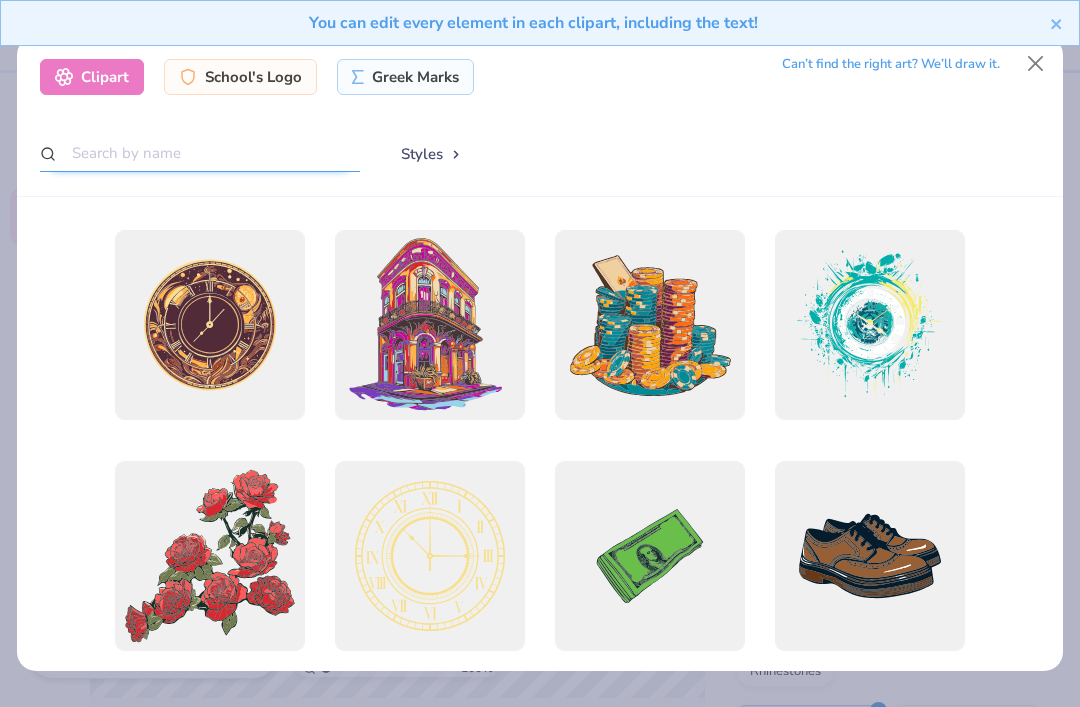 click at bounding box center [200, 153] 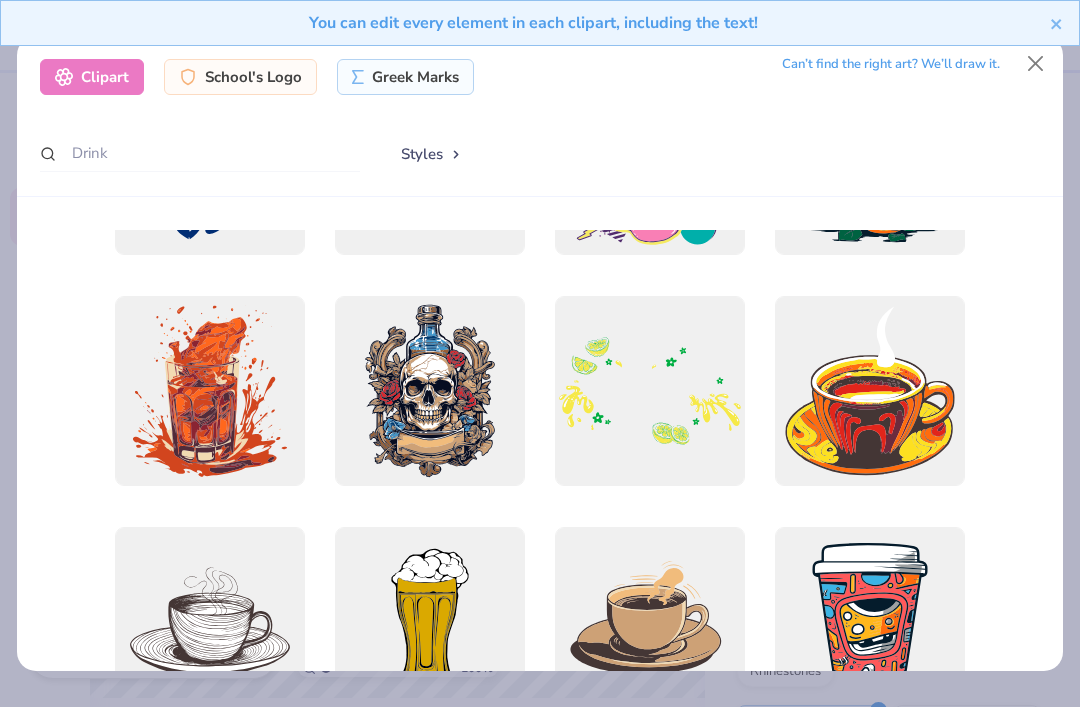 scroll, scrollTop: 2031, scrollLeft: 0, axis: vertical 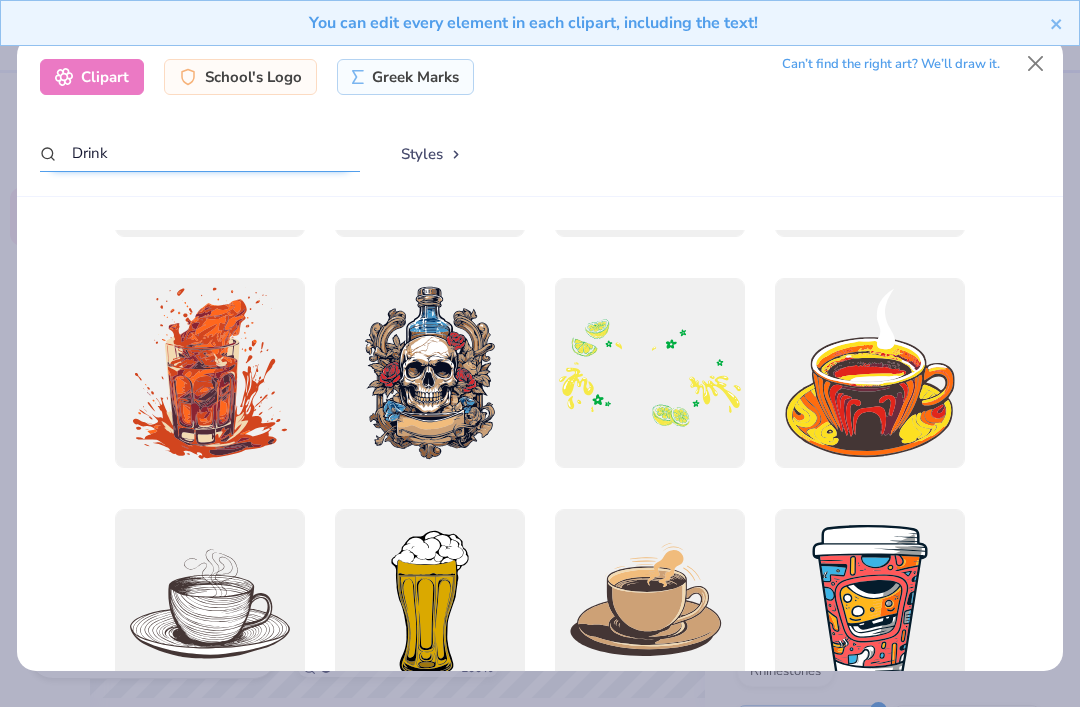 click on "Drink" at bounding box center [200, 153] 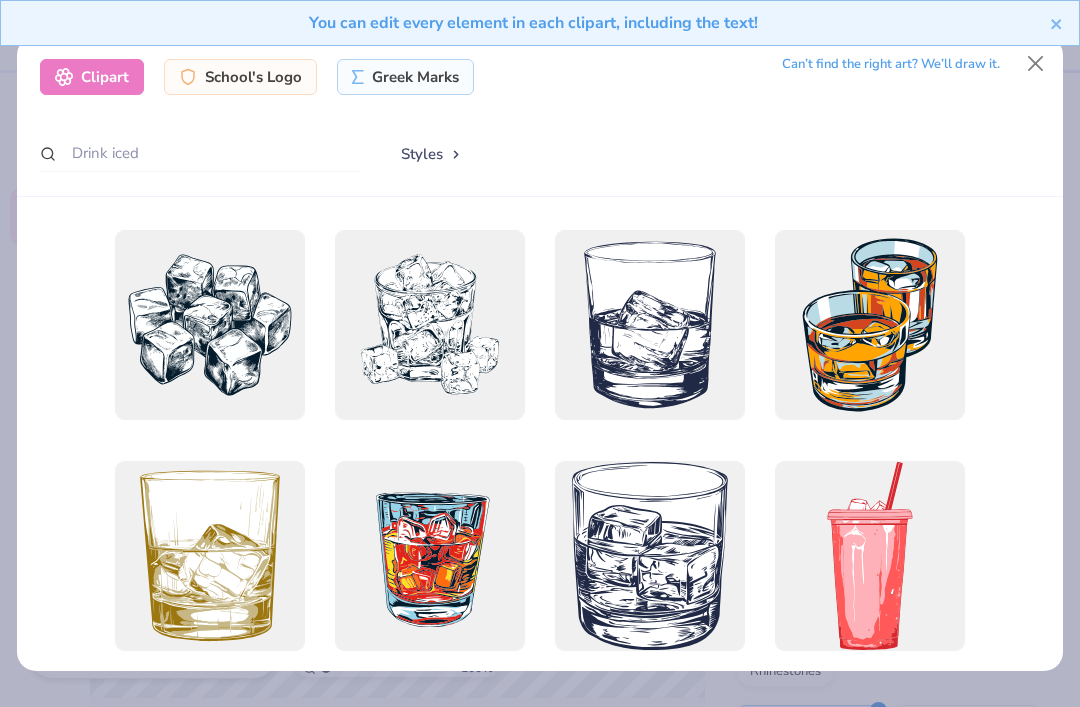 scroll, scrollTop: 0, scrollLeft: 0, axis: both 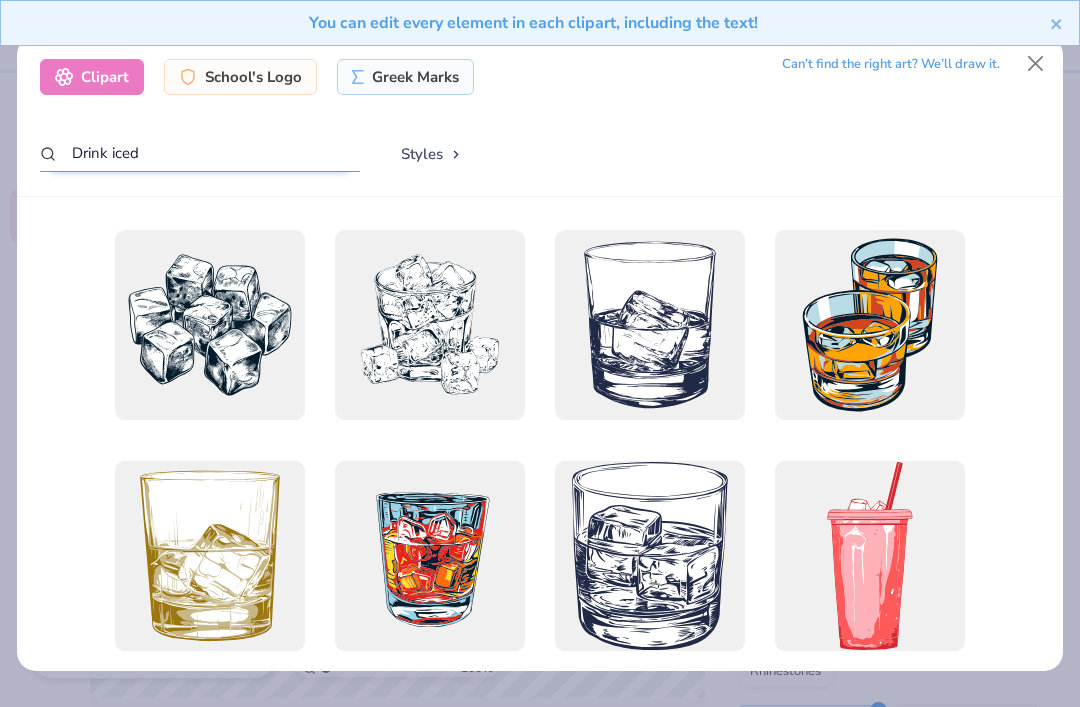 type on "Drink iced" 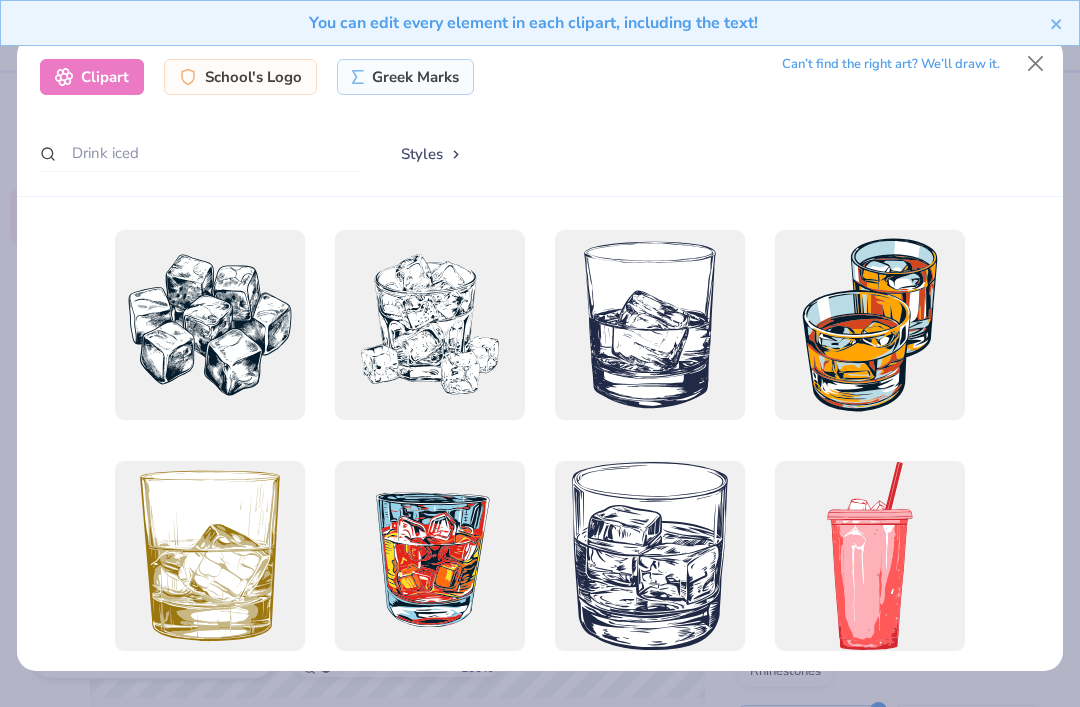 click on "You can edit every element in each clipart, including the text!" at bounding box center [540, 30] 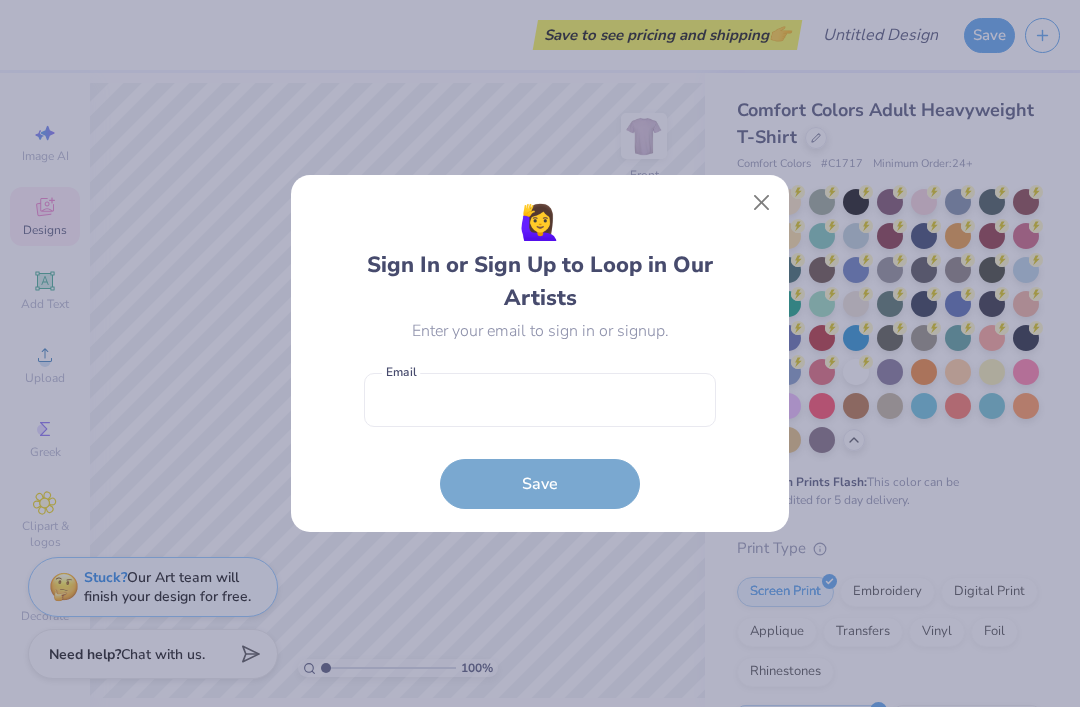 click at bounding box center [762, 203] 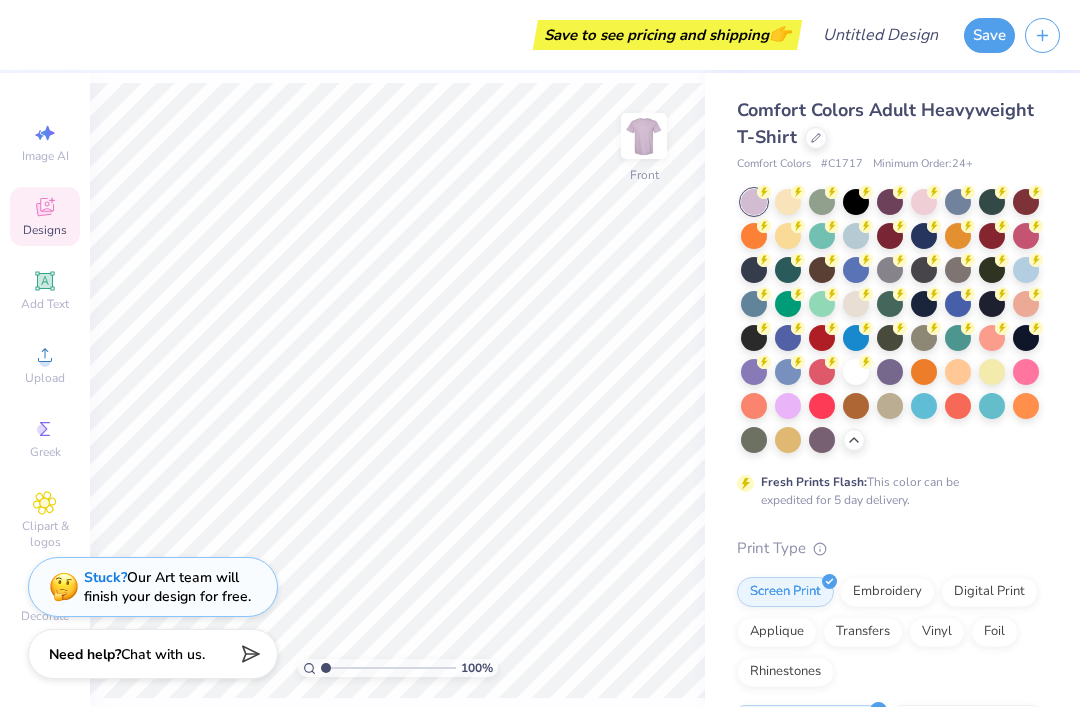 click 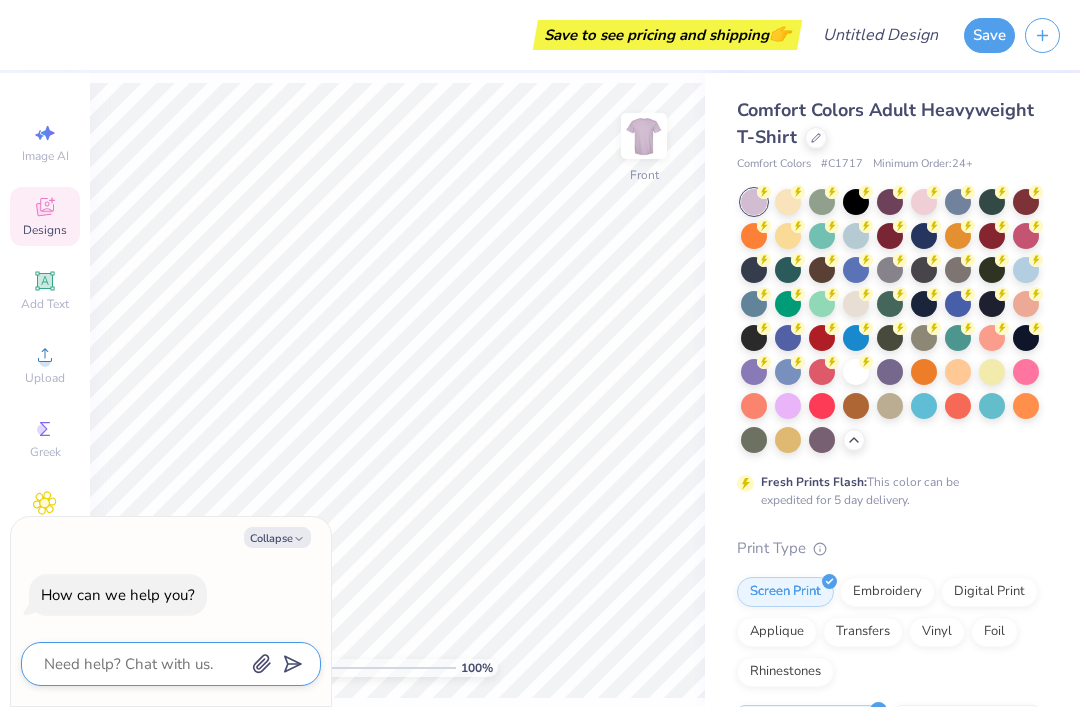 click at bounding box center (143, 664) 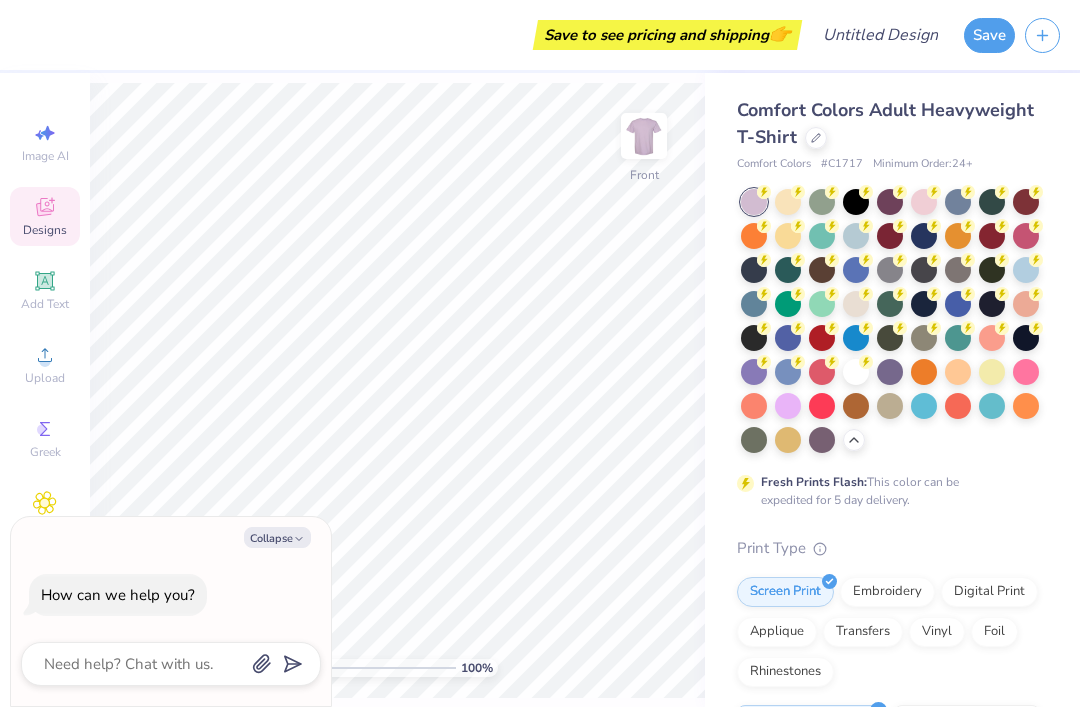 click on "Upload" at bounding box center (45, 364) 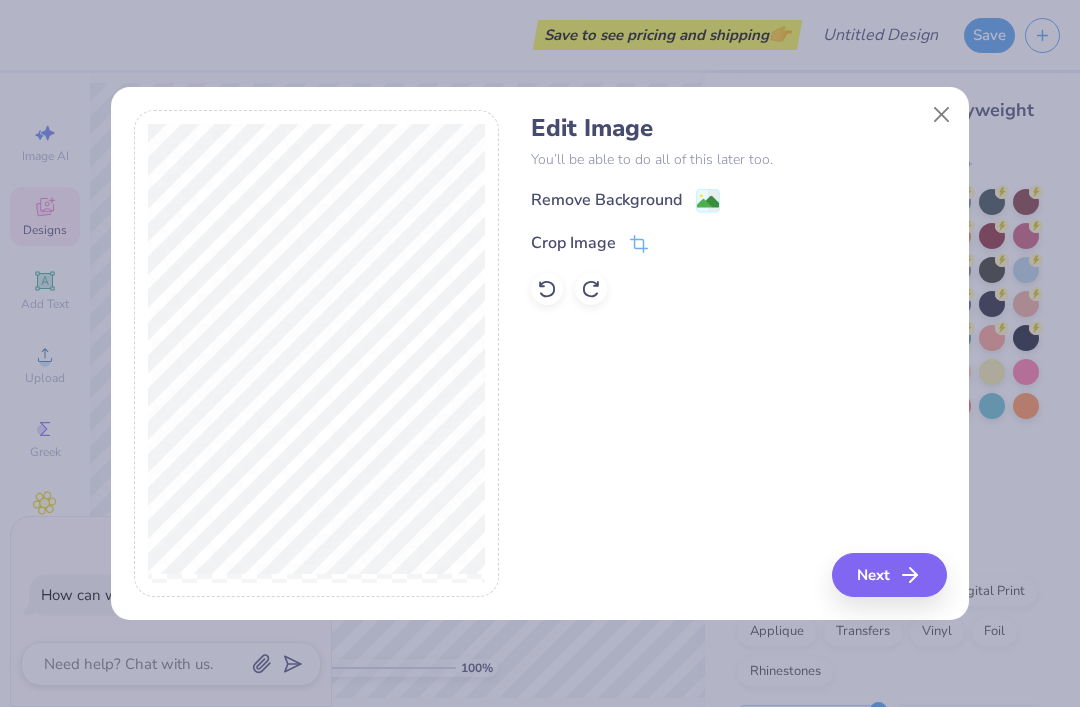 click 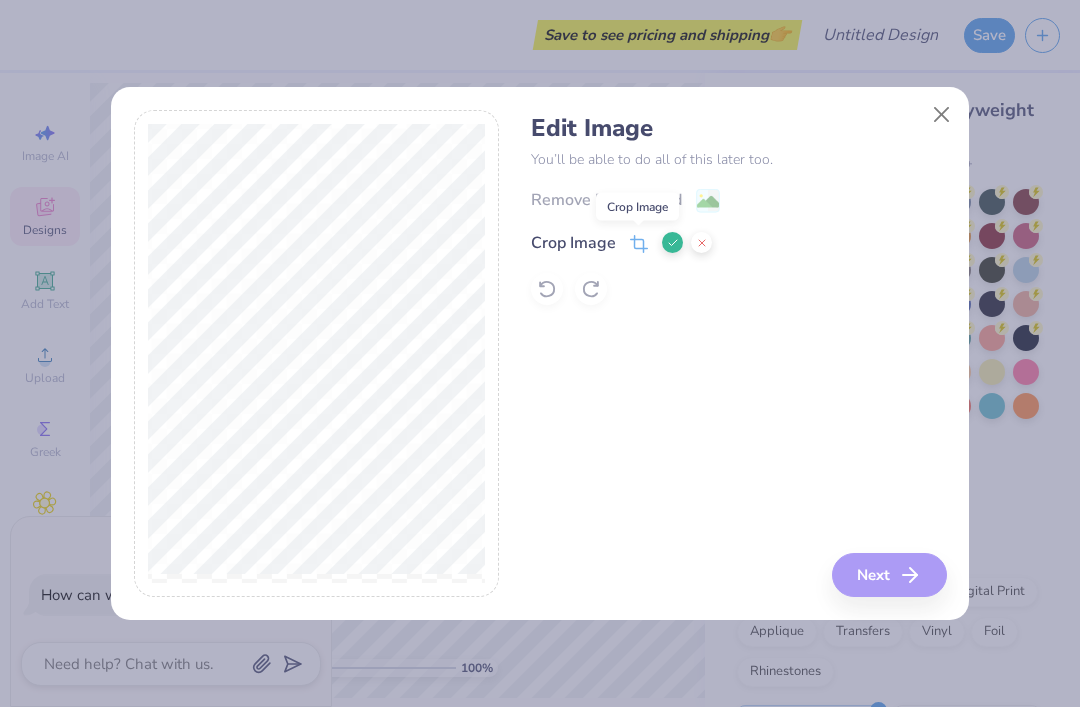 click on "Remove Background Crop Image" at bounding box center [738, 246] 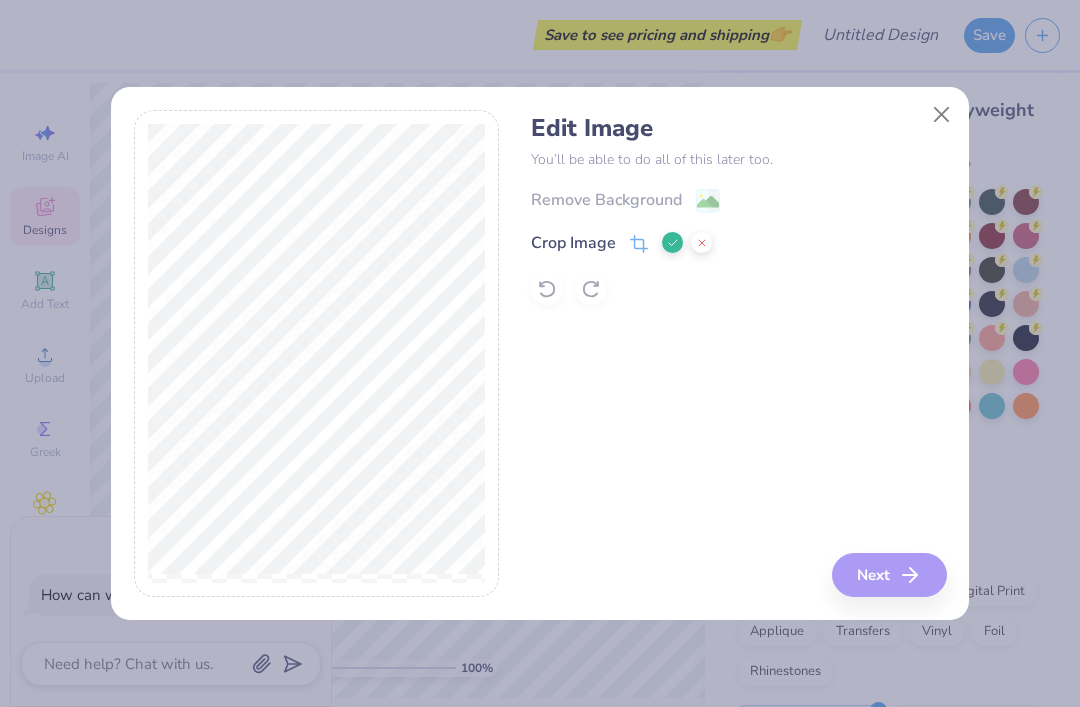 click on "Remove Background Crop Image" at bounding box center (738, 246) 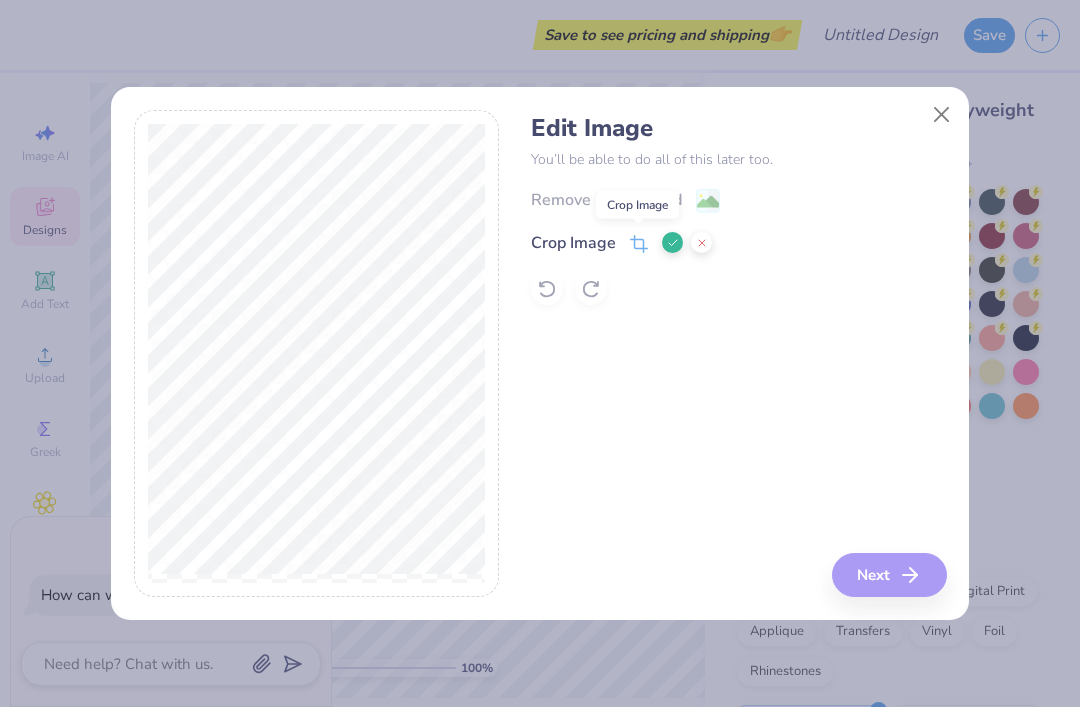 click 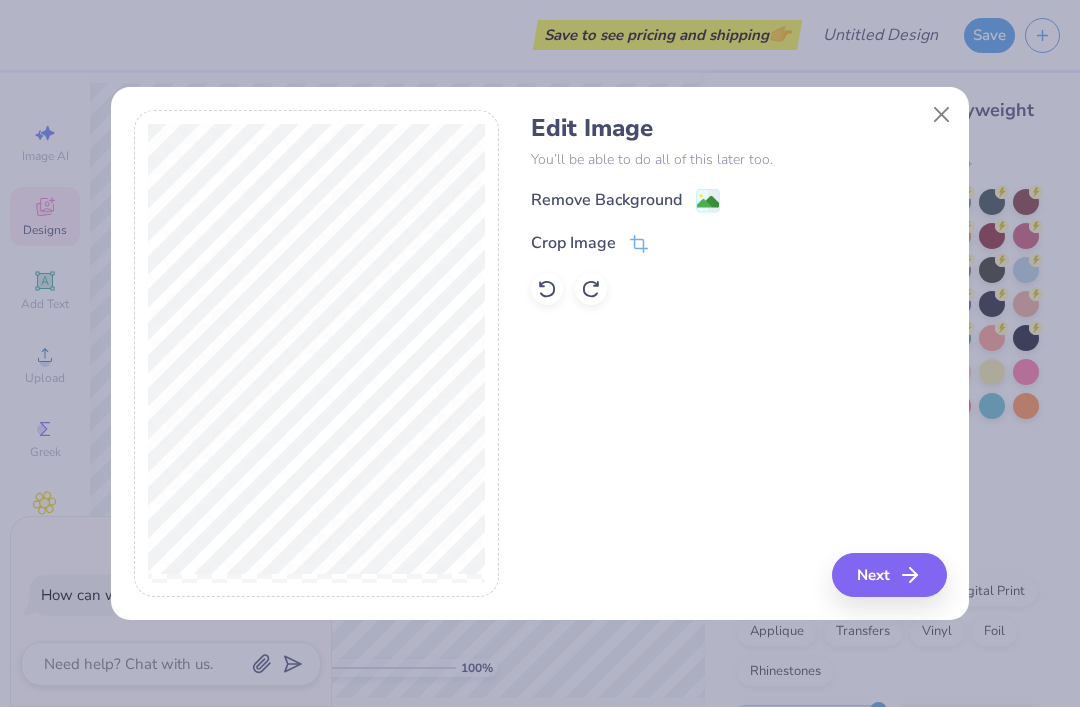 click 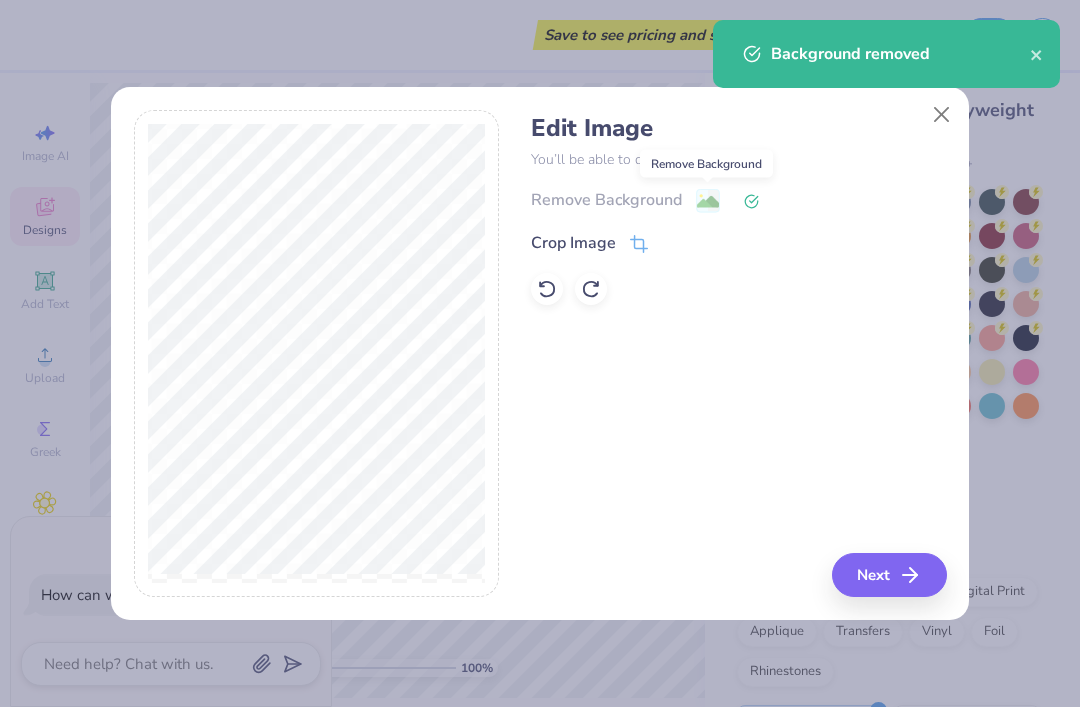 click 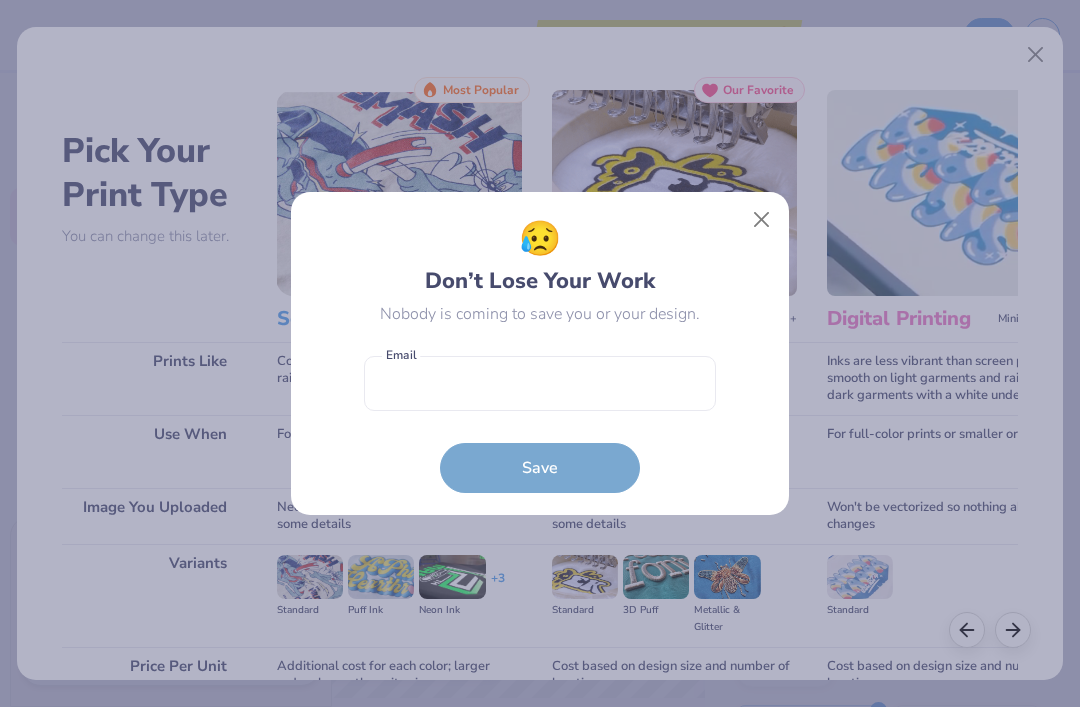 click at bounding box center (762, 220) 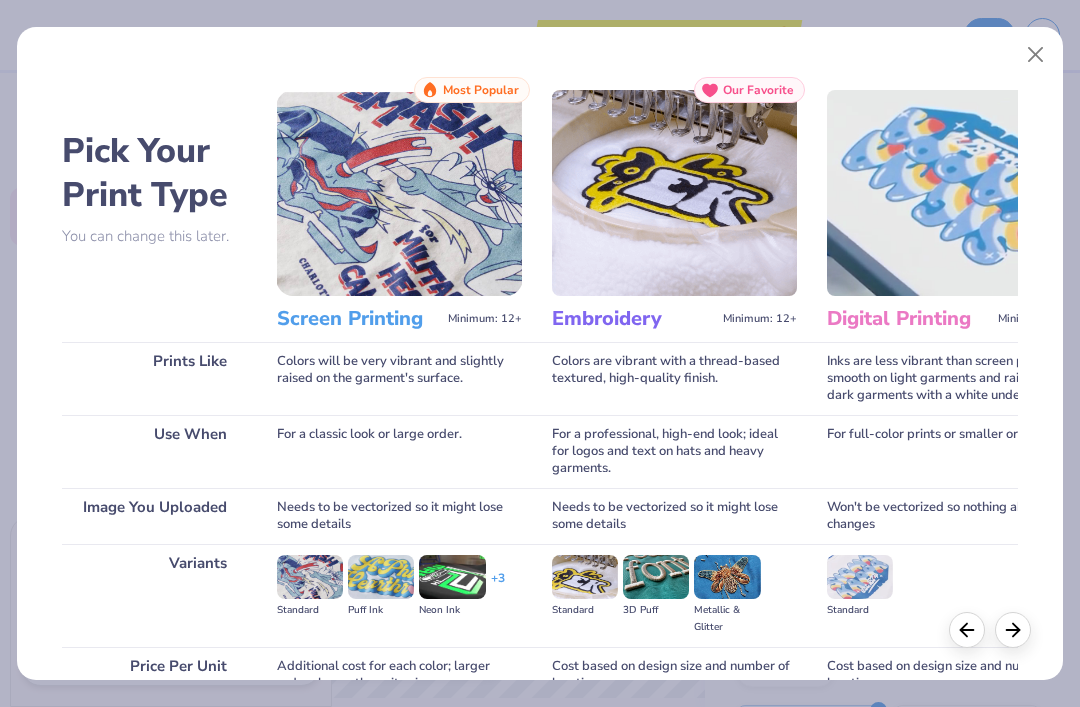 click on "Screen Printing" at bounding box center [358, 319] 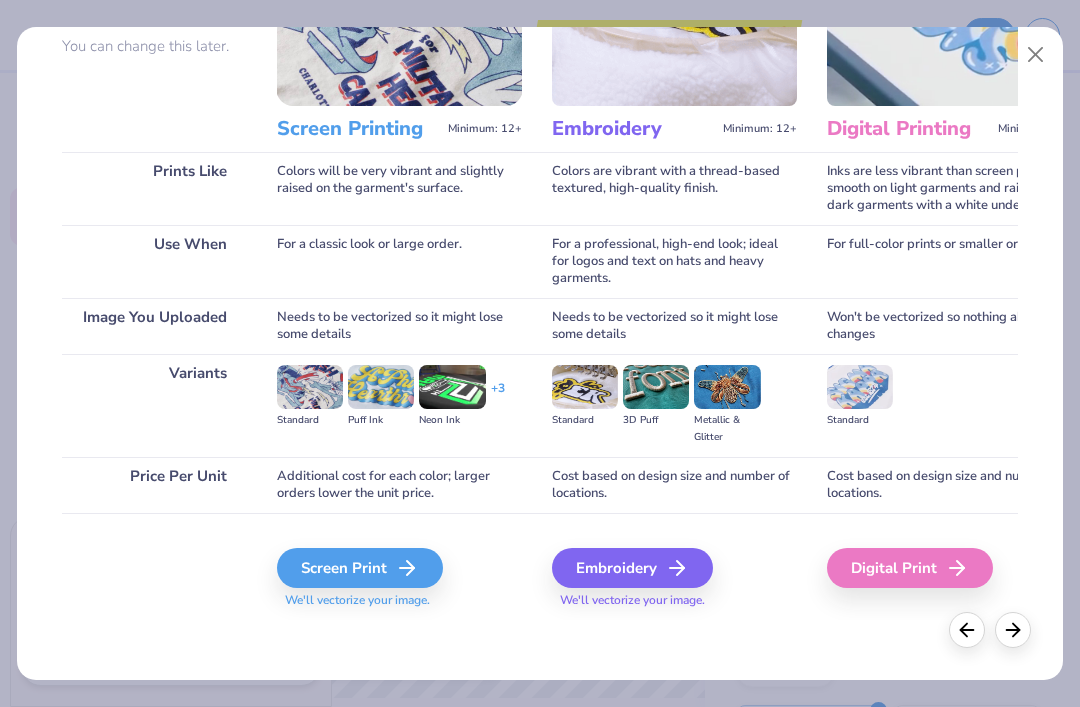 scroll, scrollTop: 190, scrollLeft: 0, axis: vertical 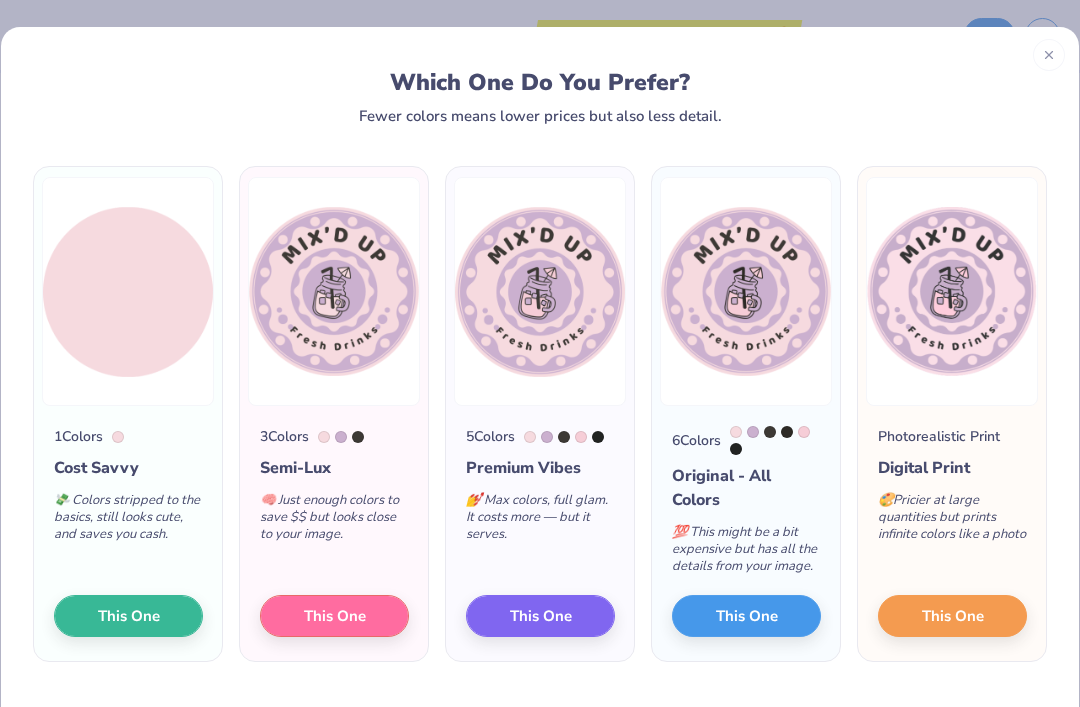 click on "This One" at bounding box center [334, 616] 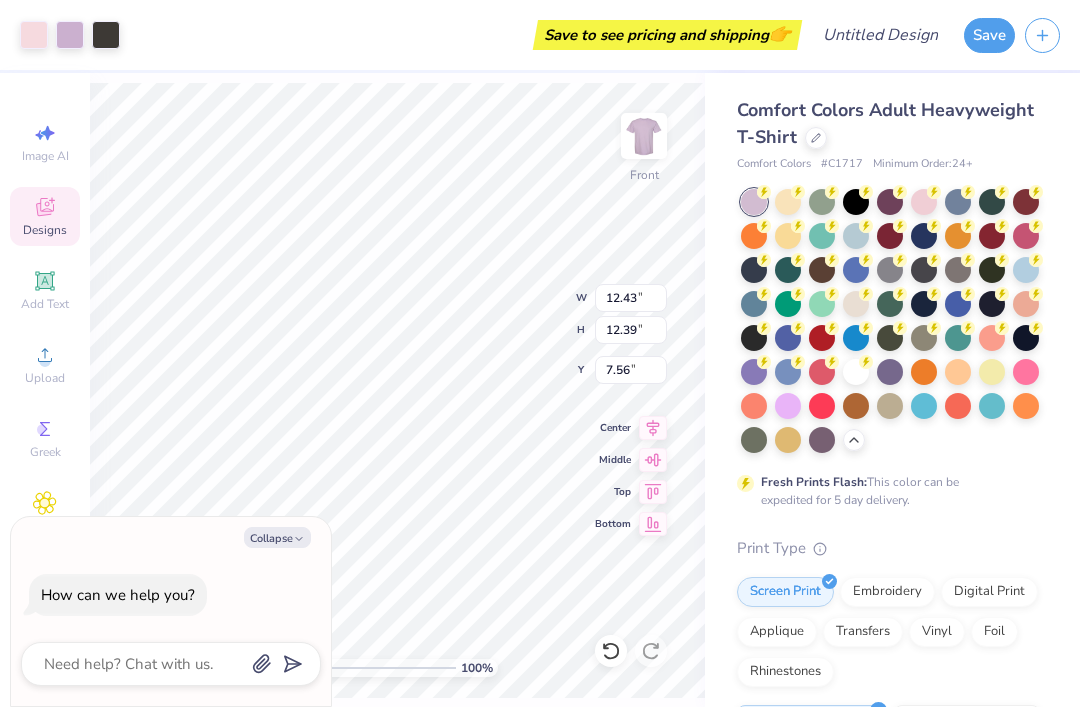 type on "x" 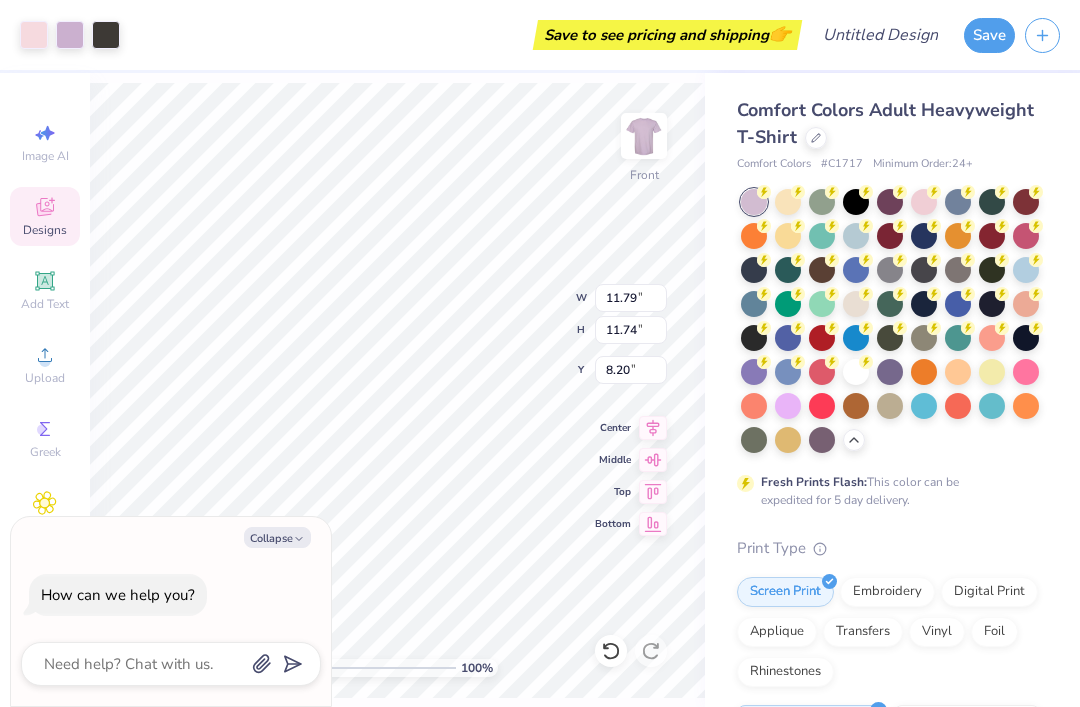 type on "x" 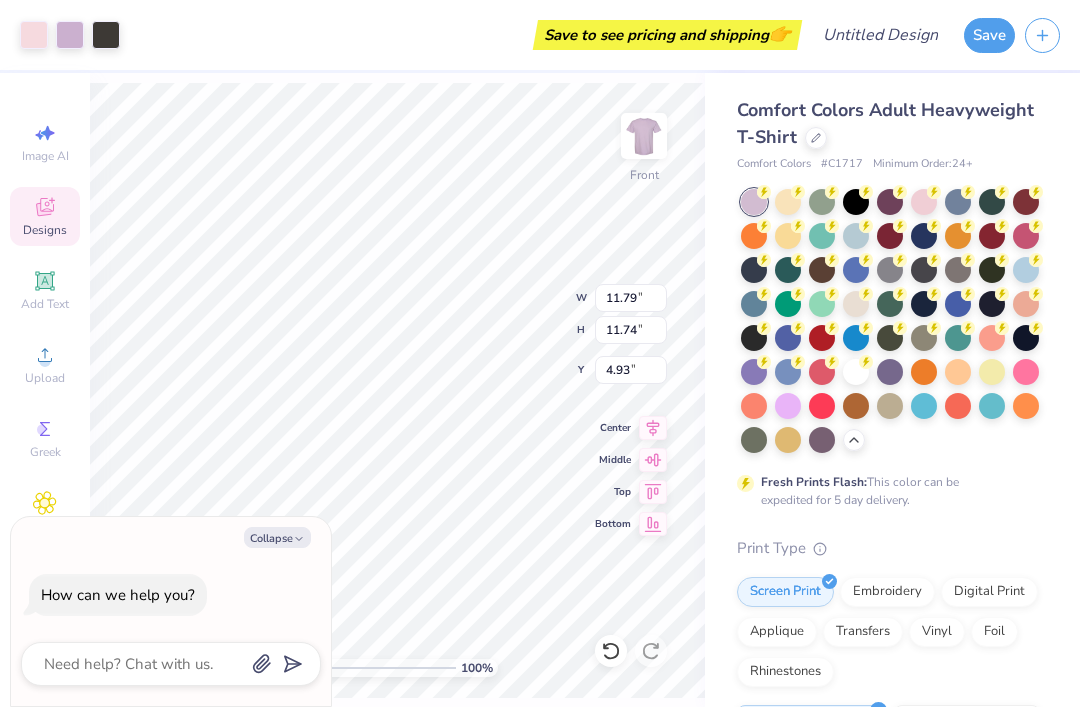 type on "x" 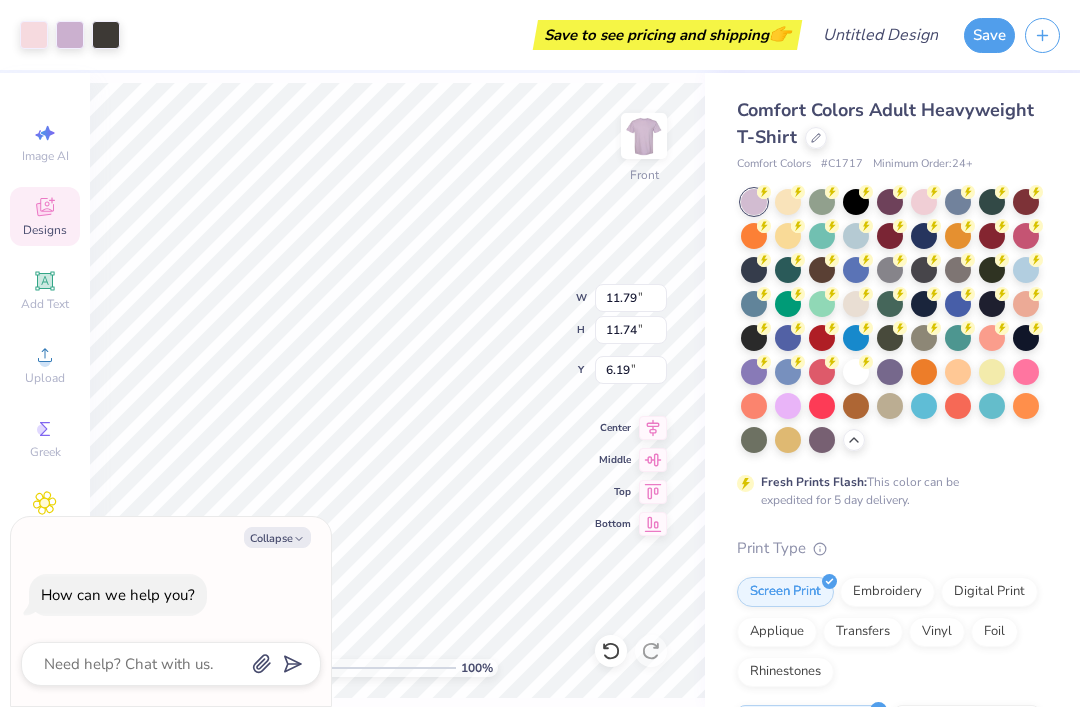 click 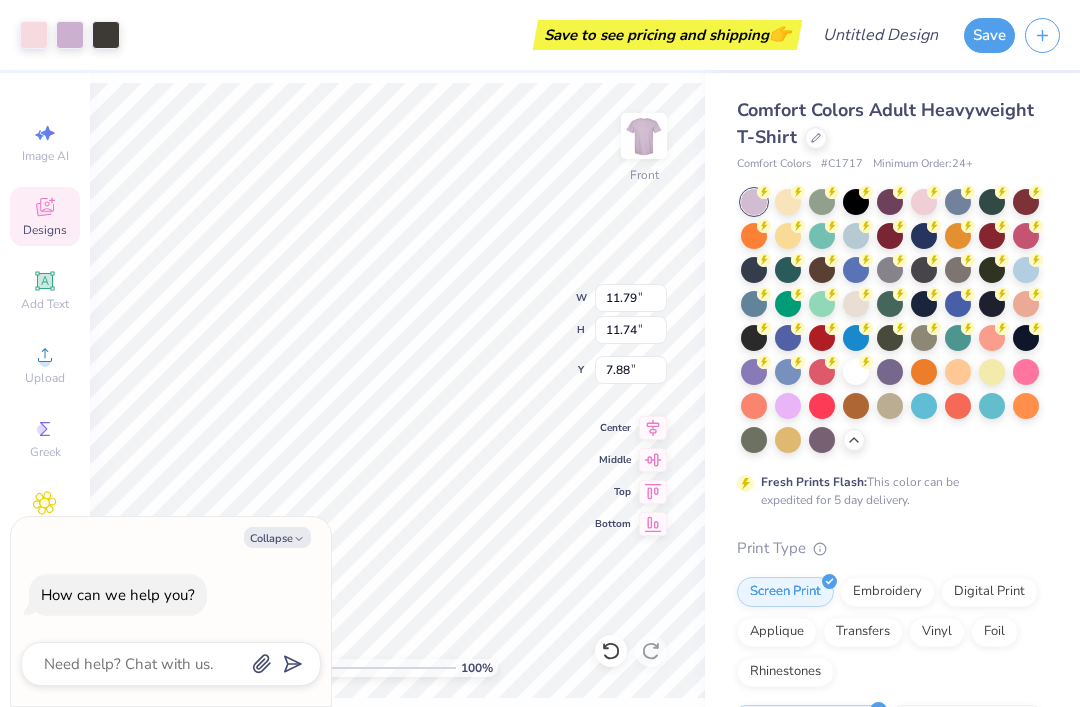 click 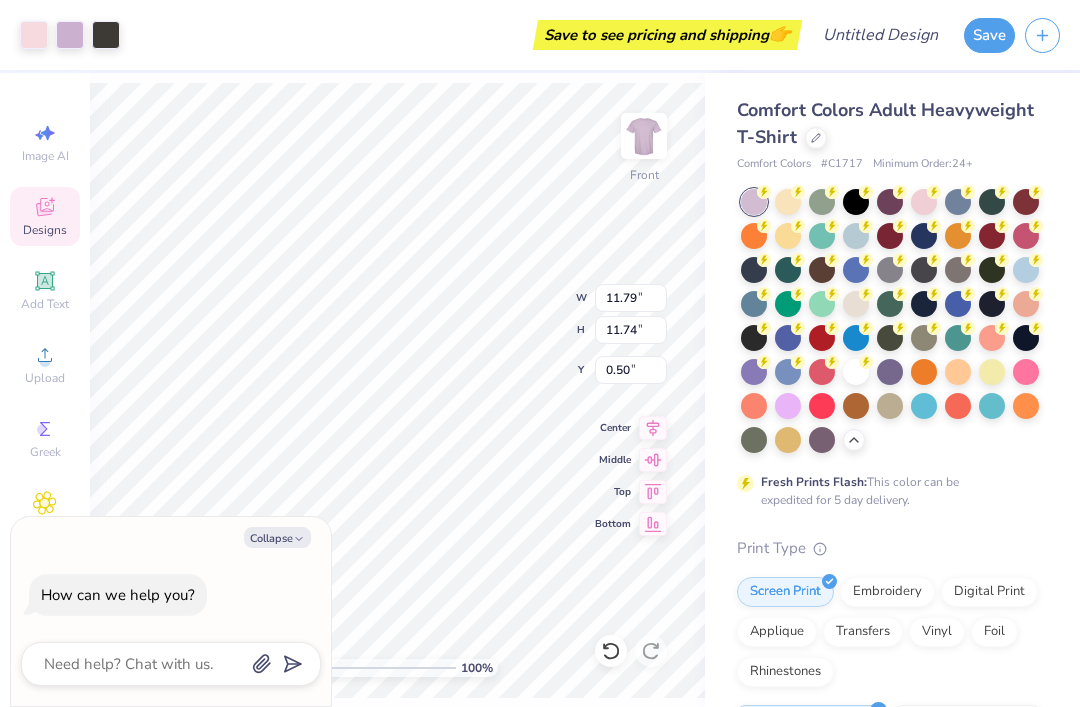 click 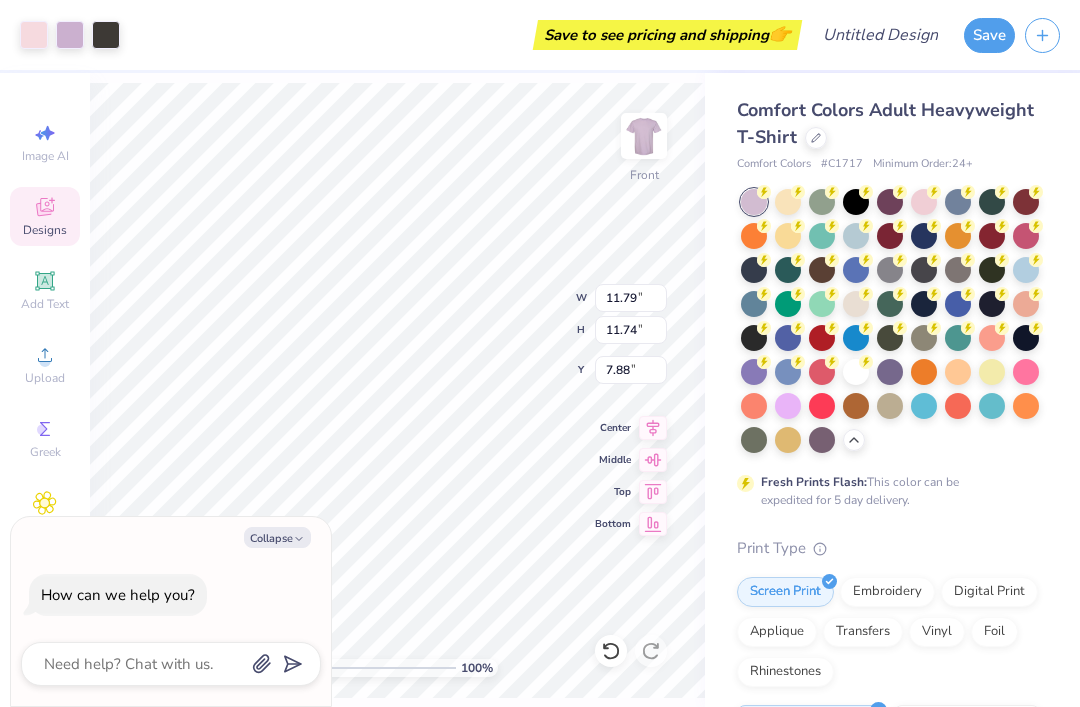 click 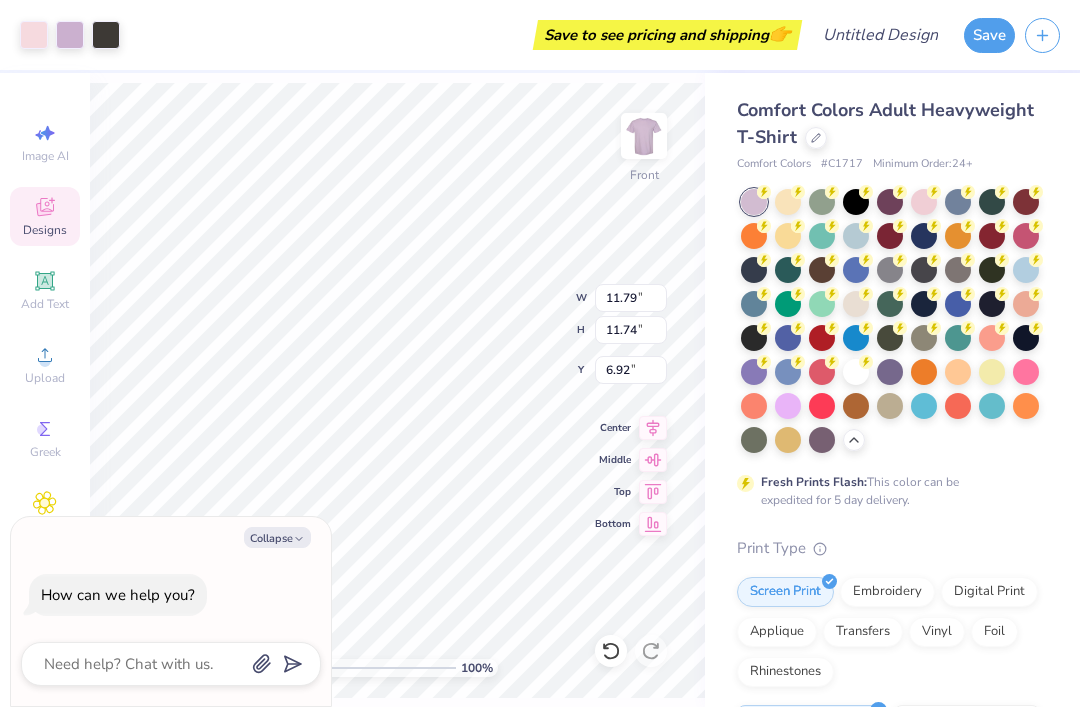 type on "x" 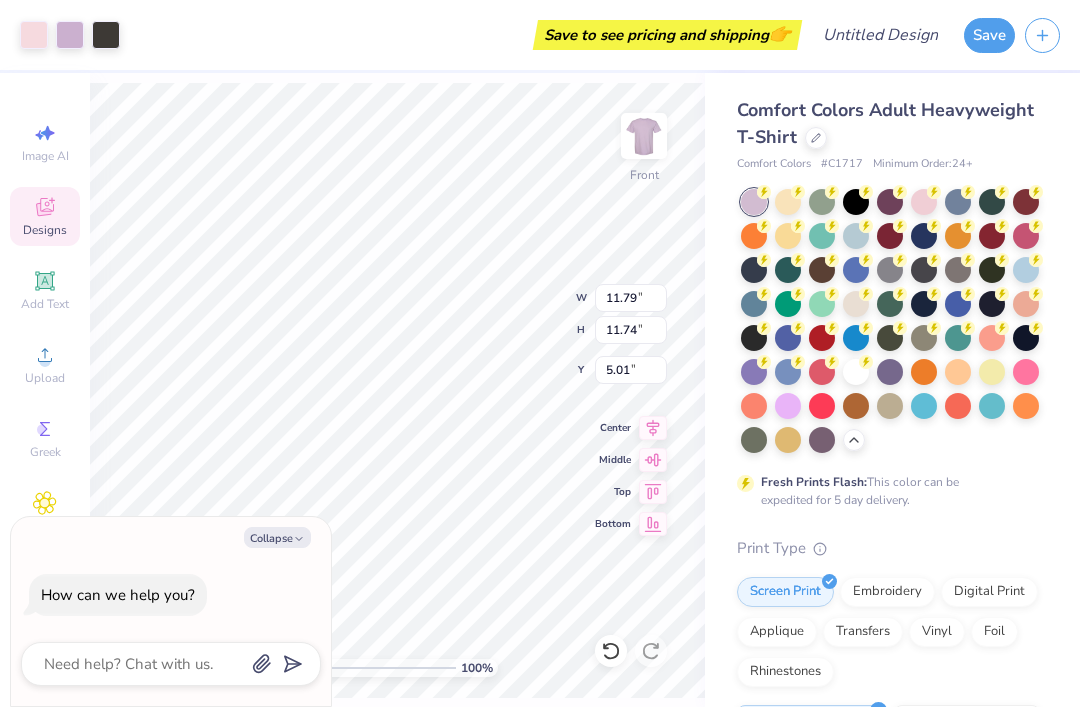 type on "x" 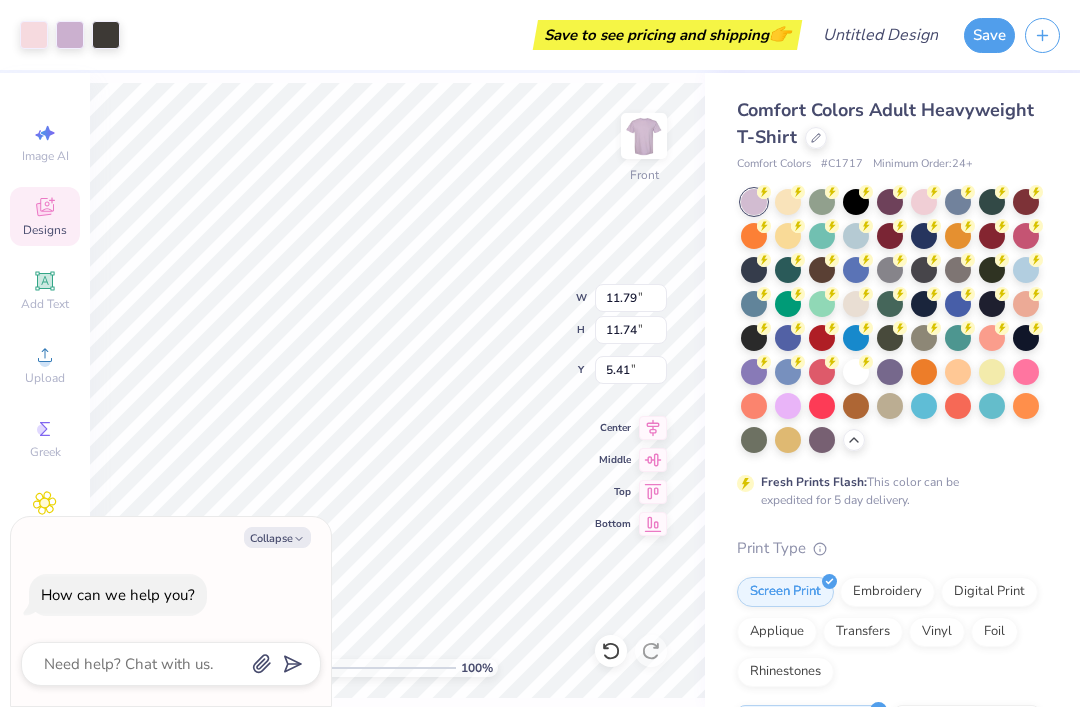 type on "x" 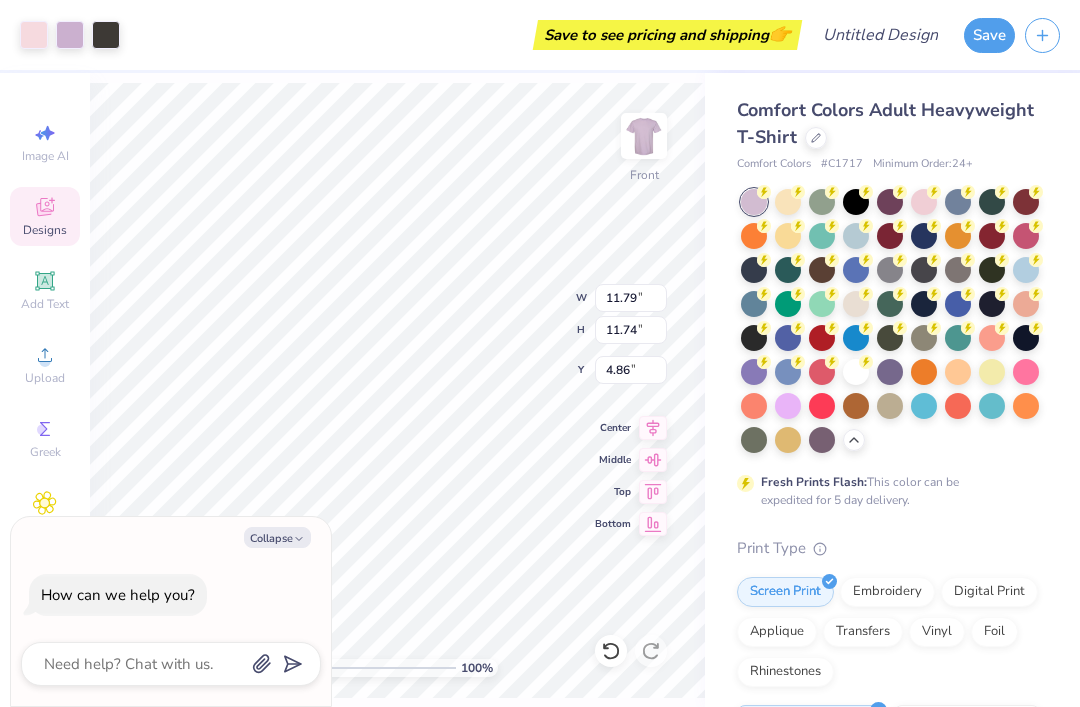 type on "x" 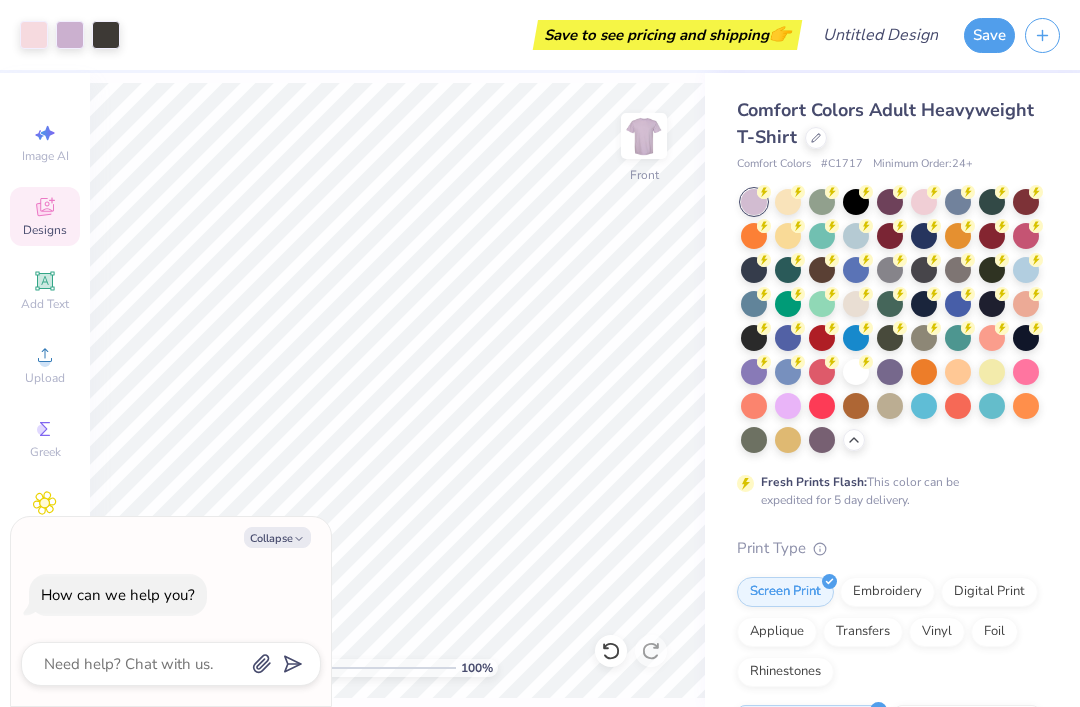 click at bounding box center [644, 136] 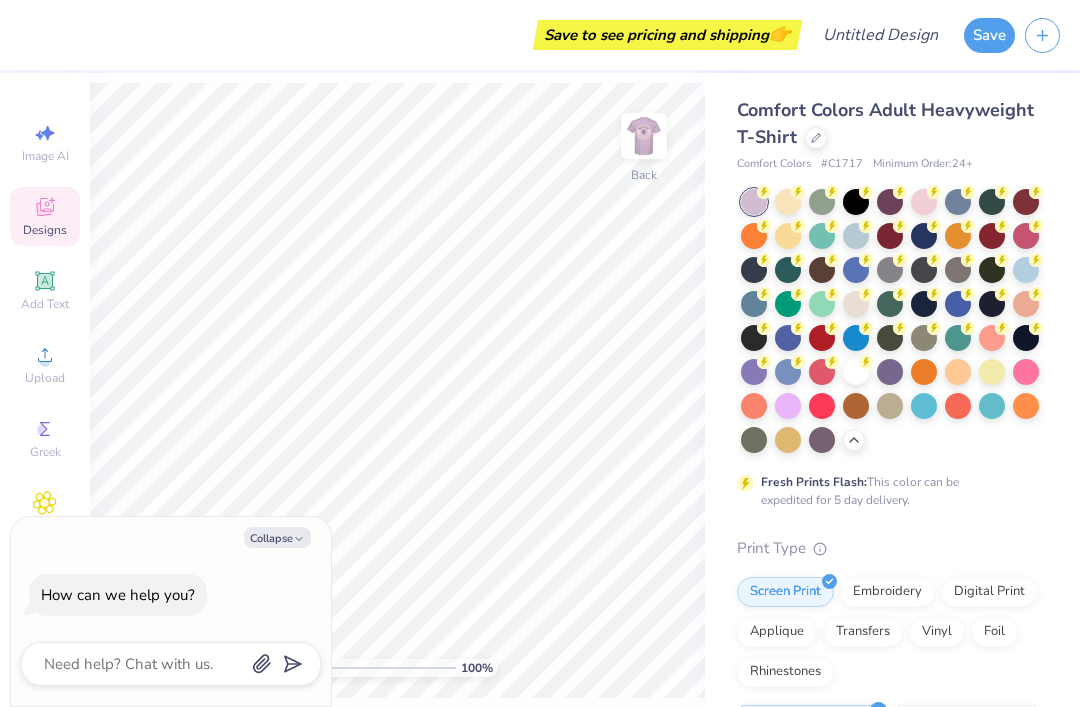 click 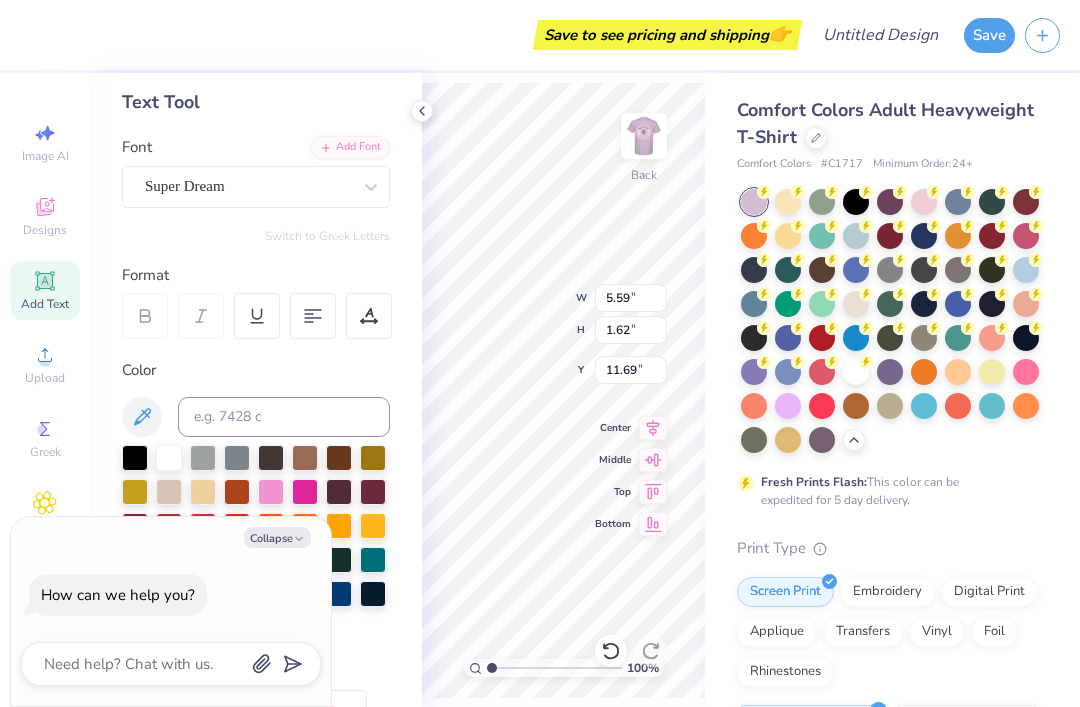 scroll, scrollTop: 95, scrollLeft: 0, axis: vertical 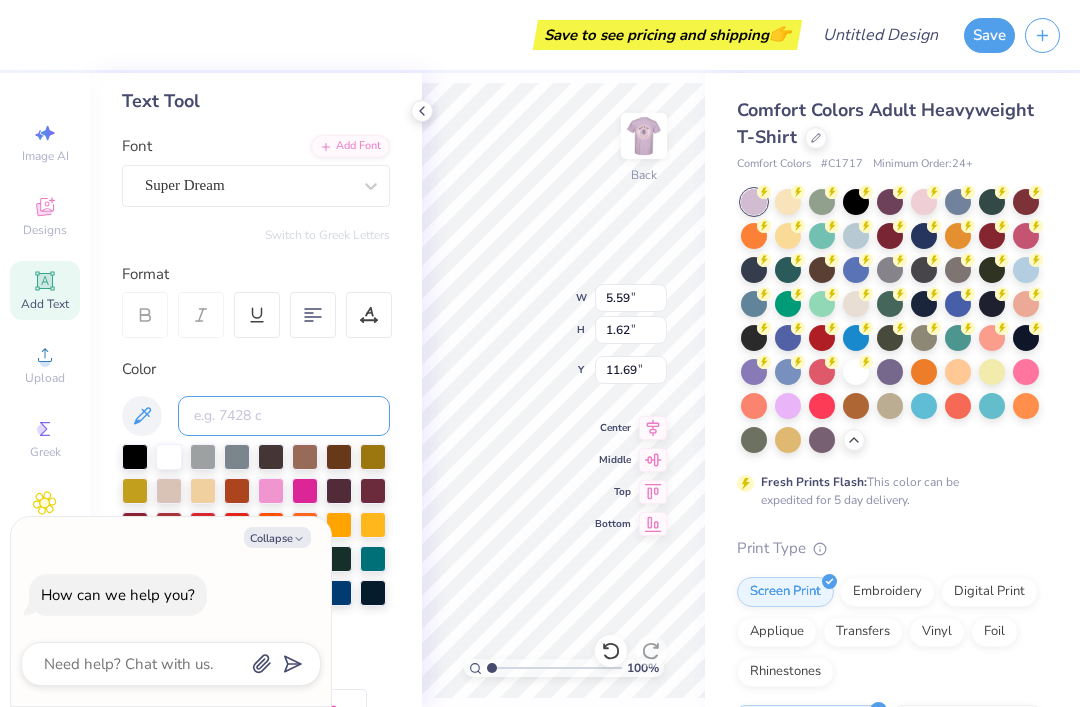 click at bounding box center [284, 416] 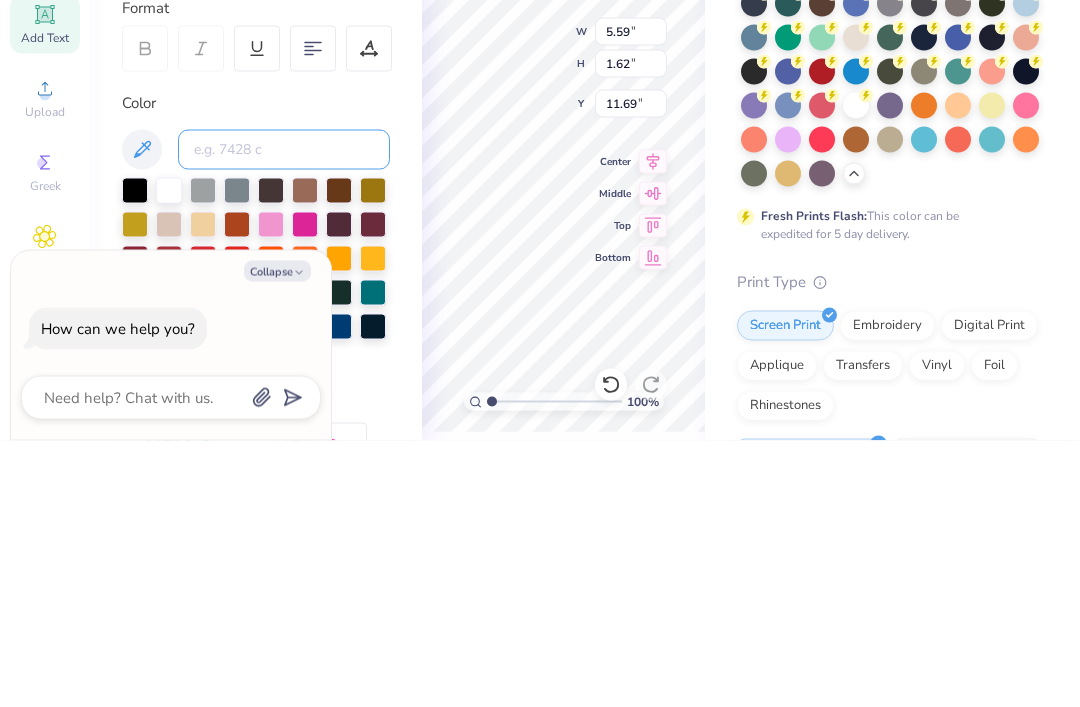 type on "x" 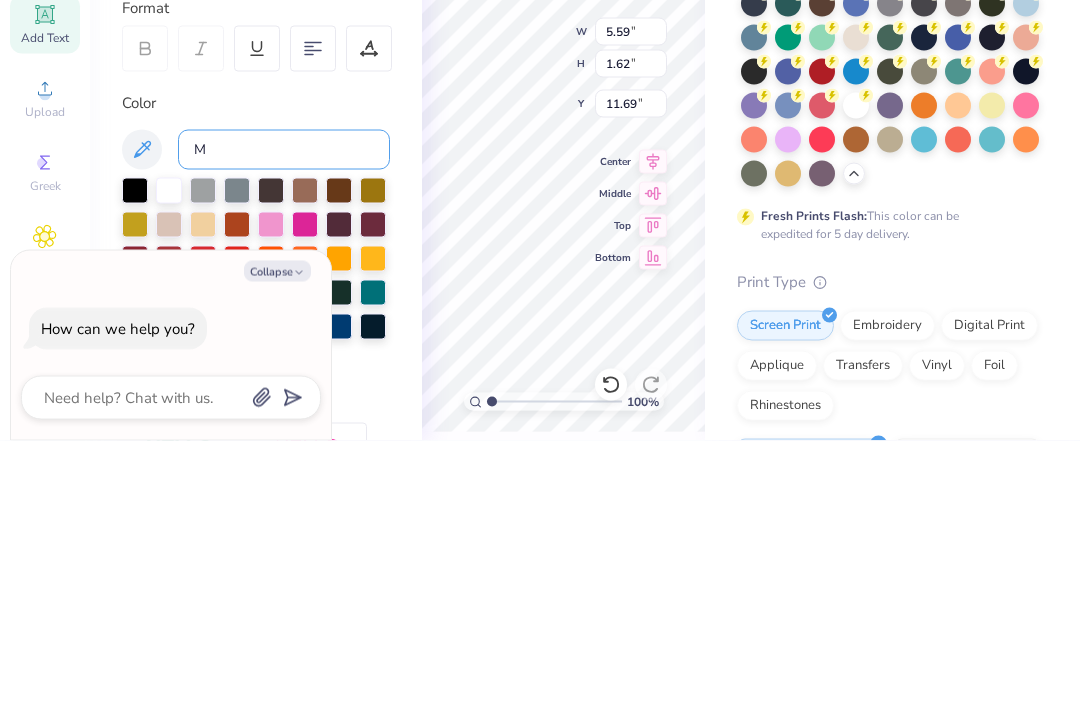 type on "x" 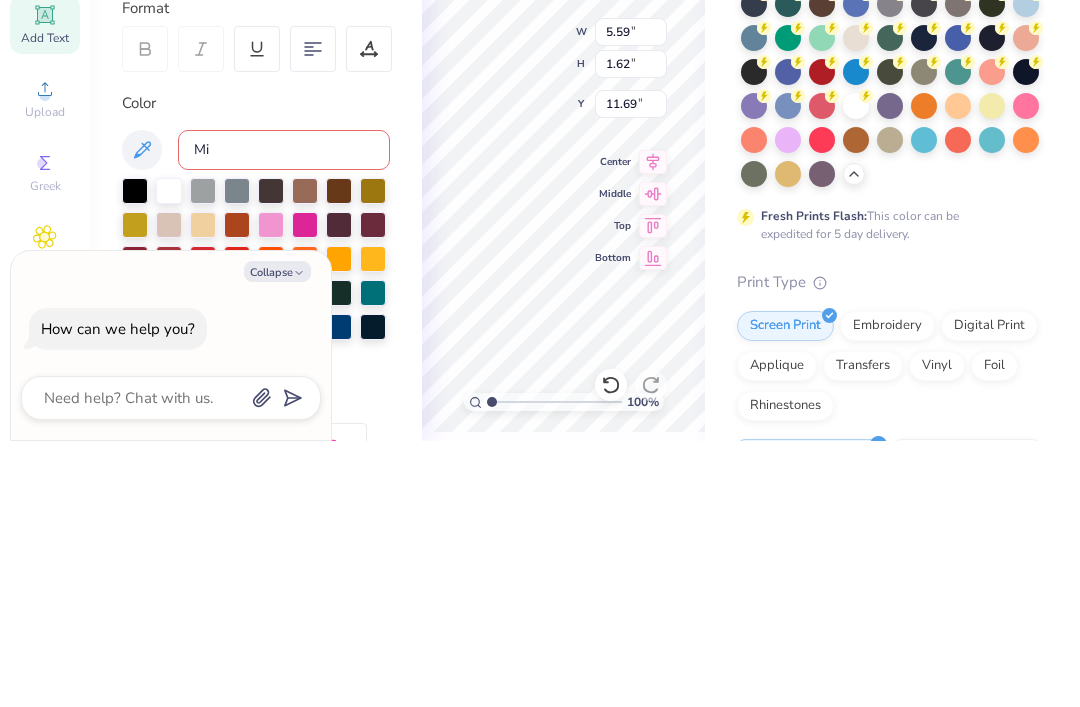 type on "M" 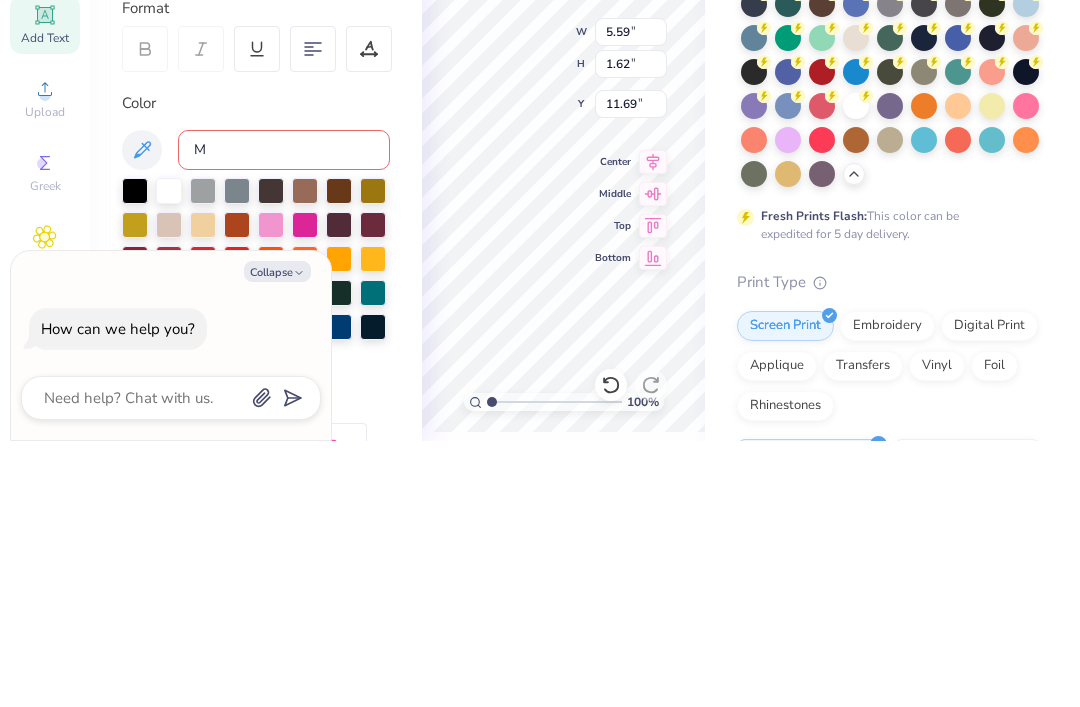 type 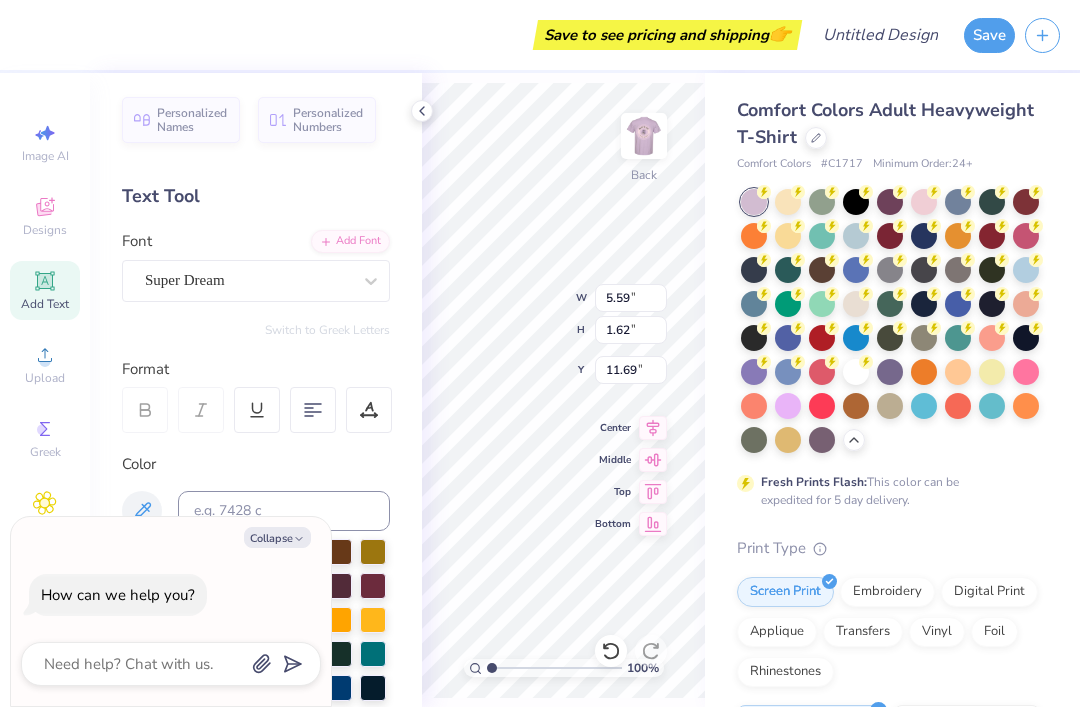 scroll, scrollTop: 0, scrollLeft: 0, axis: both 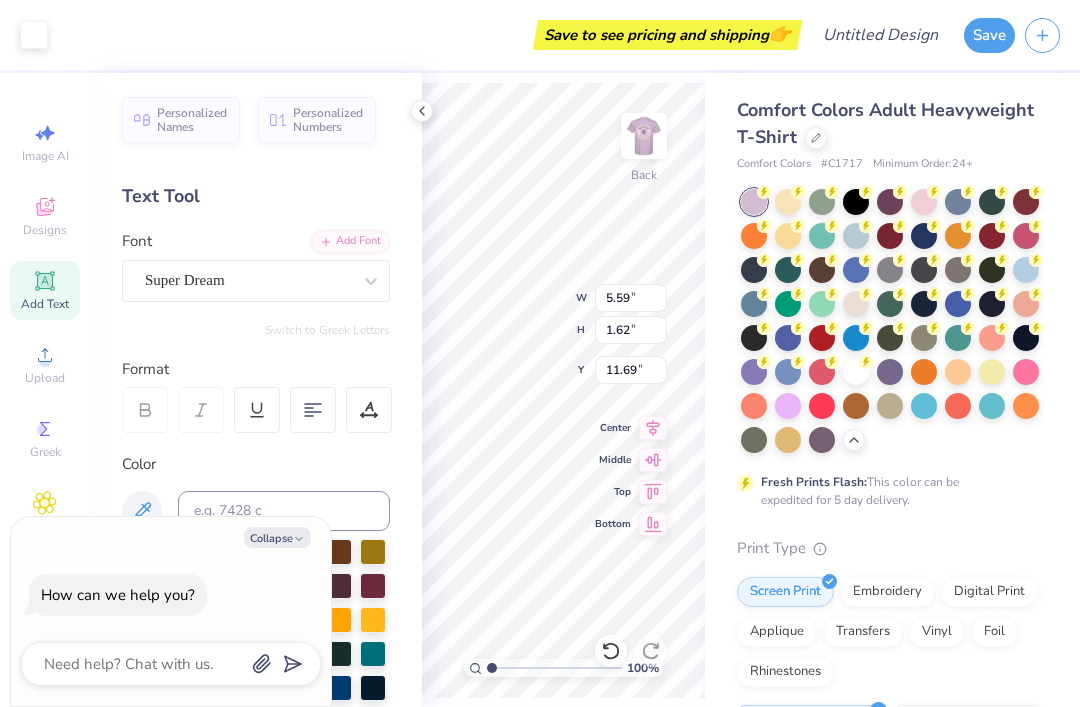 type on "x" 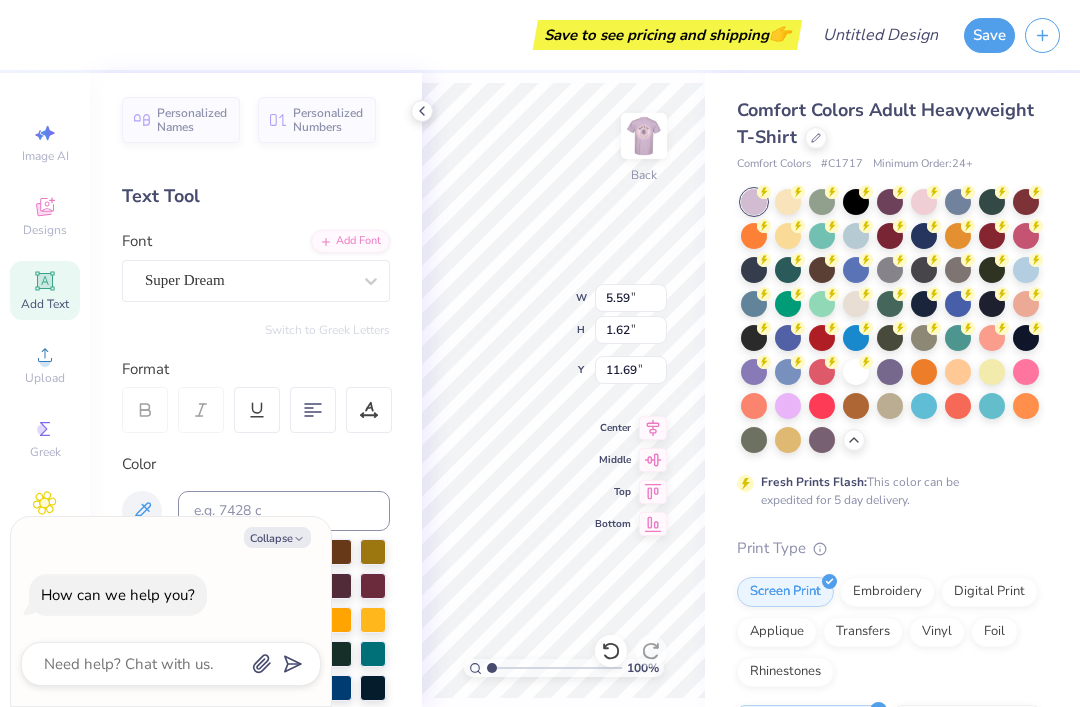 type 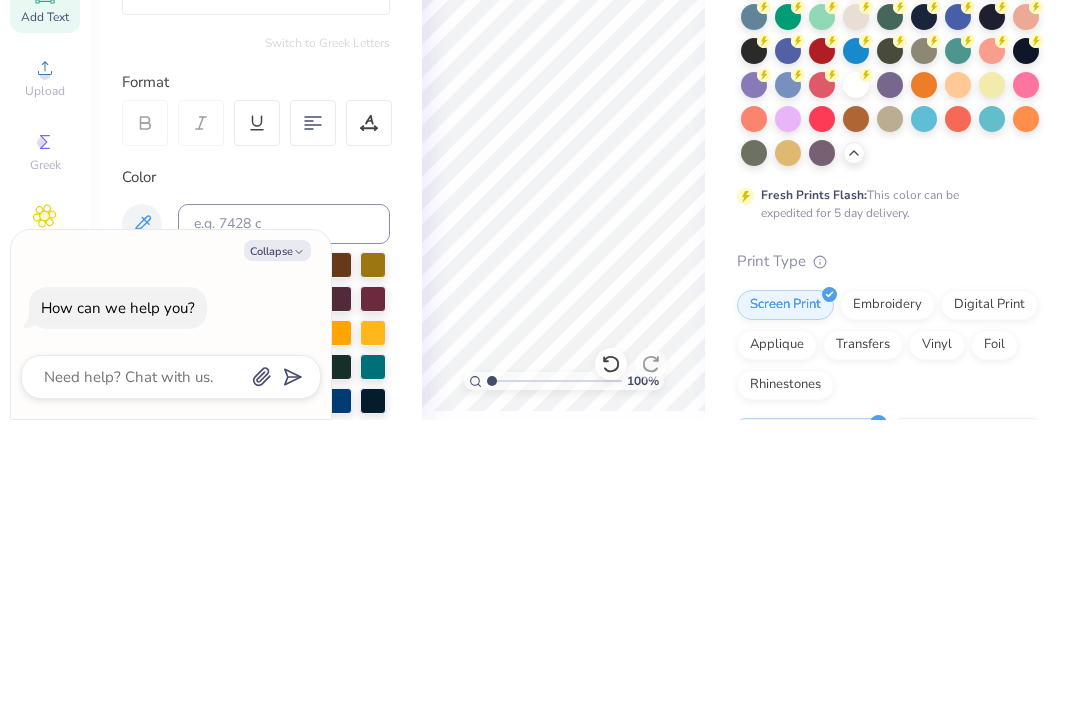 type on "x" 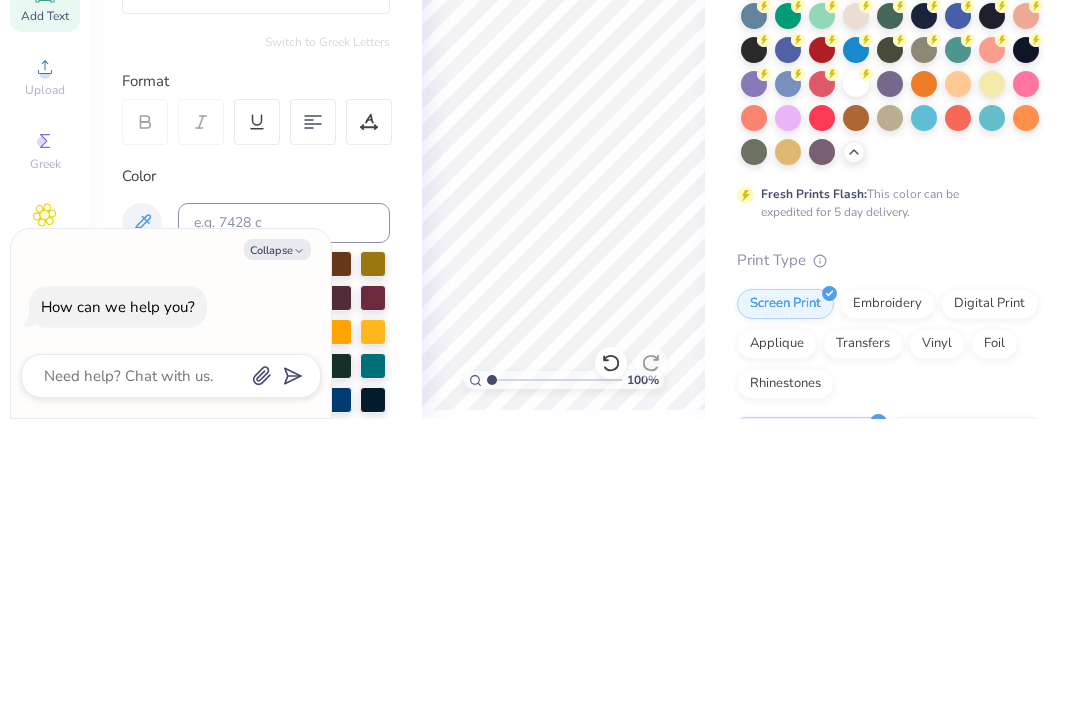 type on "M" 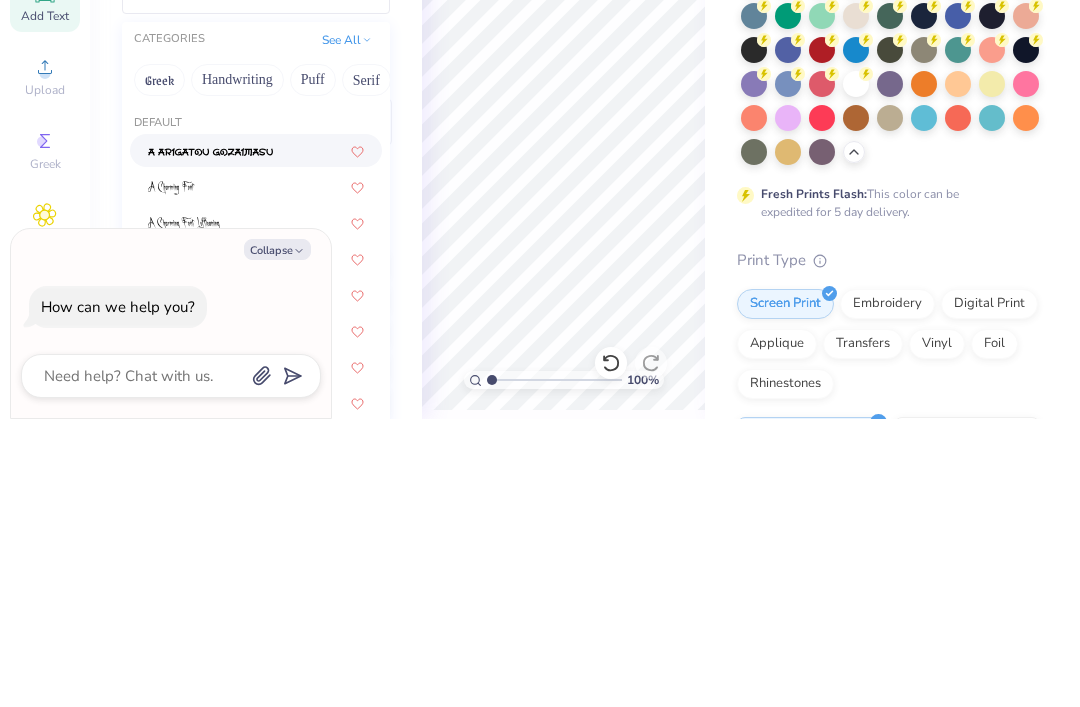 type on "Mi" 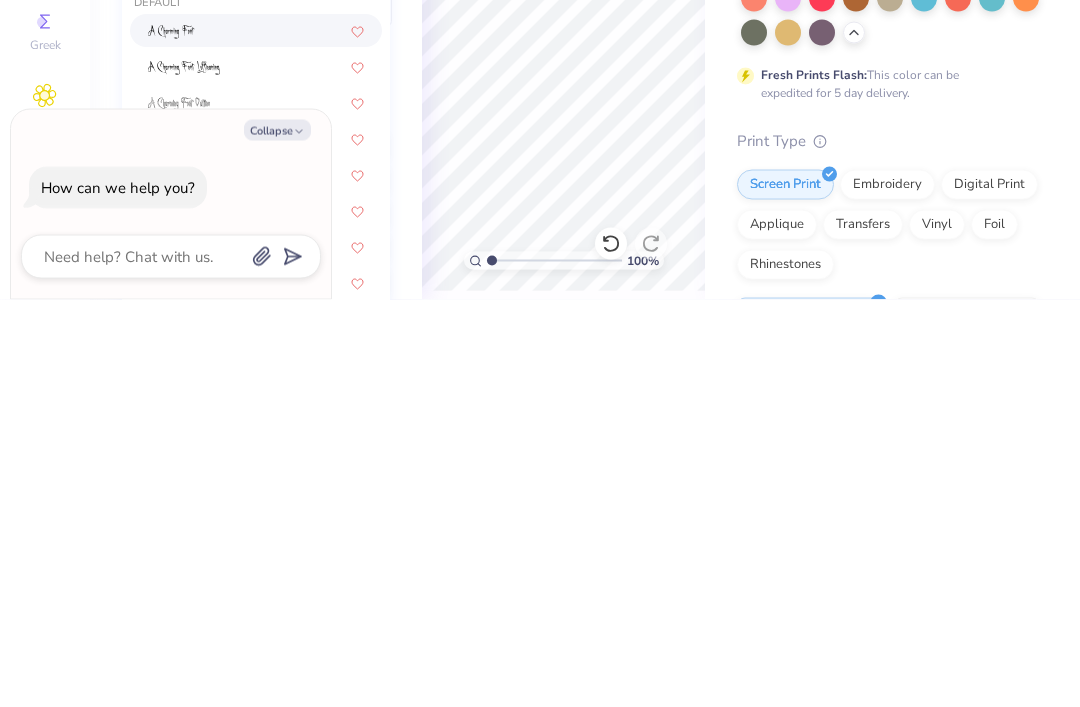 type on "x" 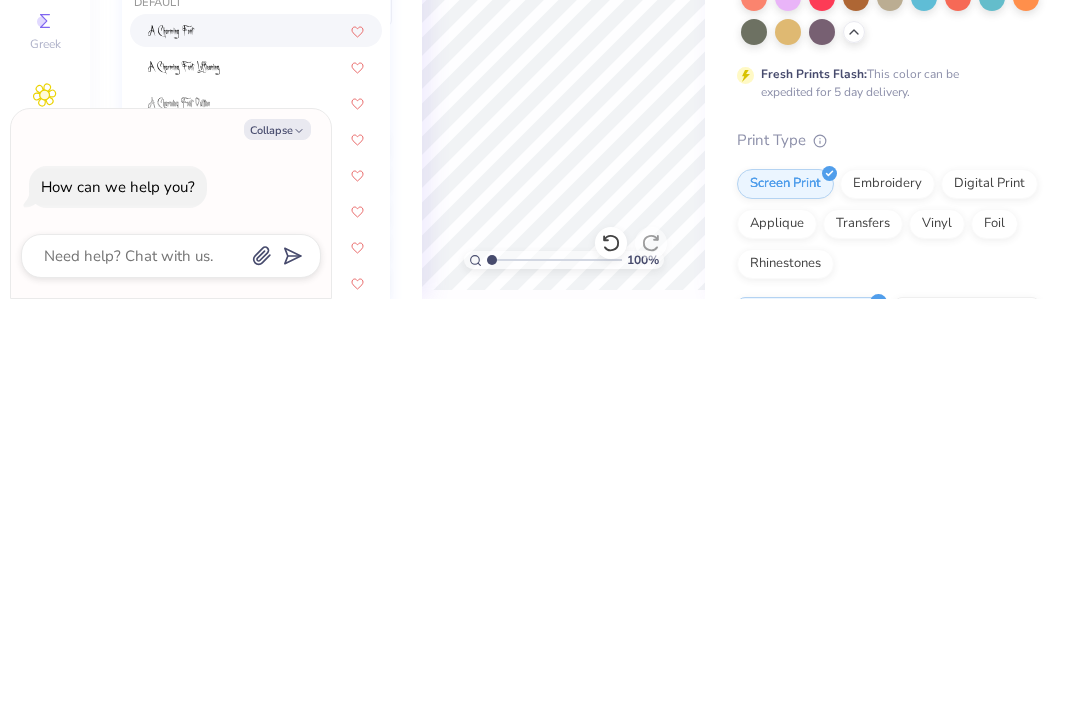 type on "M" 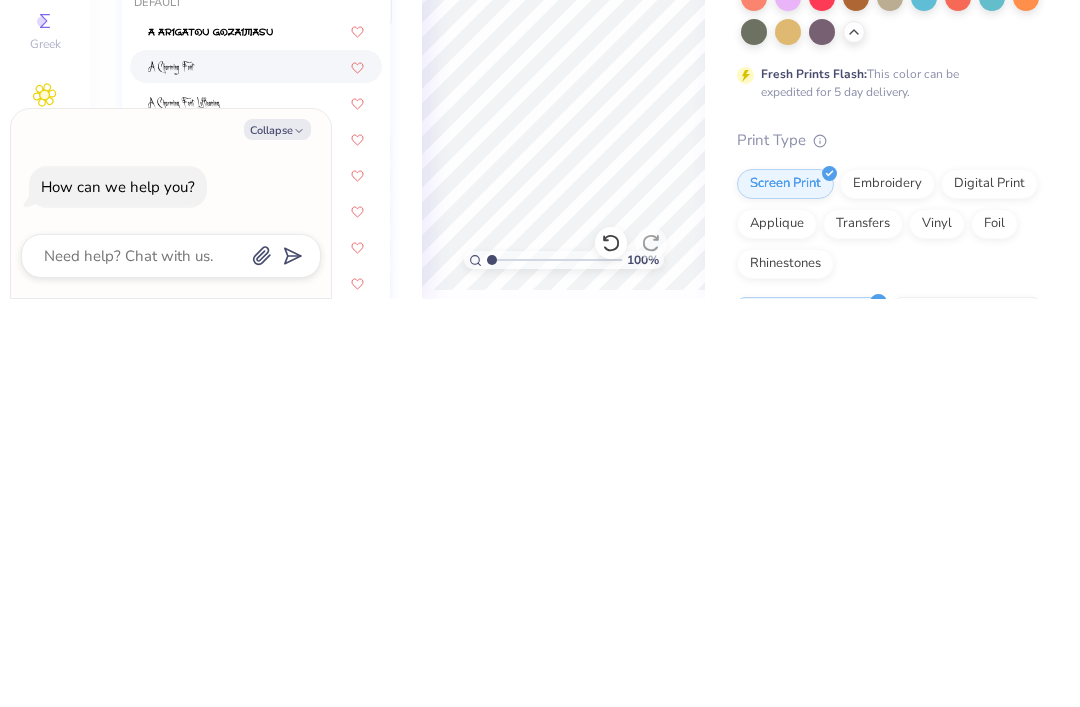 type 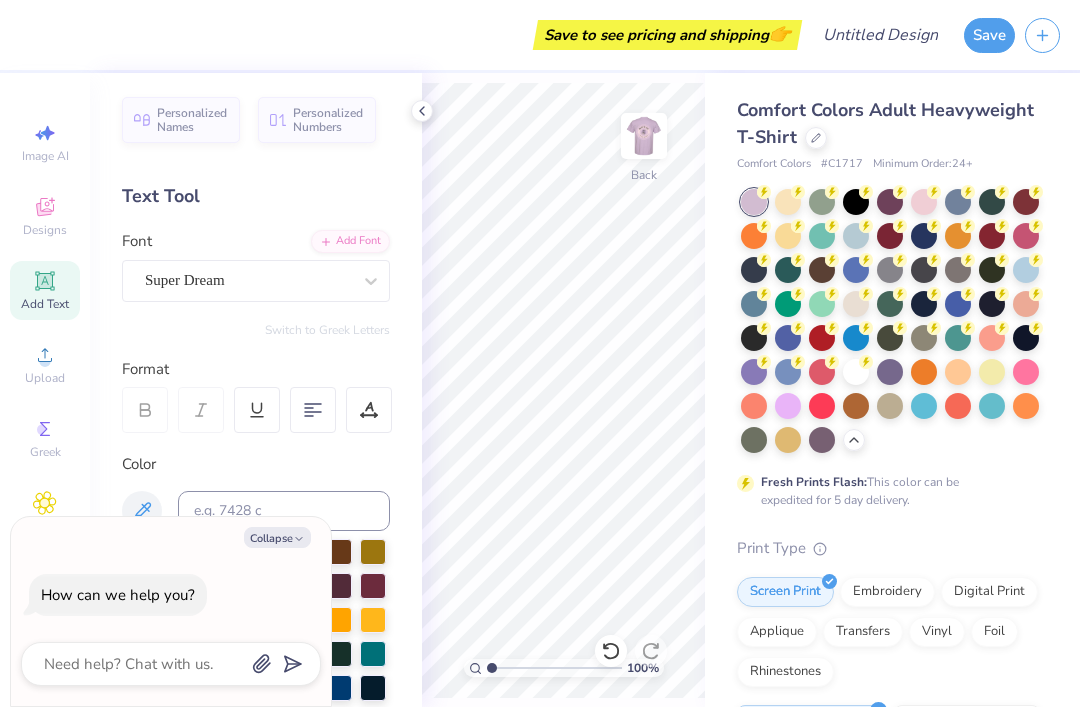 click 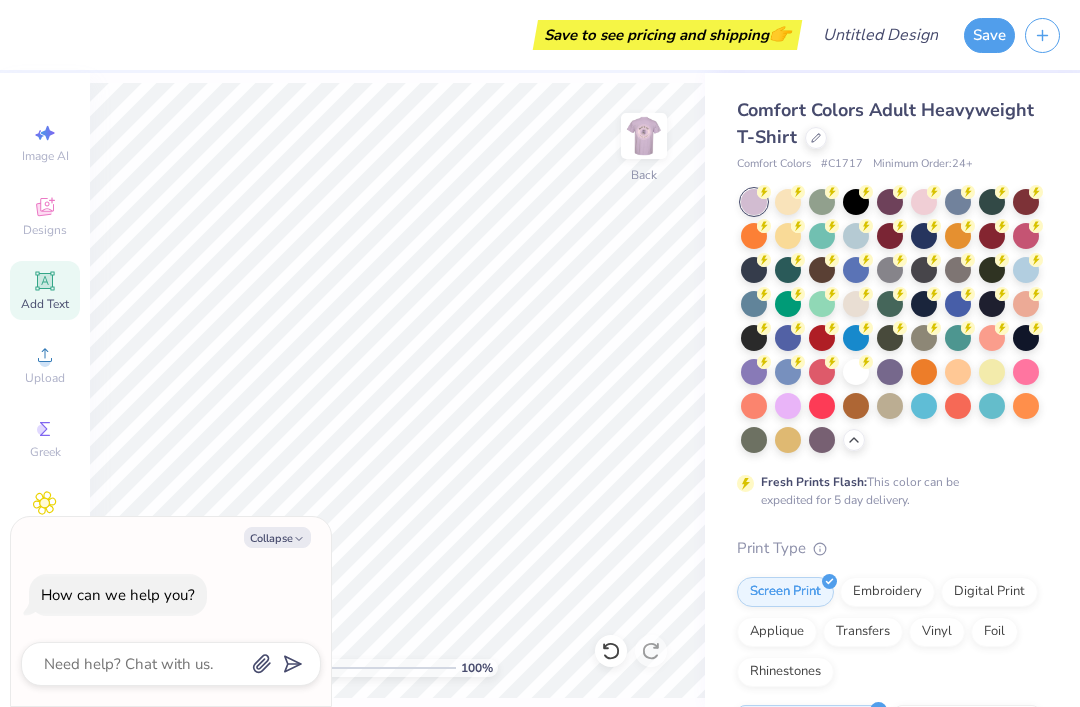 click 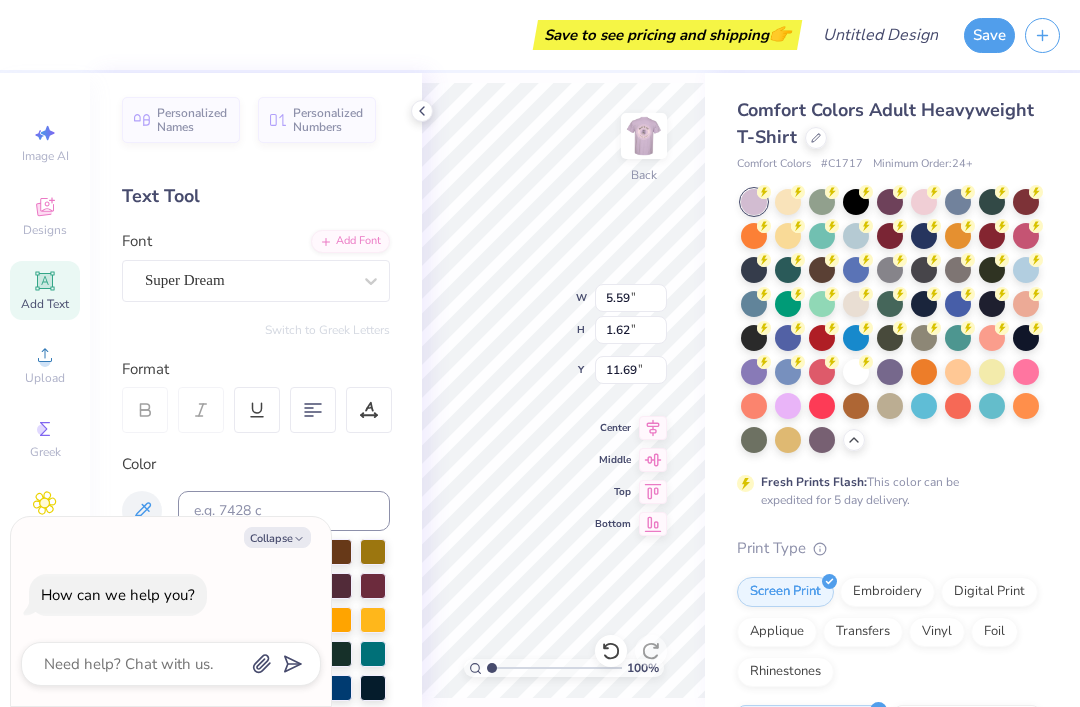 click 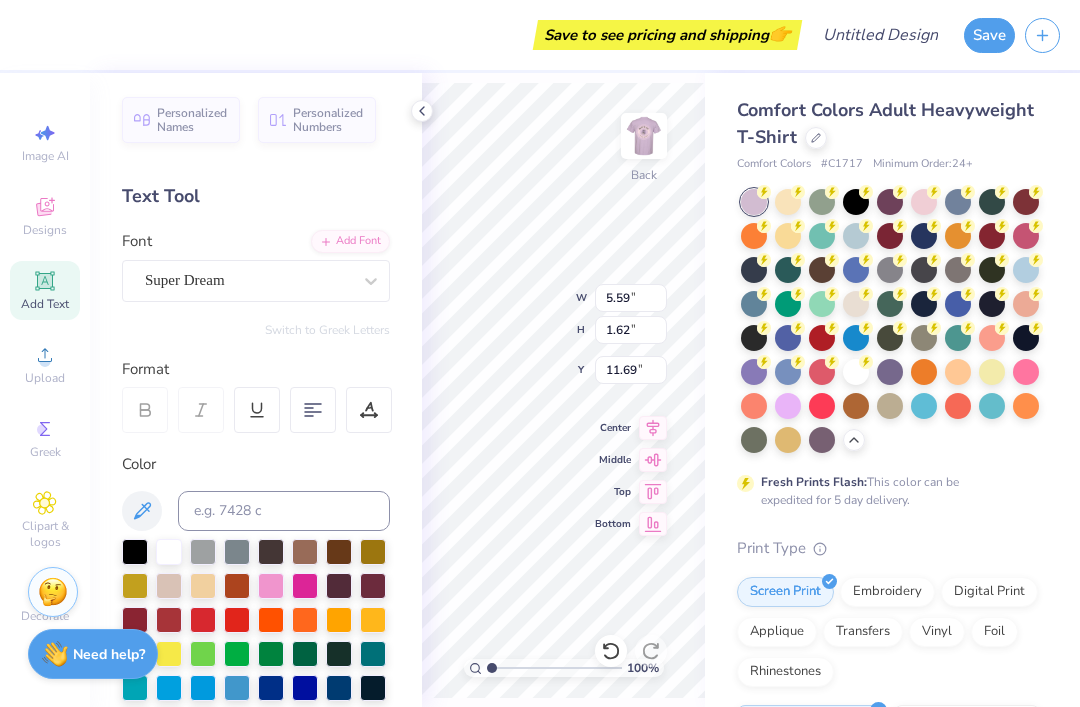 scroll, scrollTop: 1, scrollLeft: 3, axis: both 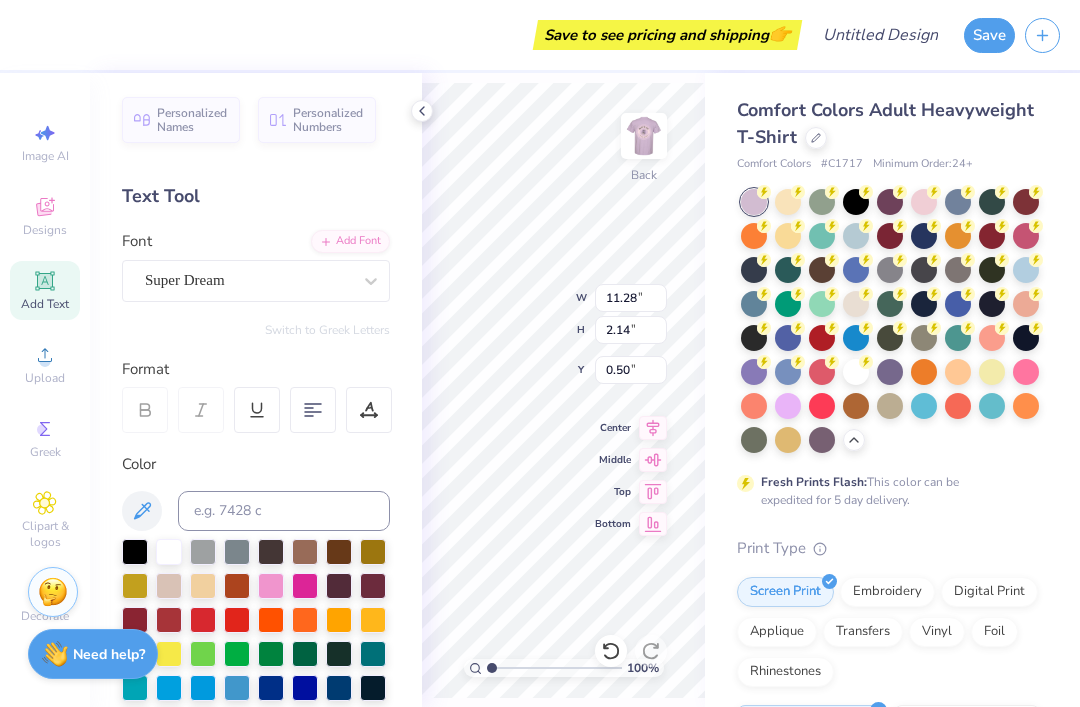 type on "Mix'd Up" 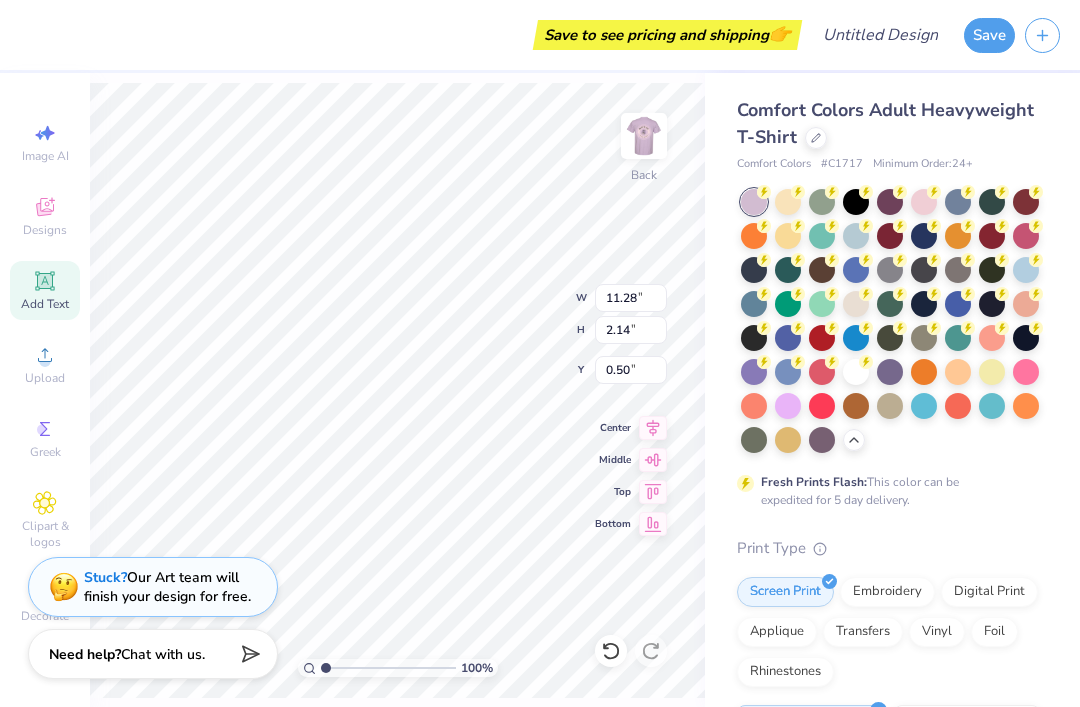 type on "8.39" 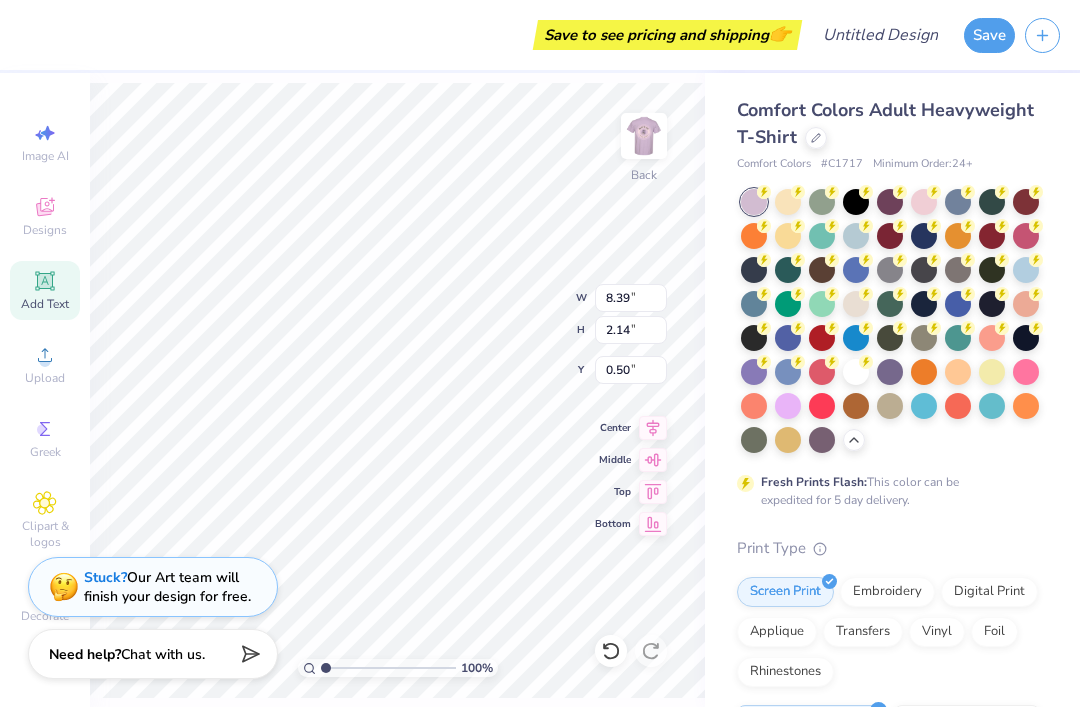 type on "4.21" 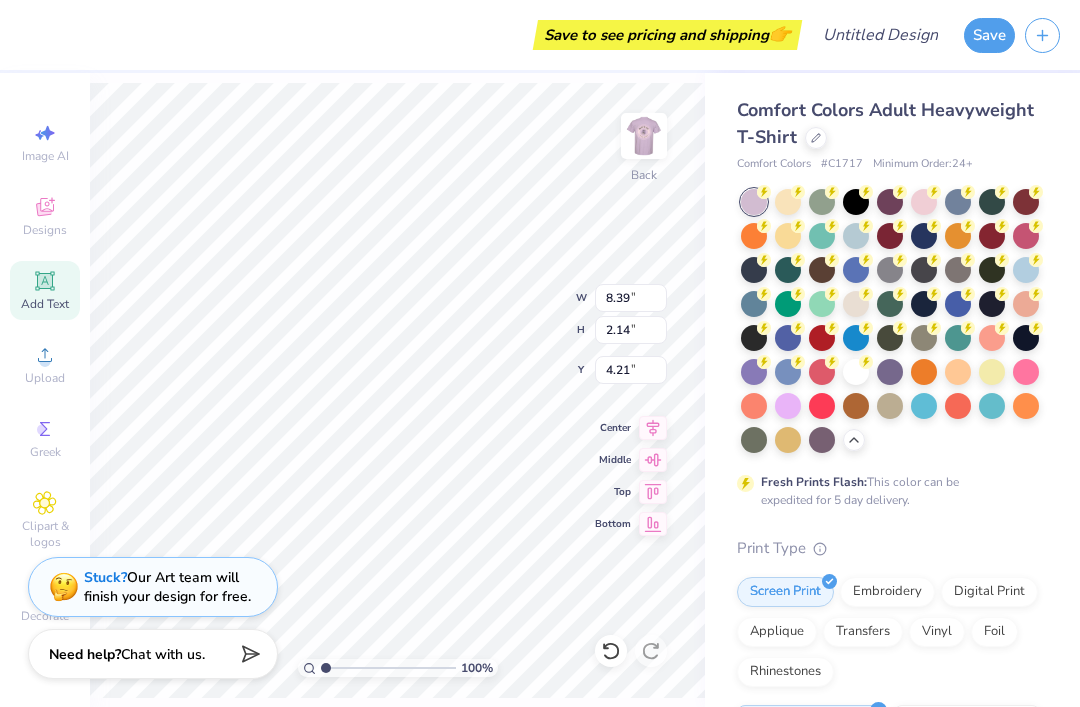 type on "4.19" 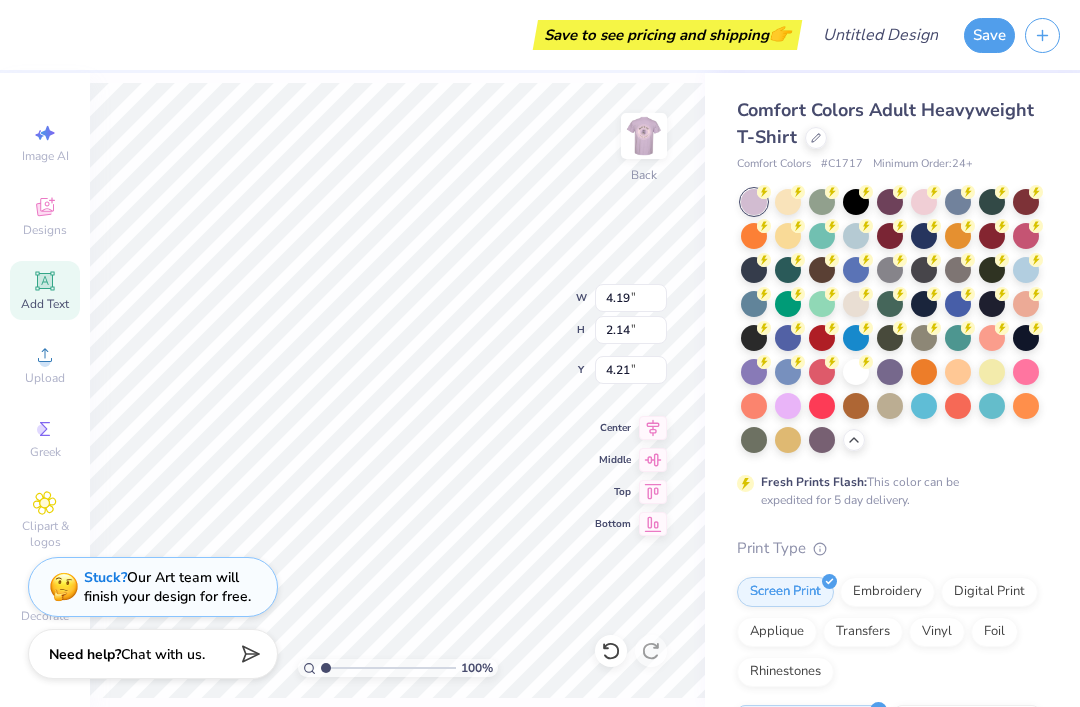 type on "1.07" 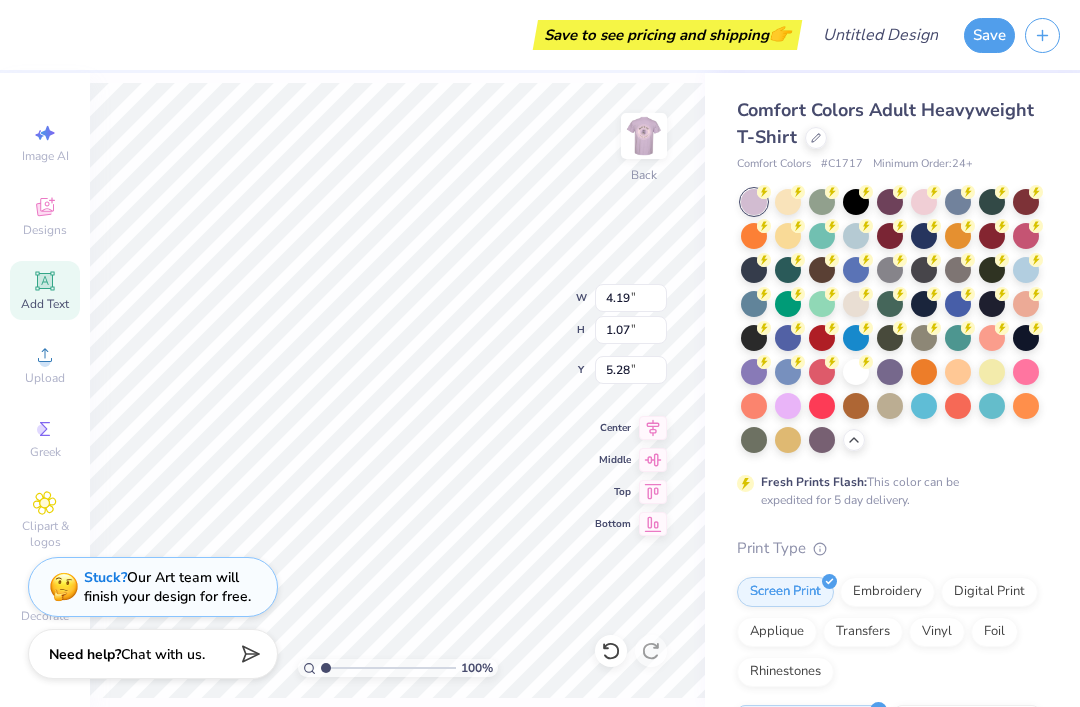 type on "3.00" 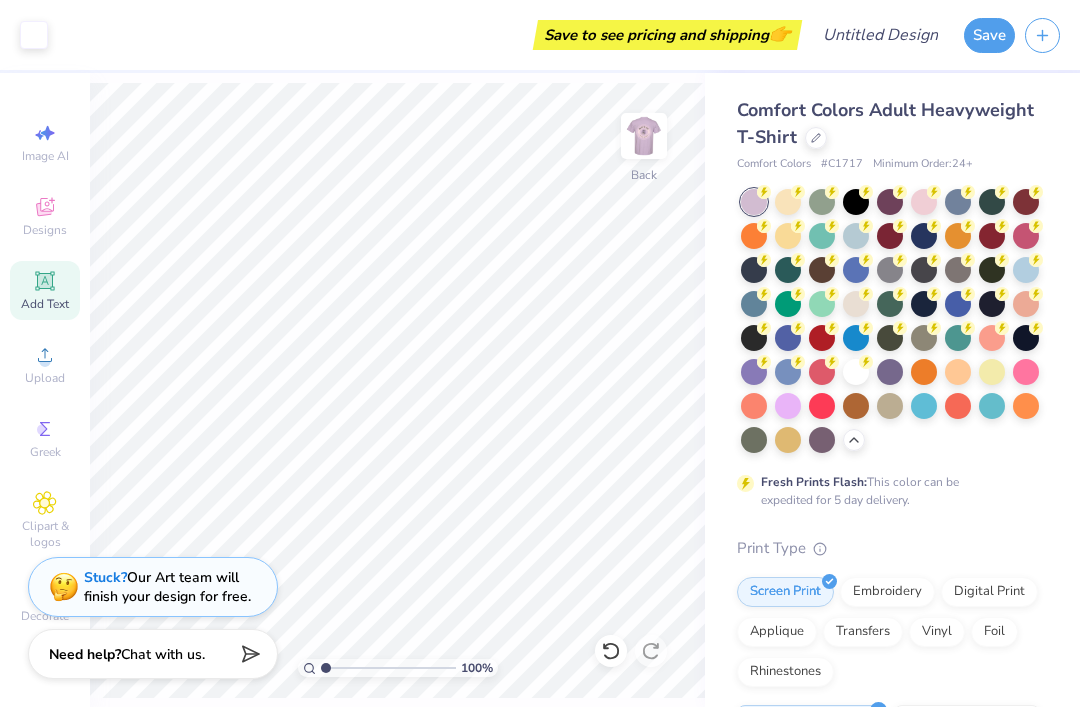 click at bounding box center (644, 136) 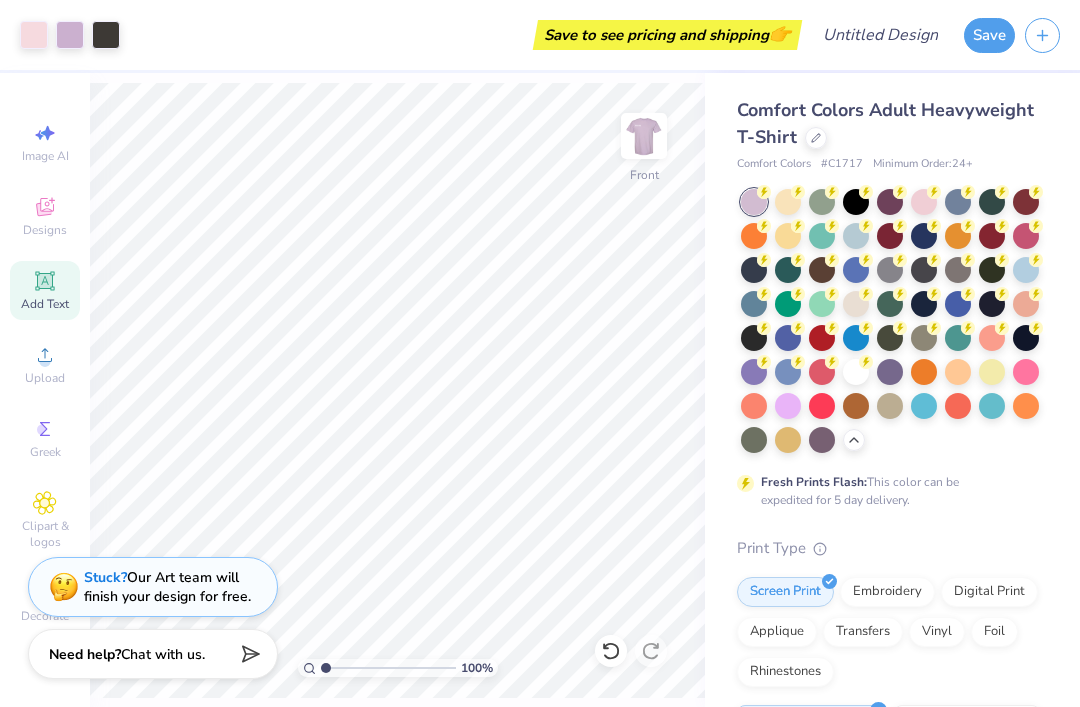 click at bounding box center (644, 136) 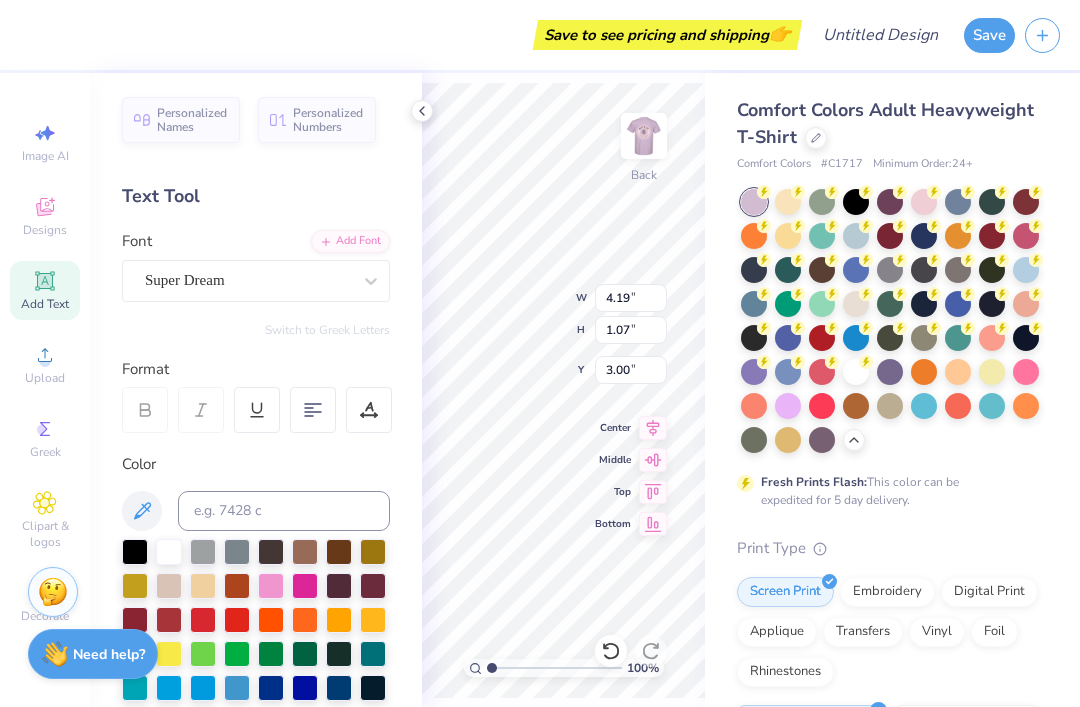 click at bounding box center (924, 304) 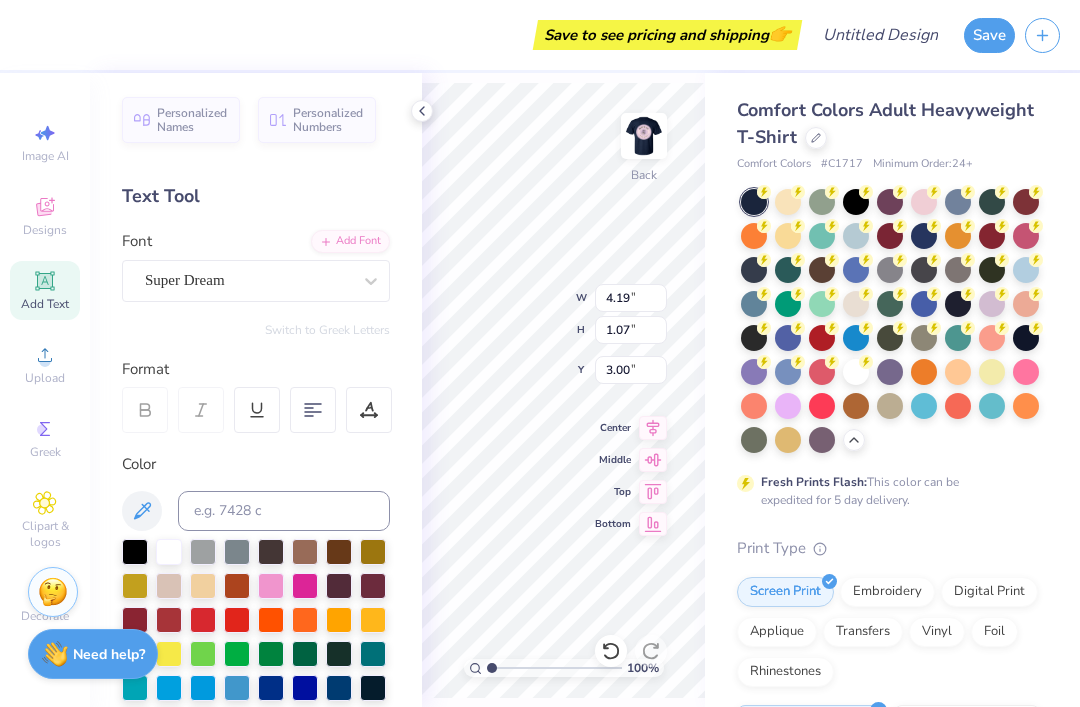 click at bounding box center [135, 552] 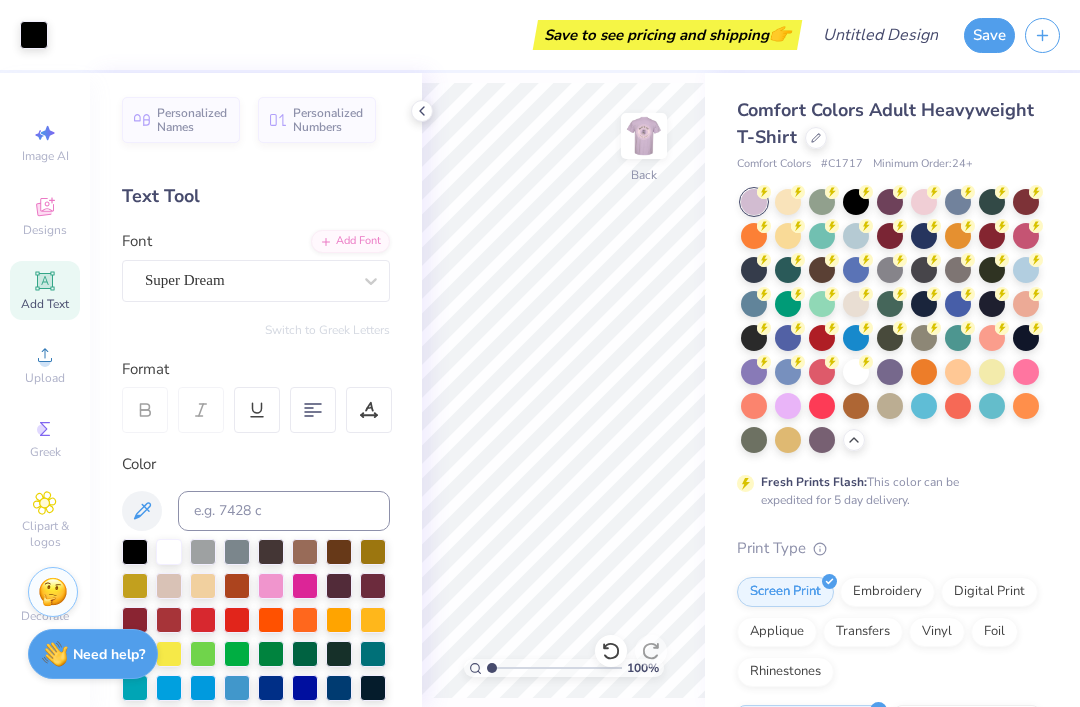 click at bounding box center [422, 111] 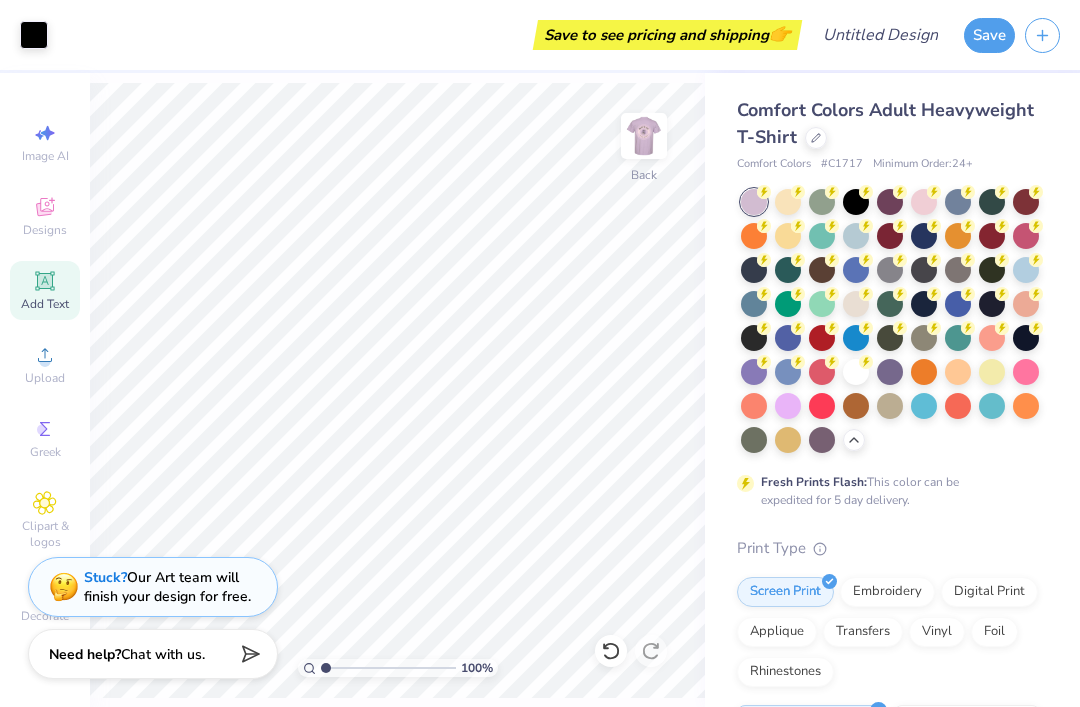 click at bounding box center (644, 136) 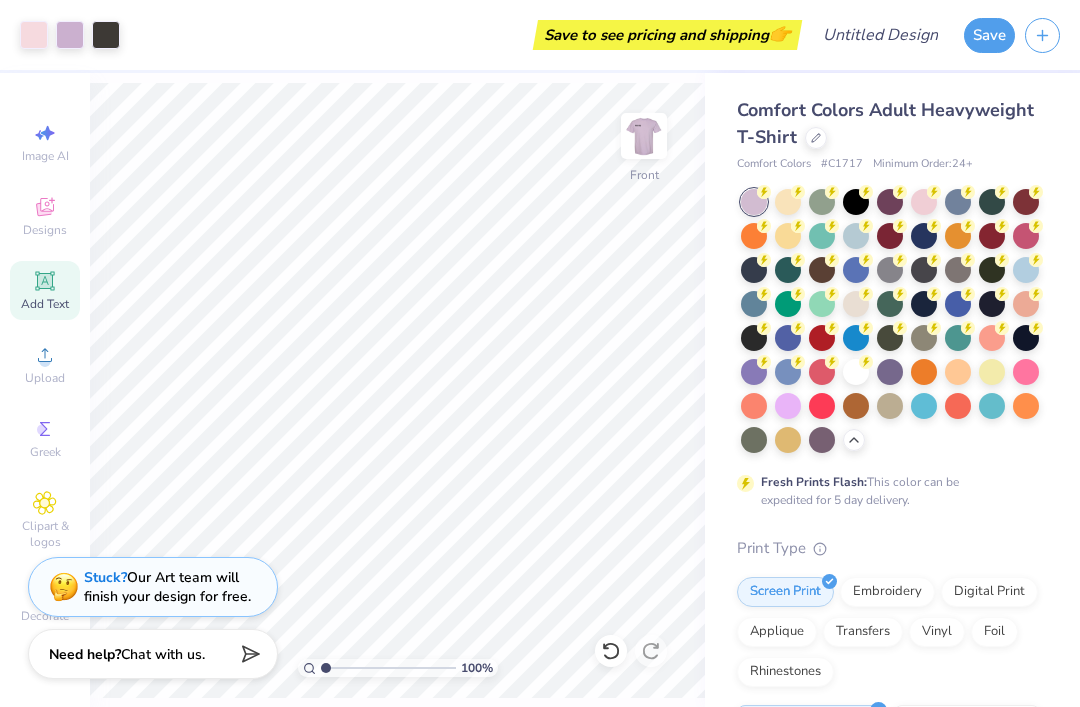click at bounding box center (644, 136) 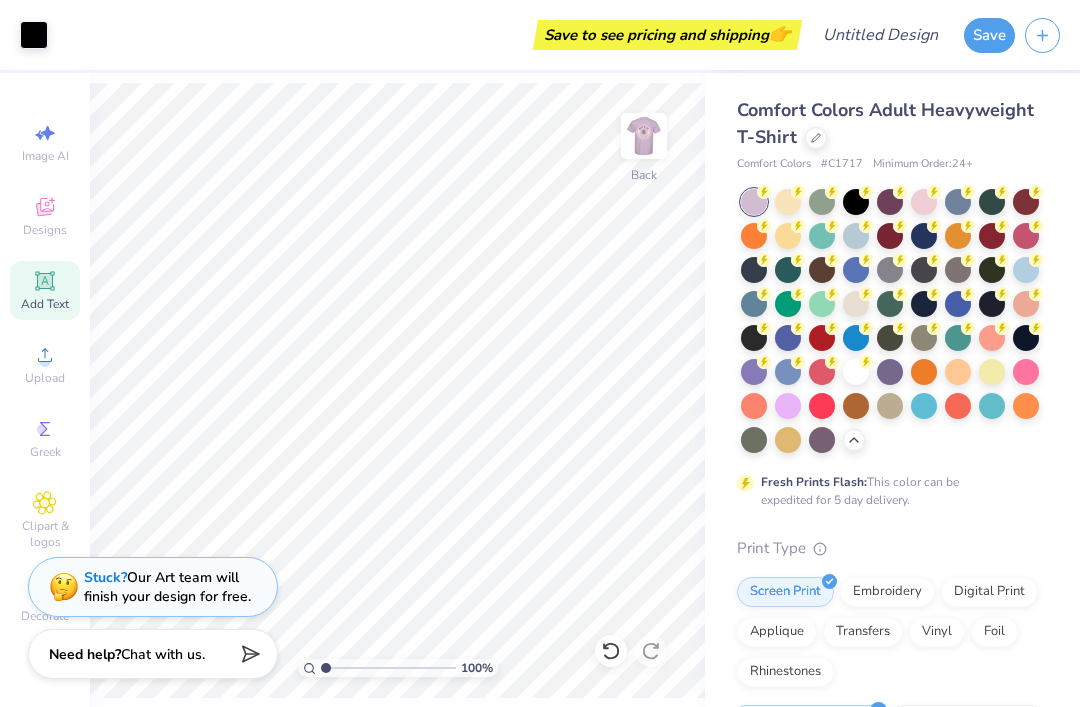 click at bounding box center (644, 136) 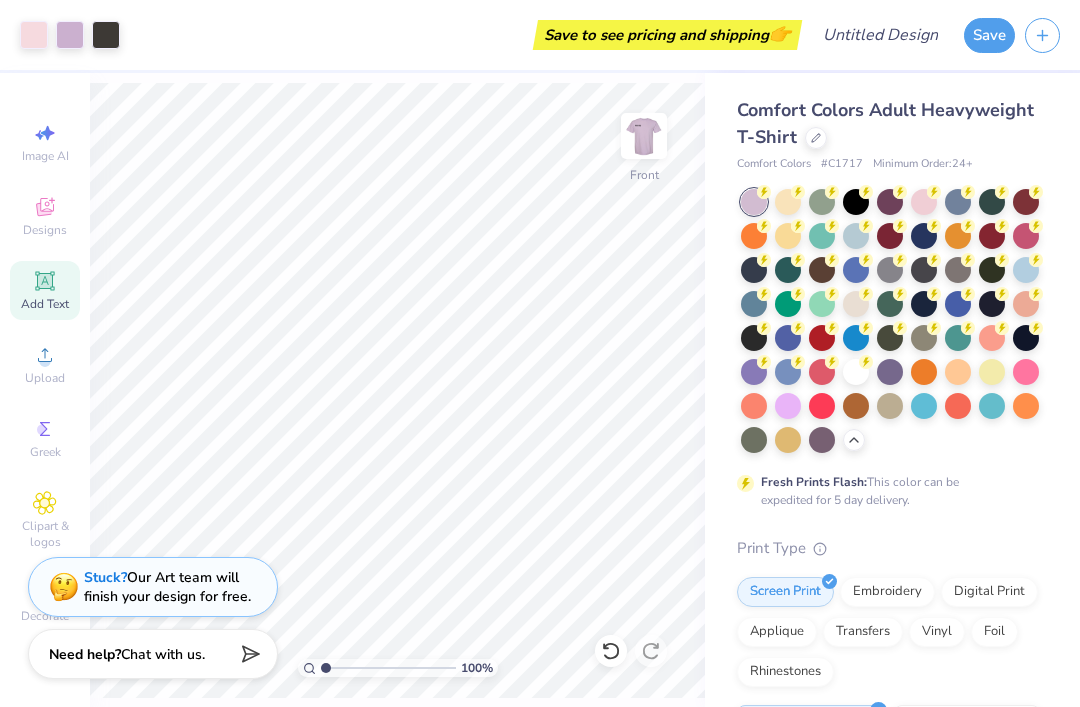 click at bounding box center (644, 136) 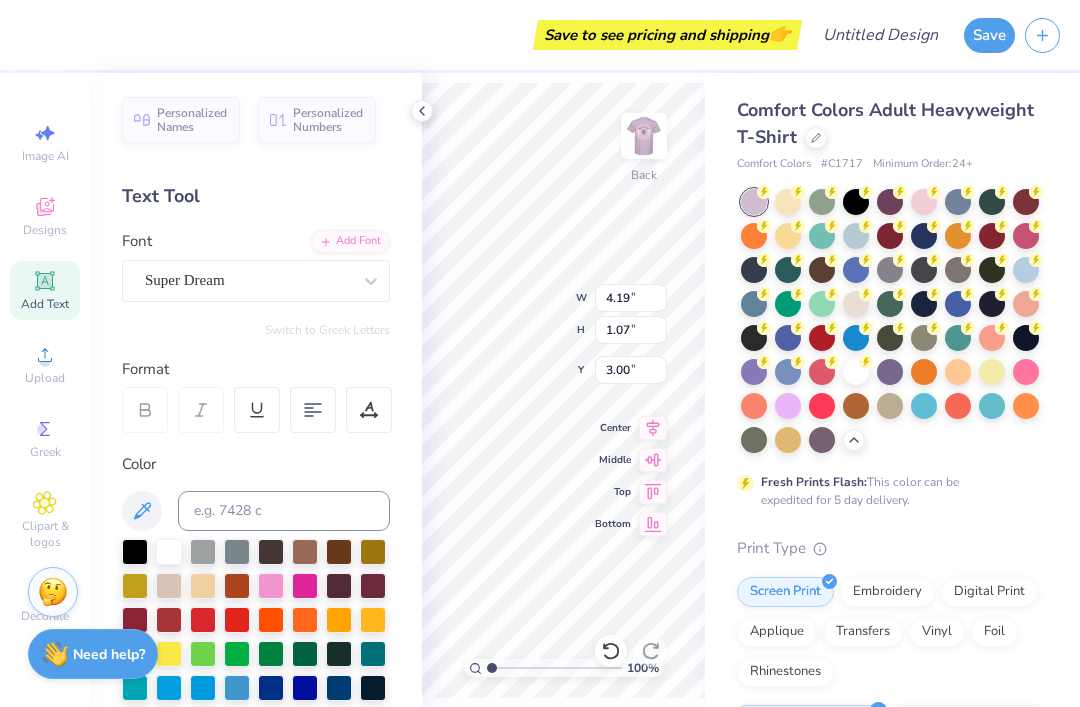 scroll, scrollTop: 28, scrollLeft: 0, axis: vertical 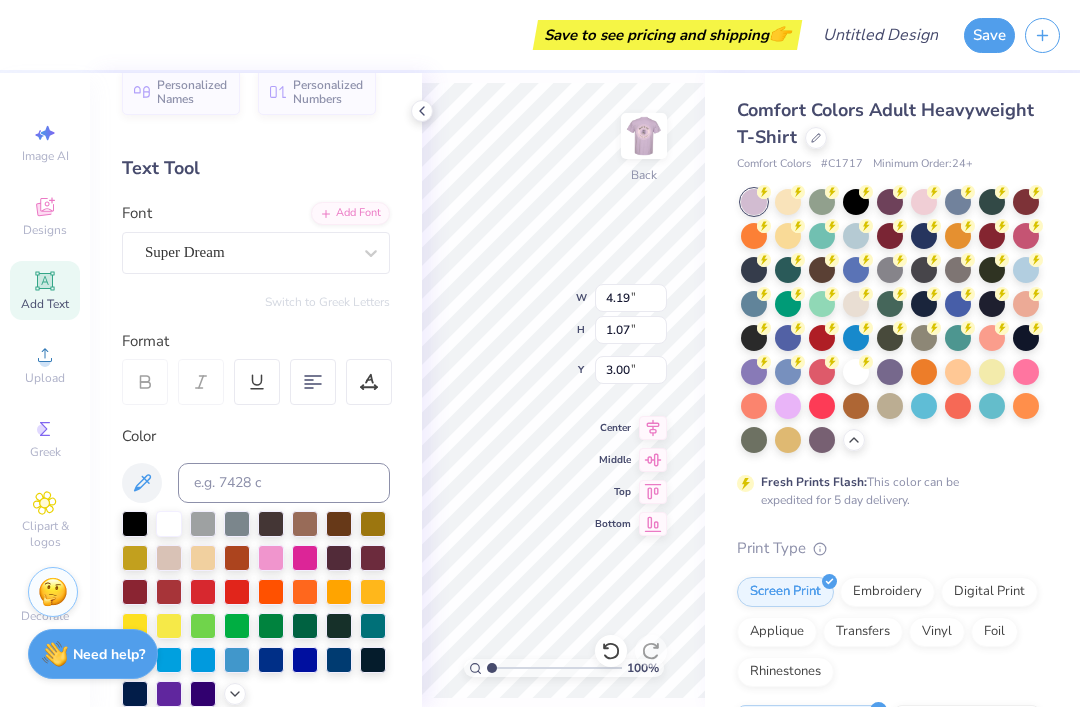click at bounding box center [169, 558] 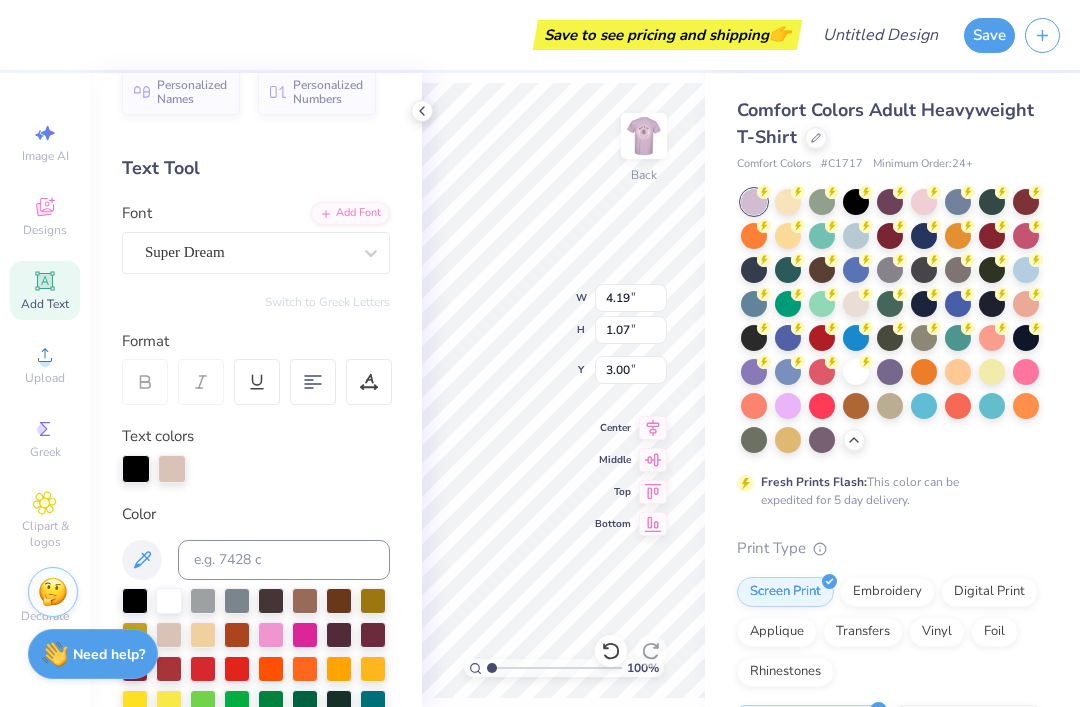 scroll, scrollTop: 0, scrollLeft: 3, axis: horizontal 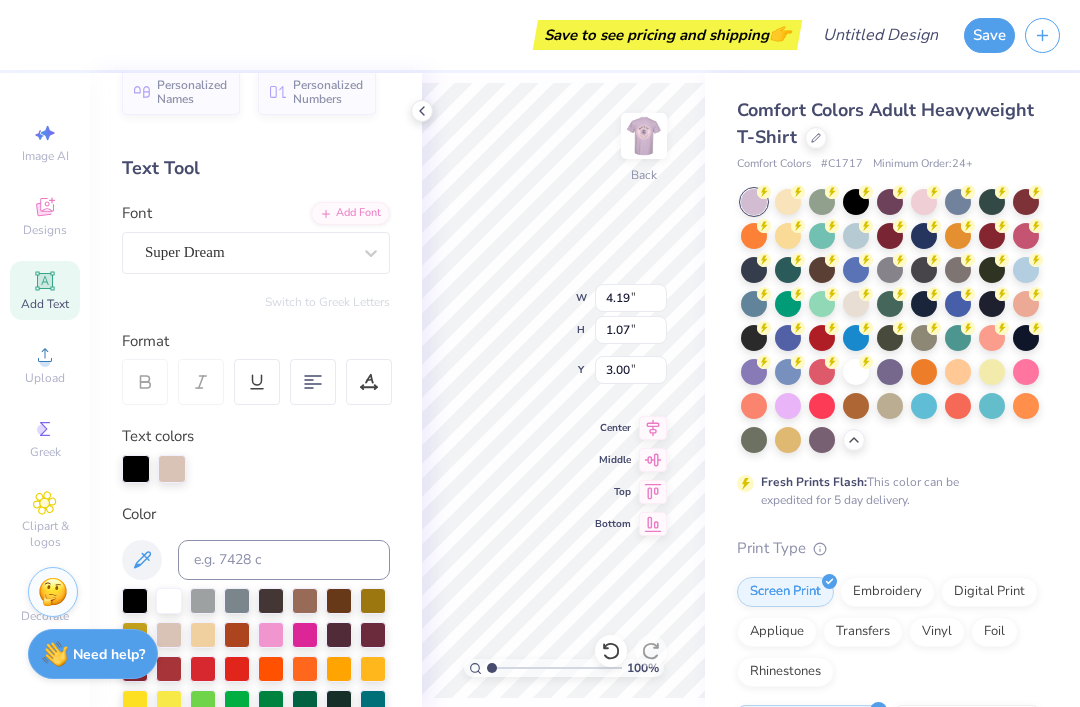 click at bounding box center [271, 635] 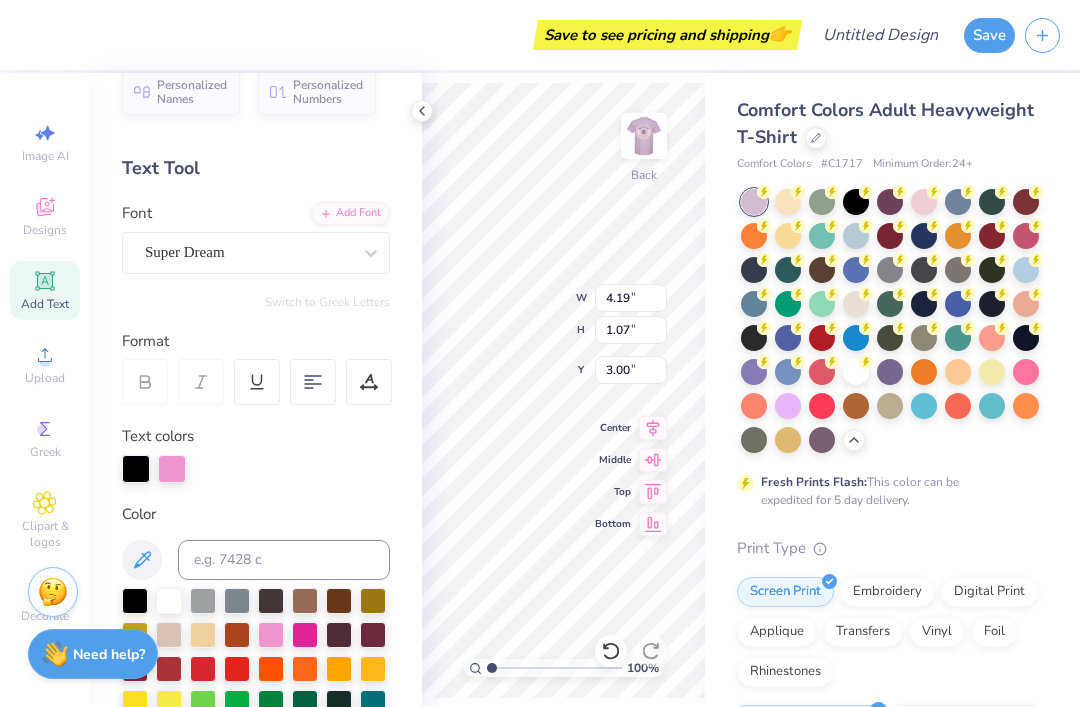 scroll, scrollTop: 0, scrollLeft: 1, axis: horizontal 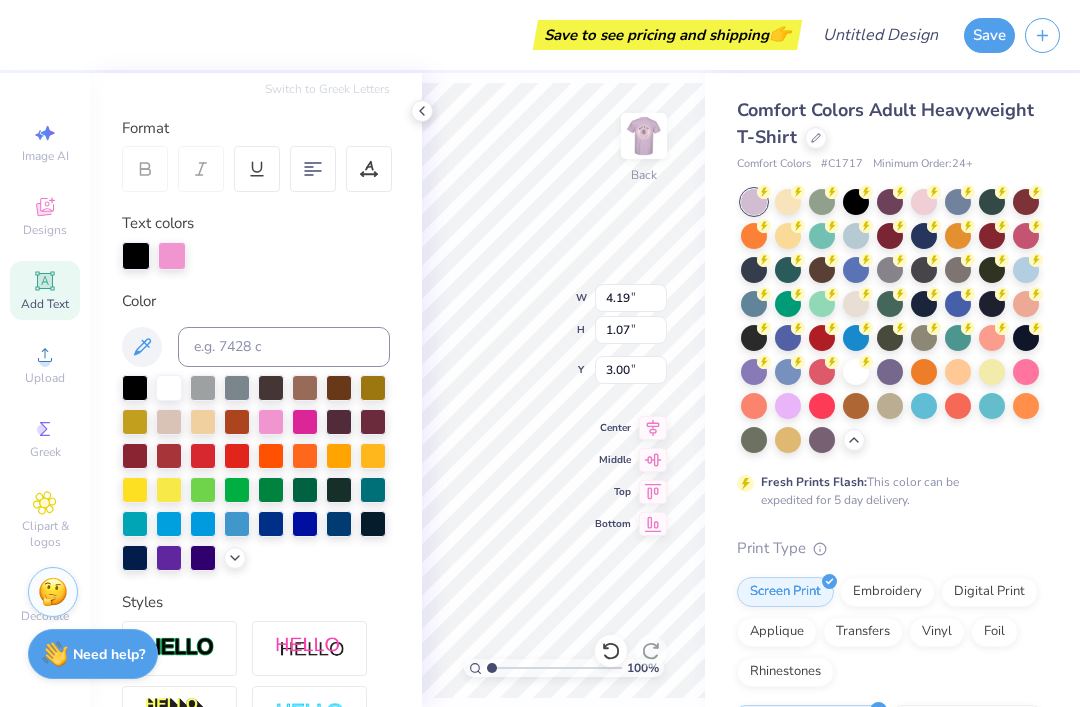 click 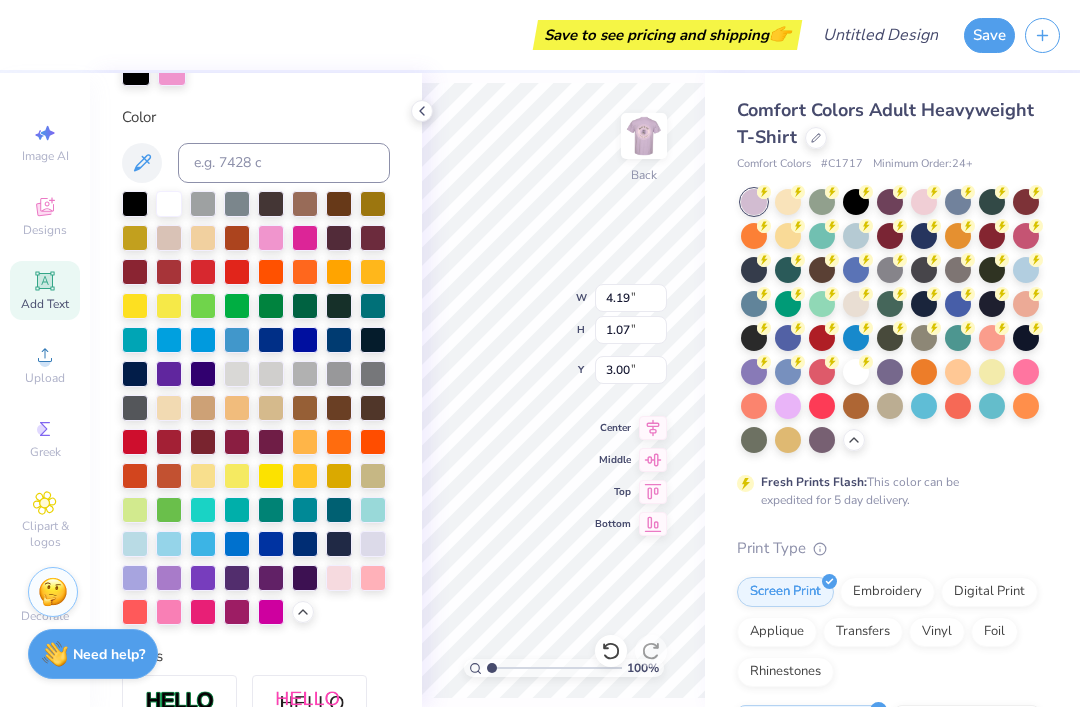 scroll, scrollTop: 434, scrollLeft: 0, axis: vertical 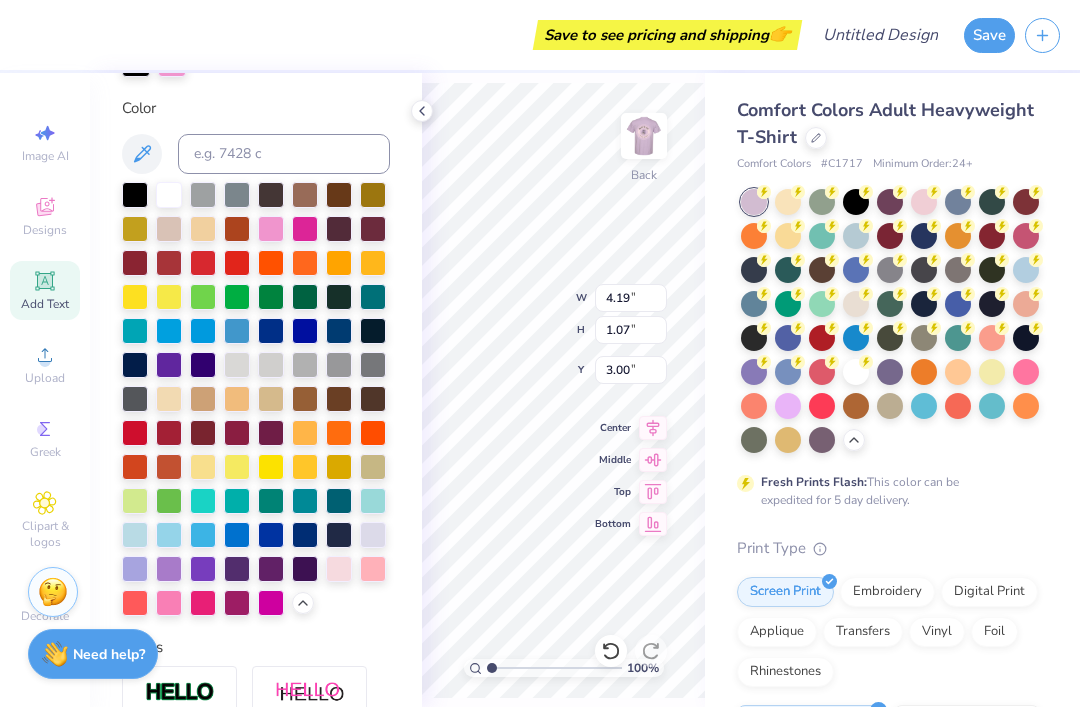 click at bounding box center [339, 569] 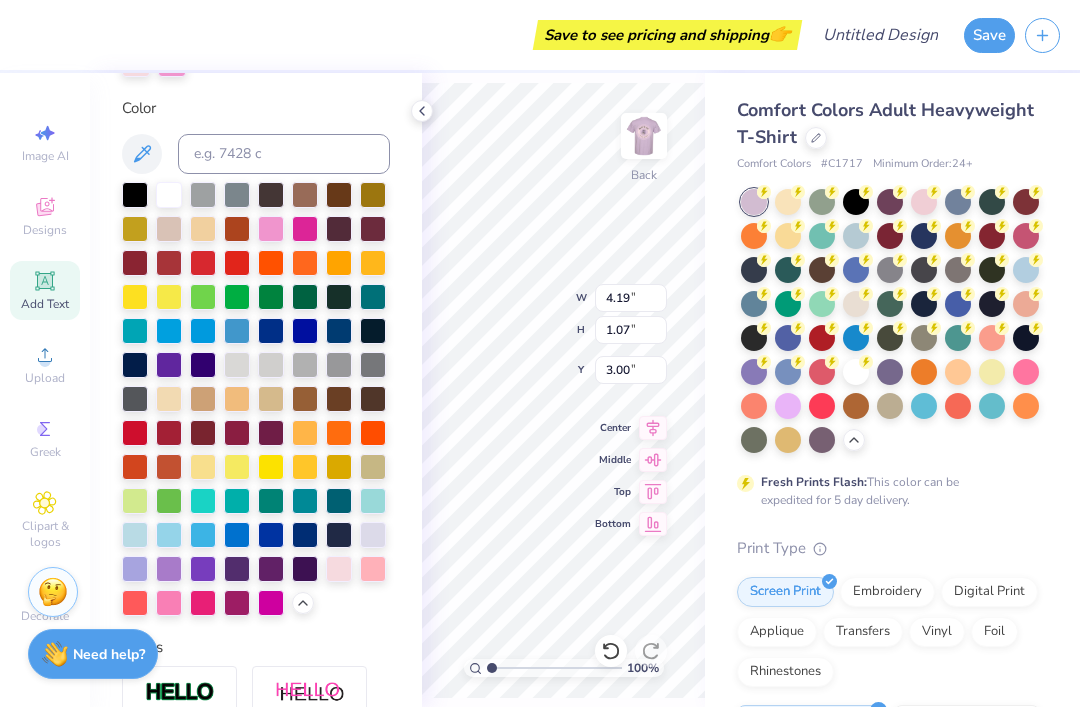click at bounding box center [339, 569] 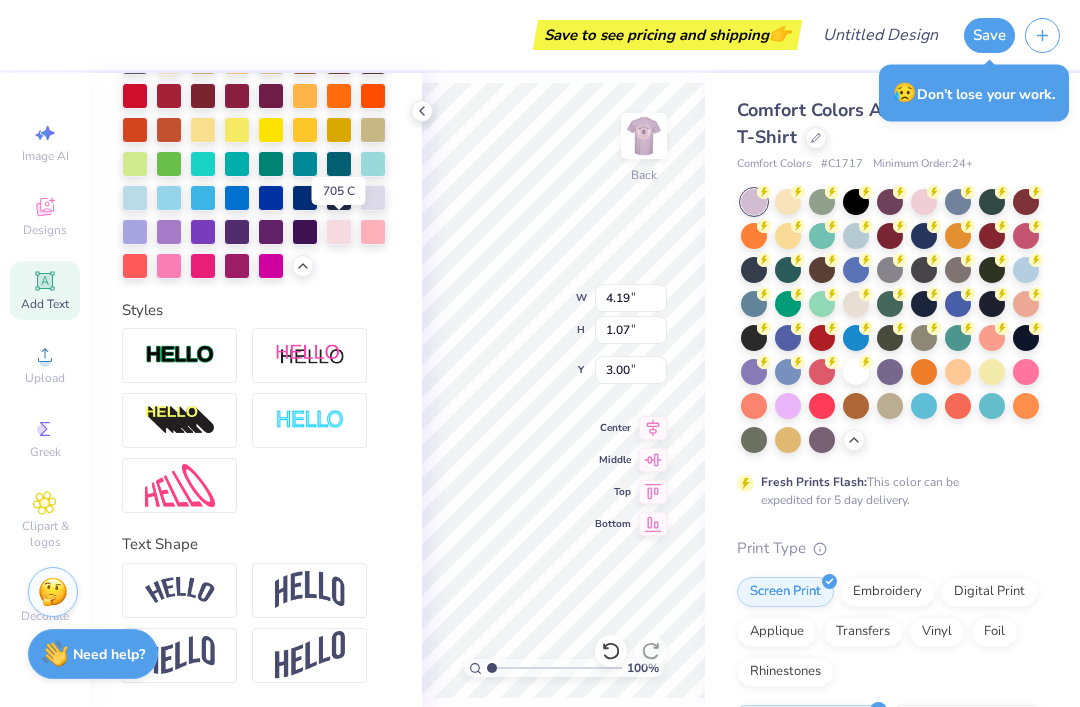 scroll, scrollTop: 695, scrollLeft: 0, axis: vertical 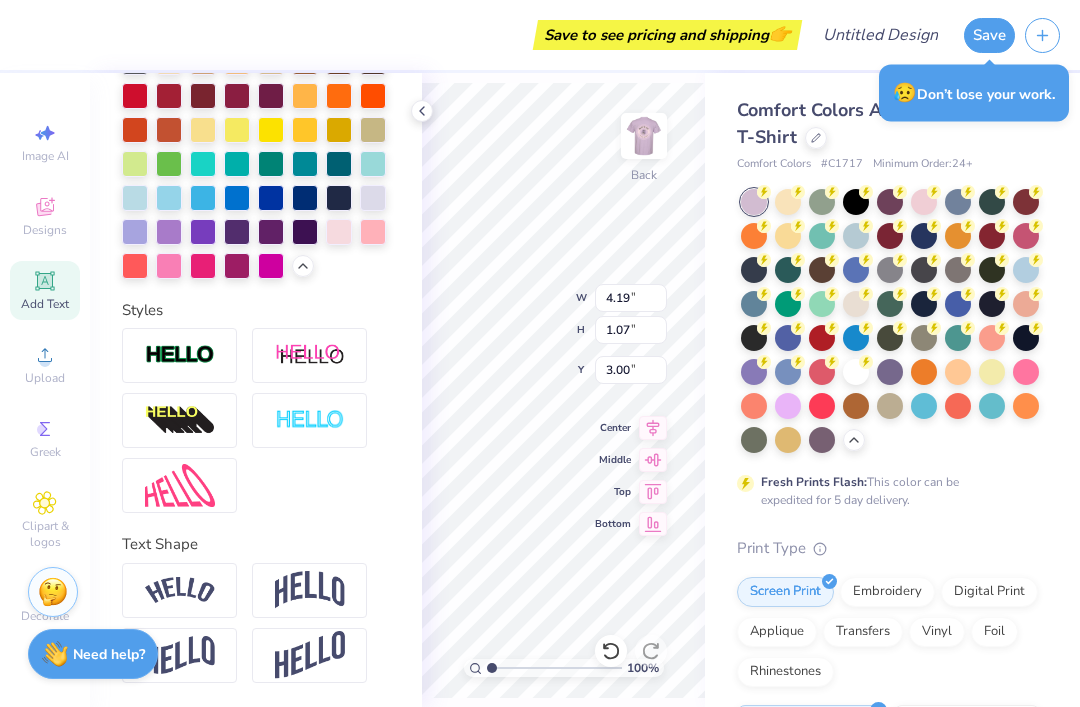click at bounding box center (180, 590) 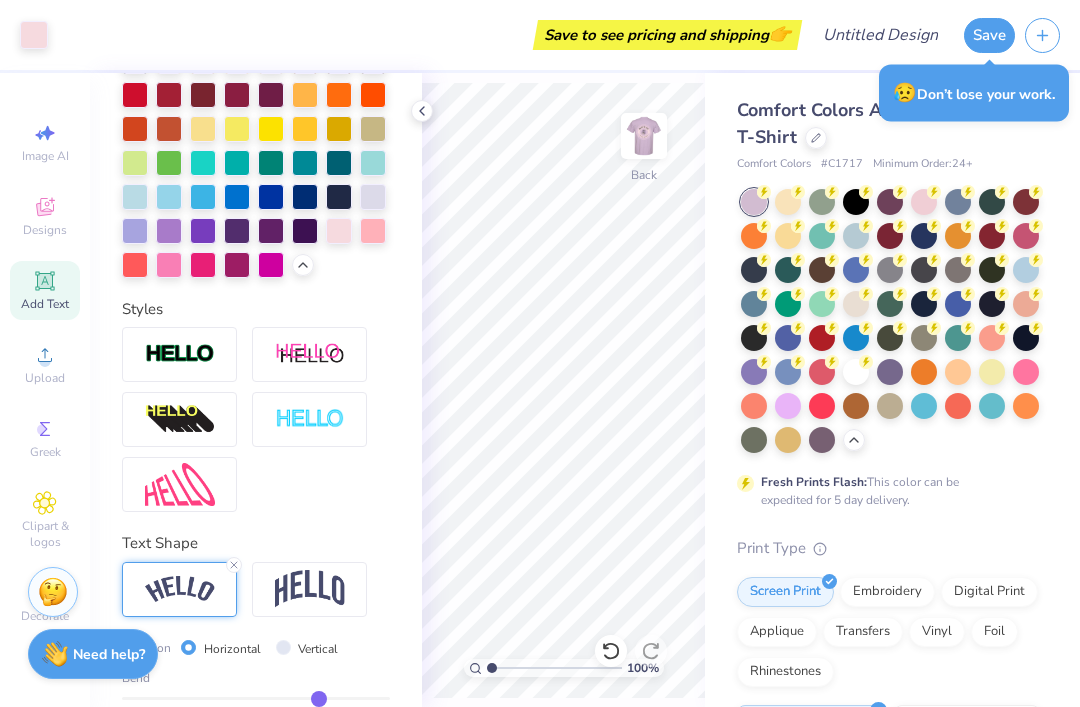 click at bounding box center (422, 111) 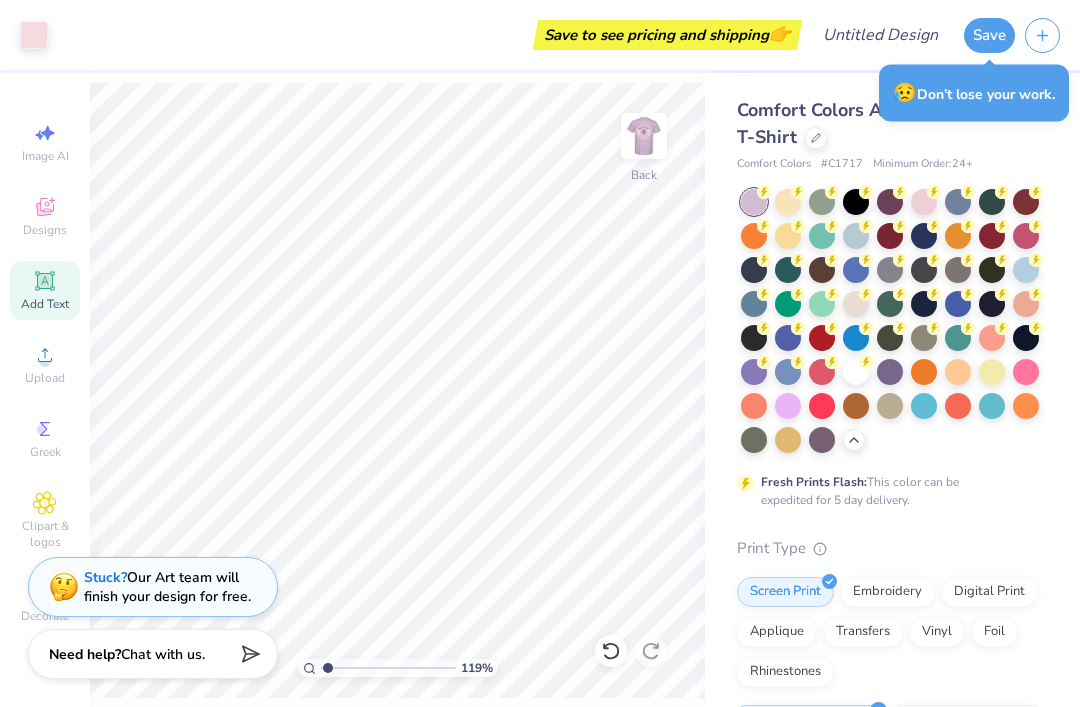type on "1.46366232358092" 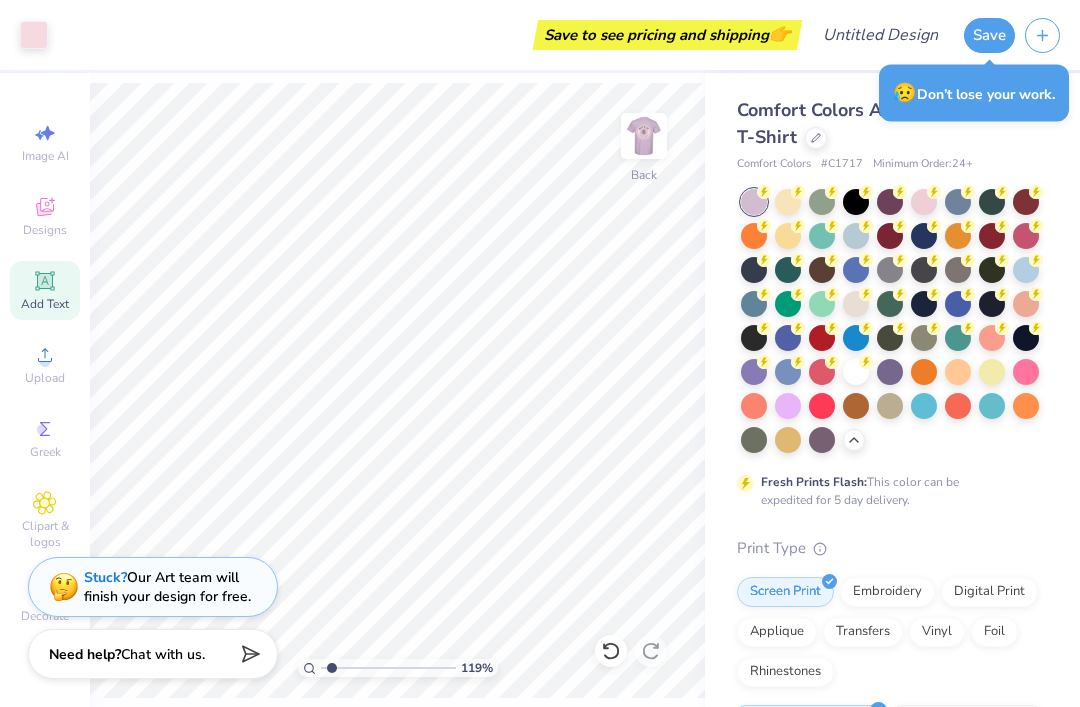 type on "1.48667261937332" 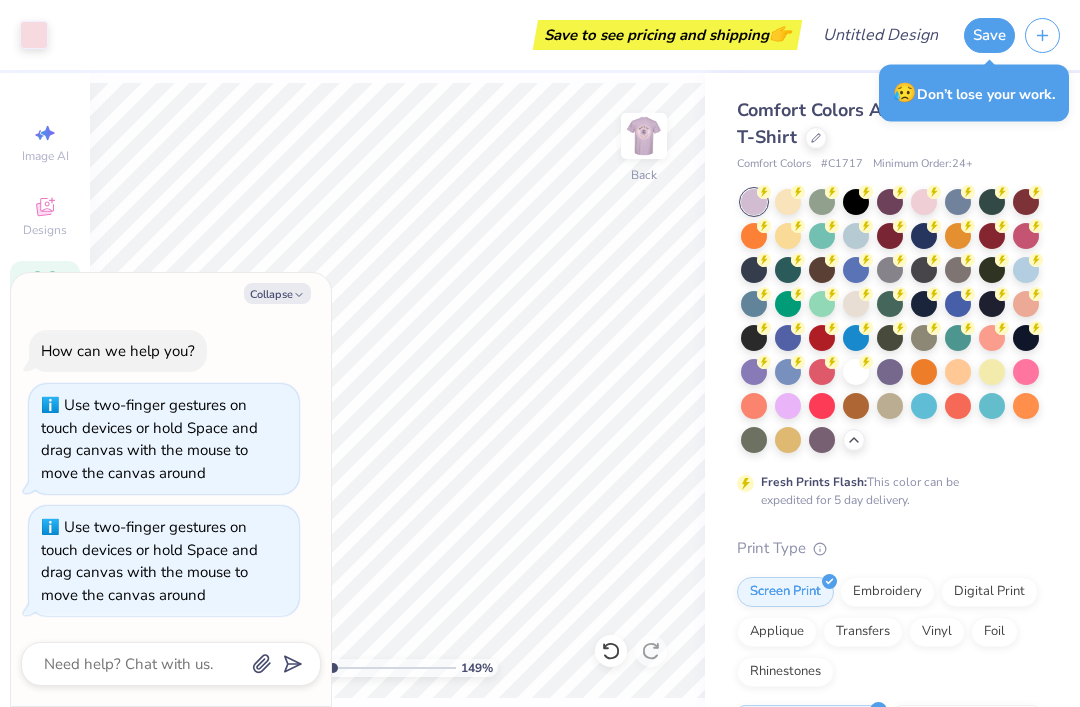 type on "1.51431143882879" 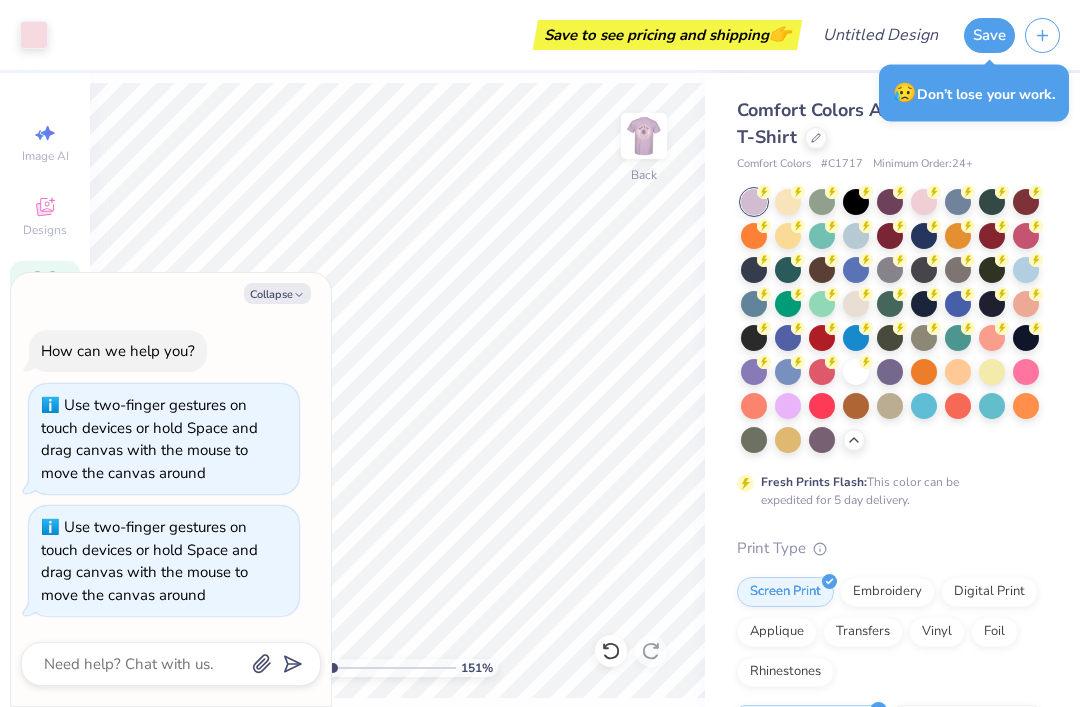 click on "Collapse" at bounding box center (277, 293) 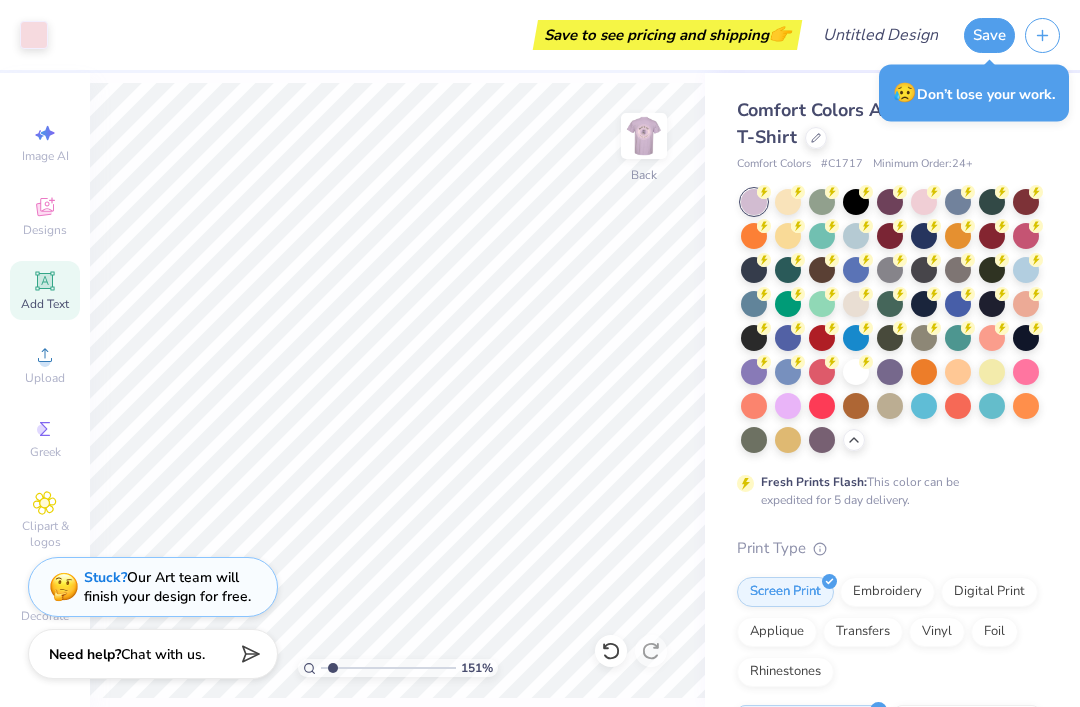 type on "x" 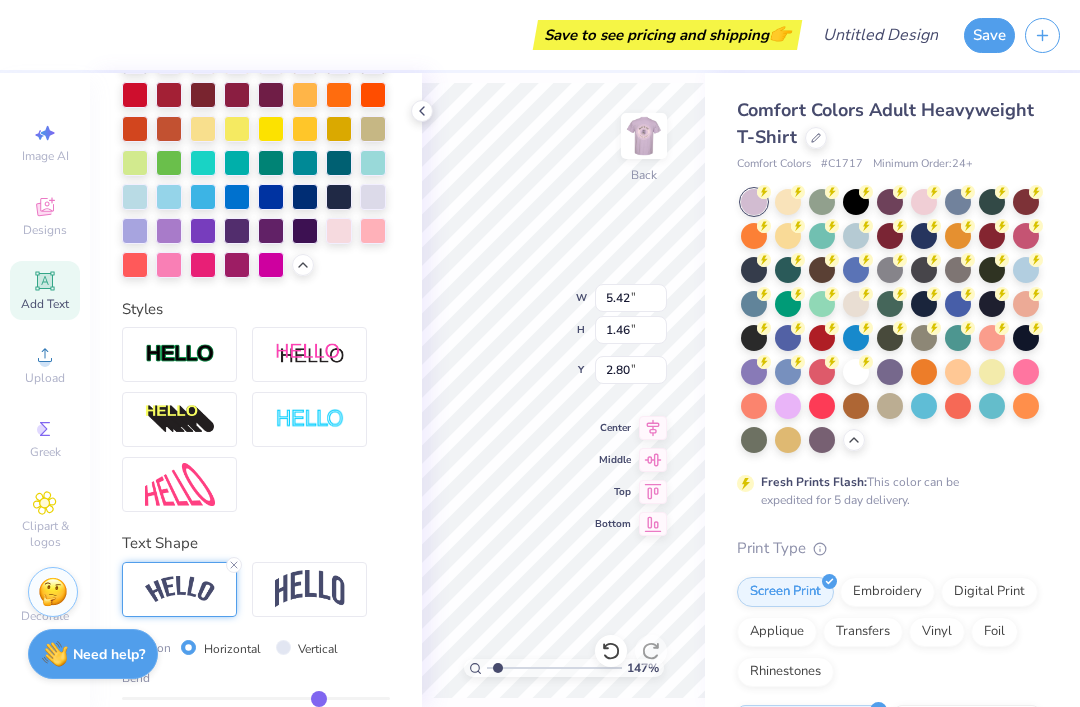 type on "1.47179236178371" 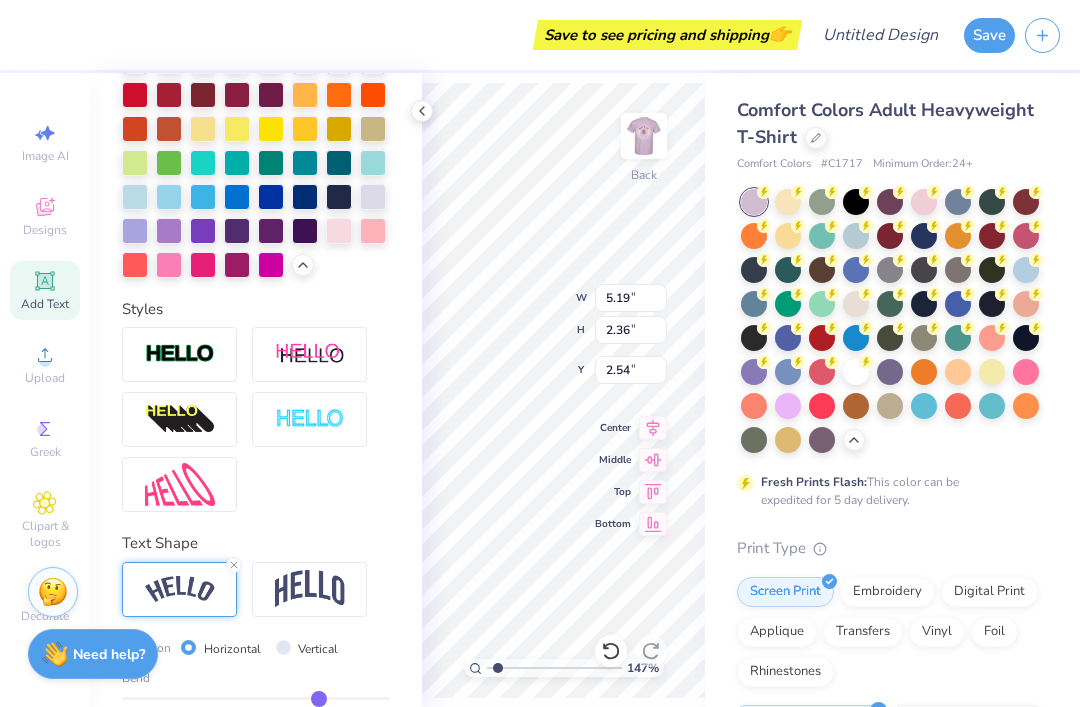 type on "1.47179236178371" 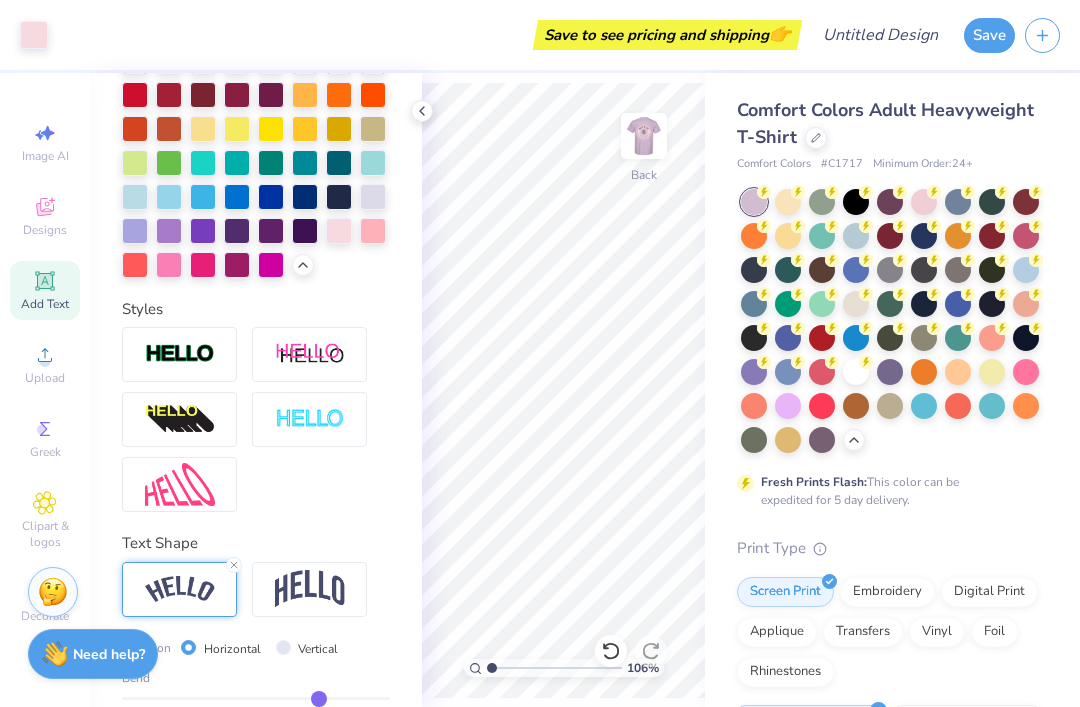 type on "1" 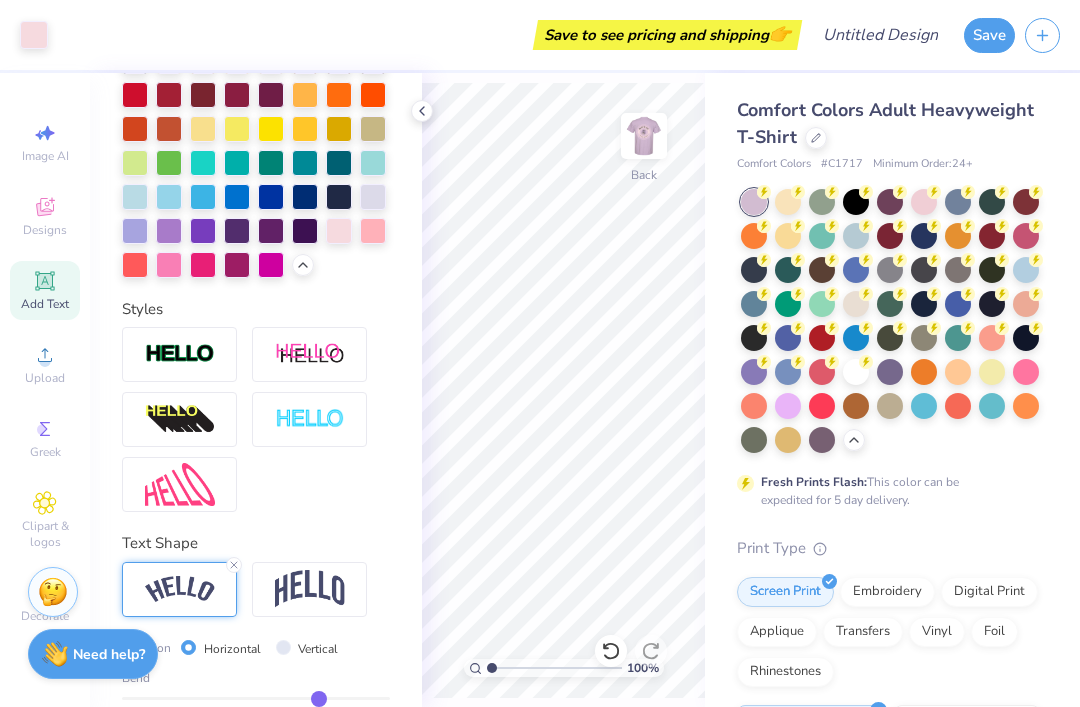 click 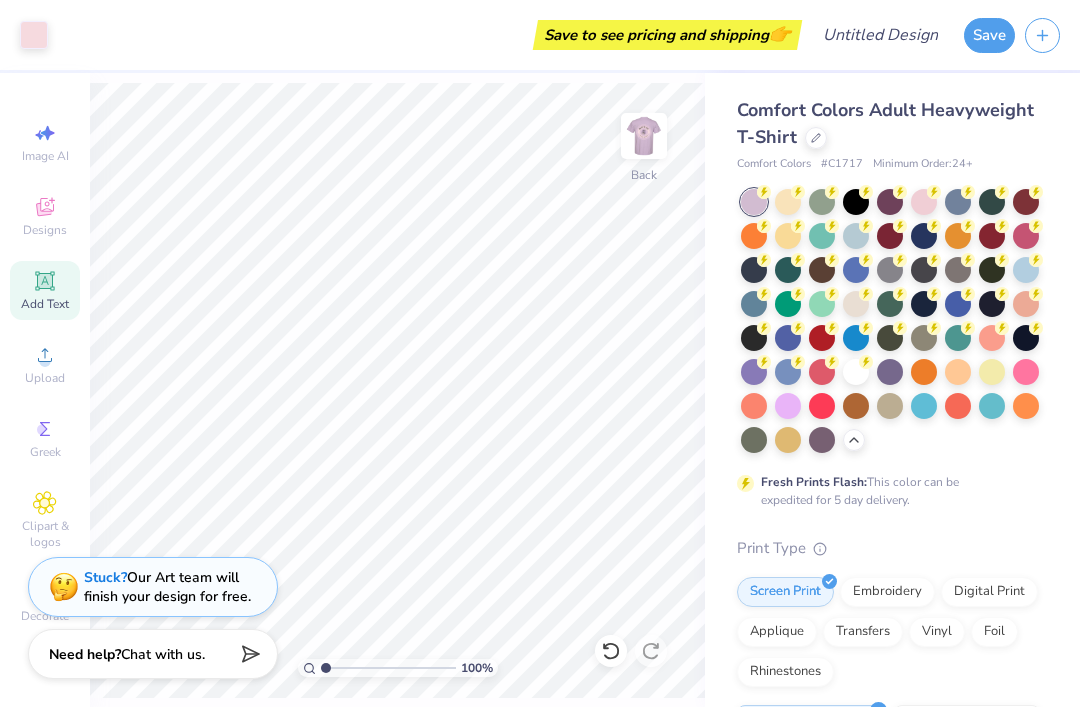 click on "Add Text" at bounding box center [45, 304] 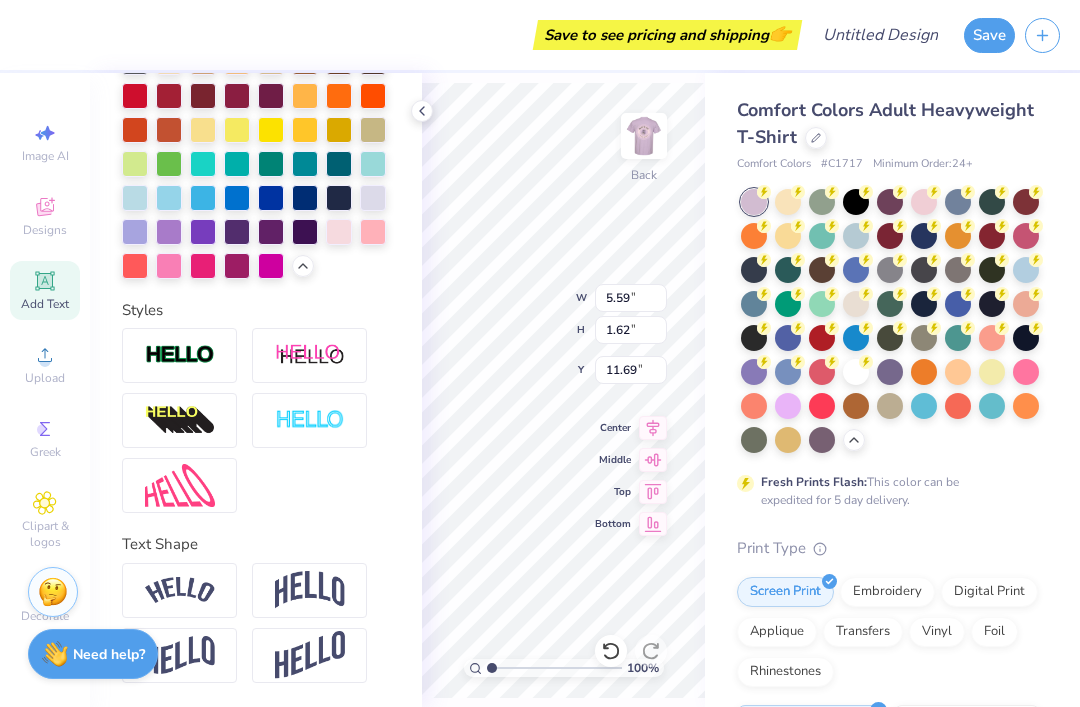 scroll, scrollTop: 1, scrollLeft: 3, axis: both 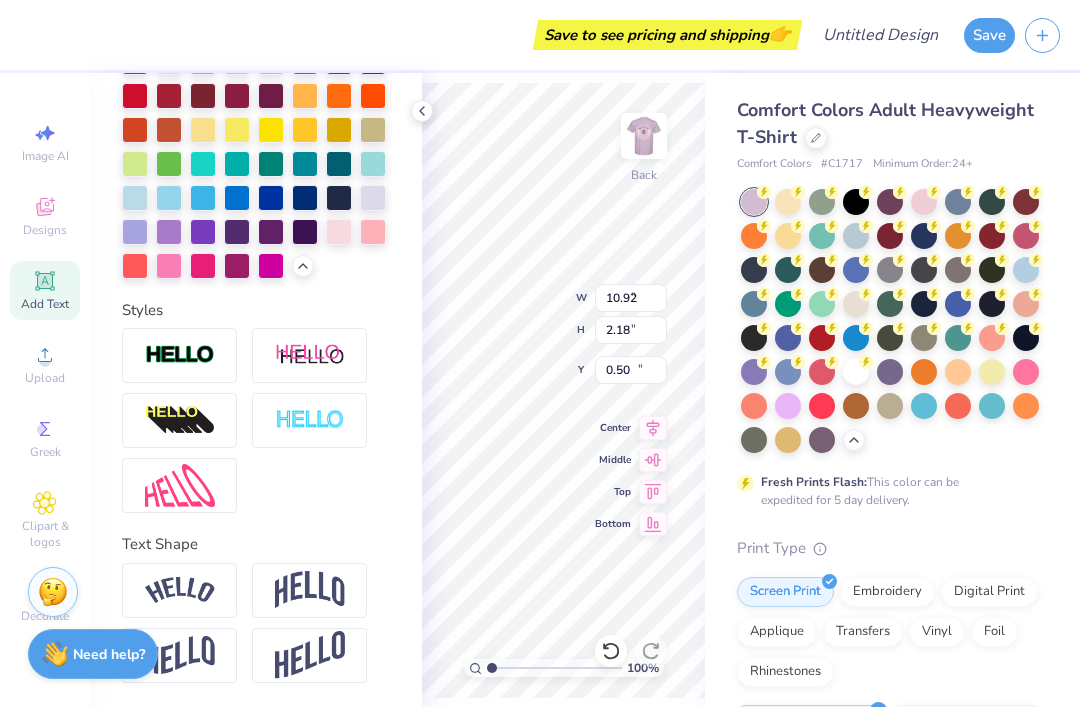click 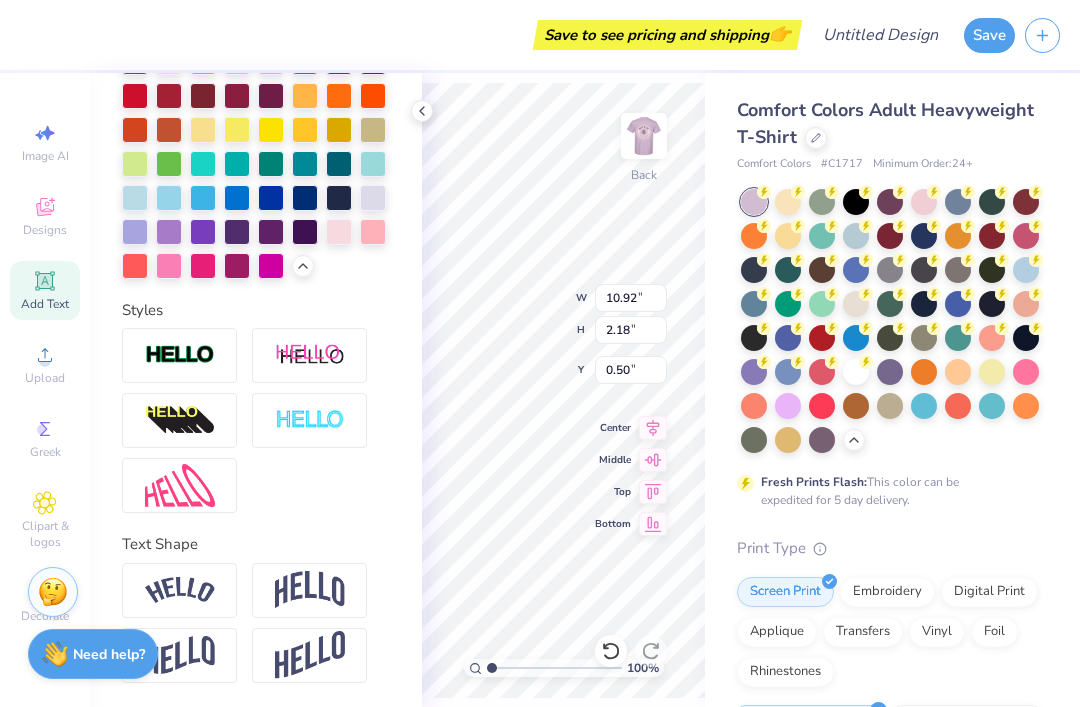 scroll, scrollTop: 0, scrollLeft: 11, axis: horizontal 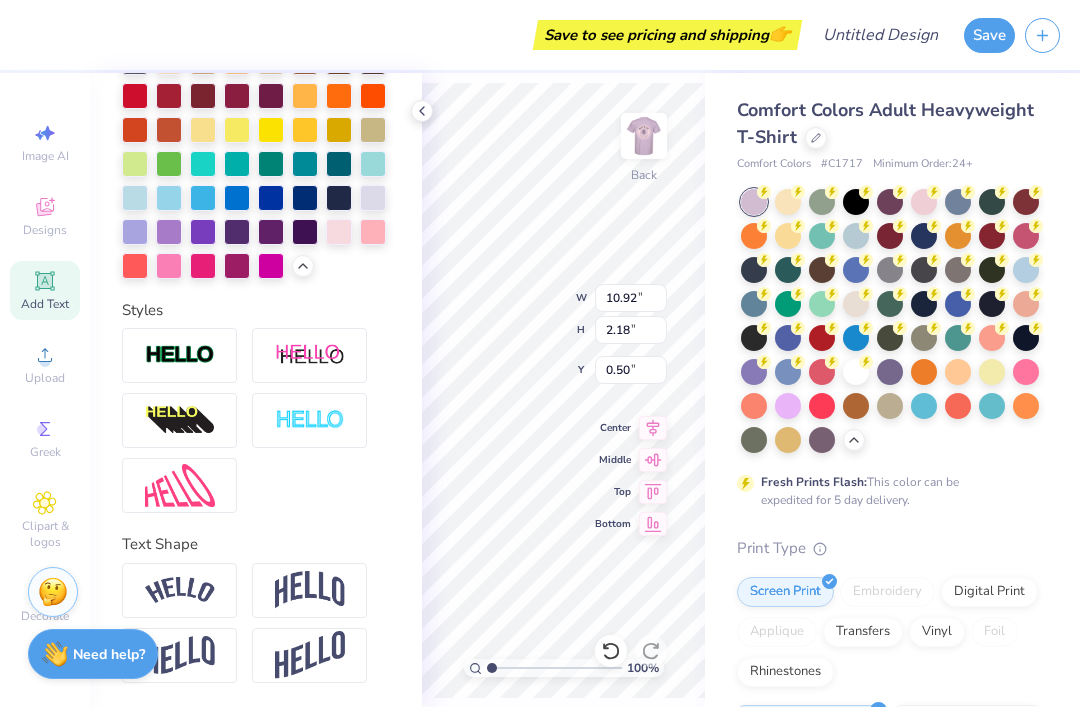 type on "14.17" 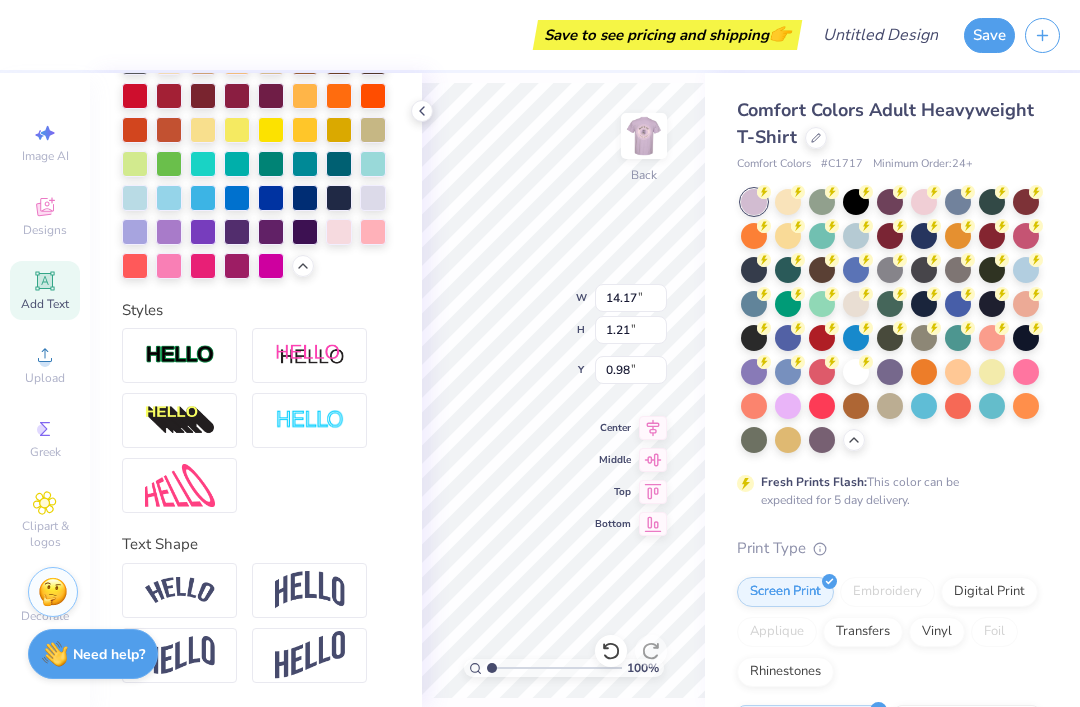 scroll, scrollTop: 1, scrollLeft: 6, axis: both 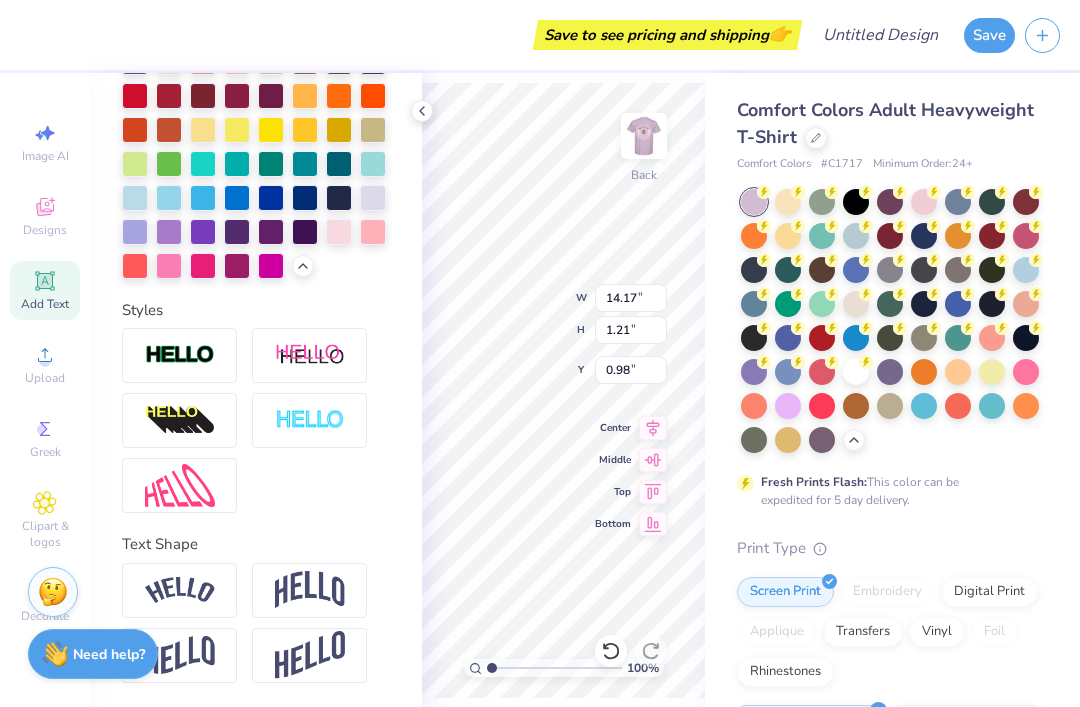 click on "Personalized Names Personalized Numbers Text Tool  Add Font Font Super Dream Switch to Greek Letters Format Color Styles Text Shape" at bounding box center [256, 390] 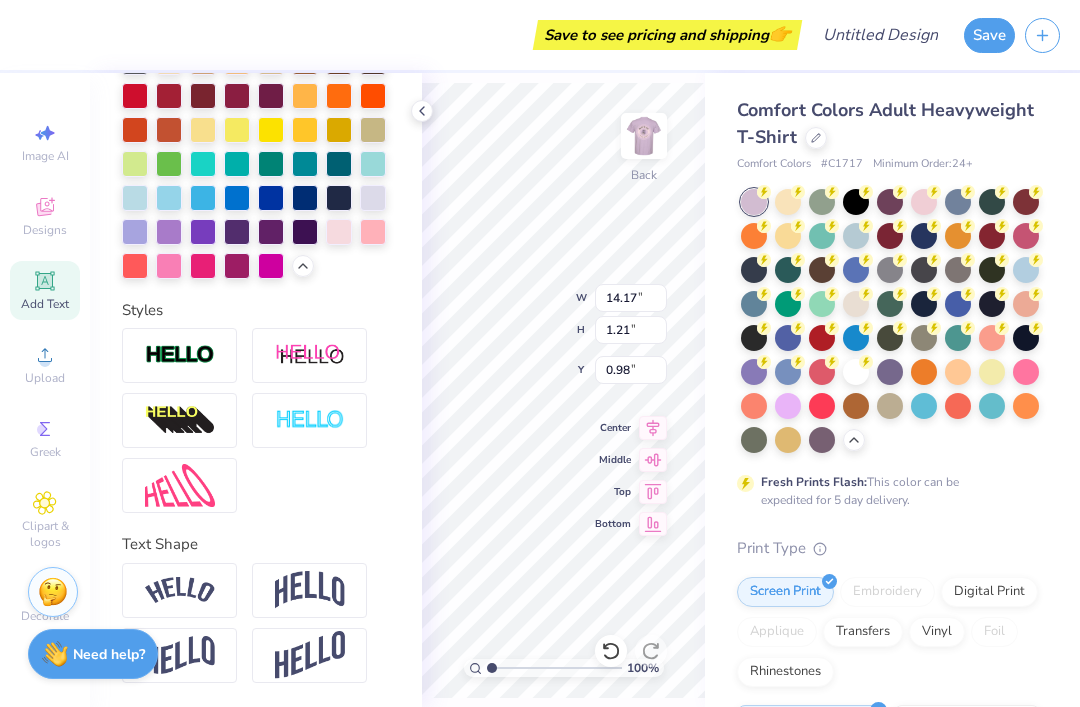 click 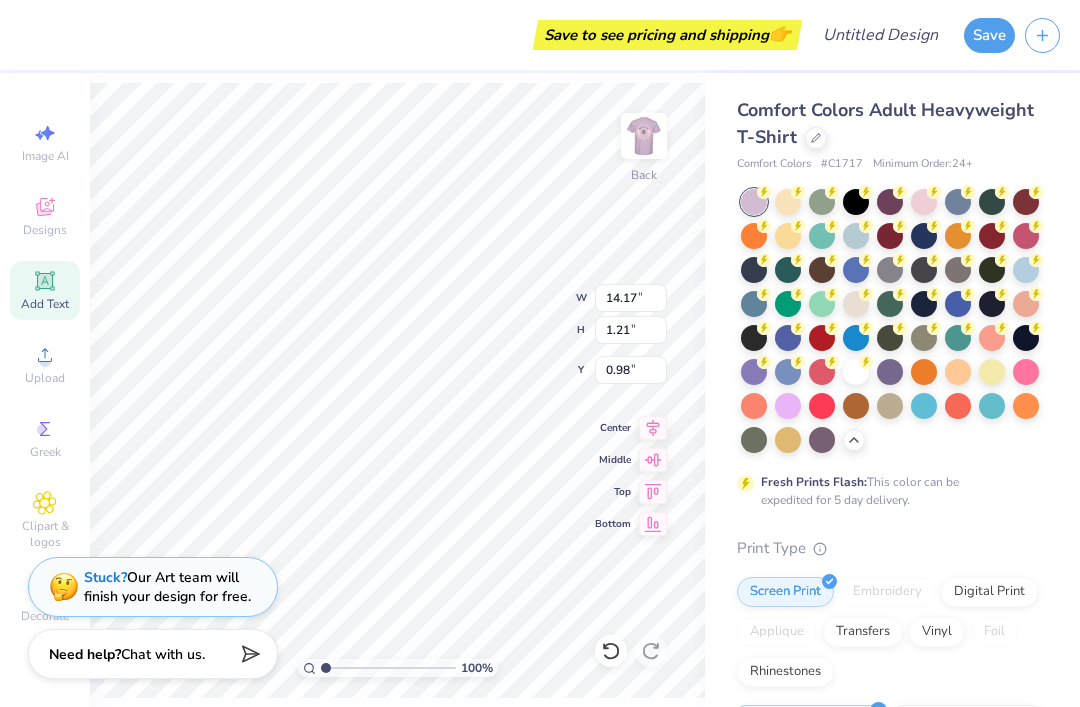 type on "6.22" 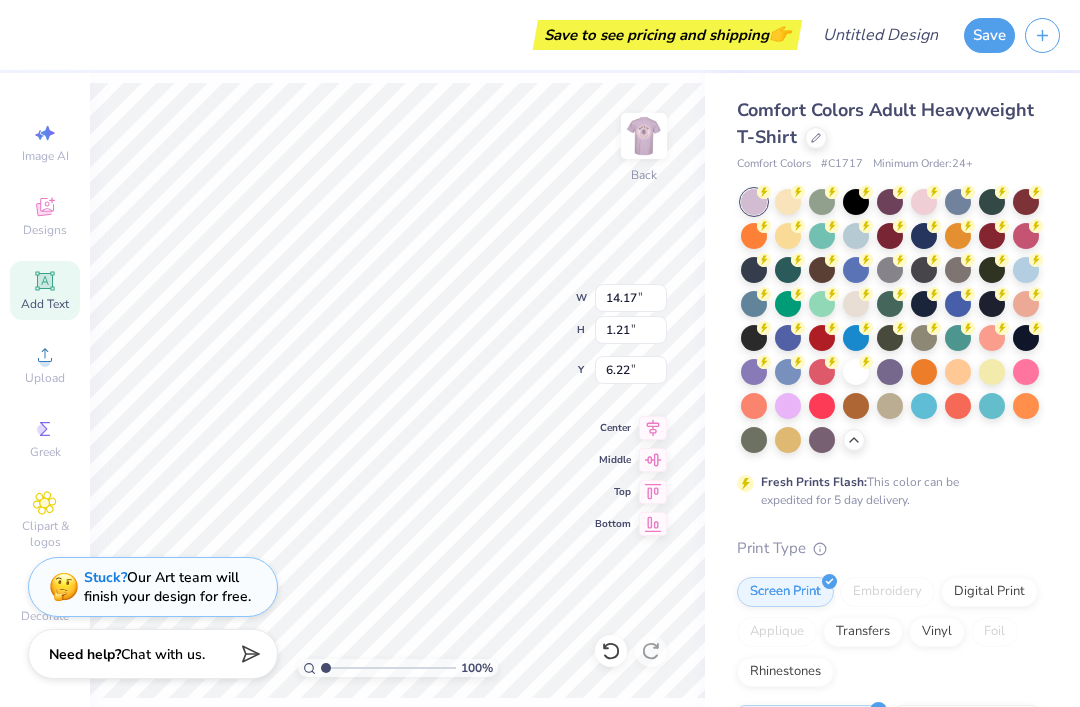 scroll, scrollTop: 1, scrollLeft: 1, axis: both 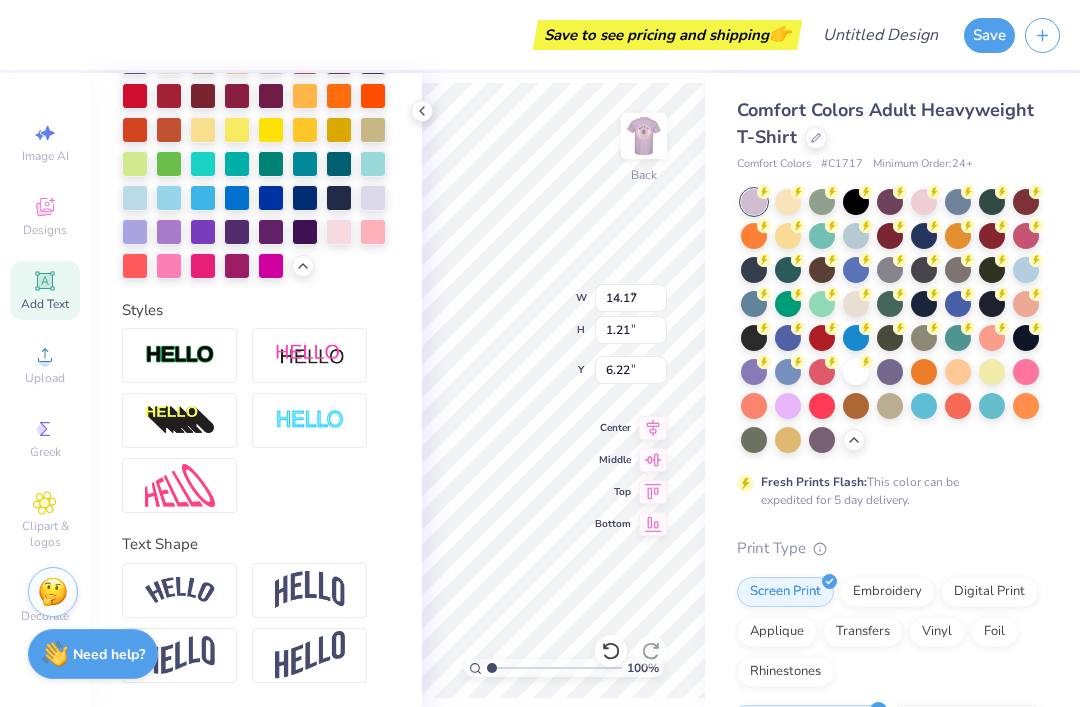 type on "7.55" 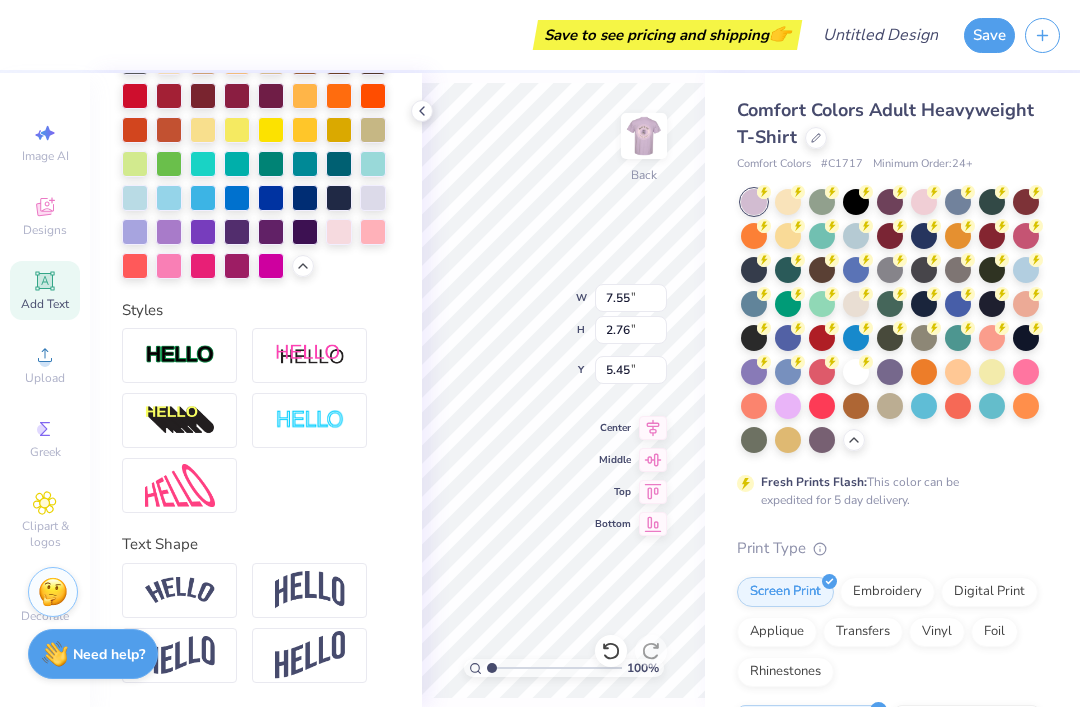 type on "4.56" 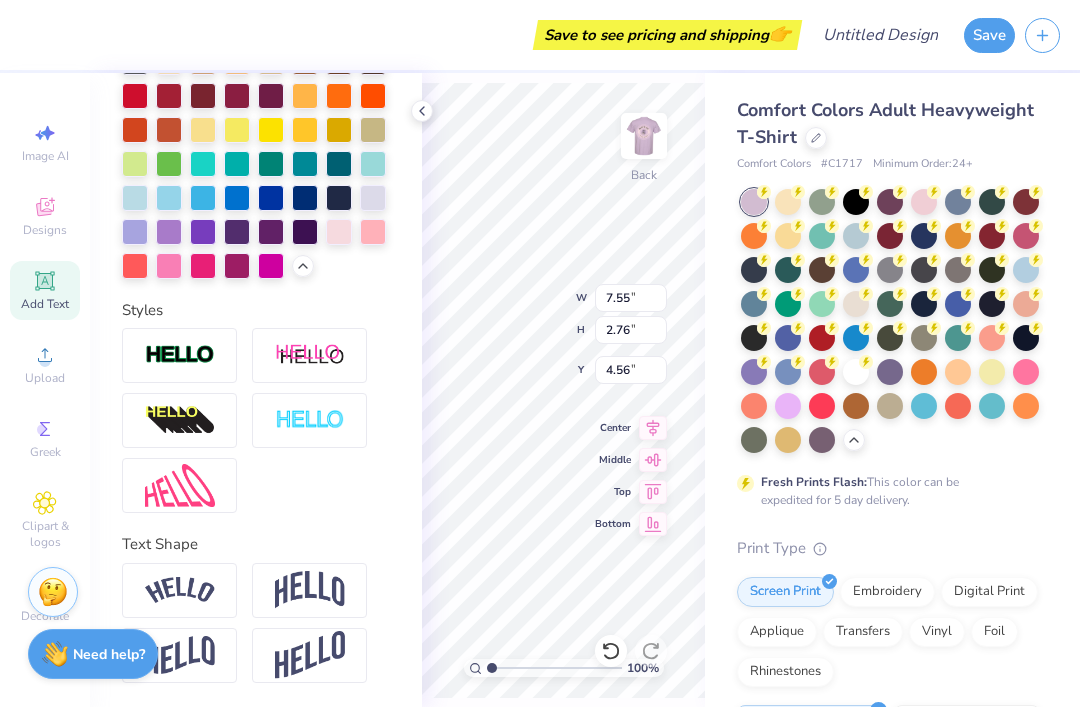 click 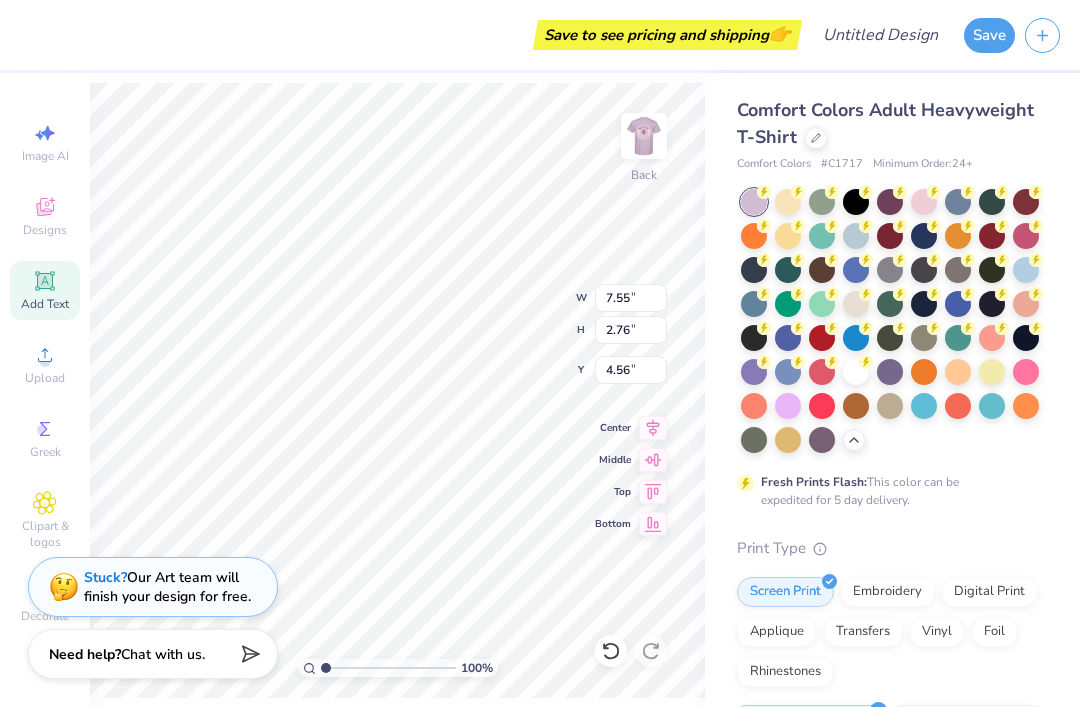 type on "4.71" 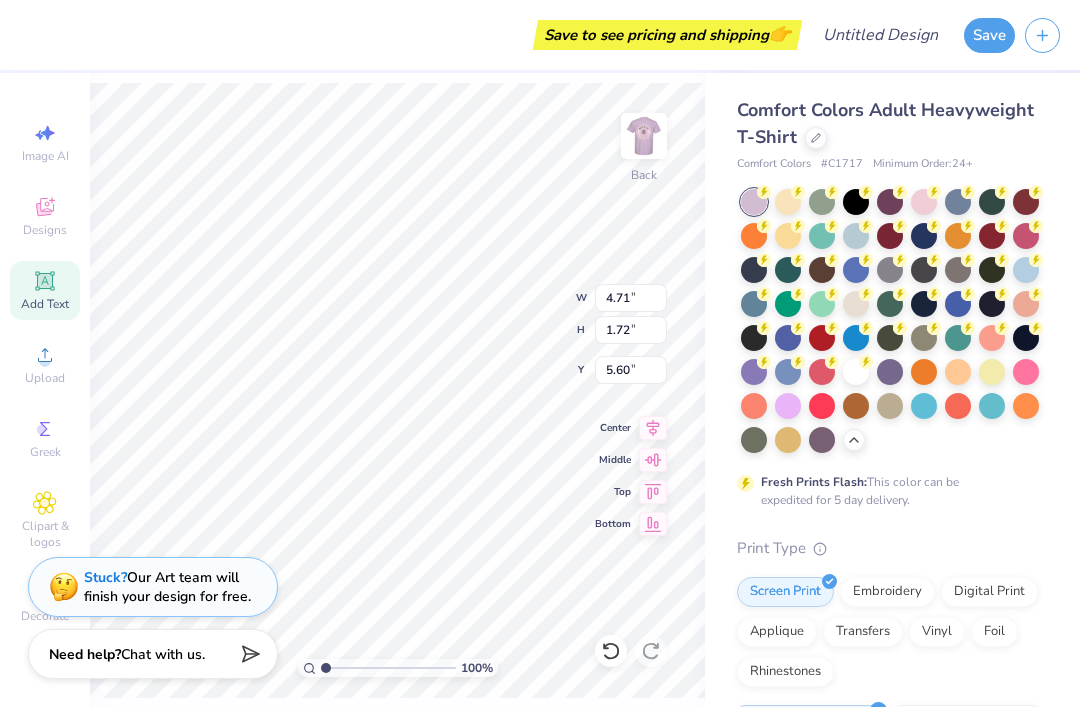 type on "5.12" 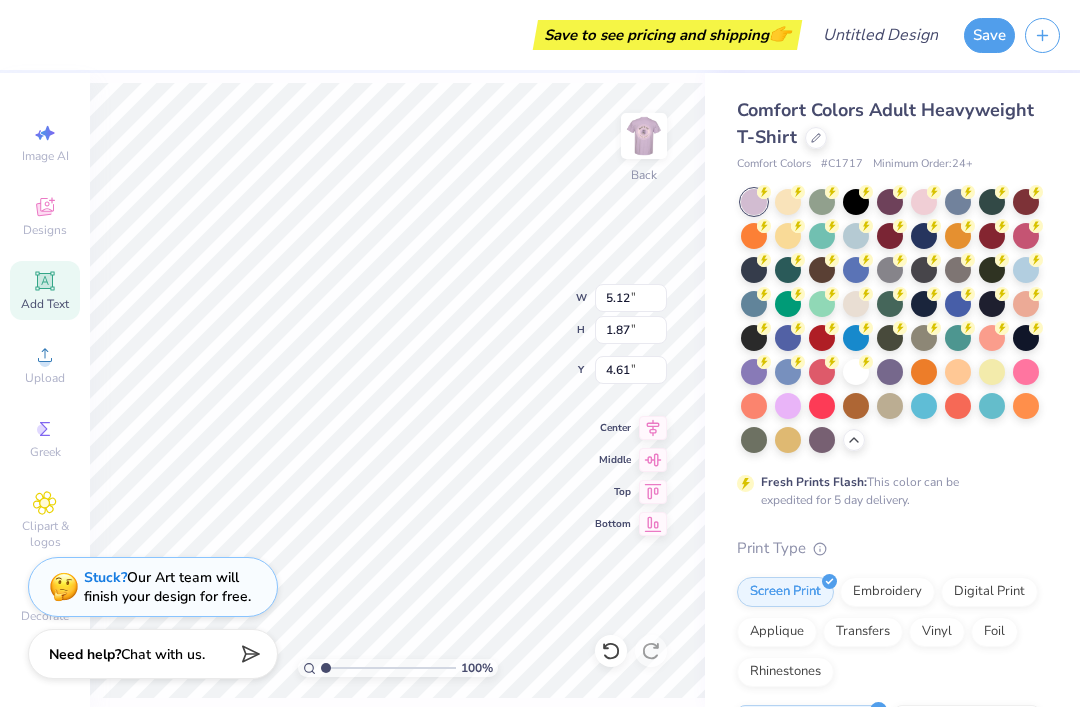 type on "4.56" 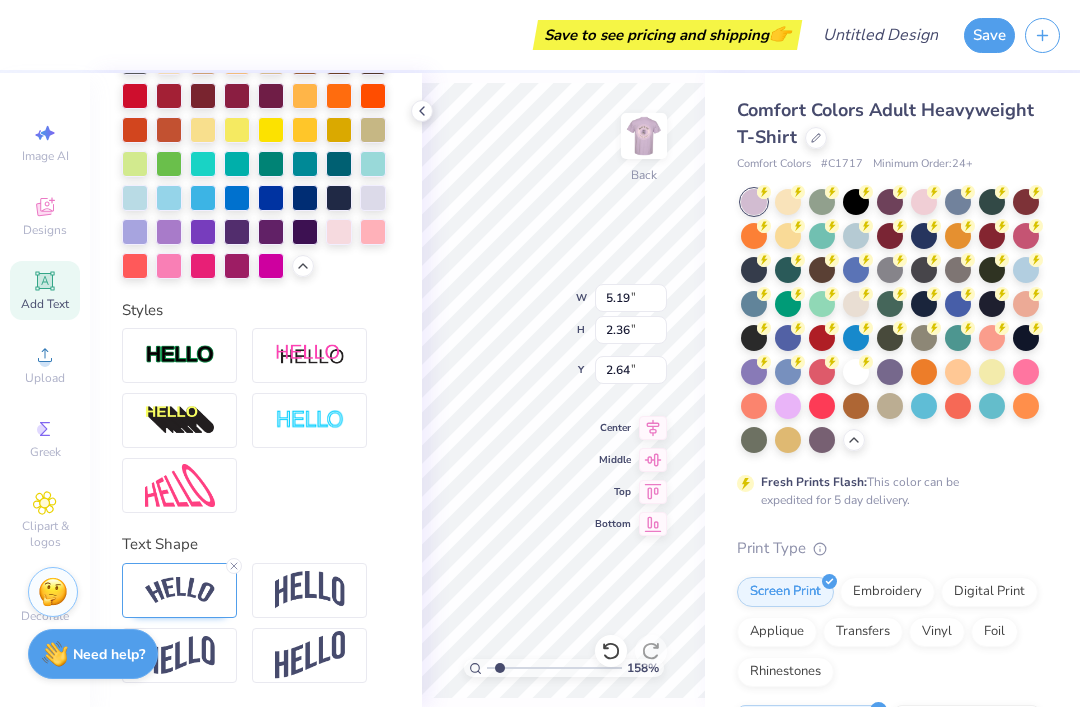 type on "1.58113883008419" 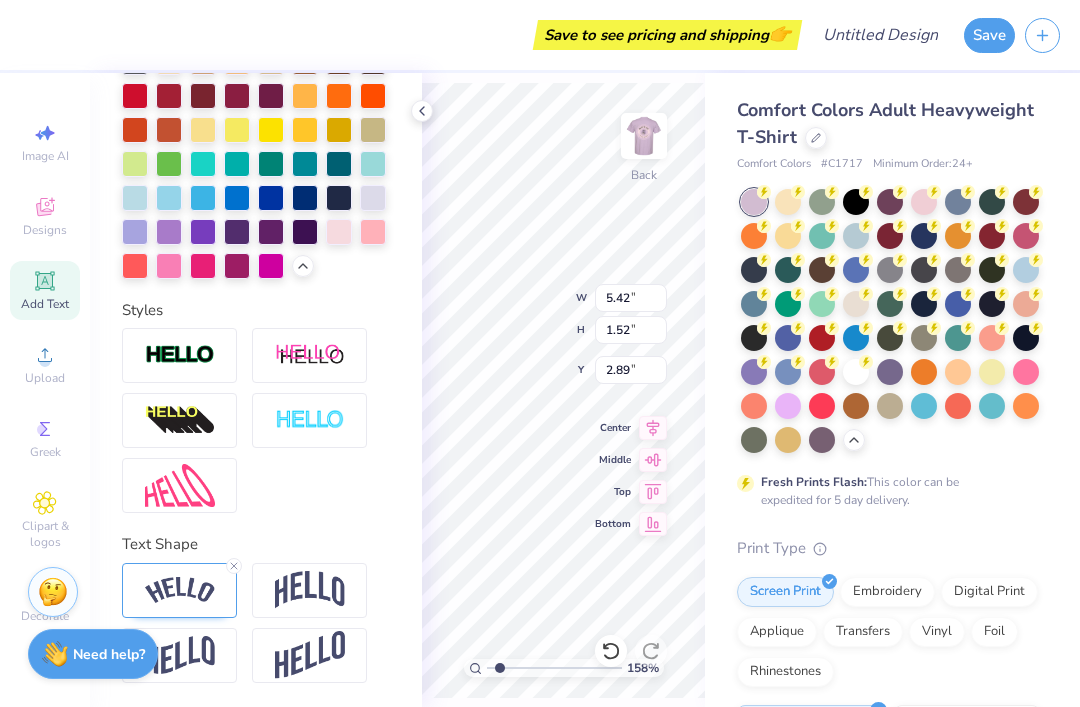 click 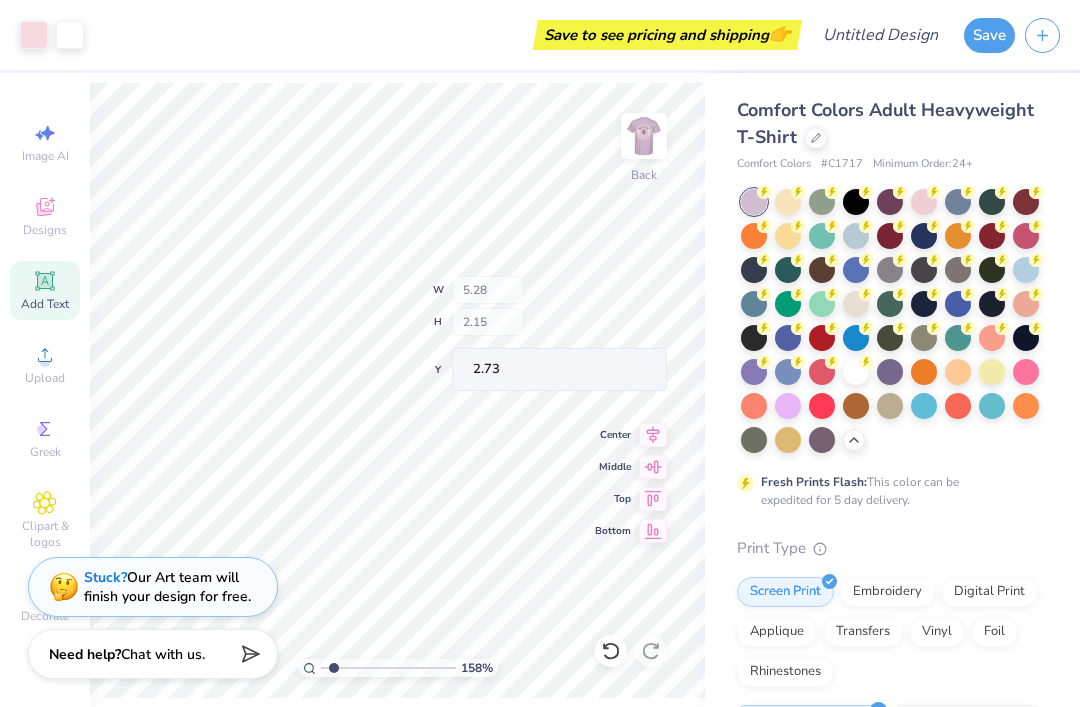 scroll, scrollTop: 0, scrollLeft: 1, axis: horizontal 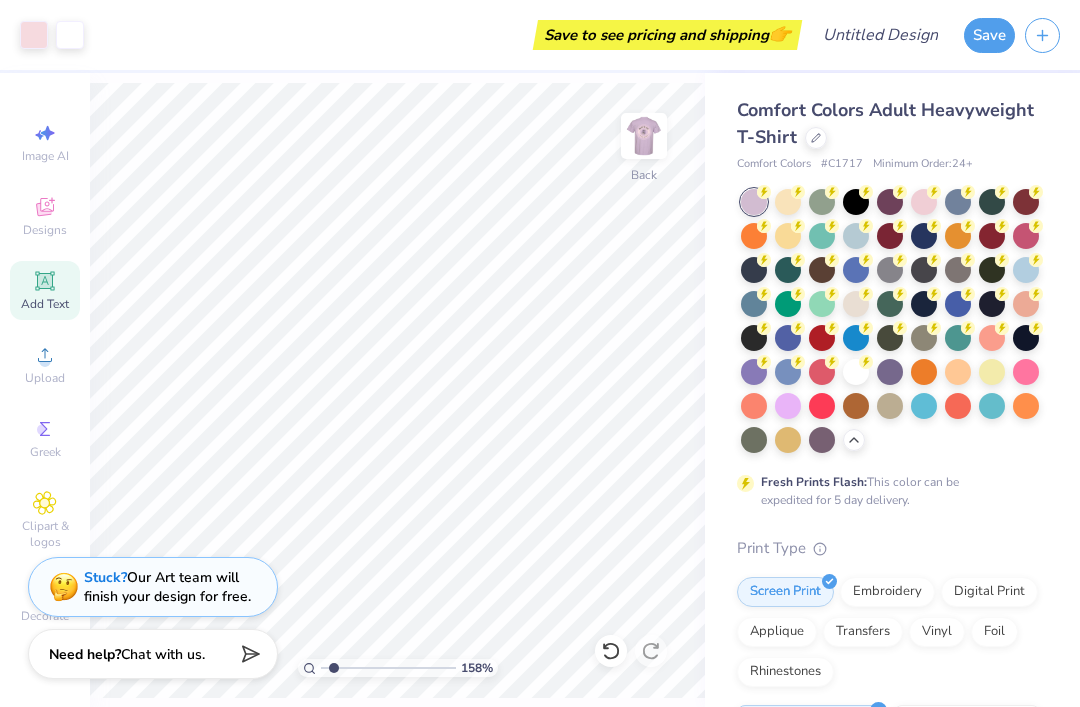 click on "Save to see pricing and shipping  👉" at bounding box center [445, 35] 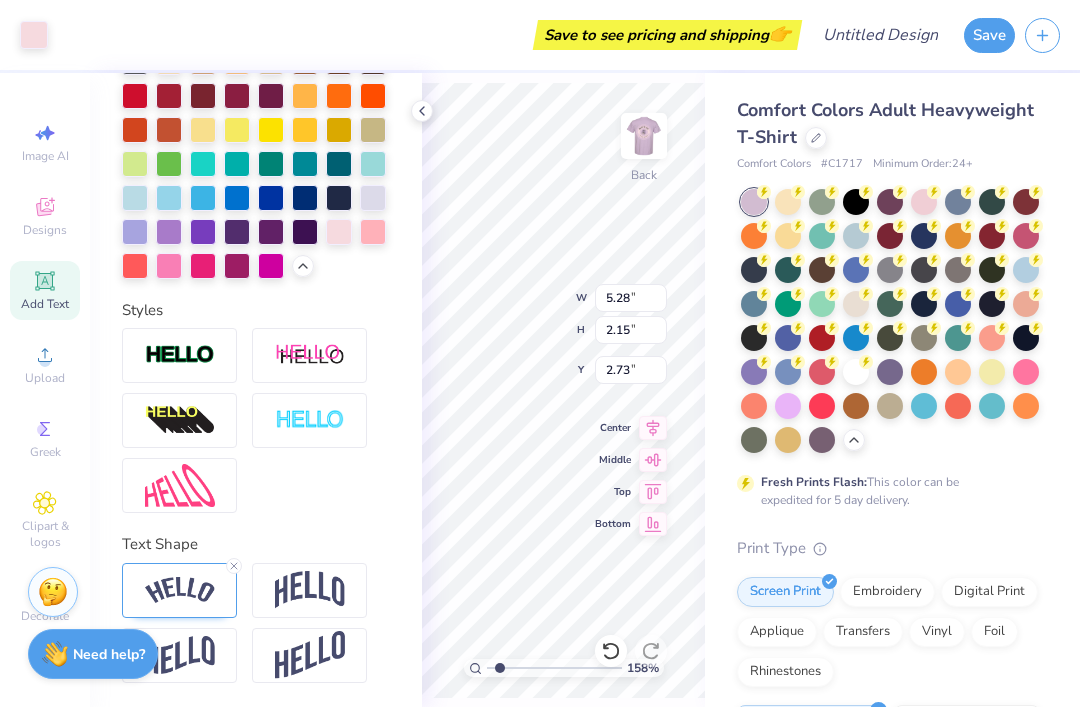 scroll, scrollTop: 0, scrollLeft: 0, axis: both 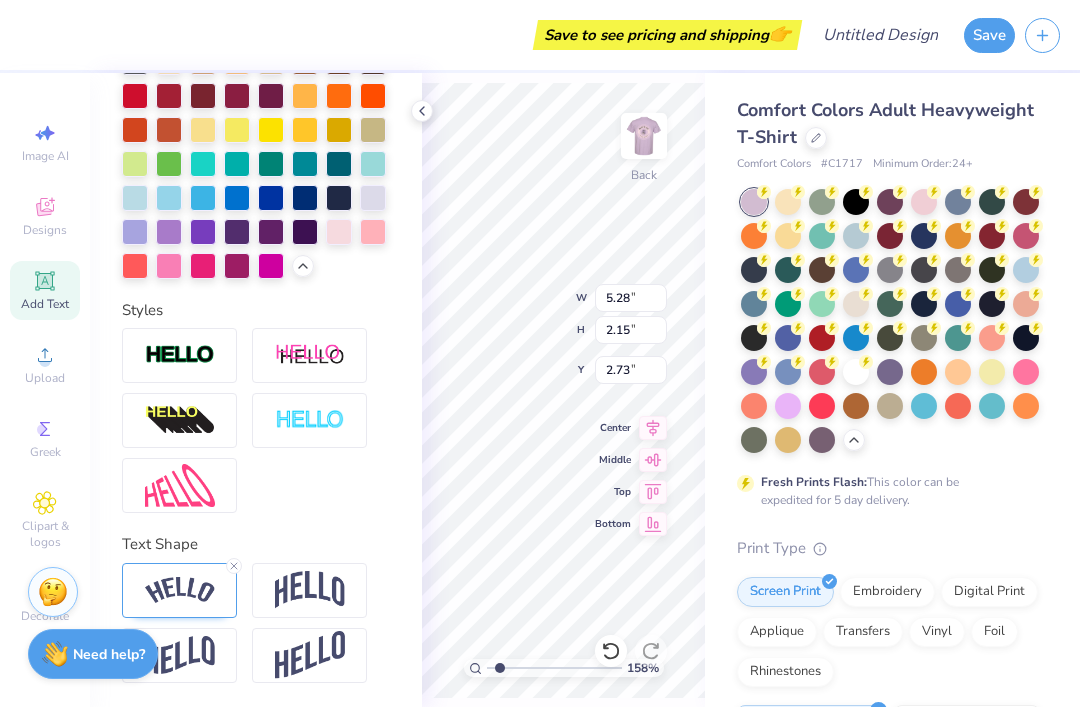 type on "1.58113883008419" 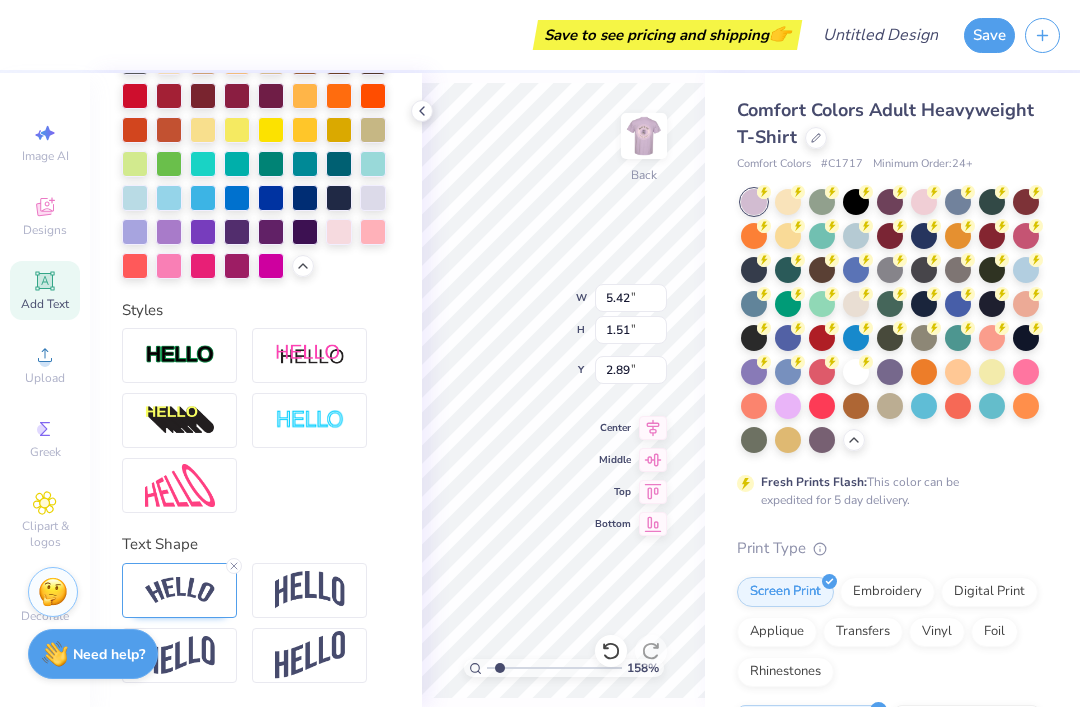 click 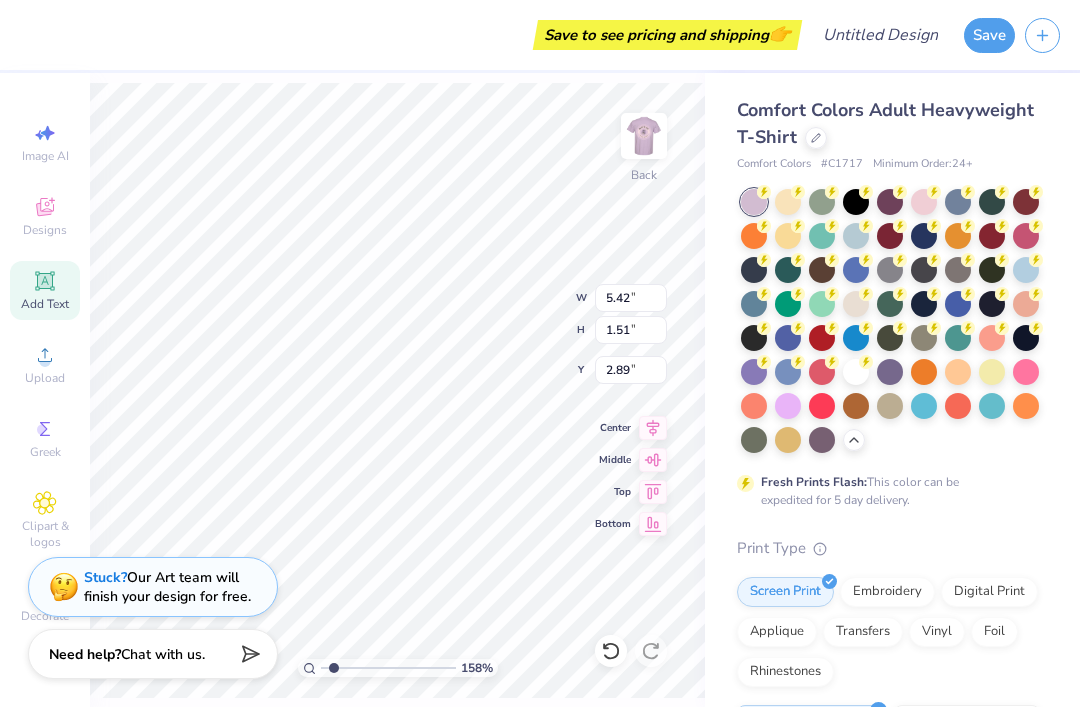 type on "1.58113883008419" 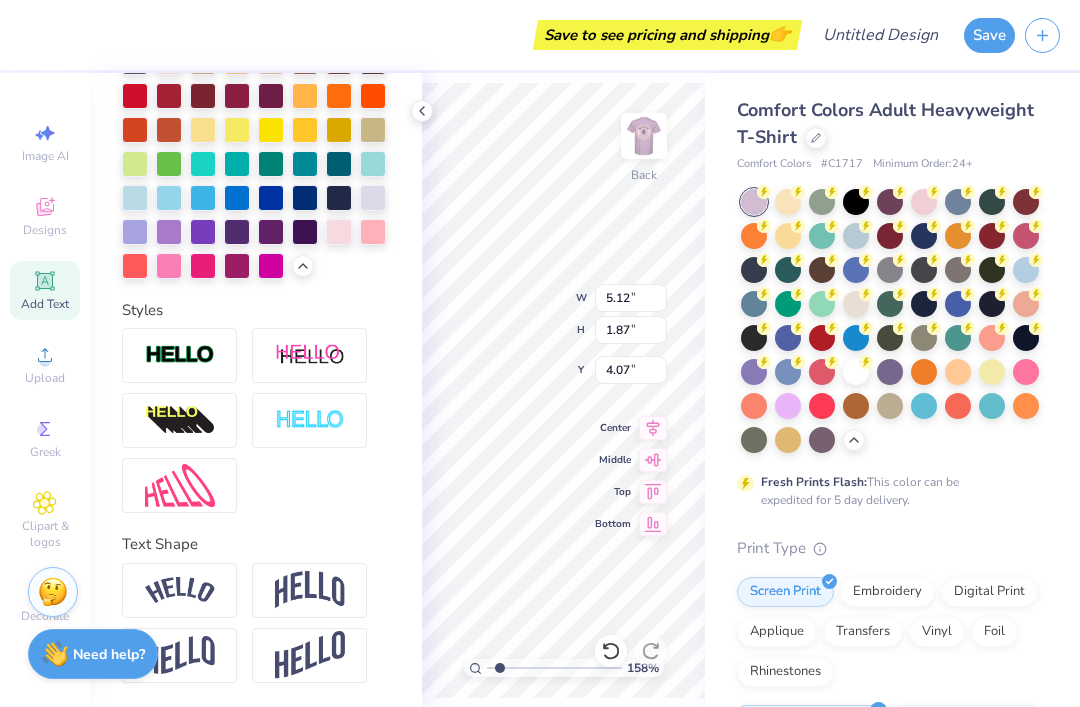 scroll, scrollTop: 1, scrollLeft: 4, axis: both 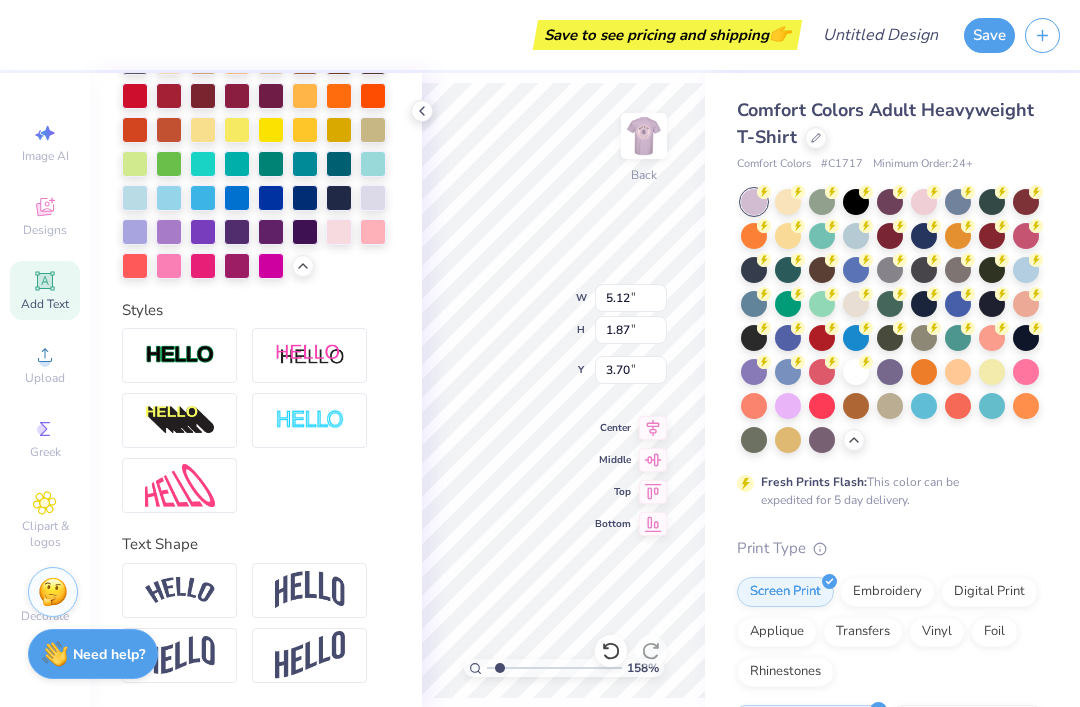 click at bounding box center [422, 111] 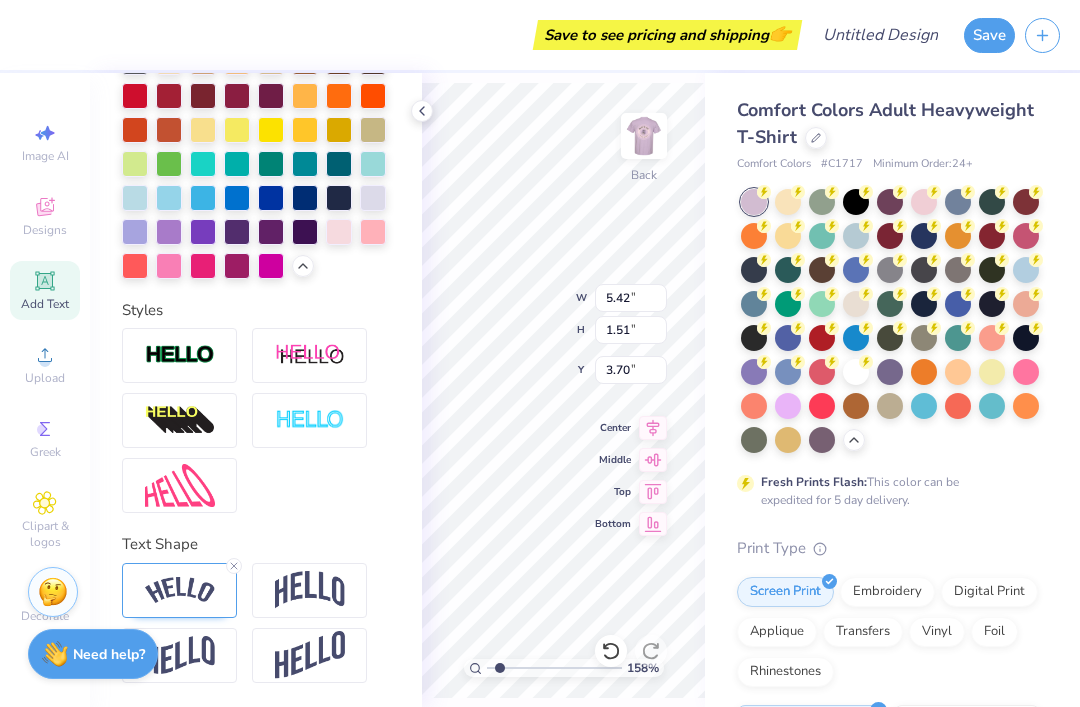 type on "1.58113883008419" 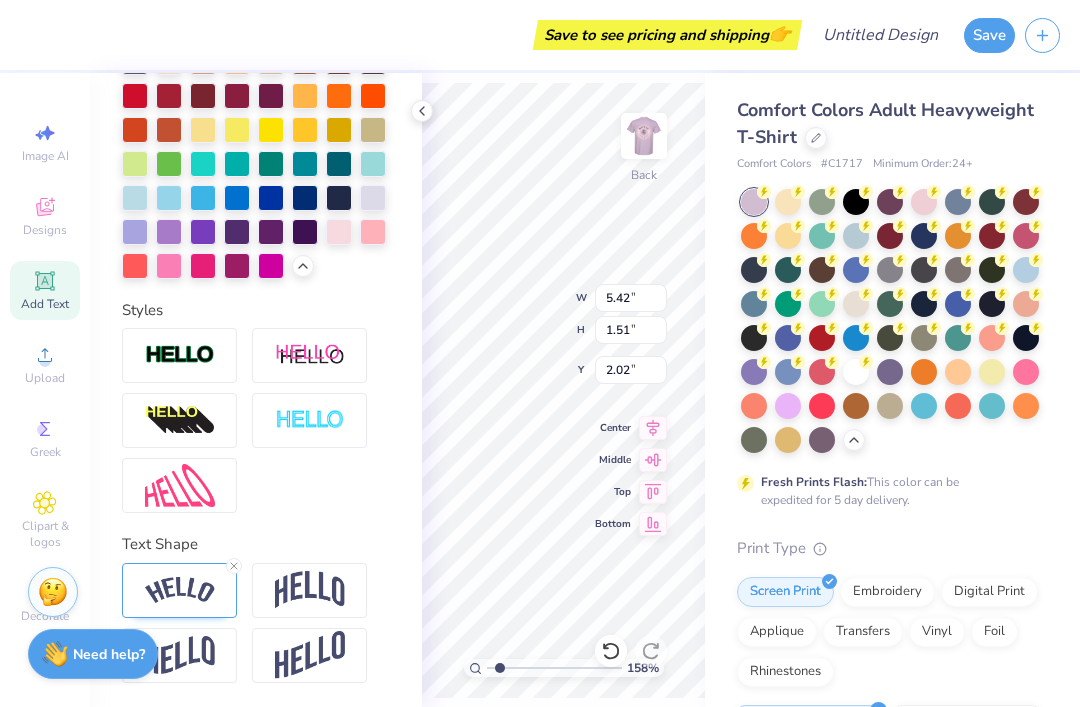 type on "1.58113883008419" 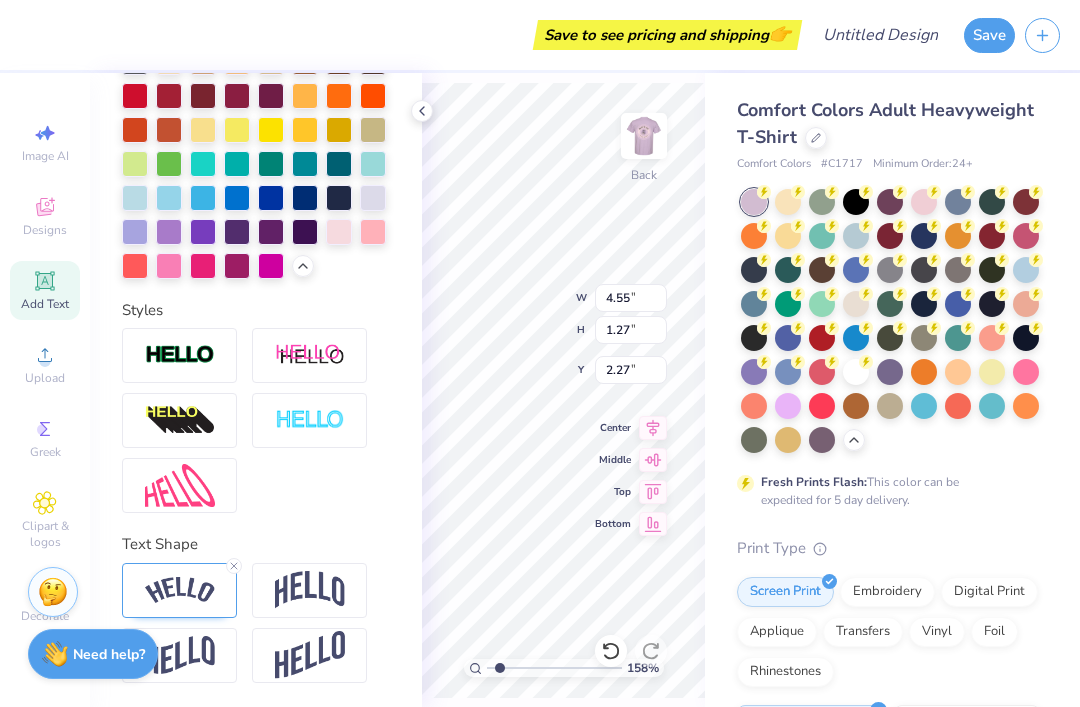 click at bounding box center (310, 590) 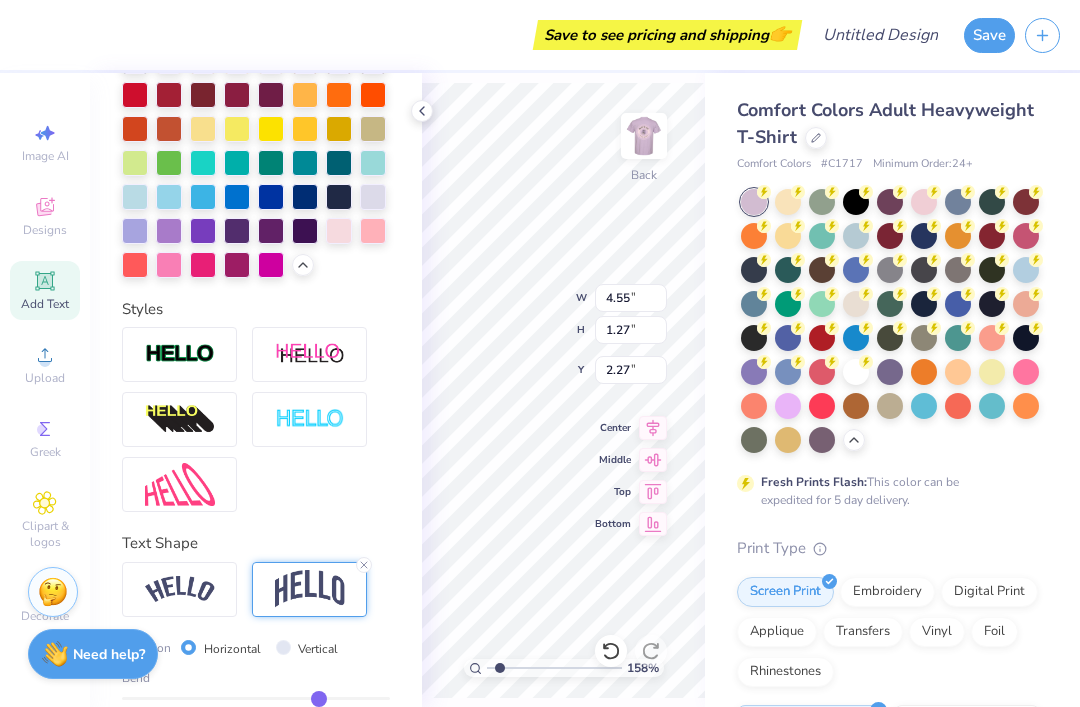 type on "1.58113883008419" 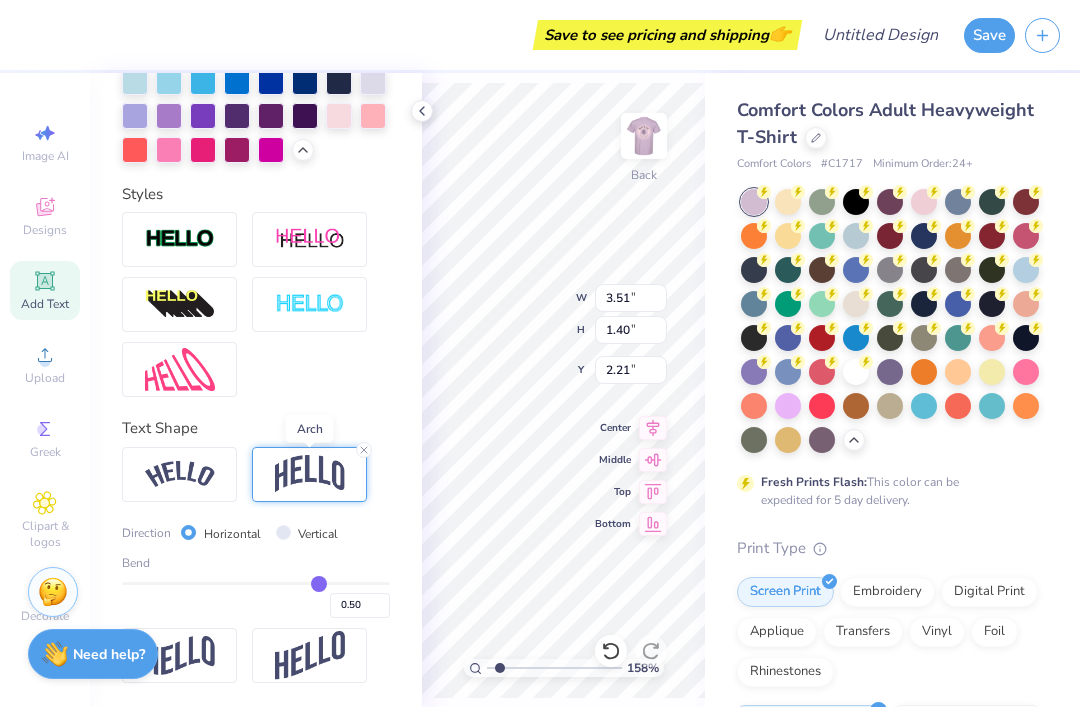 scroll, scrollTop: 812, scrollLeft: 0, axis: vertical 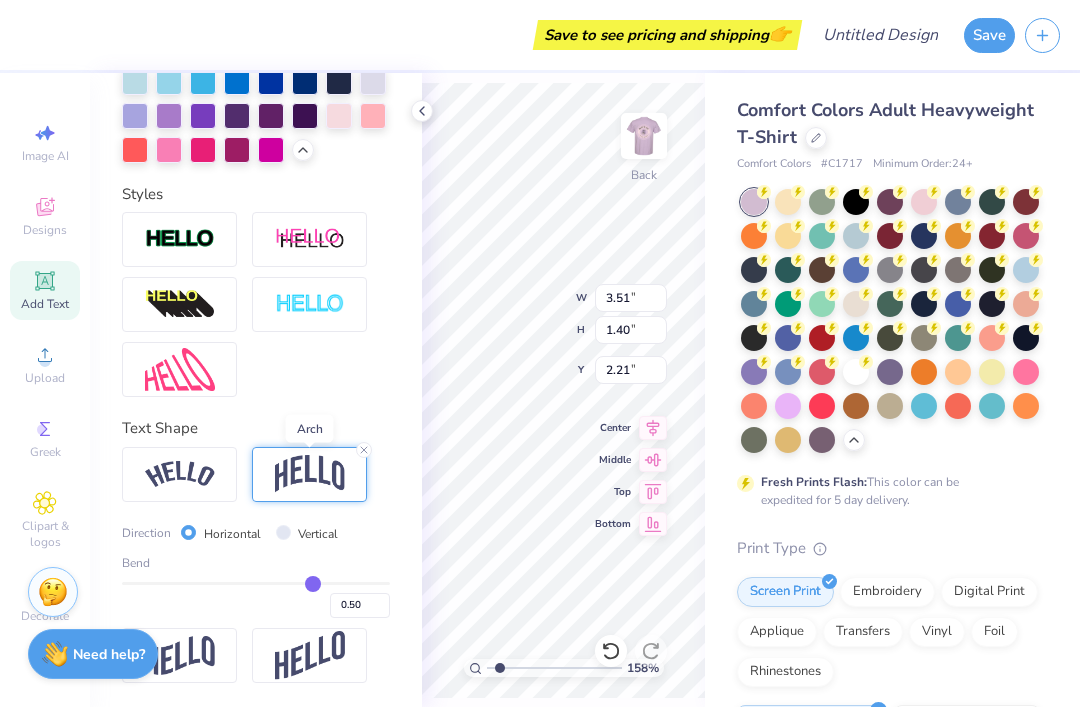 type on "0.45" 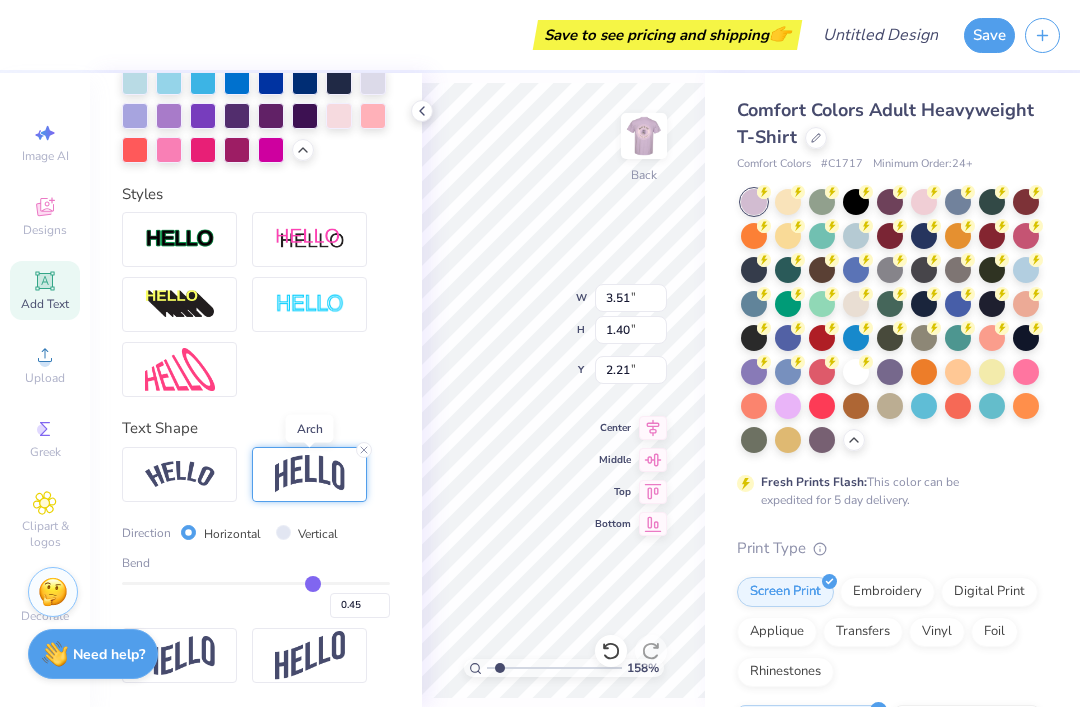 type on "0.43" 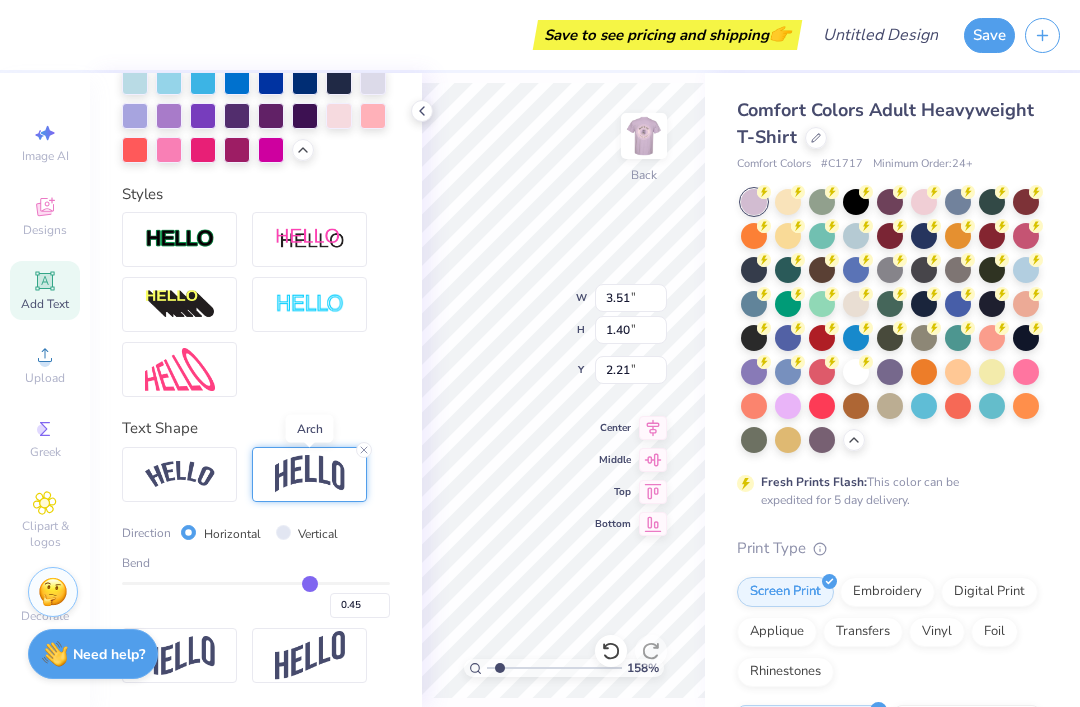 type on "0.43" 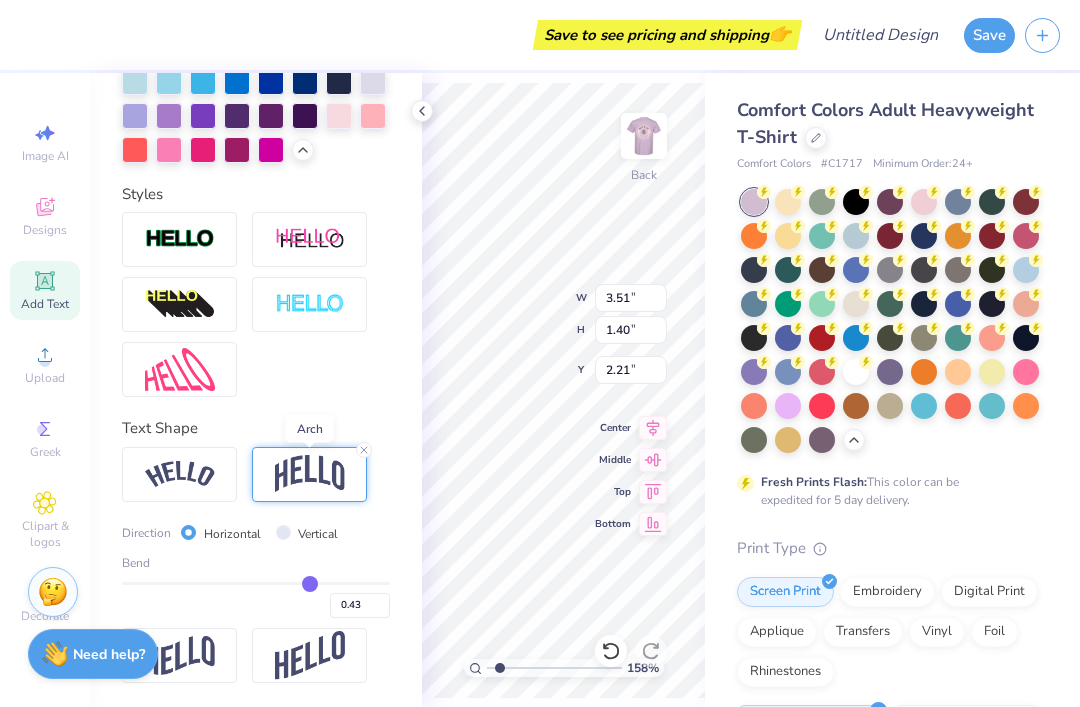 type on "0.41" 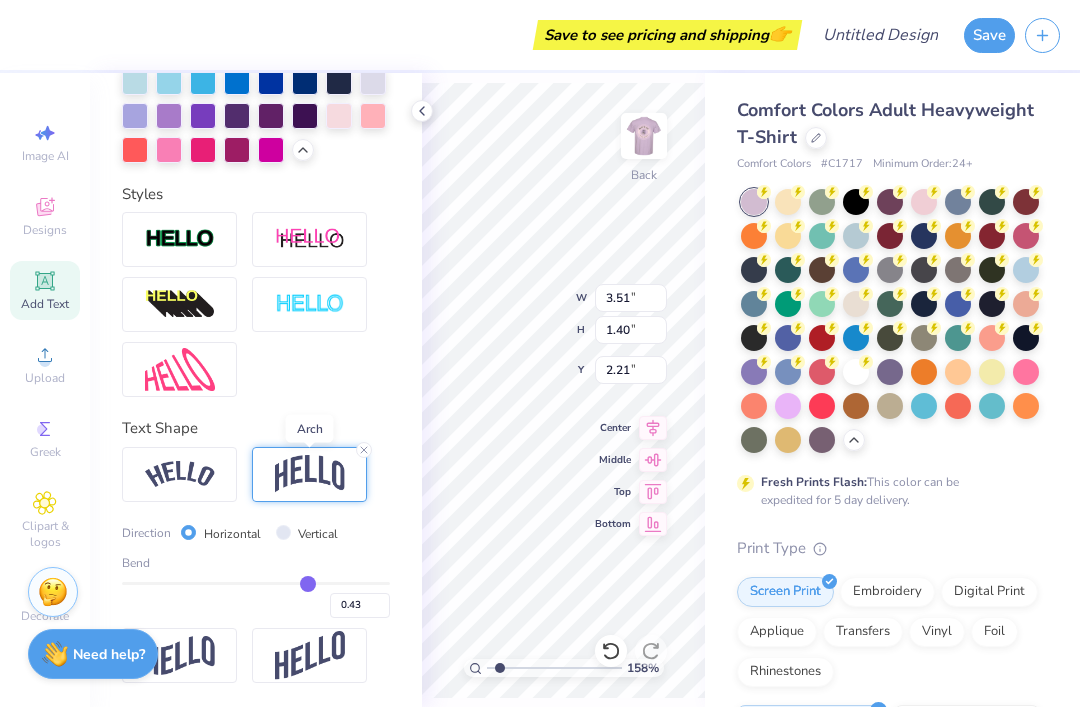 type on "0.41" 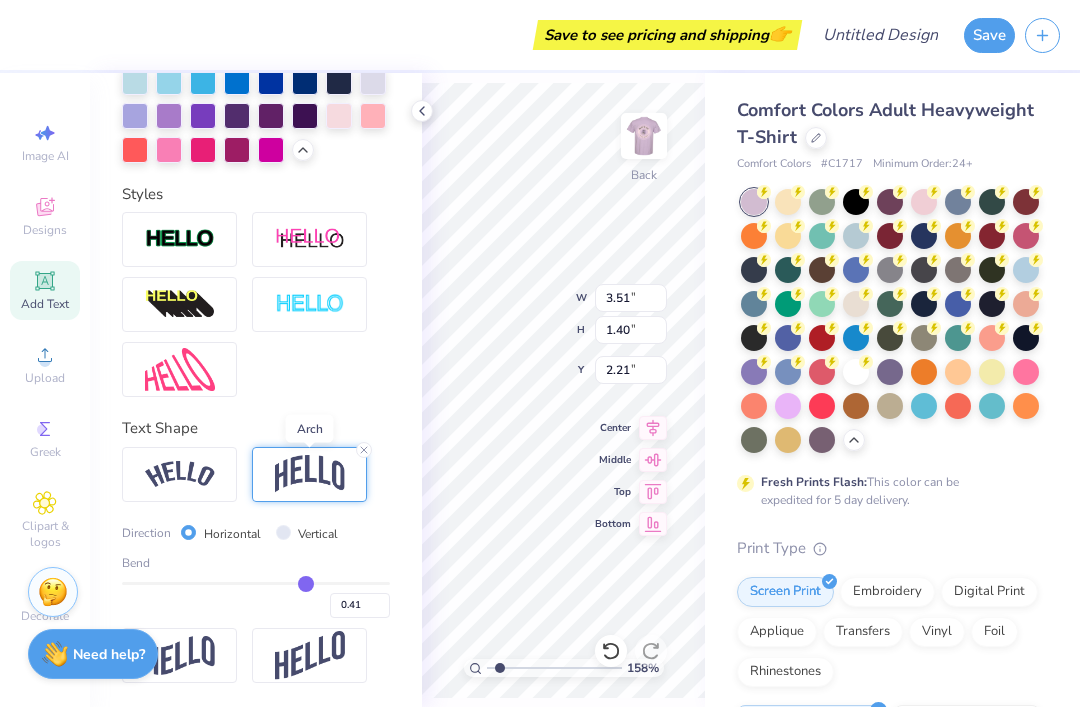 type on "0.39" 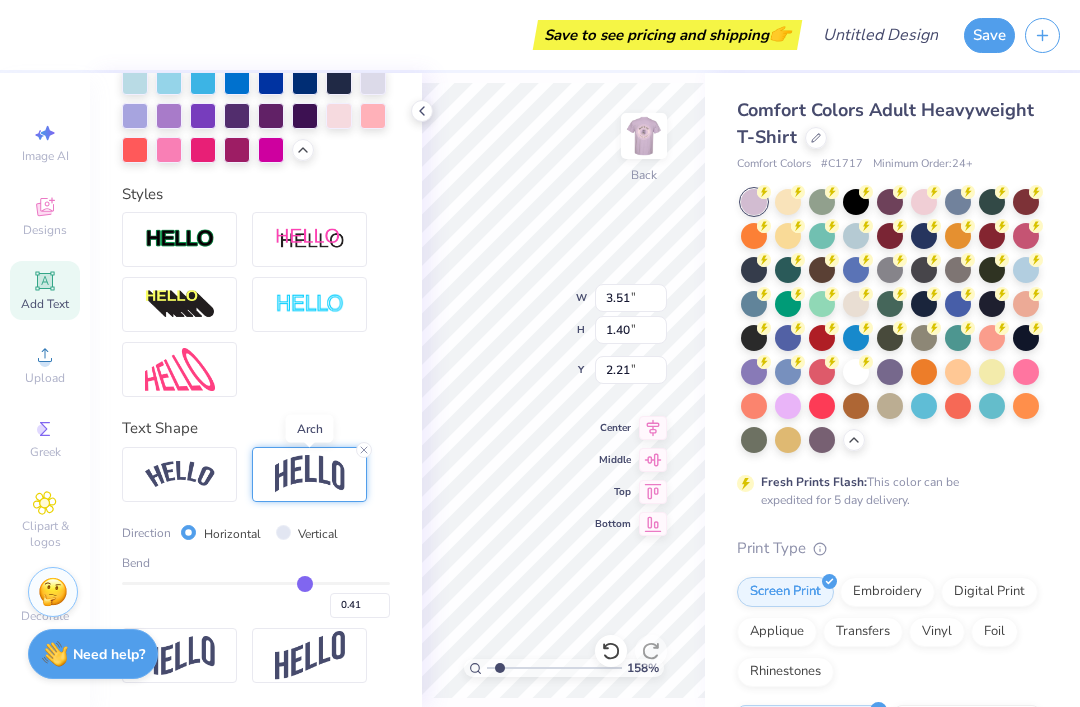 type on "0.39" 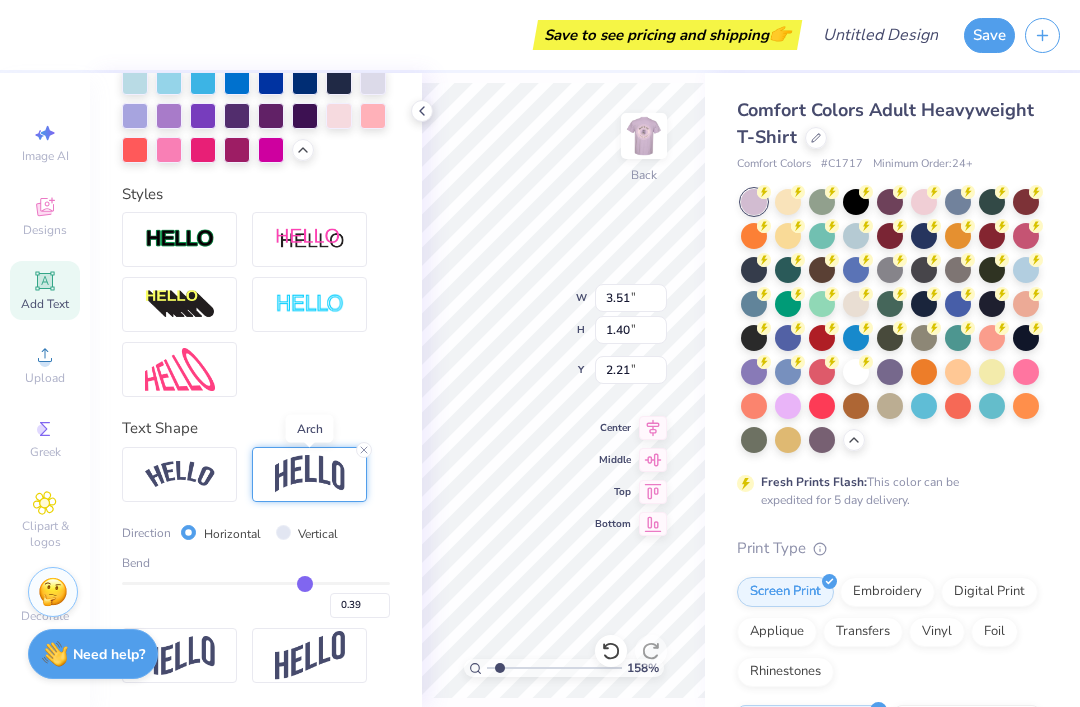 type on "0.37" 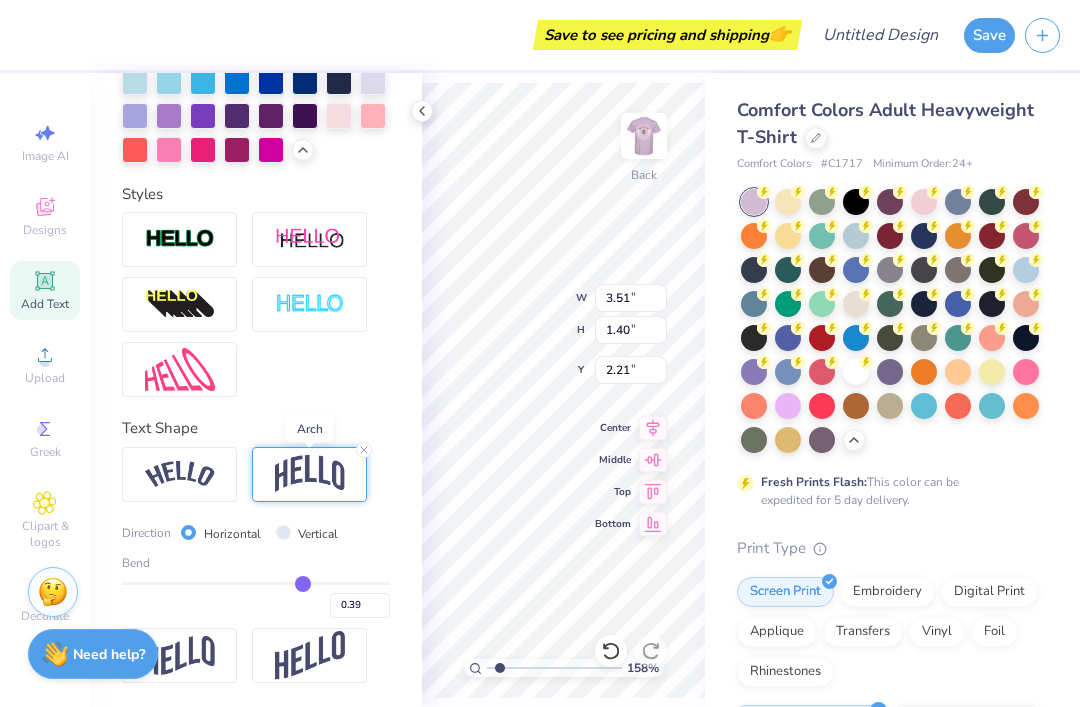 type on "0.37" 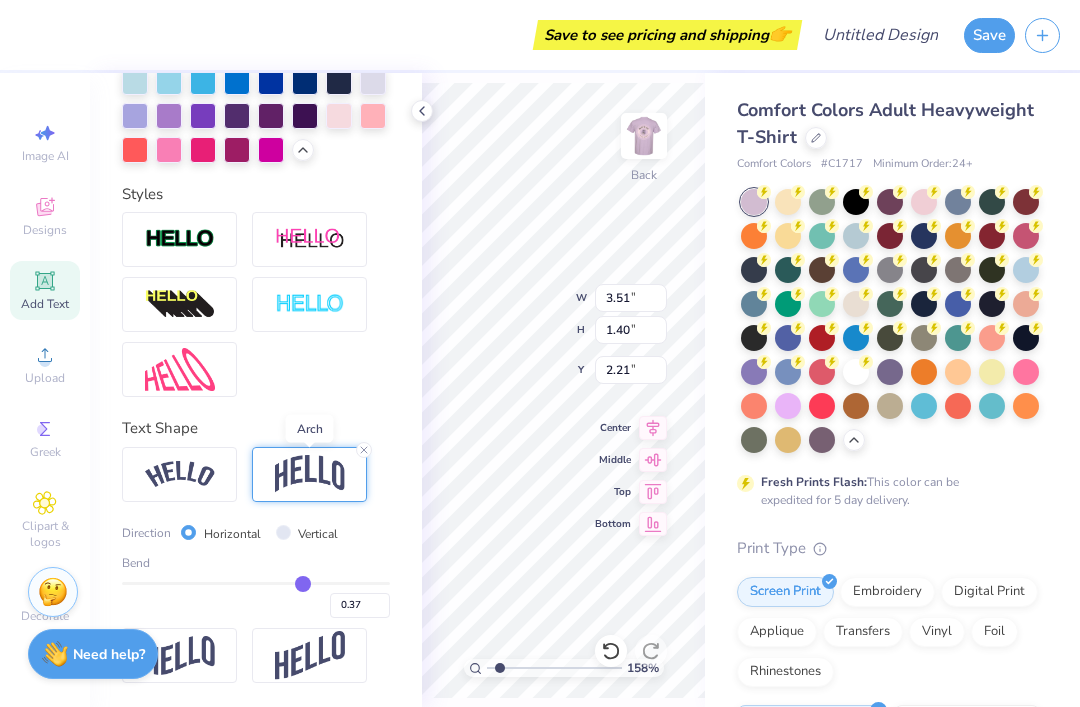 type on "0.36" 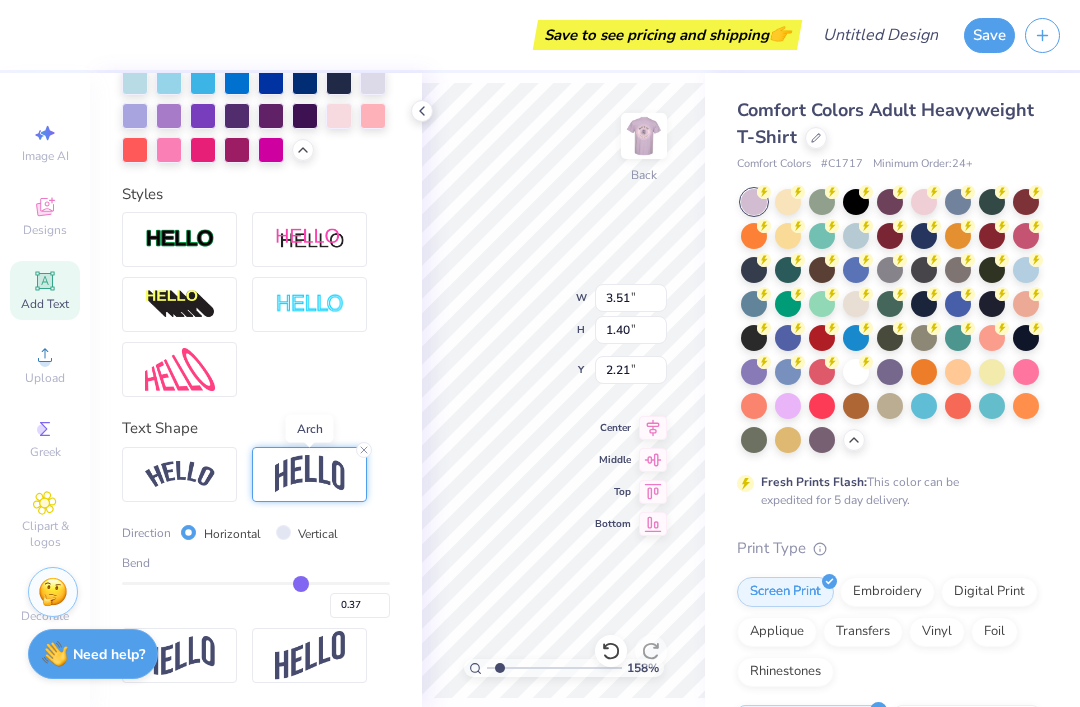 type on "0.36" 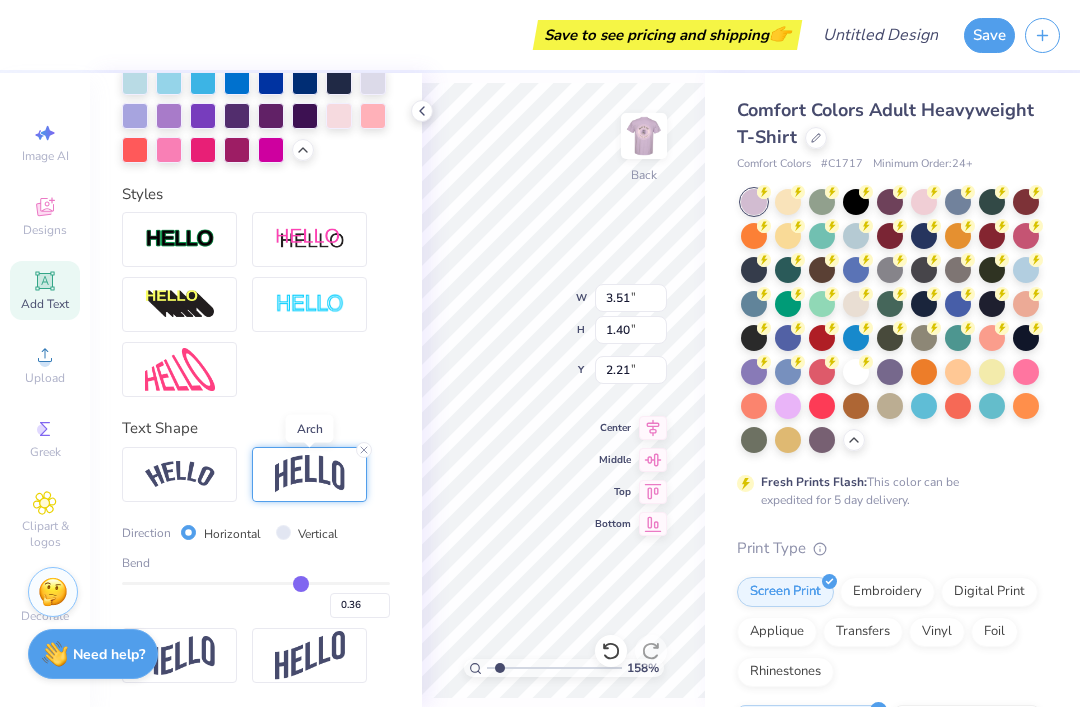 type on "0.34" 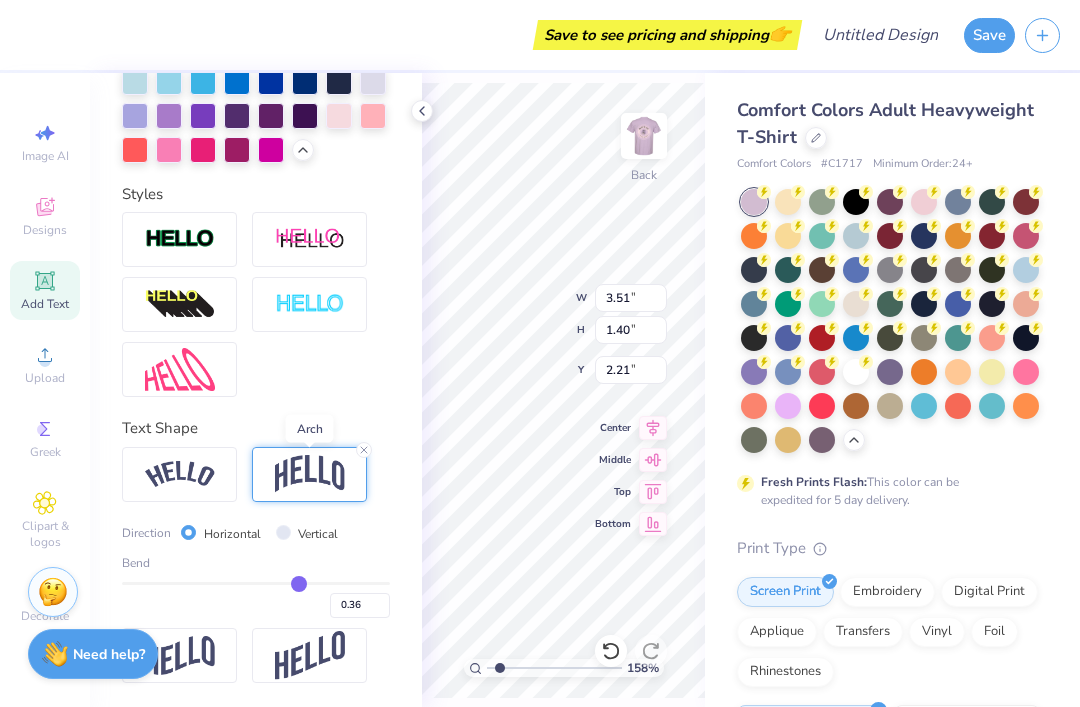 type on "0.34" 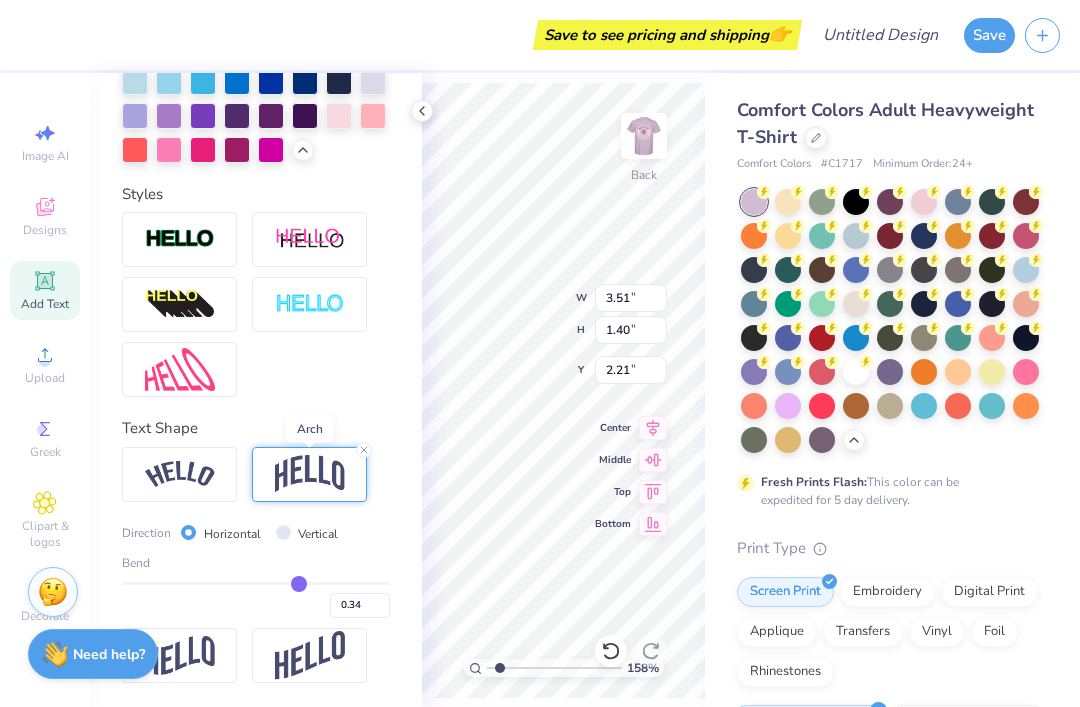 type on "0.33" 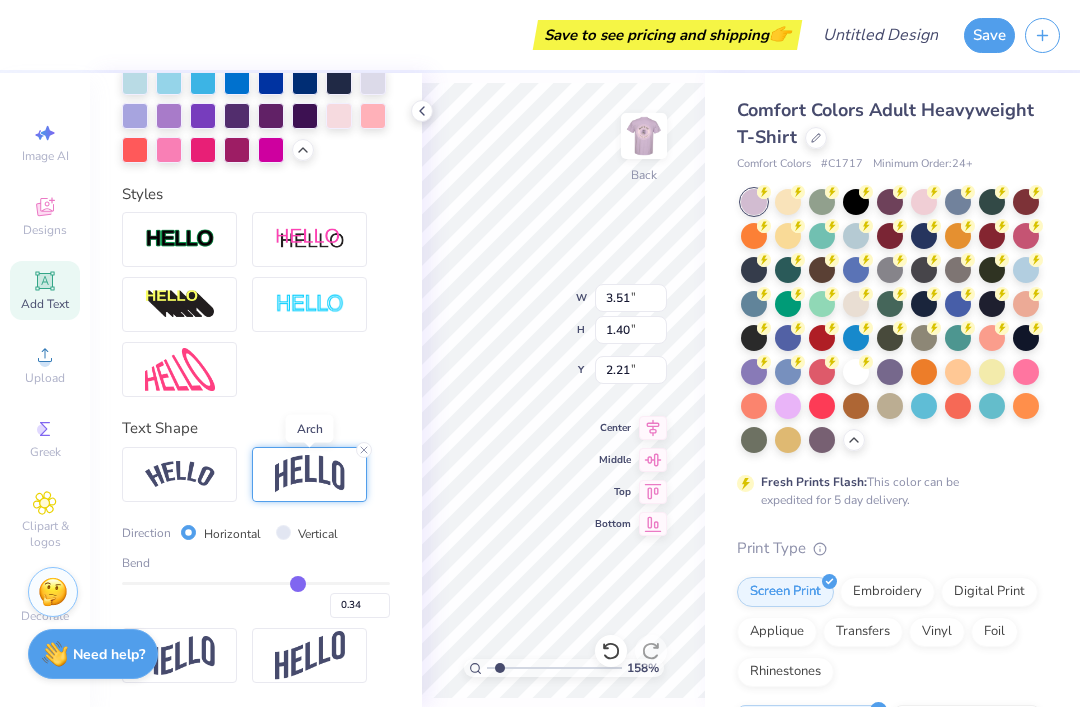 type on "0.33" 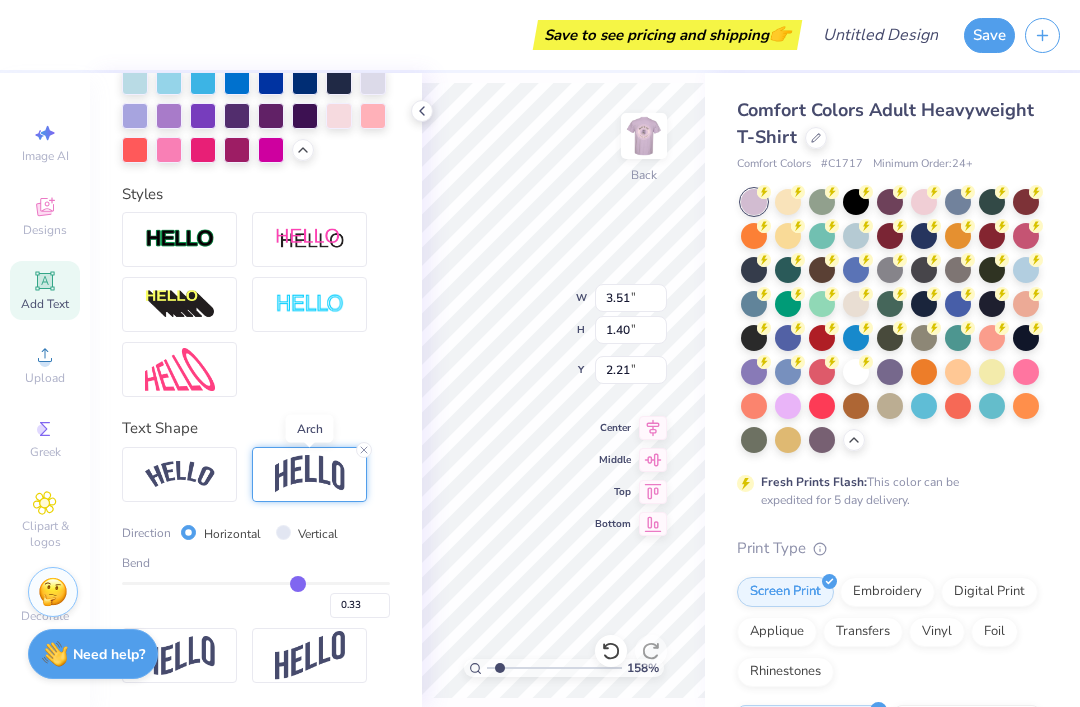 type on "0.31" 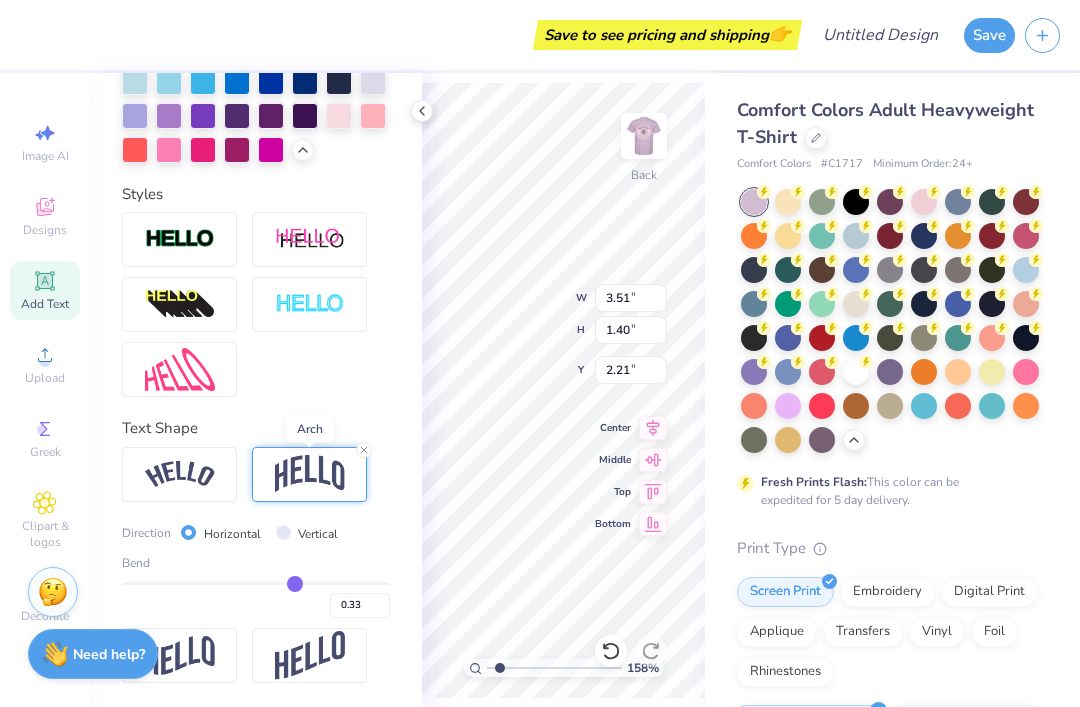type on "0.31" 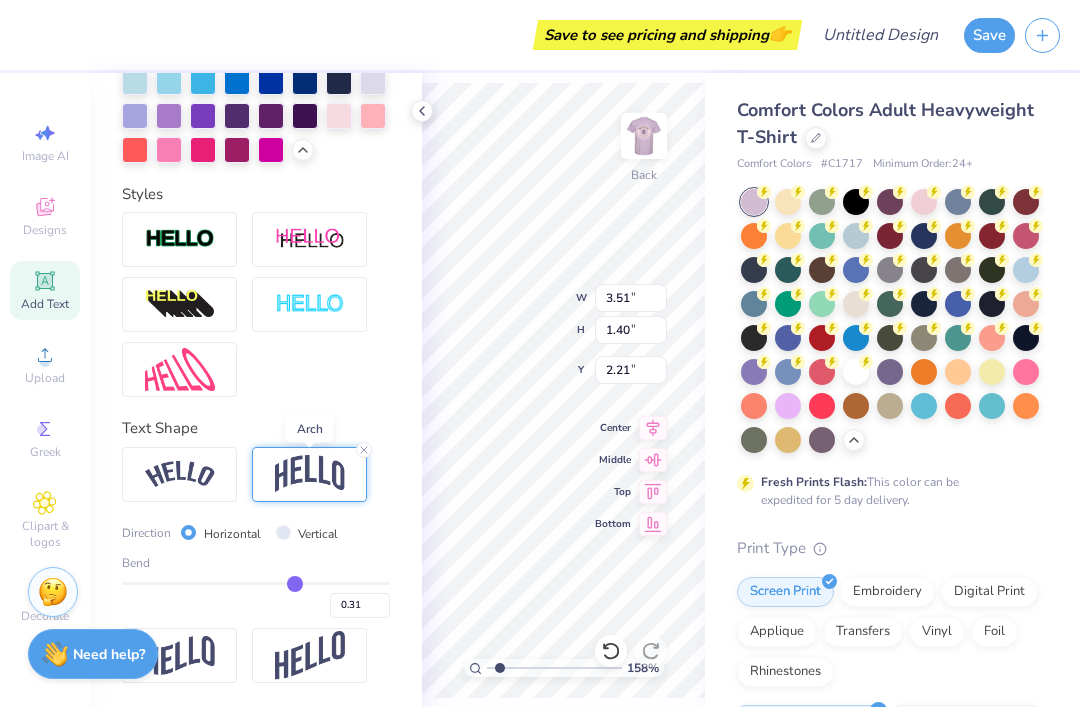 type on "0.29" 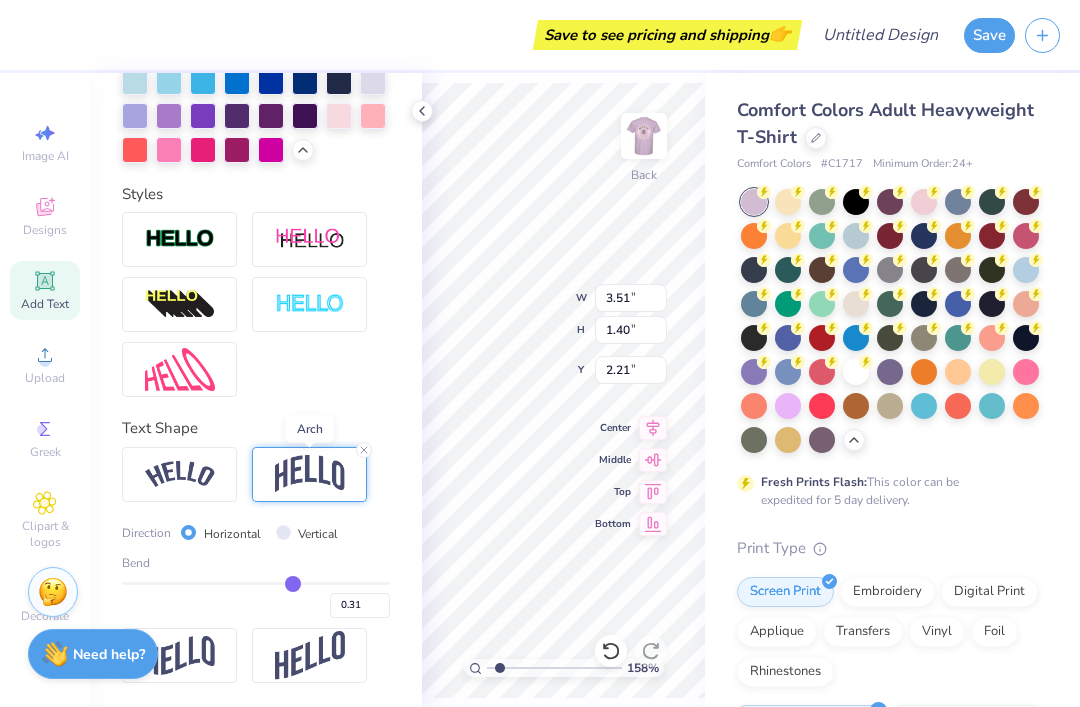 type on "0.29" 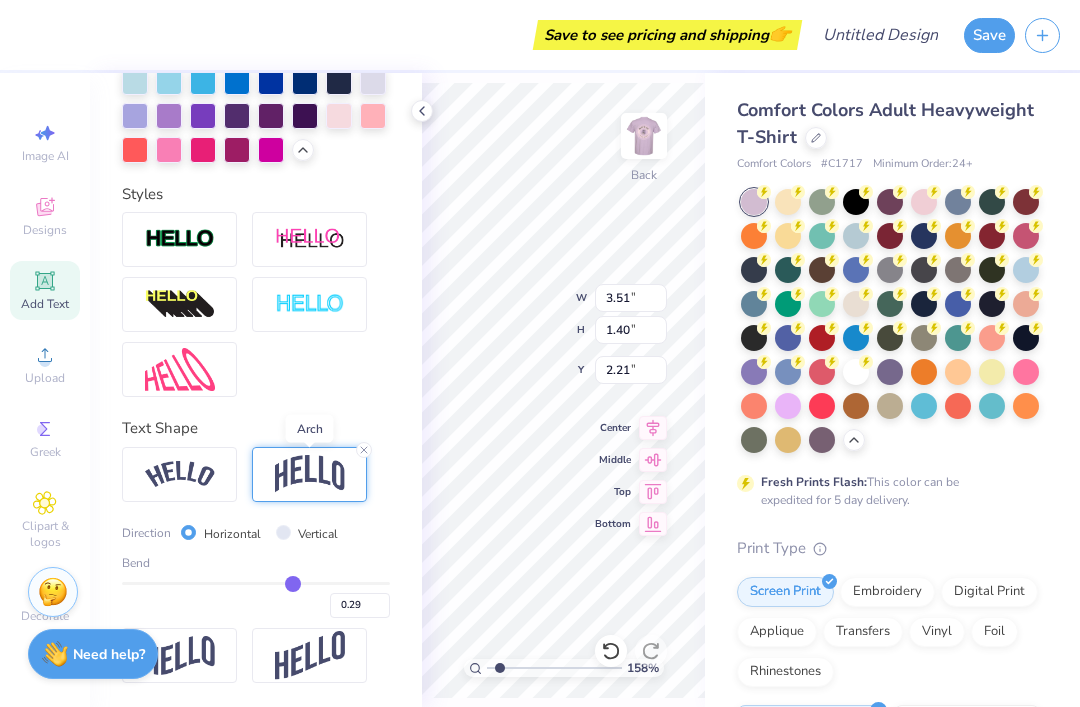 type on "0.27" 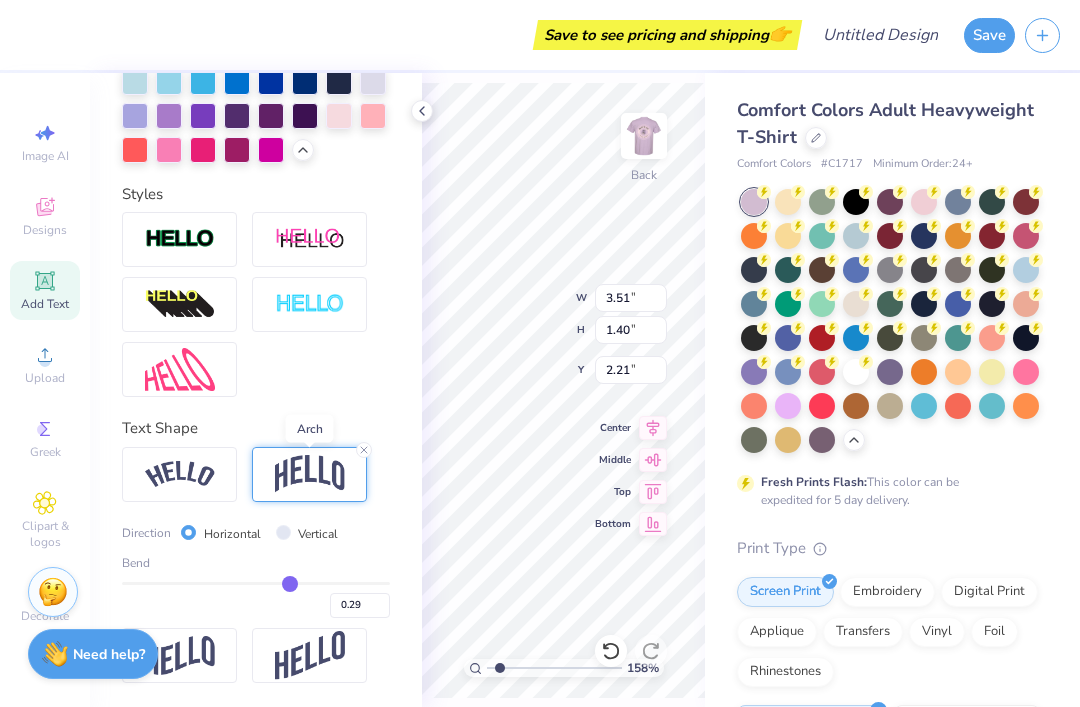 type on "0.27" 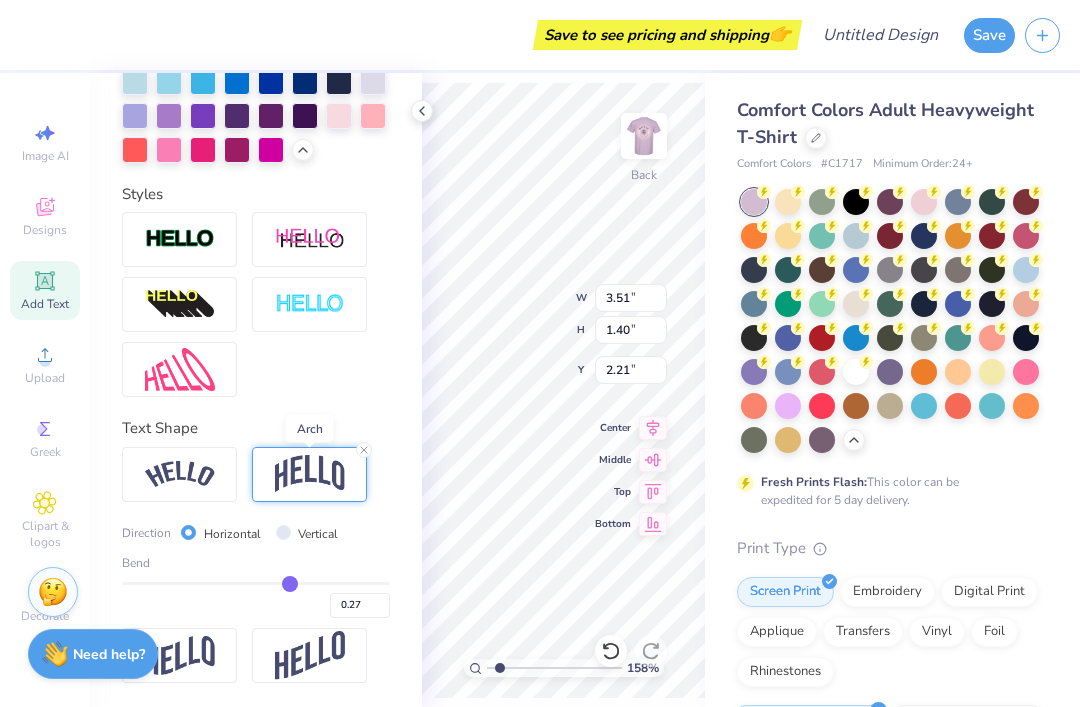 type on "0.25" 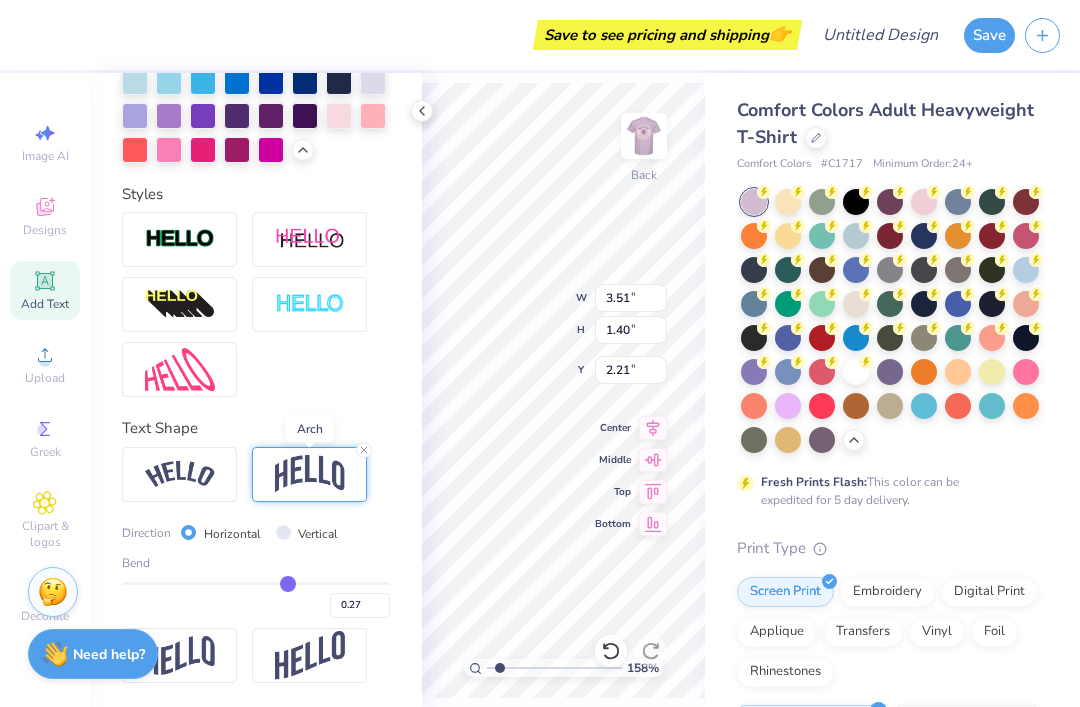 type on "0.25" 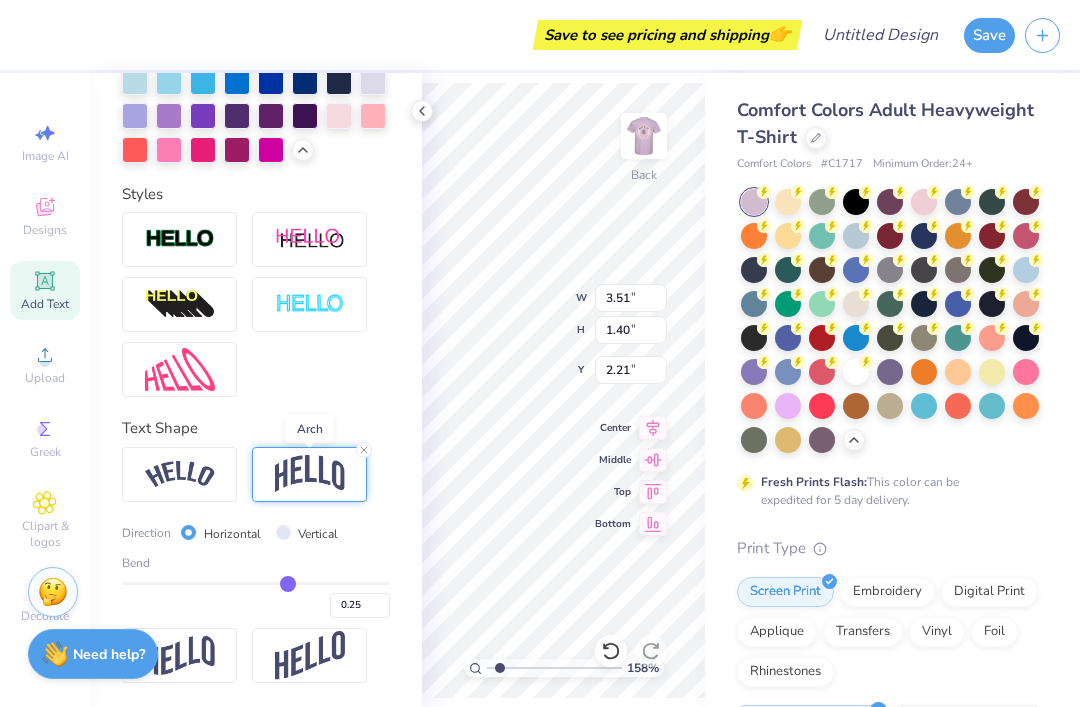 type on "0.23" 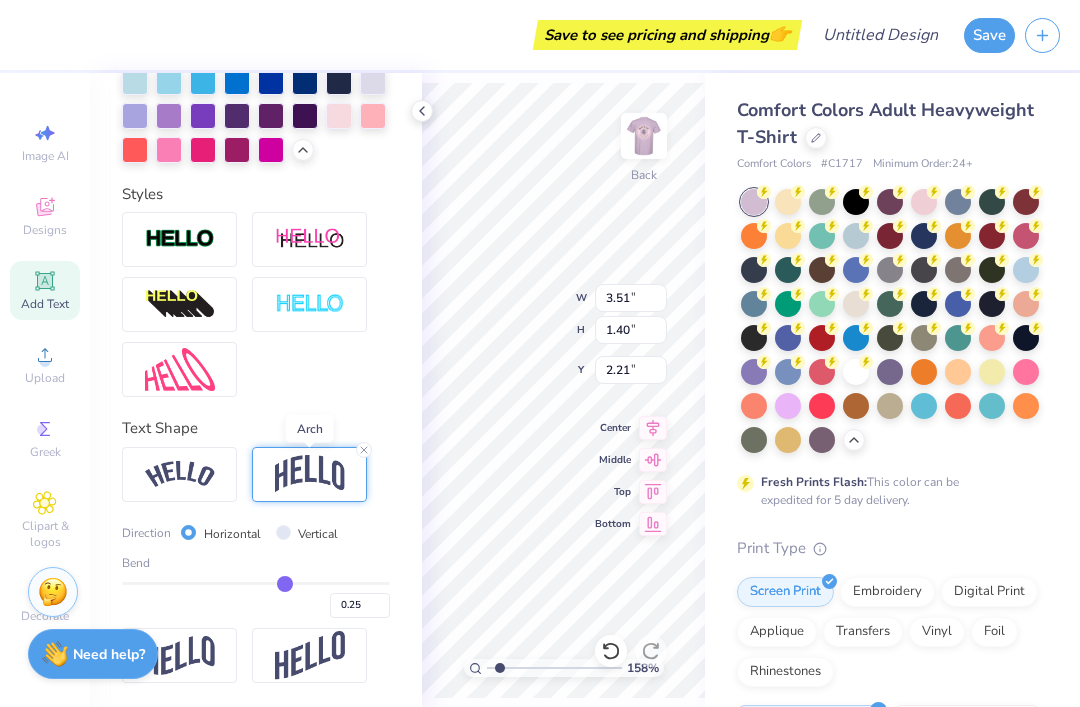 type on "0.23" 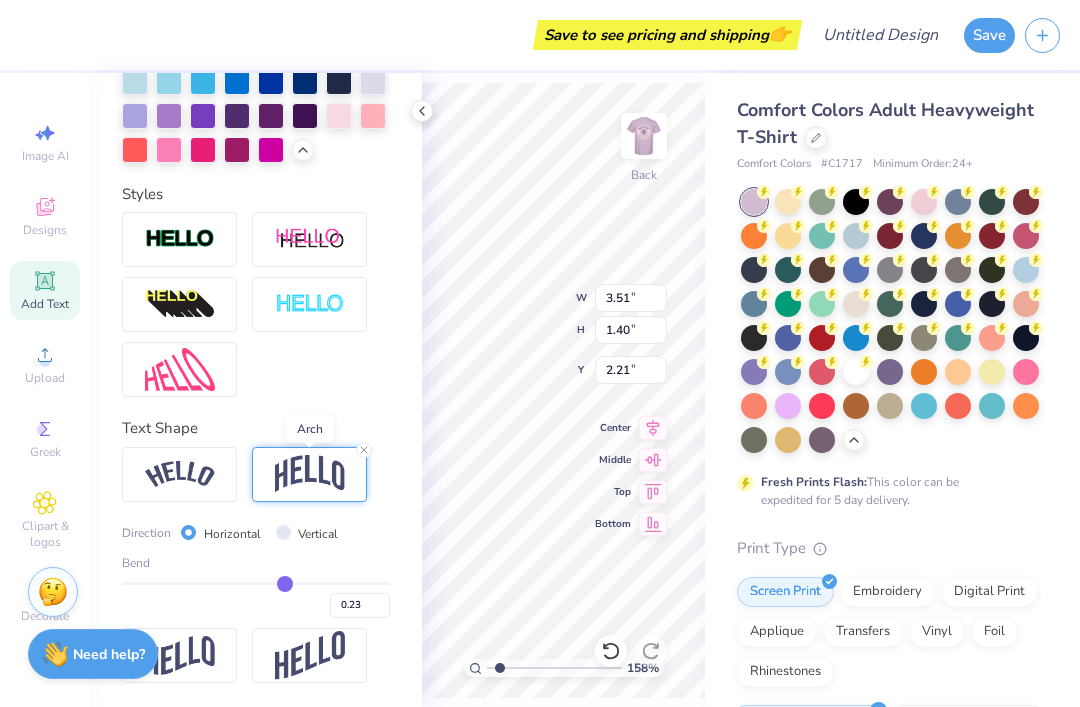type on "0.21" 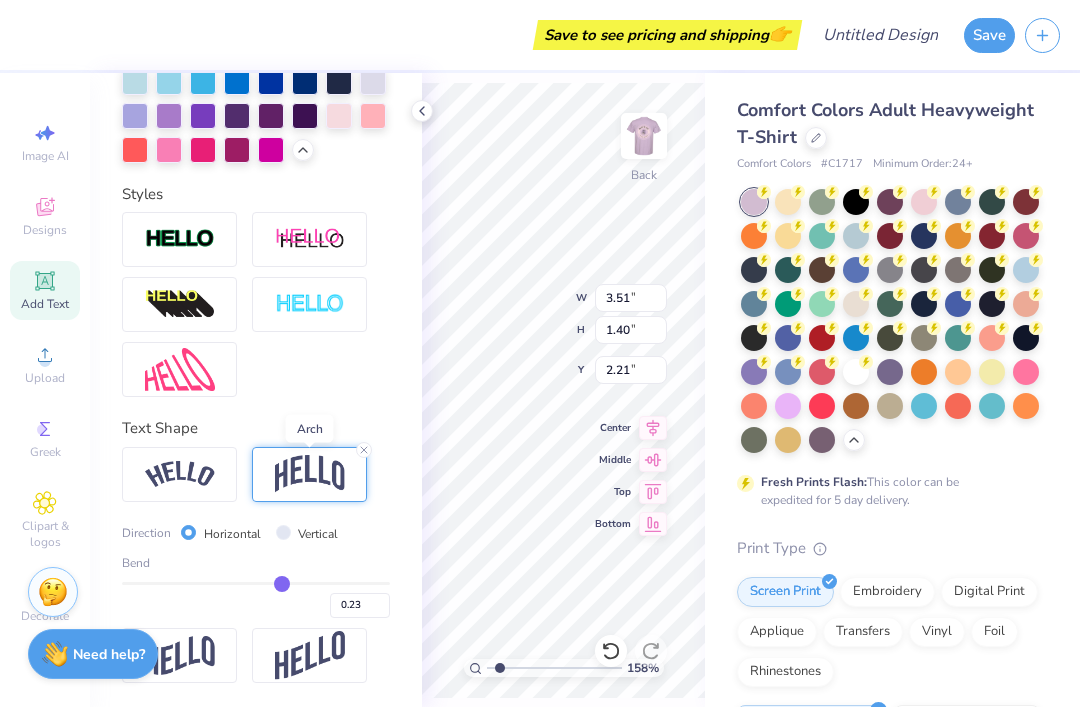 type on "0.21" 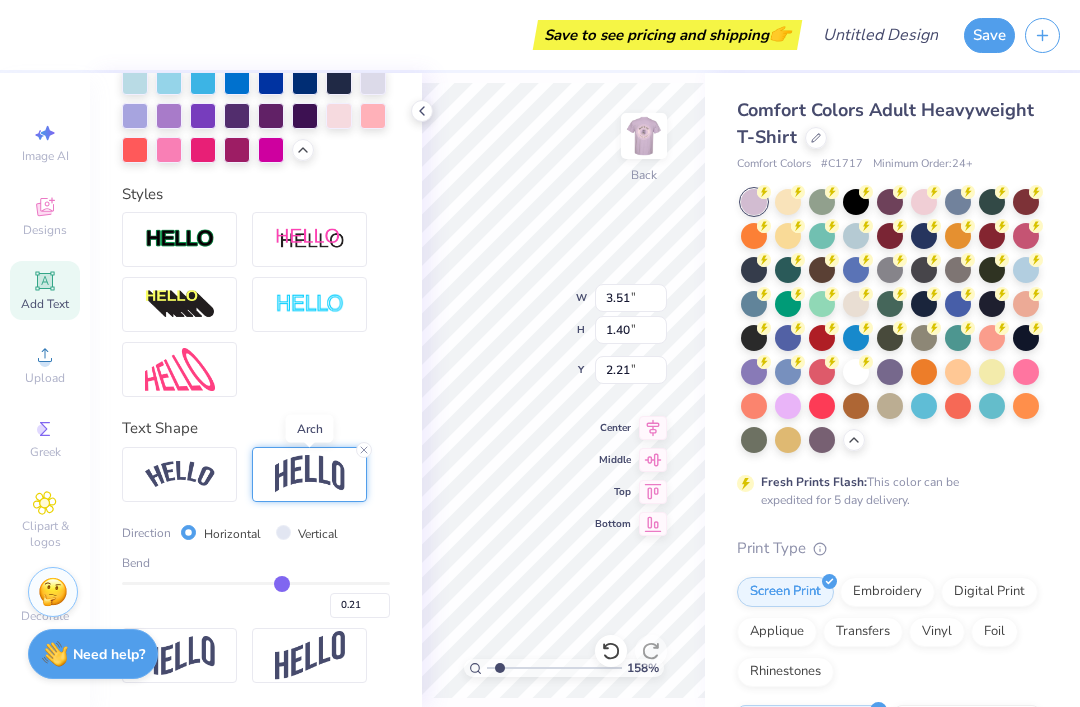 type on "0.19" 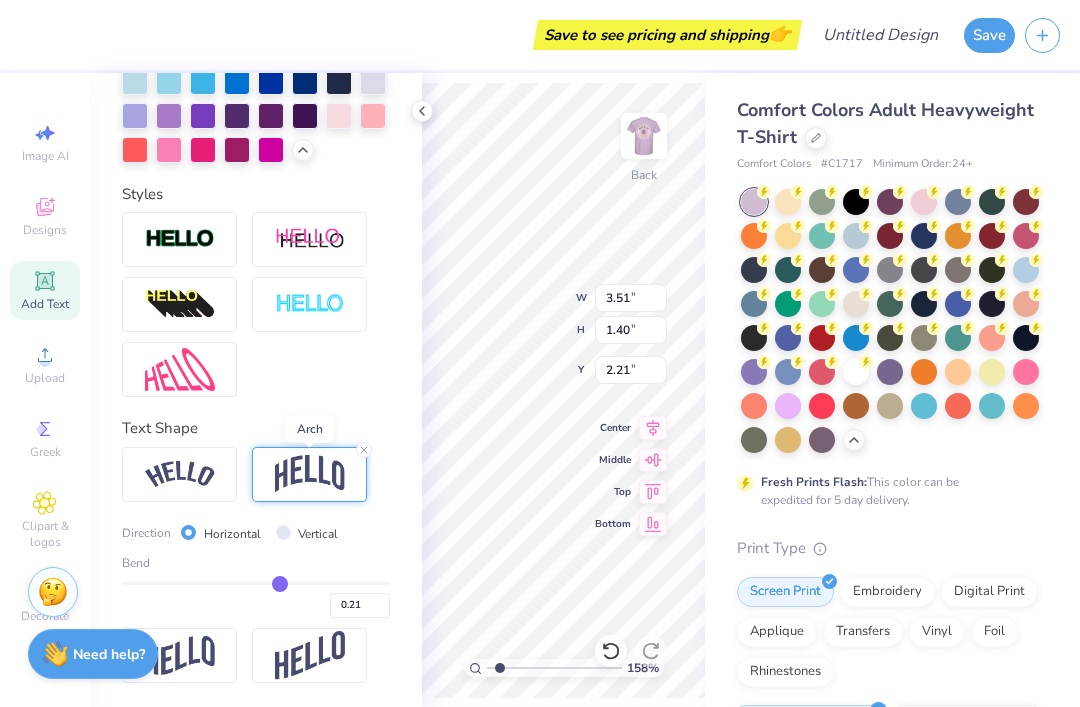 type on "0.19" 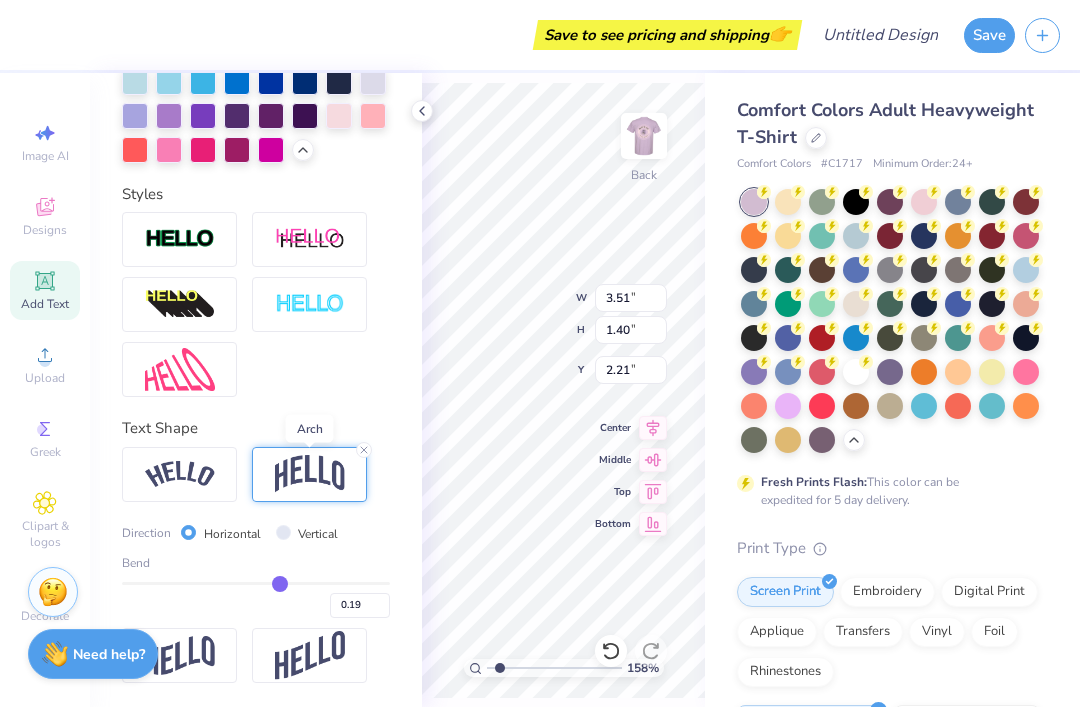type on "0.17" 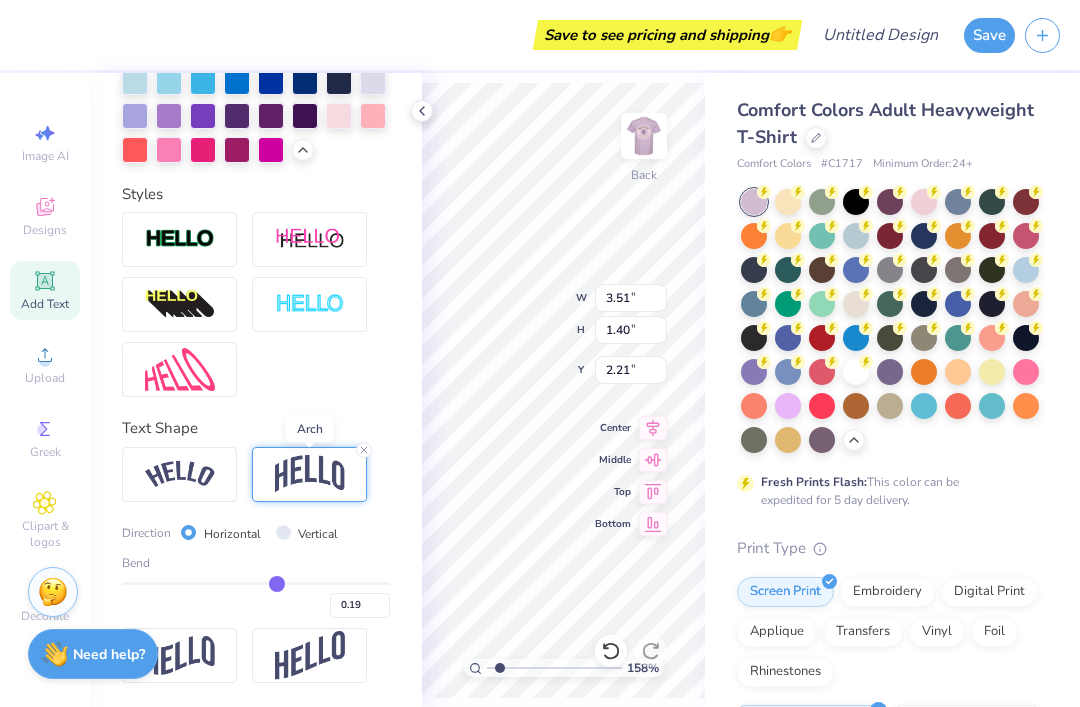 type on "0.17" 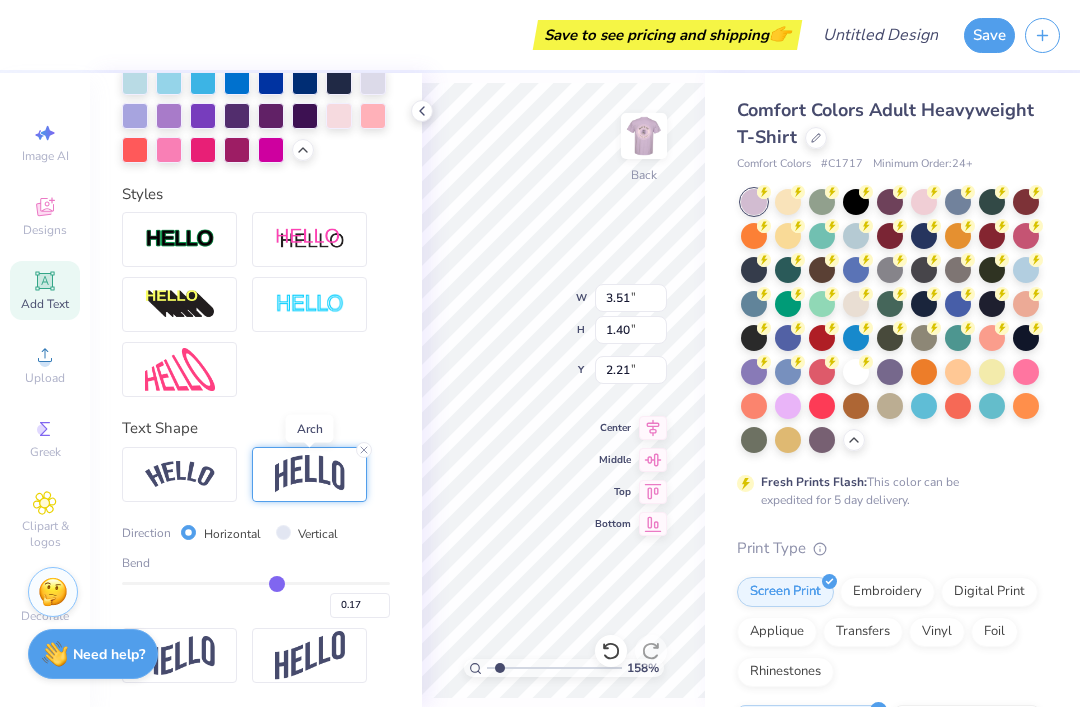 type on "0.16" 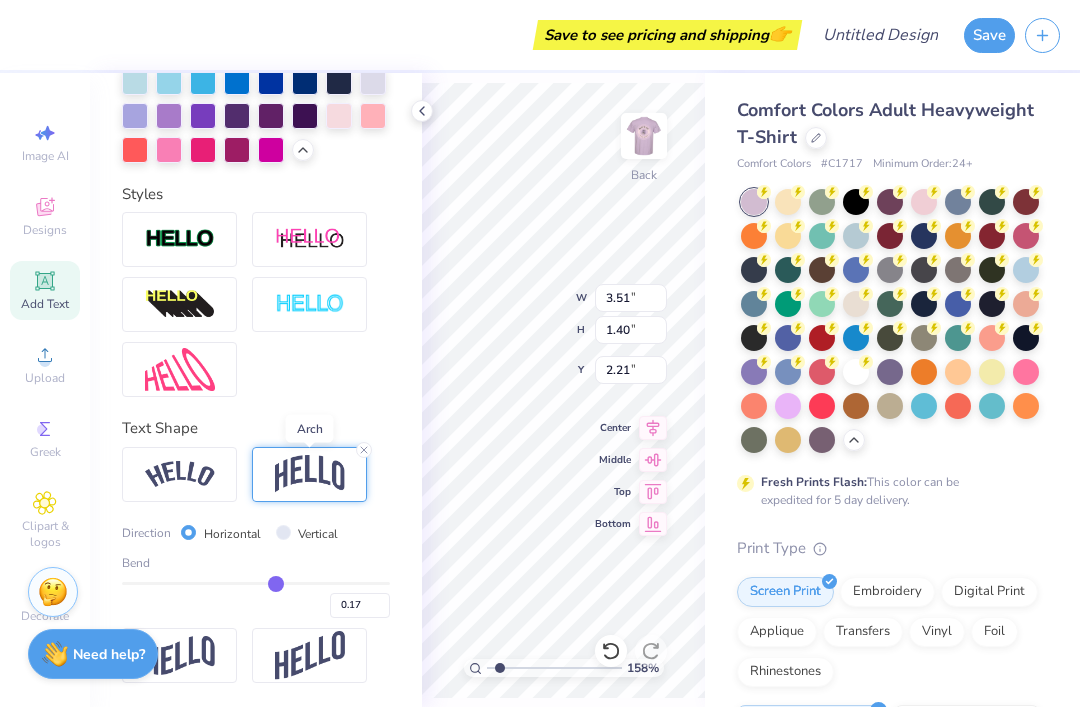 type on "0.16" 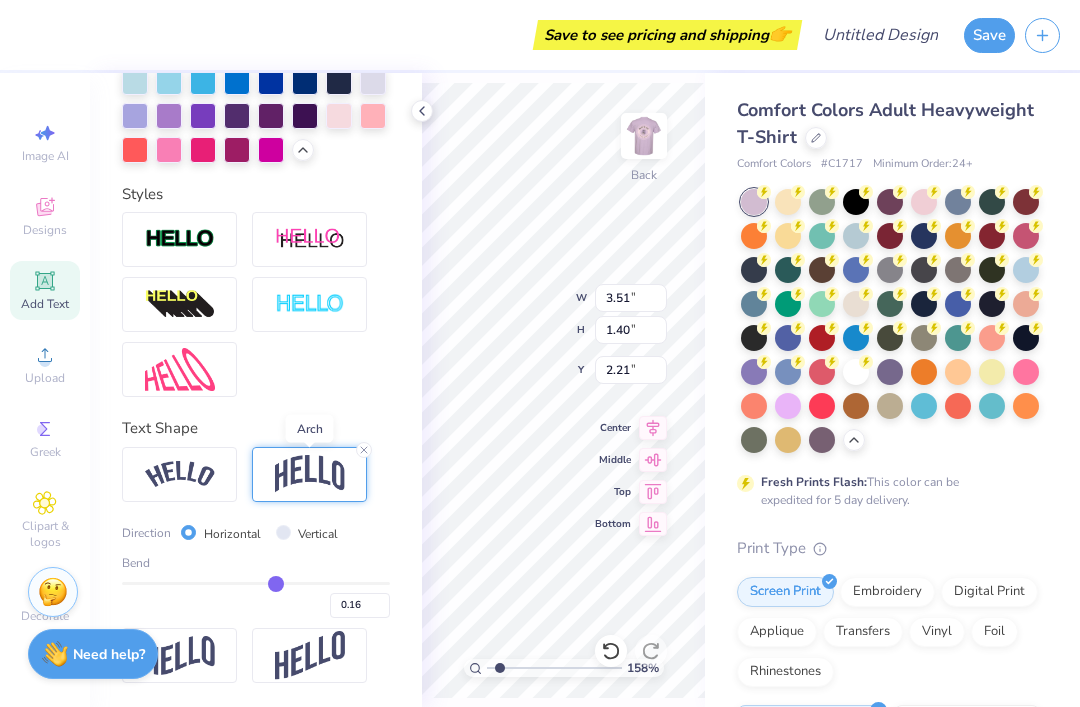 type on "0.13" 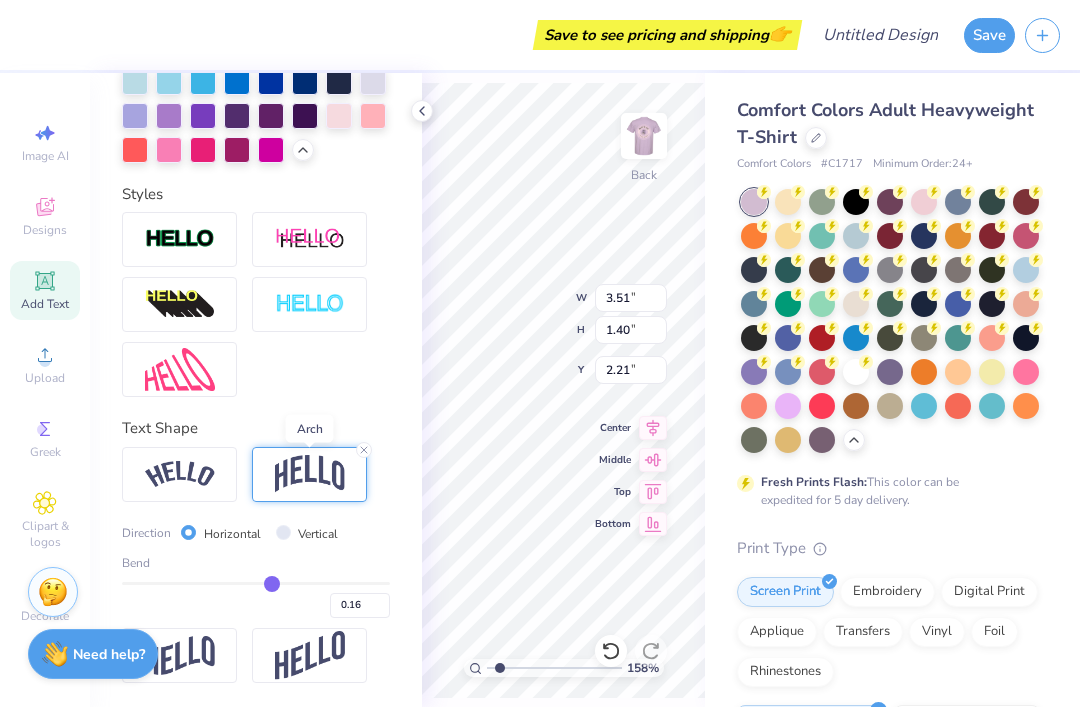 type on "0.13" 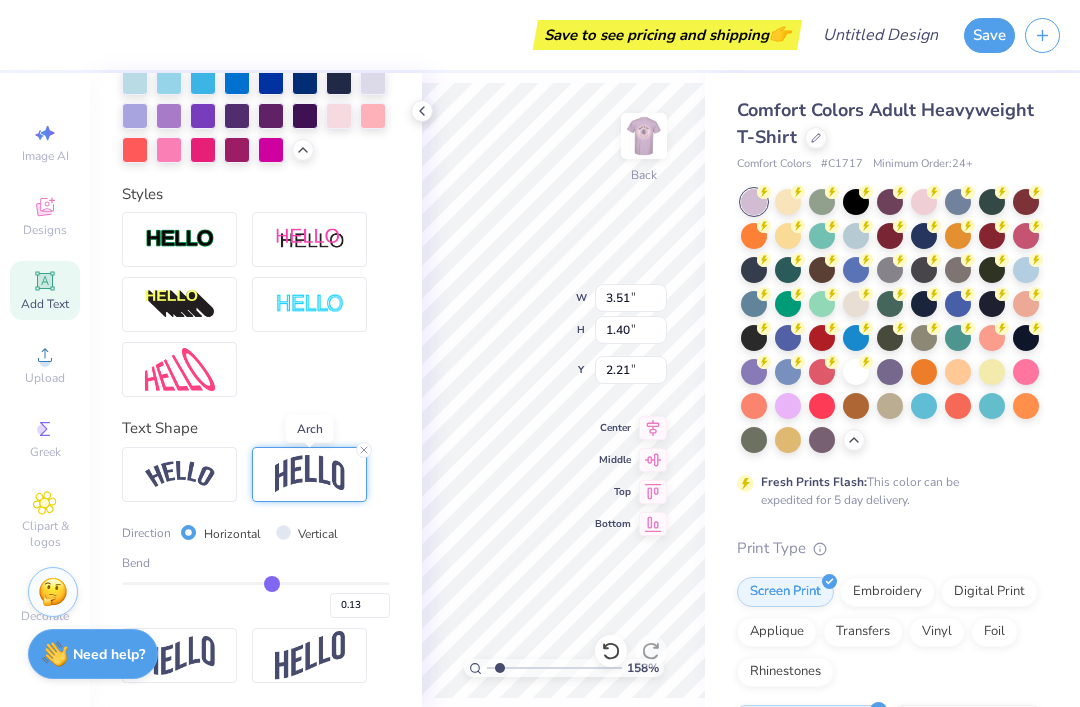 type on "0.11" 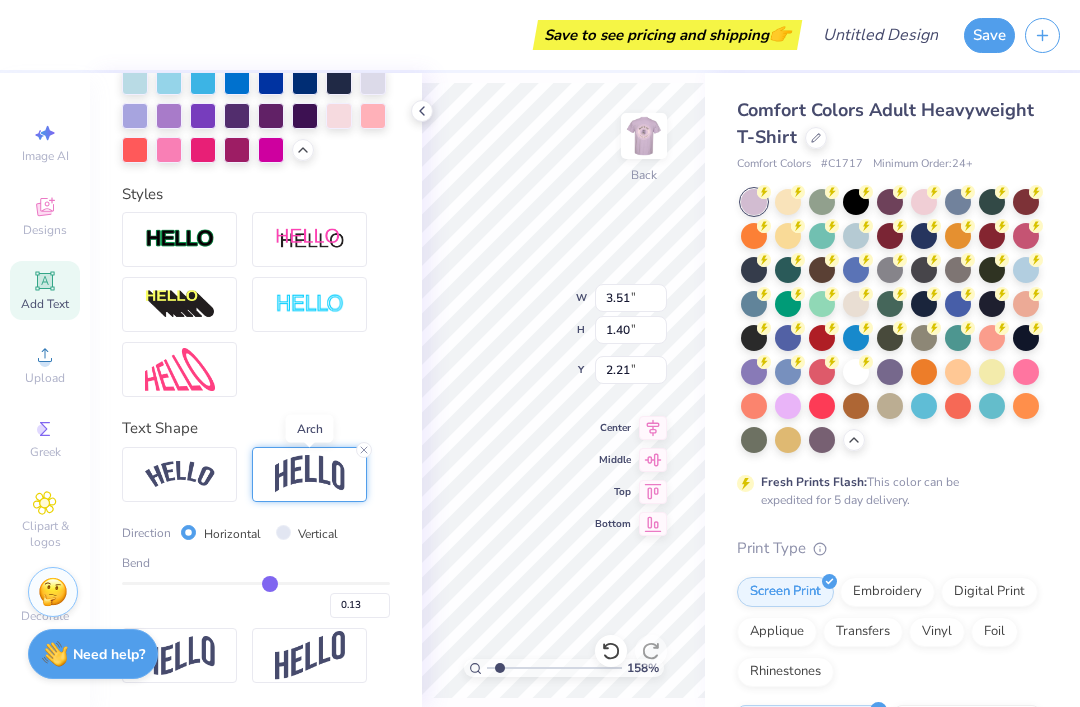 type on "0.11" 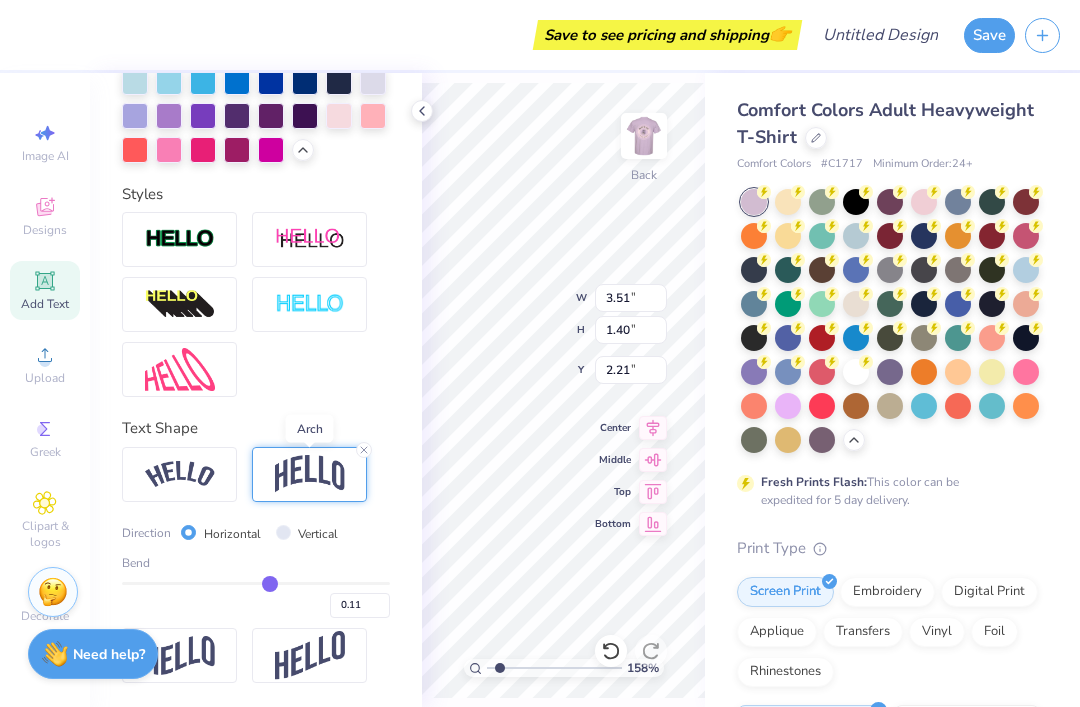 type on "0.1" 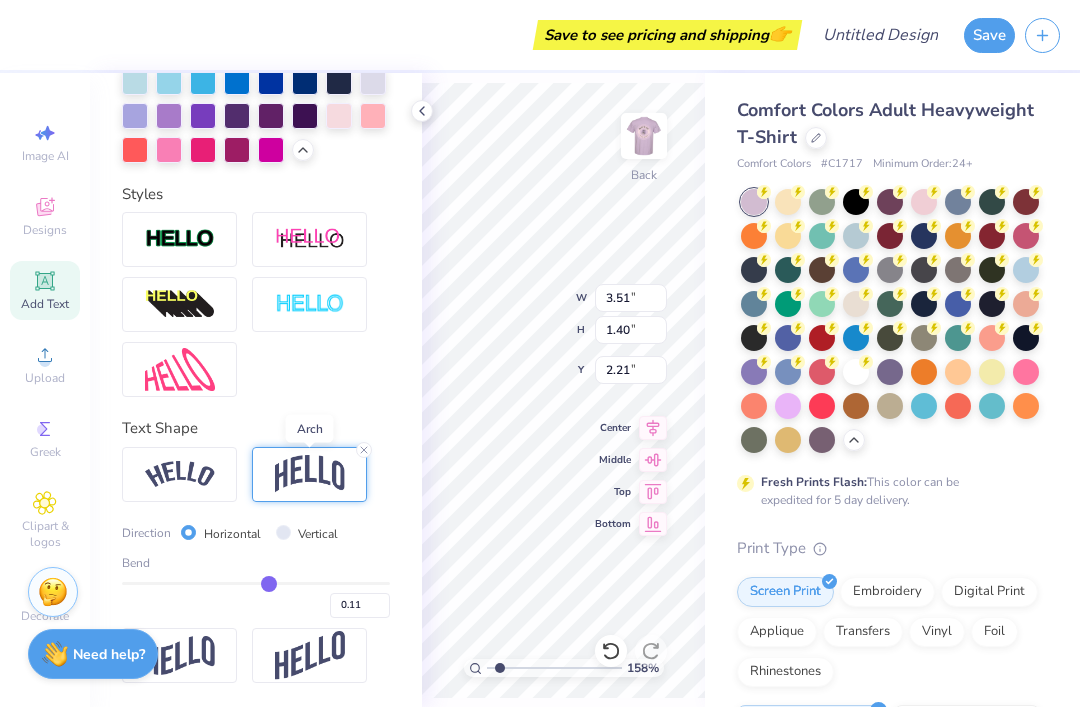 type on "0.10" 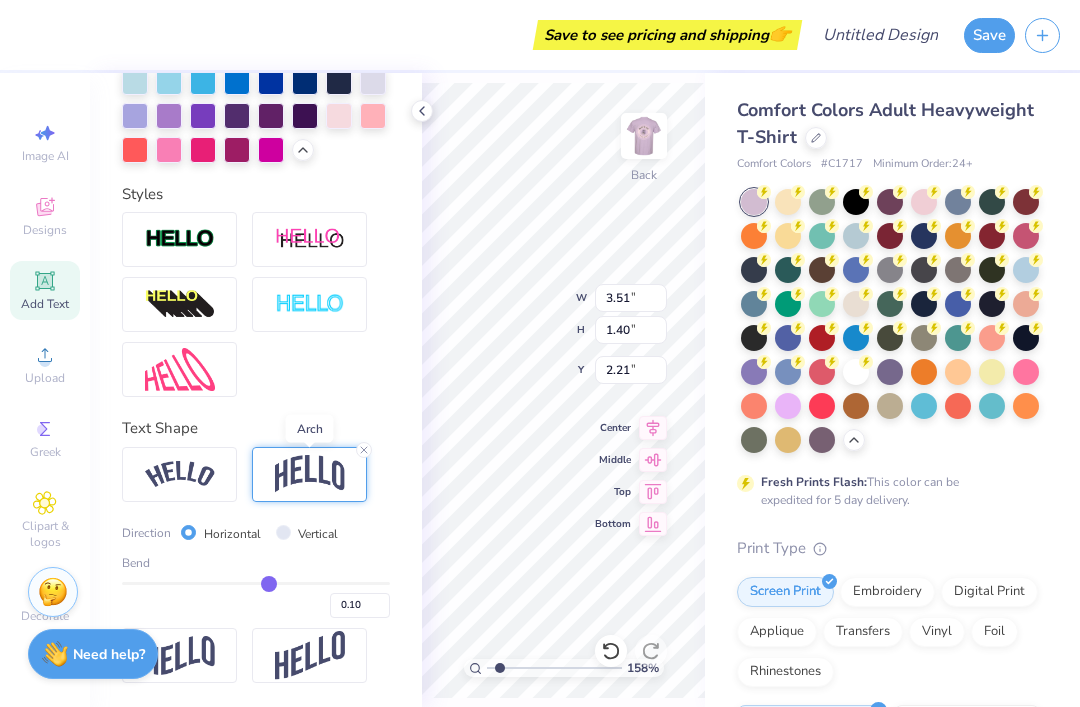 type on "0.09" 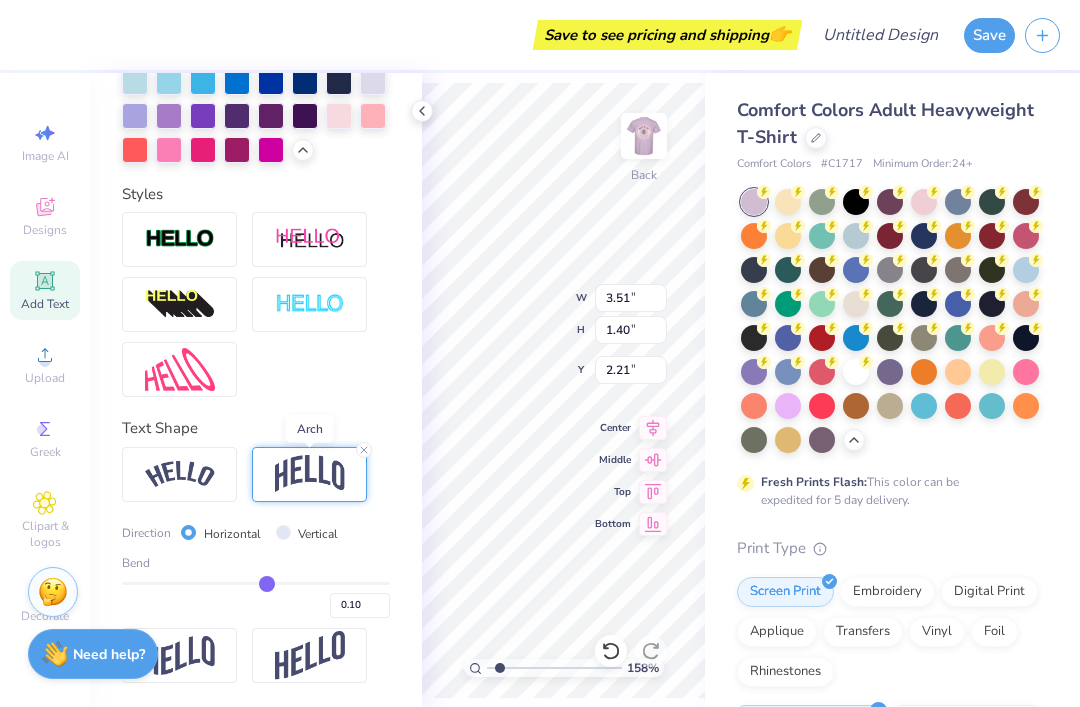 type on "0.09" 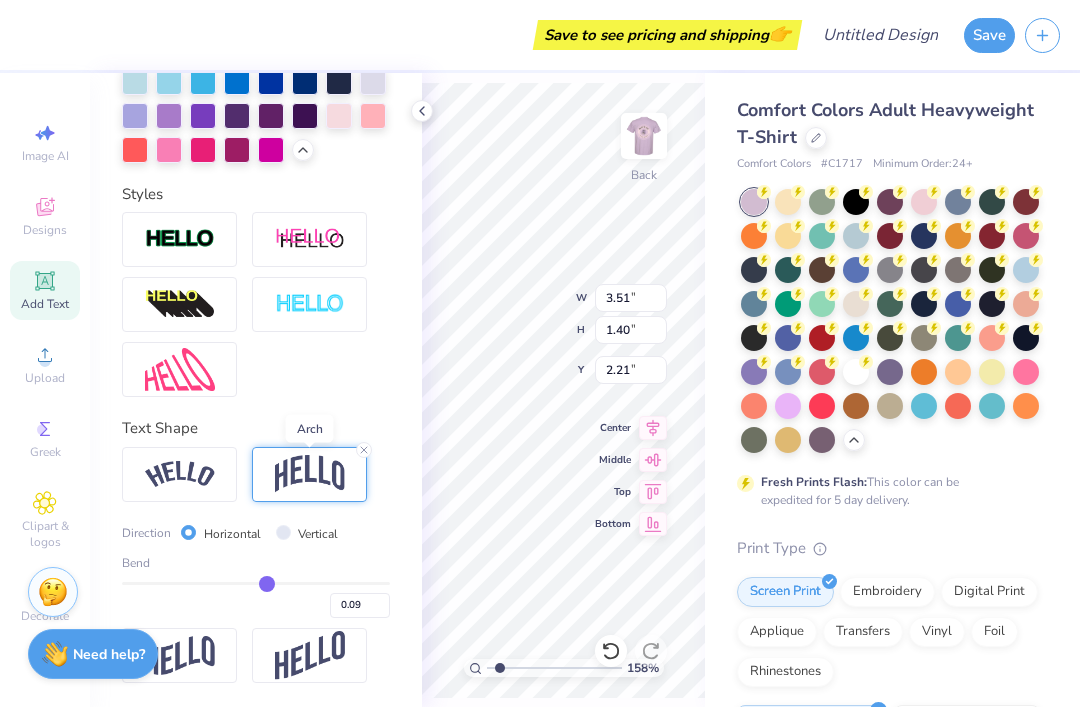 type on "0.08" 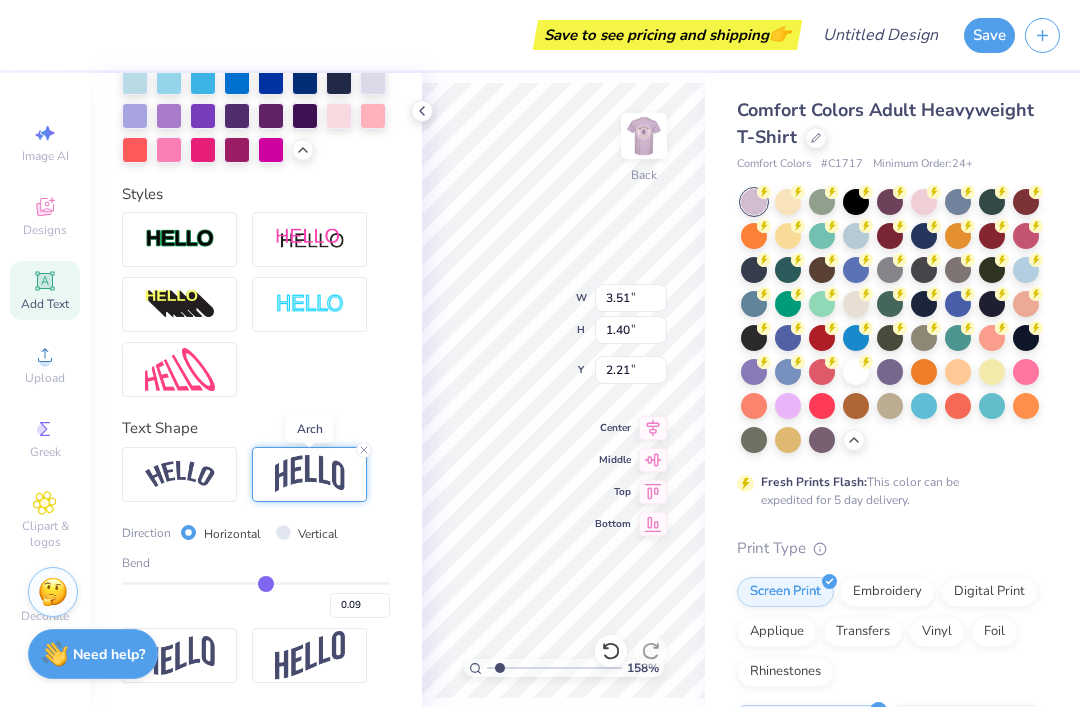 type on "0.08" 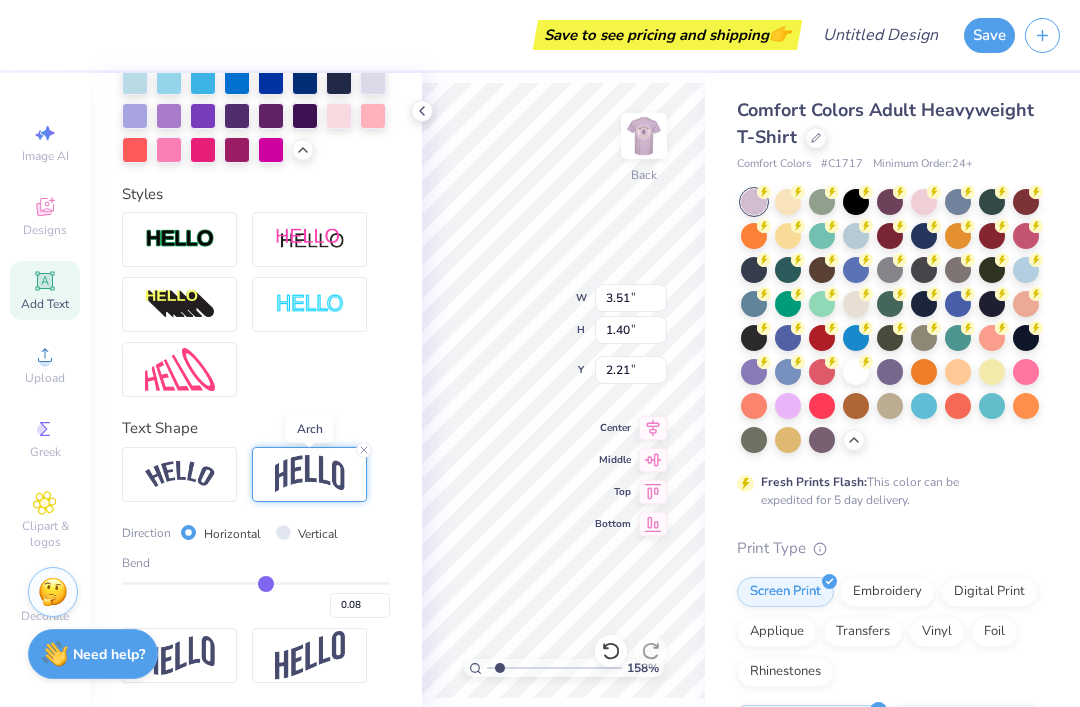 type on "0.06" 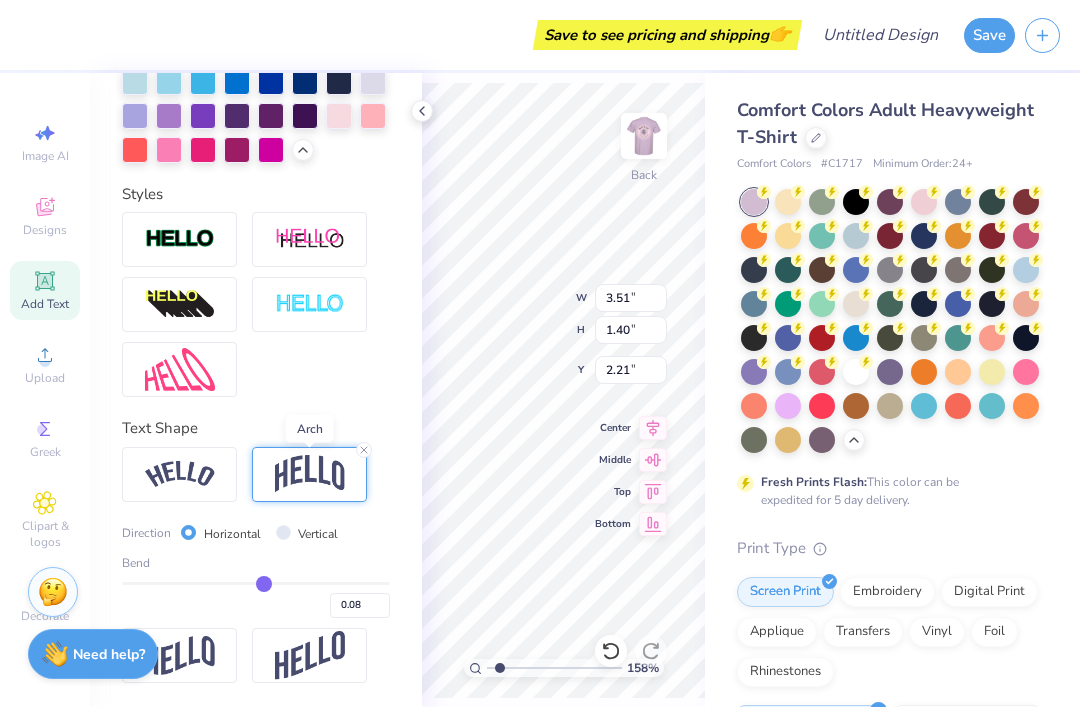 type on "0.06" 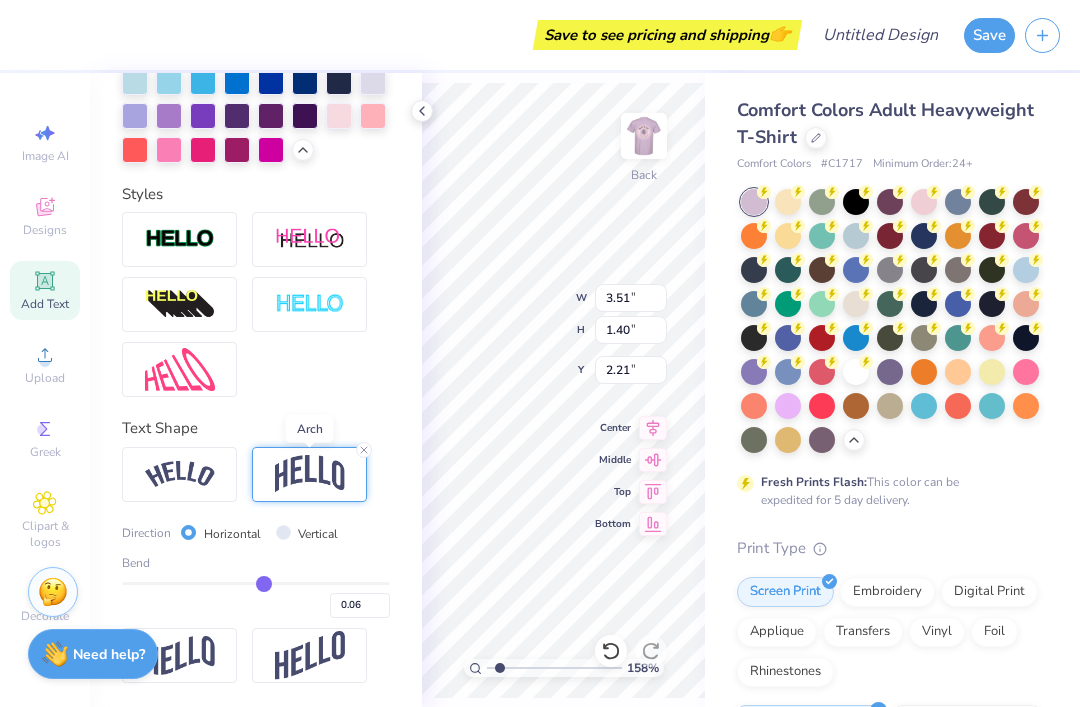 type on "0.05" 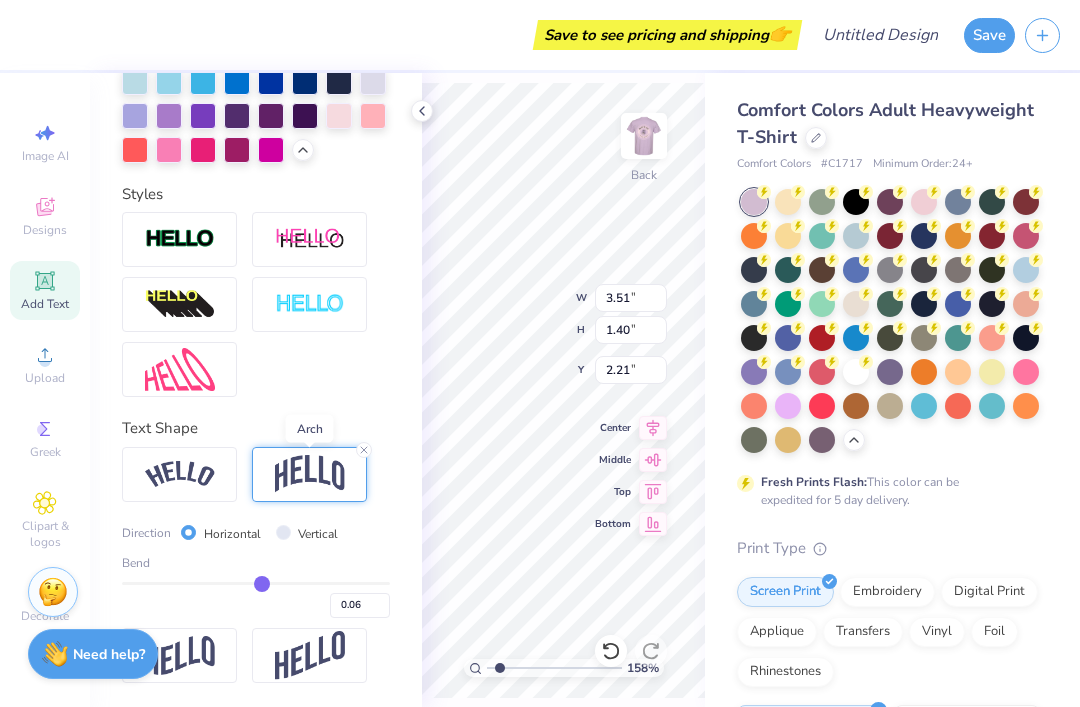 type on "0.05" 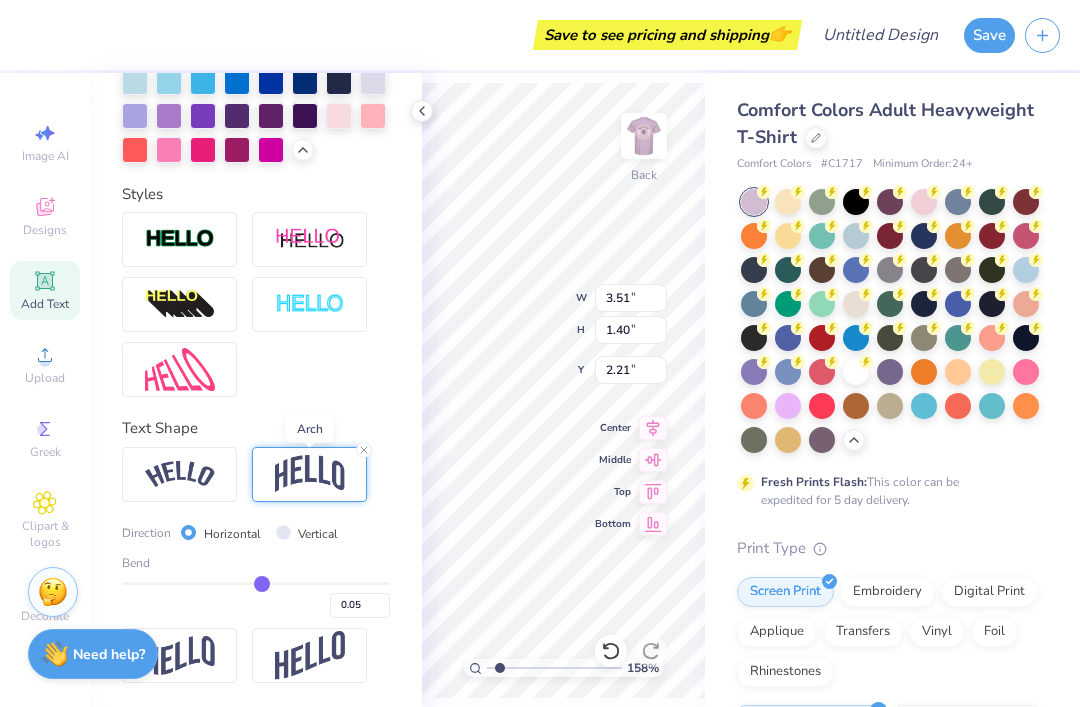 type on "0.04" 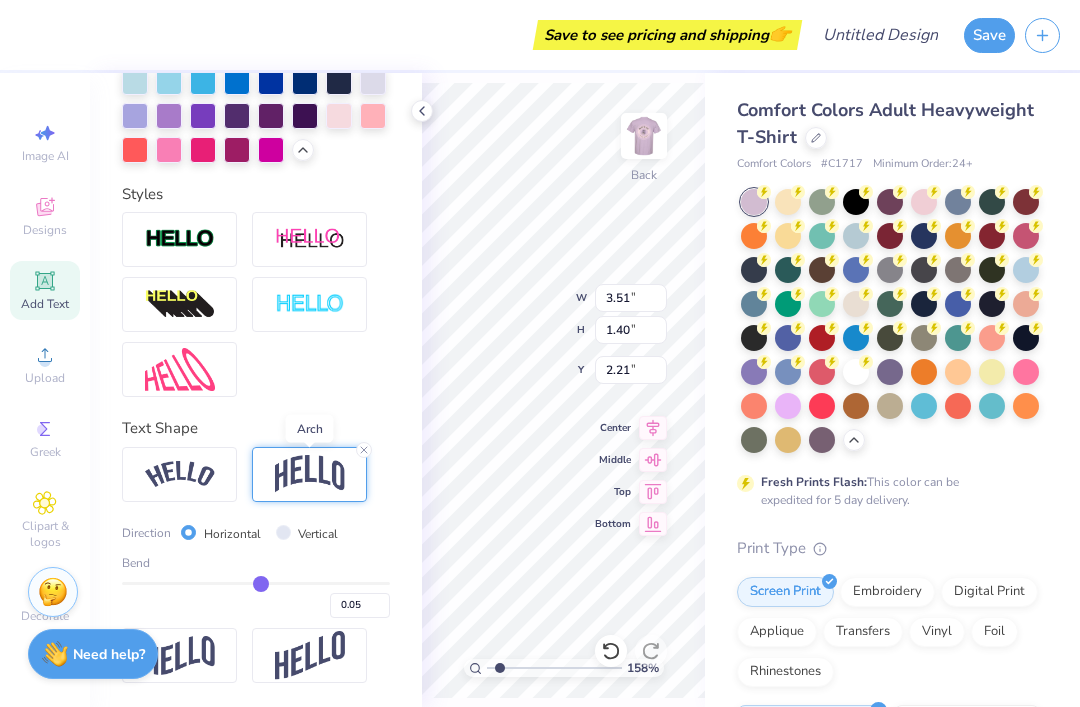 type on "0.04" 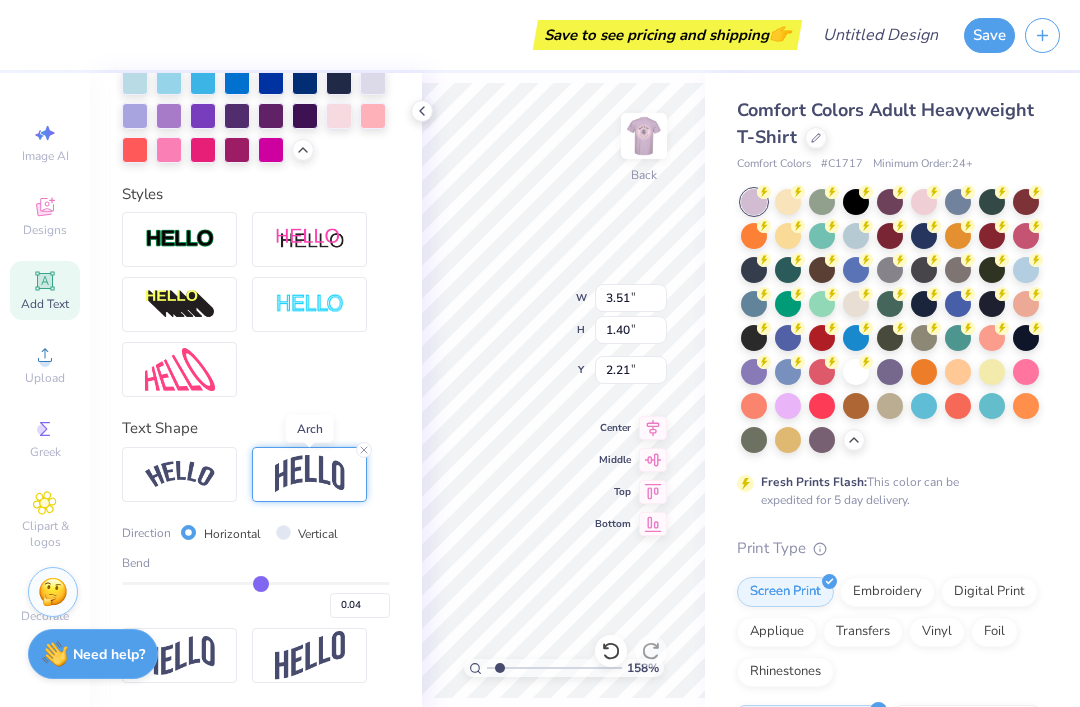 type on "0.03" 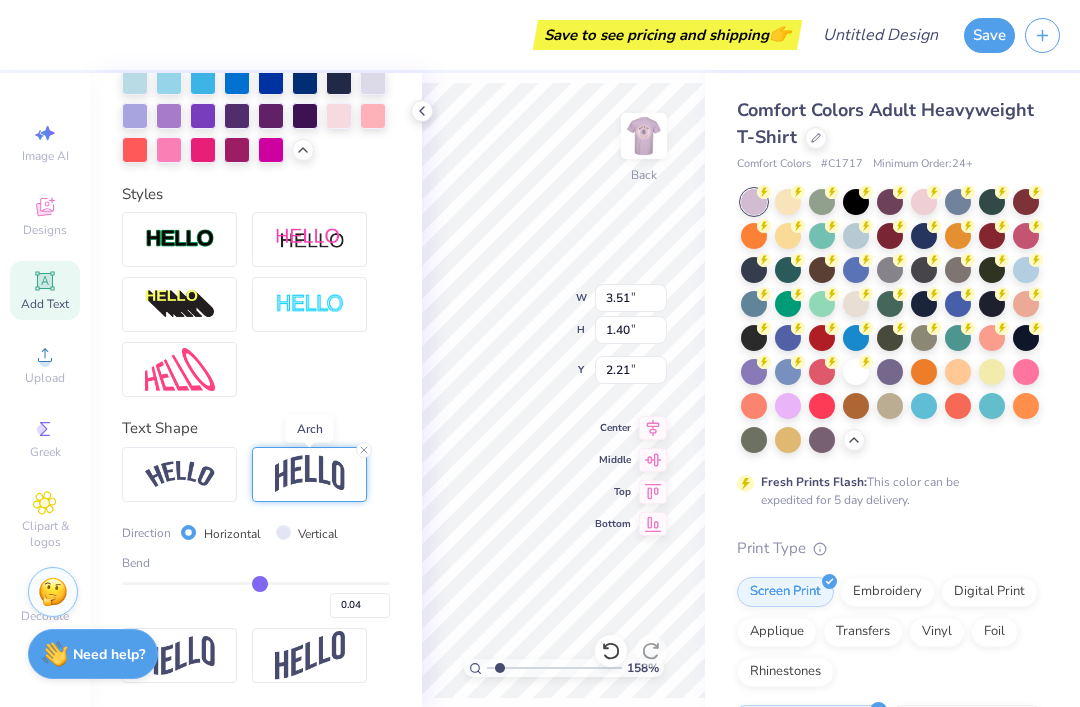 type on "0.03" 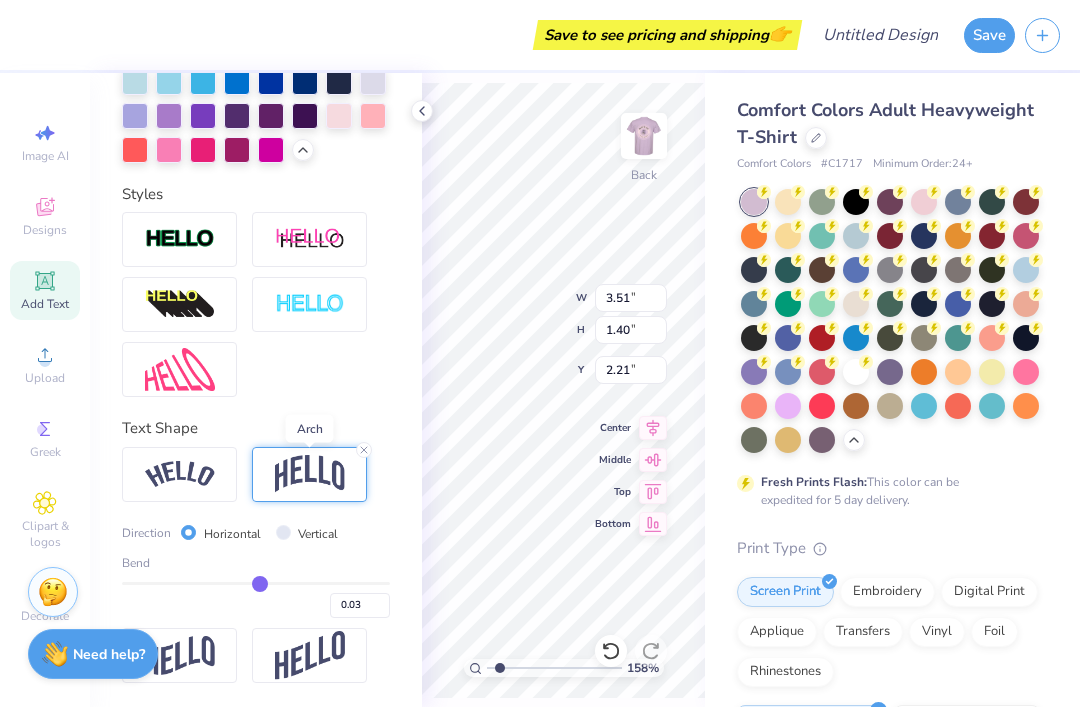 type on "0.02" 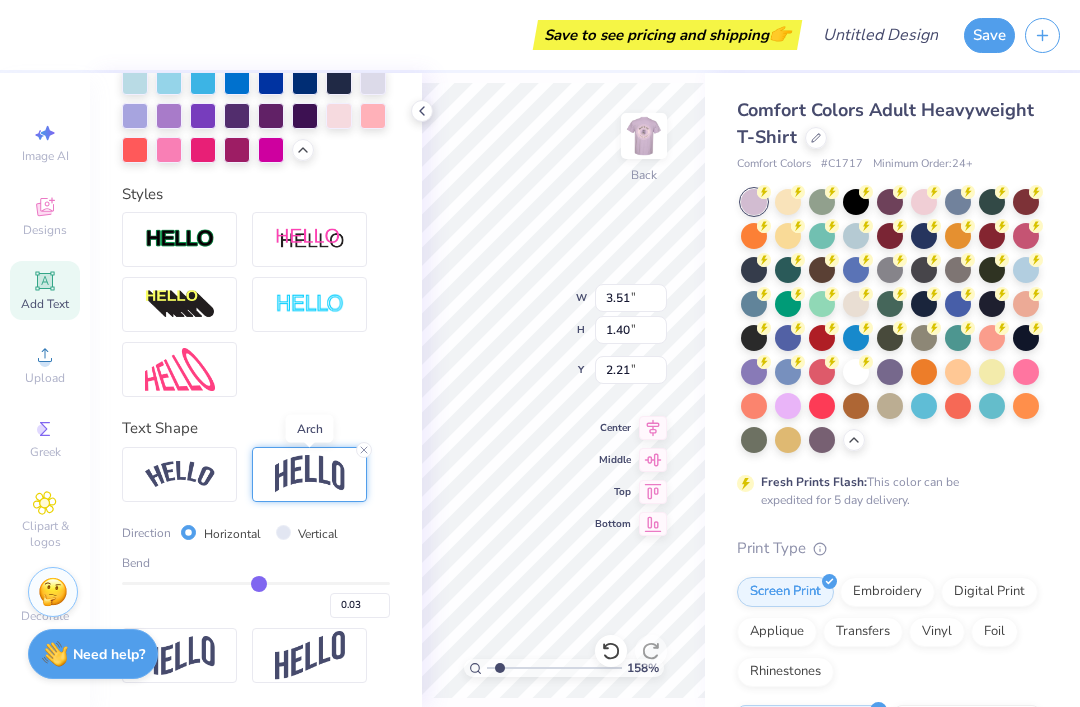 type on "0.02" 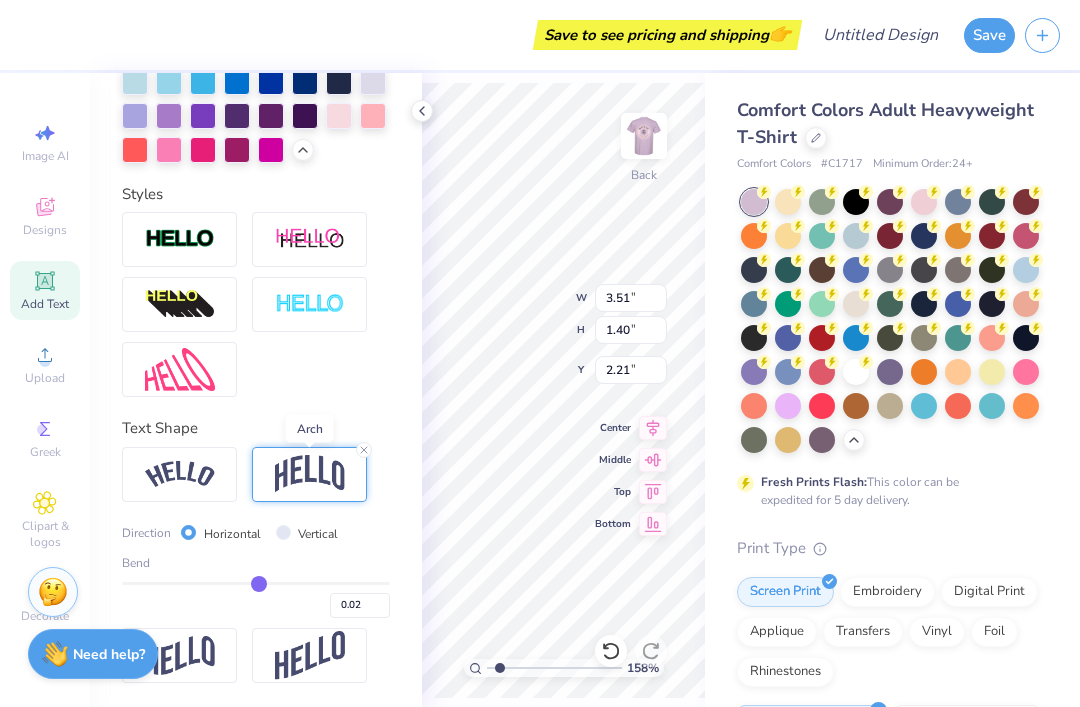 type on "0.01" 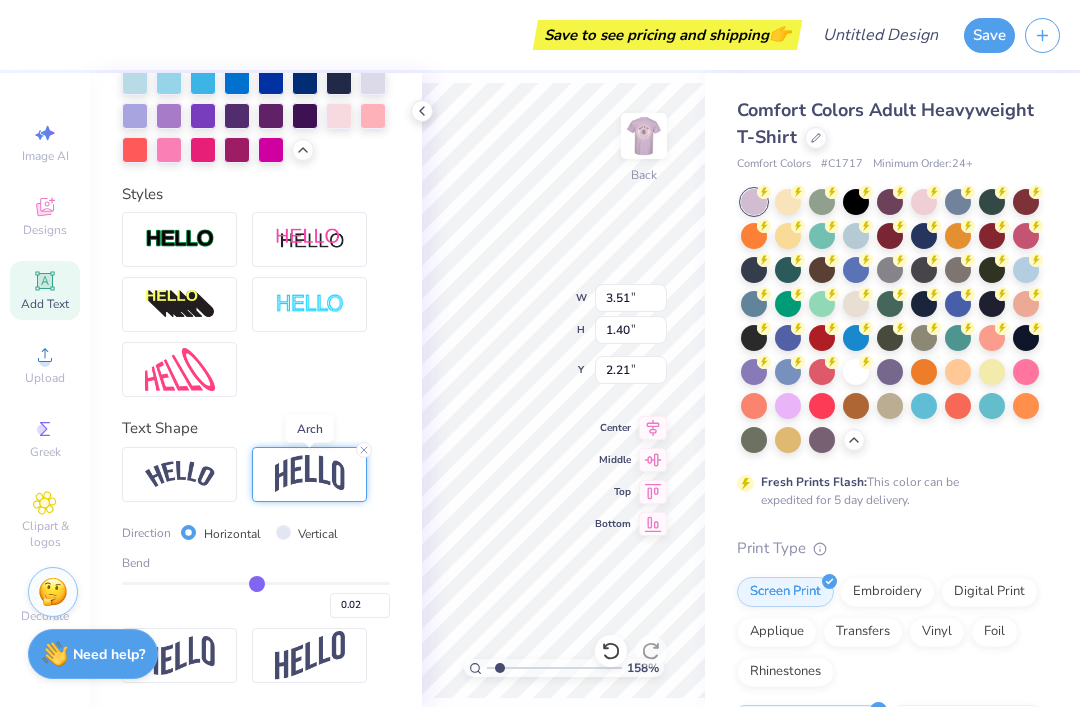 type on "0.01" 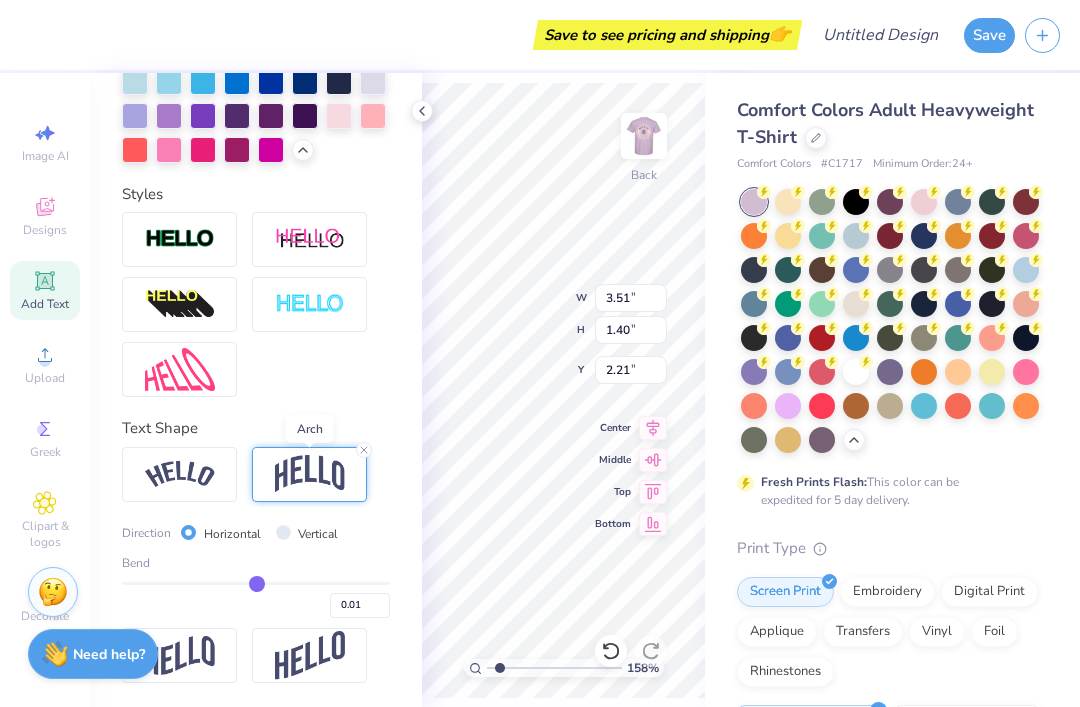 type on "-0.01" 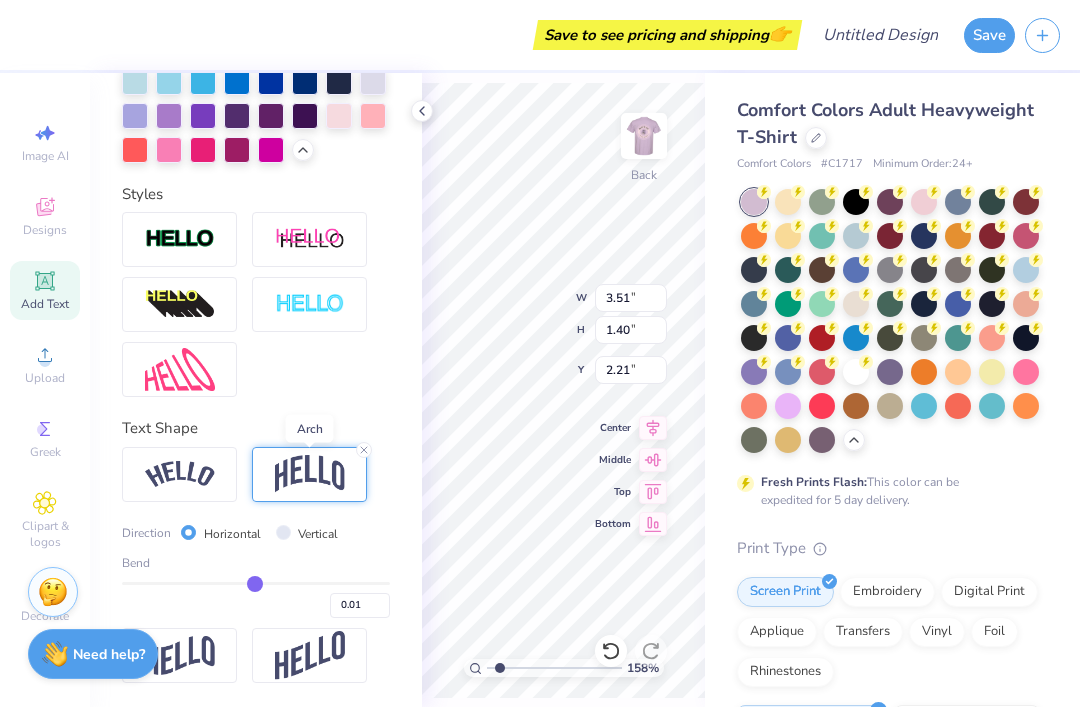 type on "-0.01" 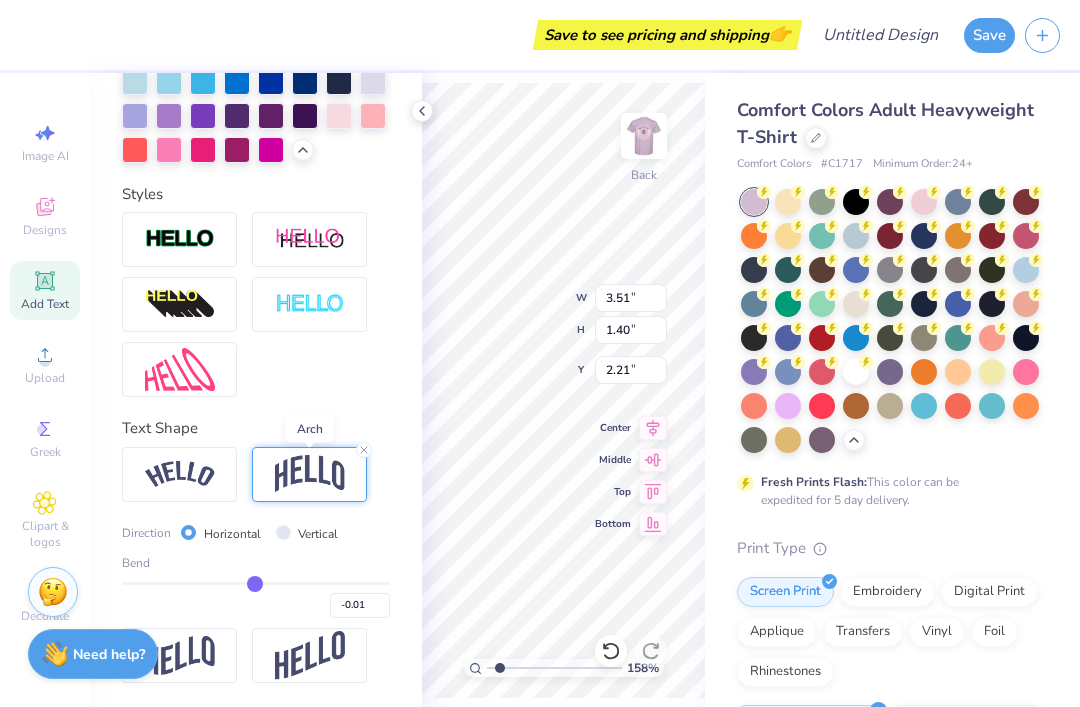 type on "-0.02" 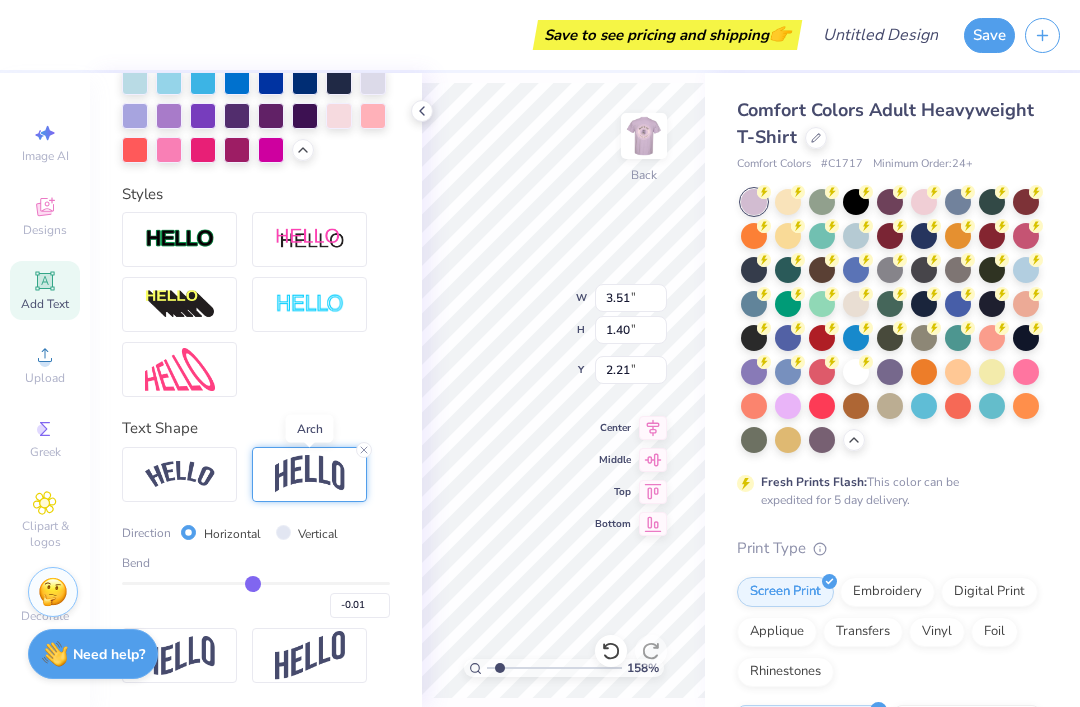 type on "-0.02" 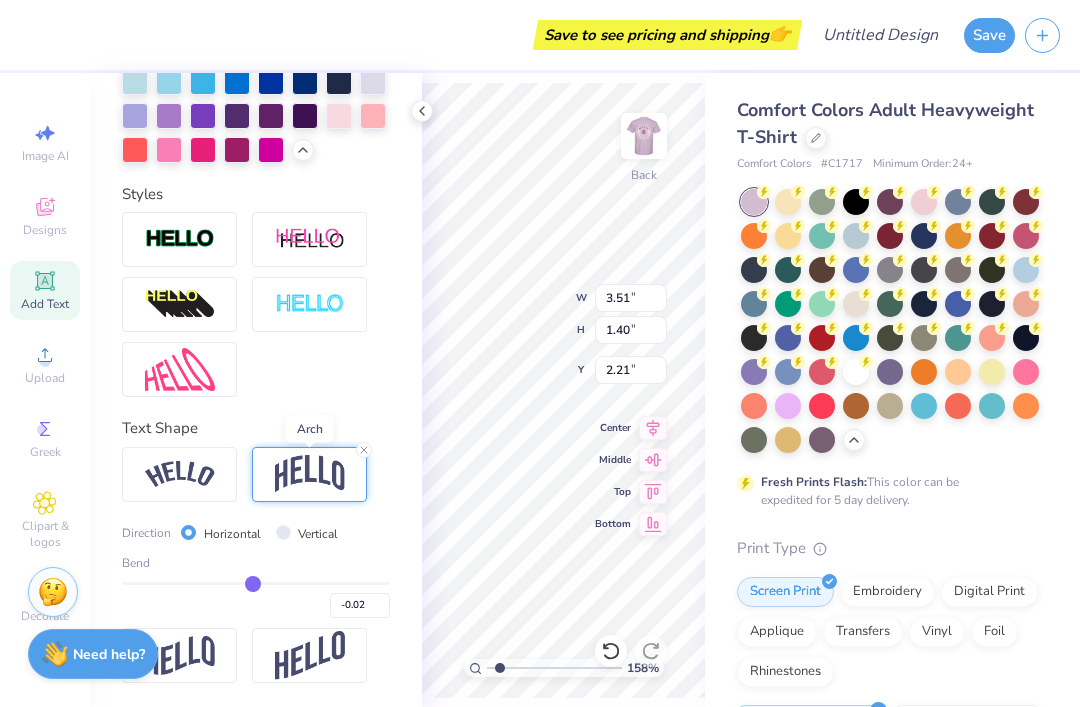 type on "-0.03" 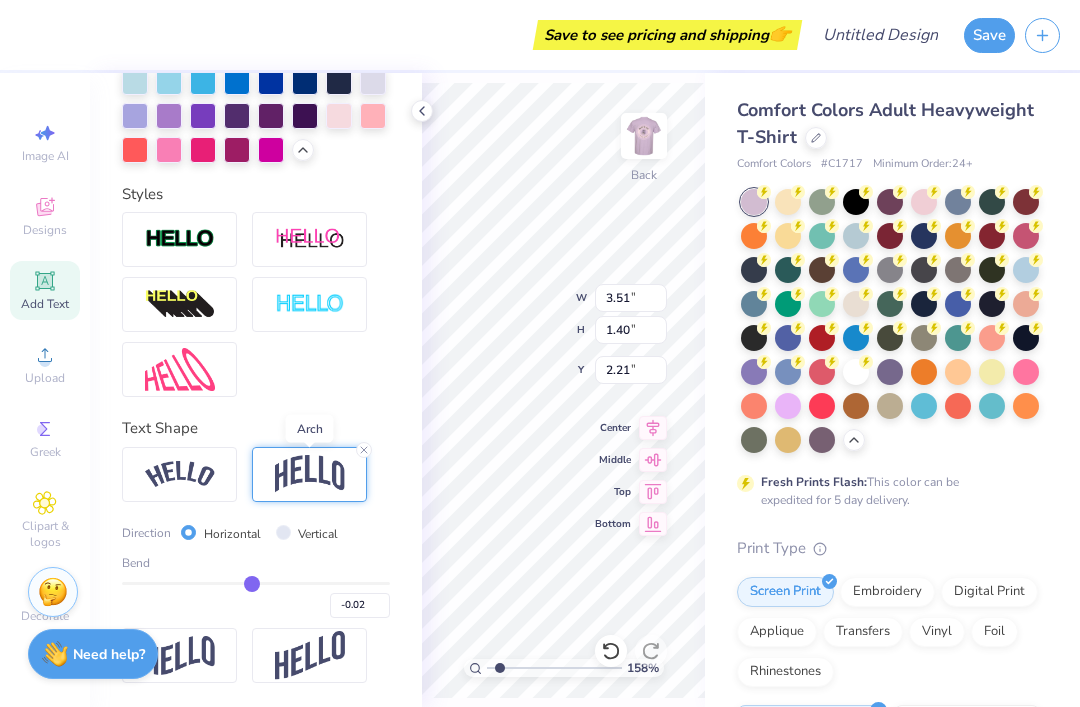type on "-0.03" 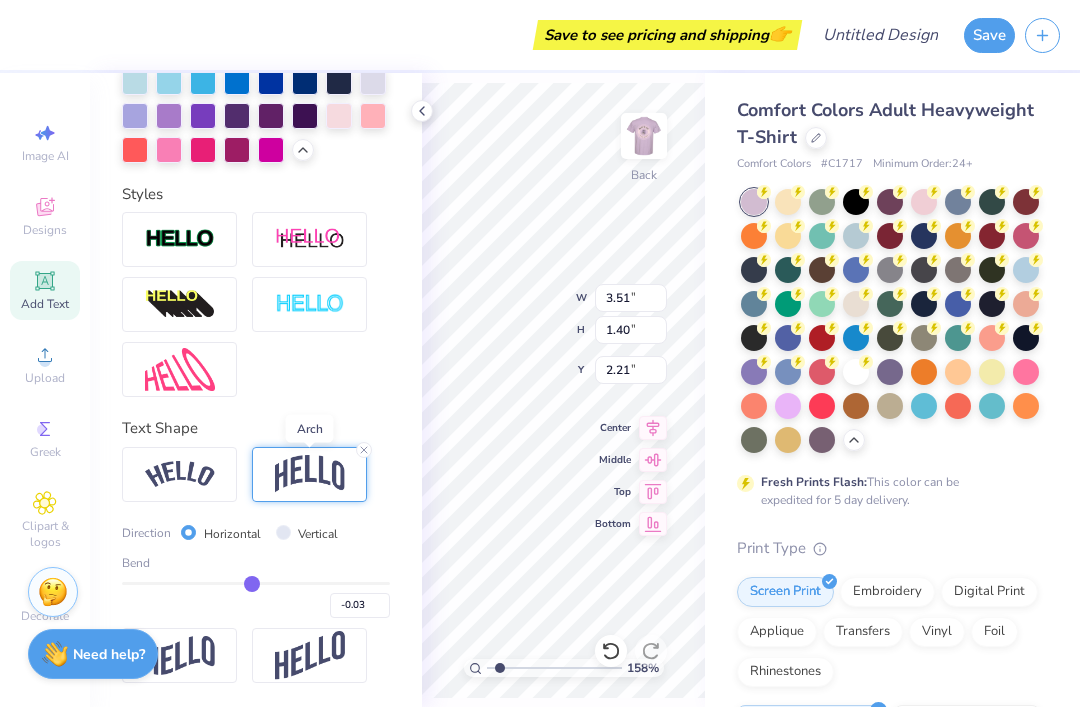 type on "-0.06" 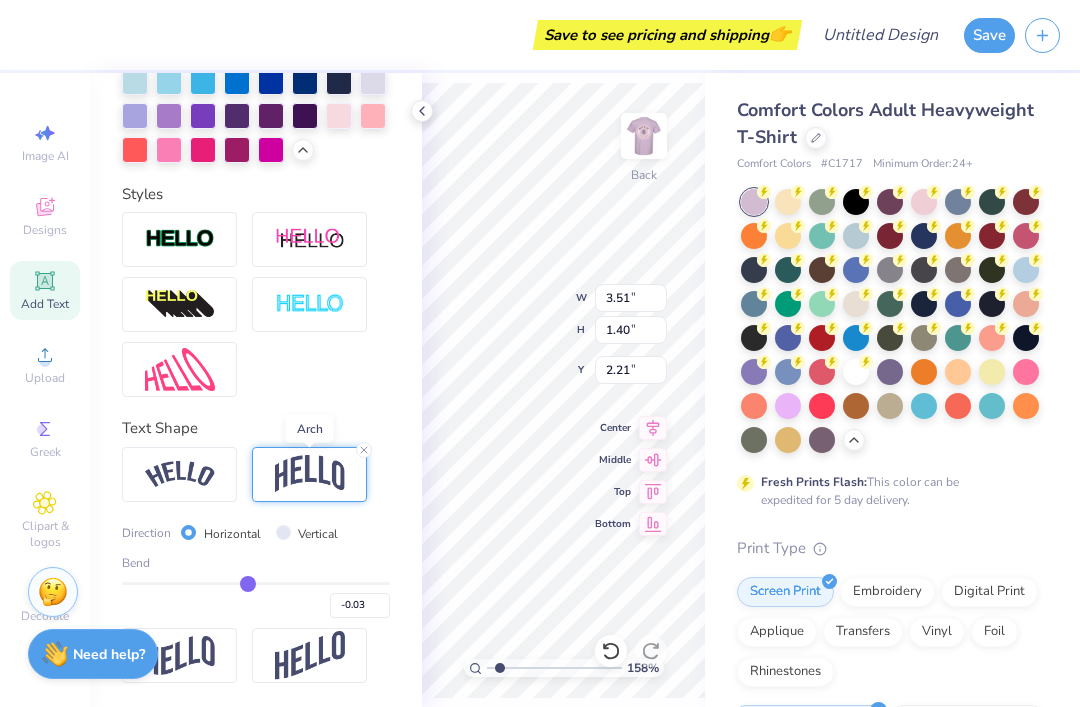 type on "-0.06" 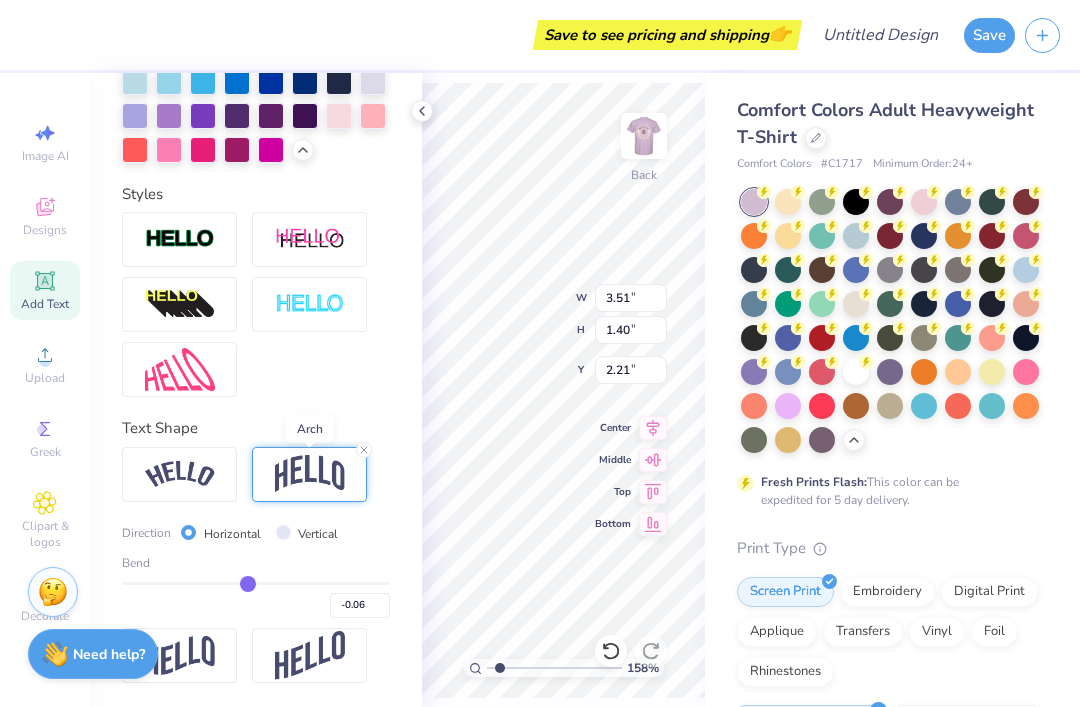 type on "-0.08" 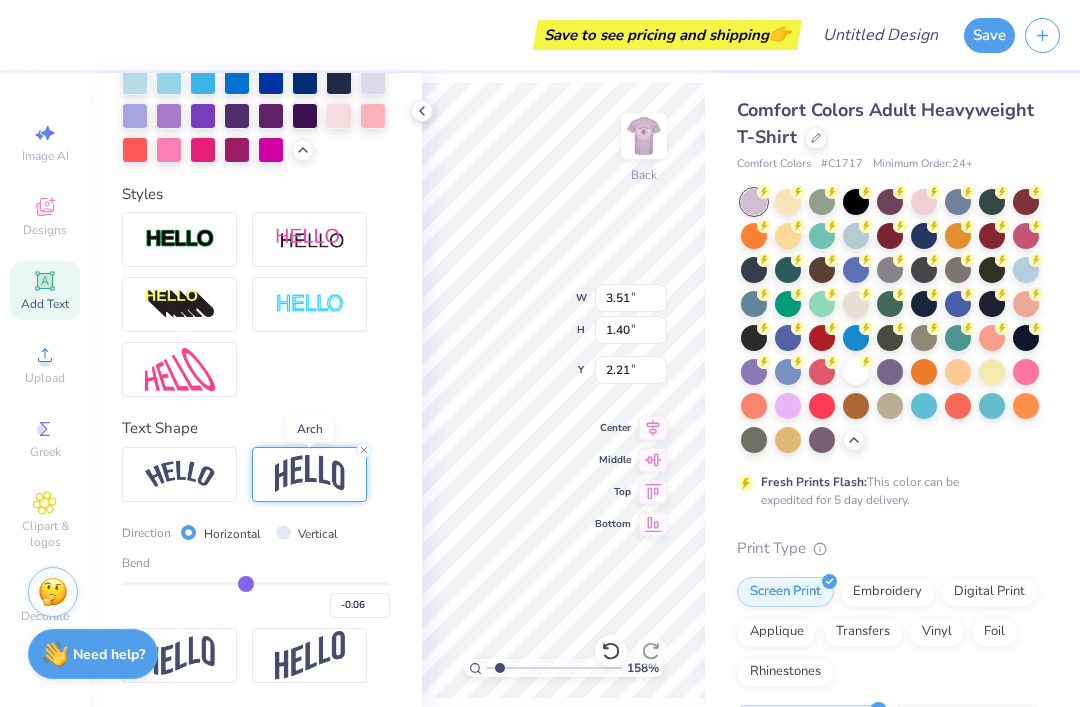 type on "-0.08" 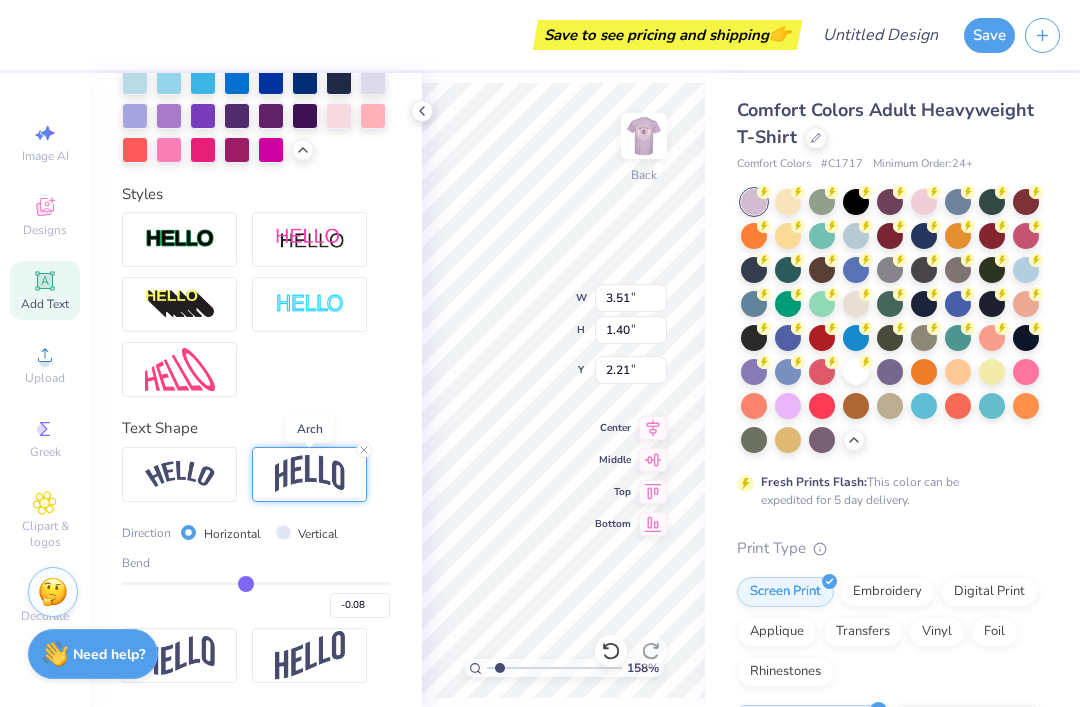 type on "-0.1" 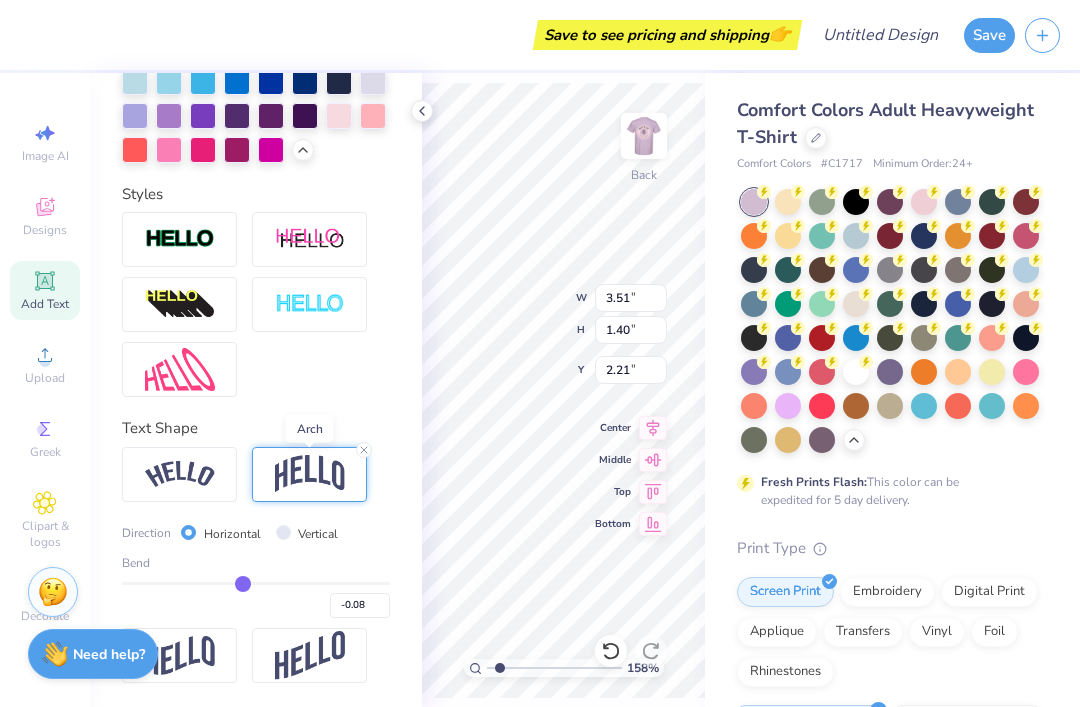 type on "-0.10" 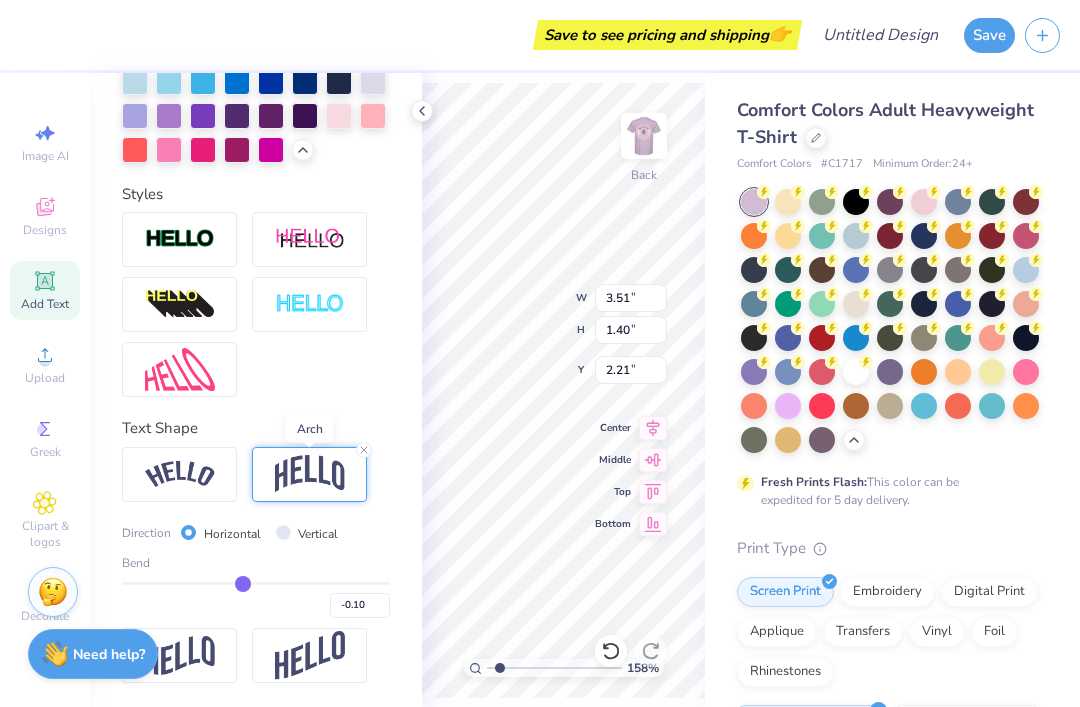 type on "-0.13" 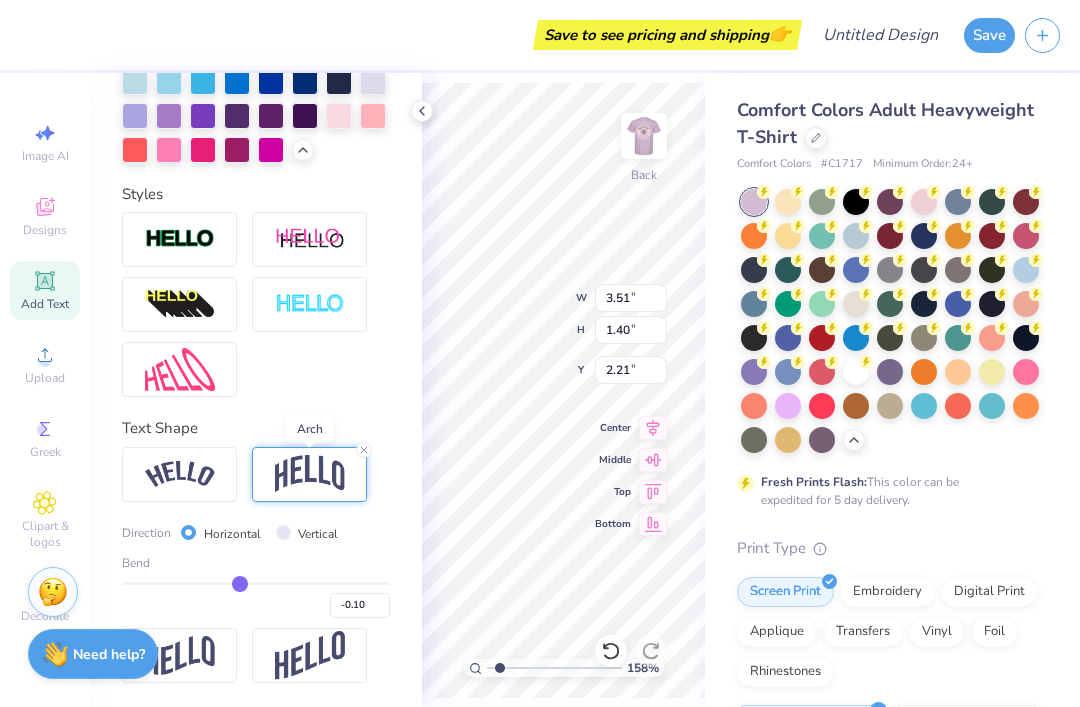 type on "-0.13" 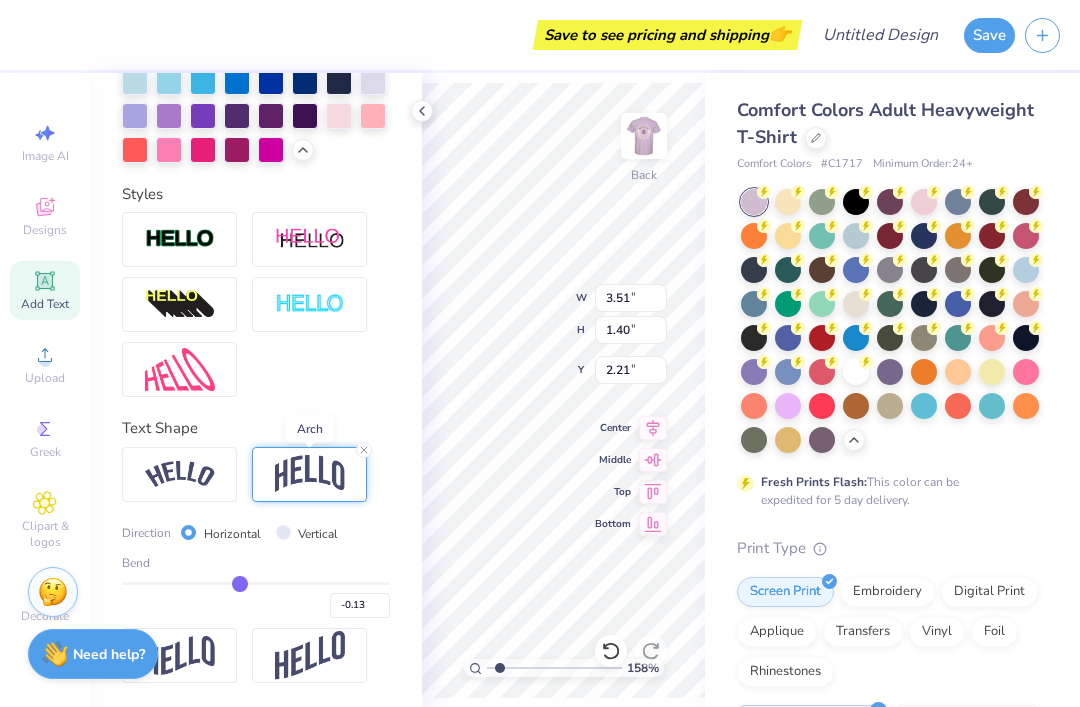 type on "-0.14" 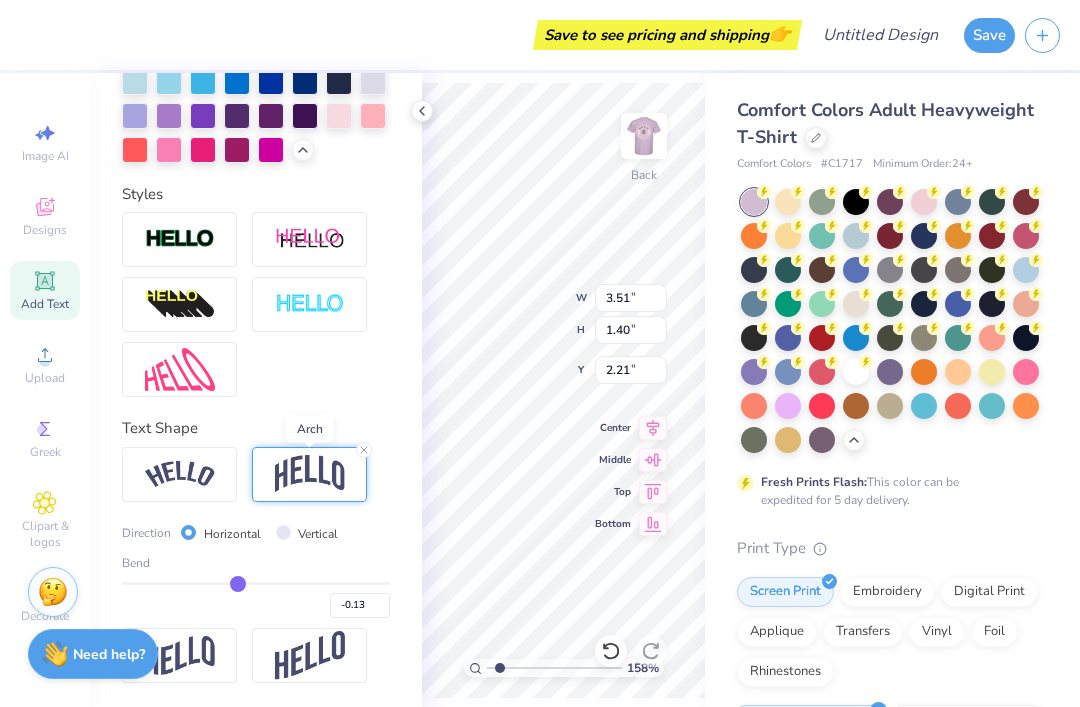 type on "-0.14" 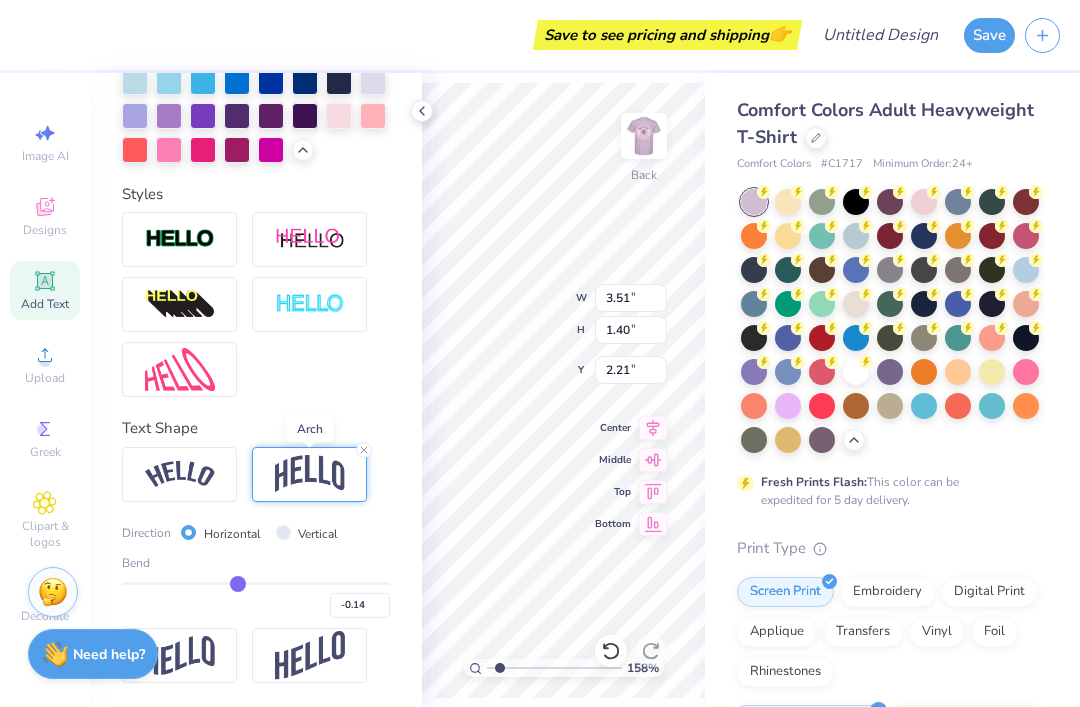 type on "-0.16" 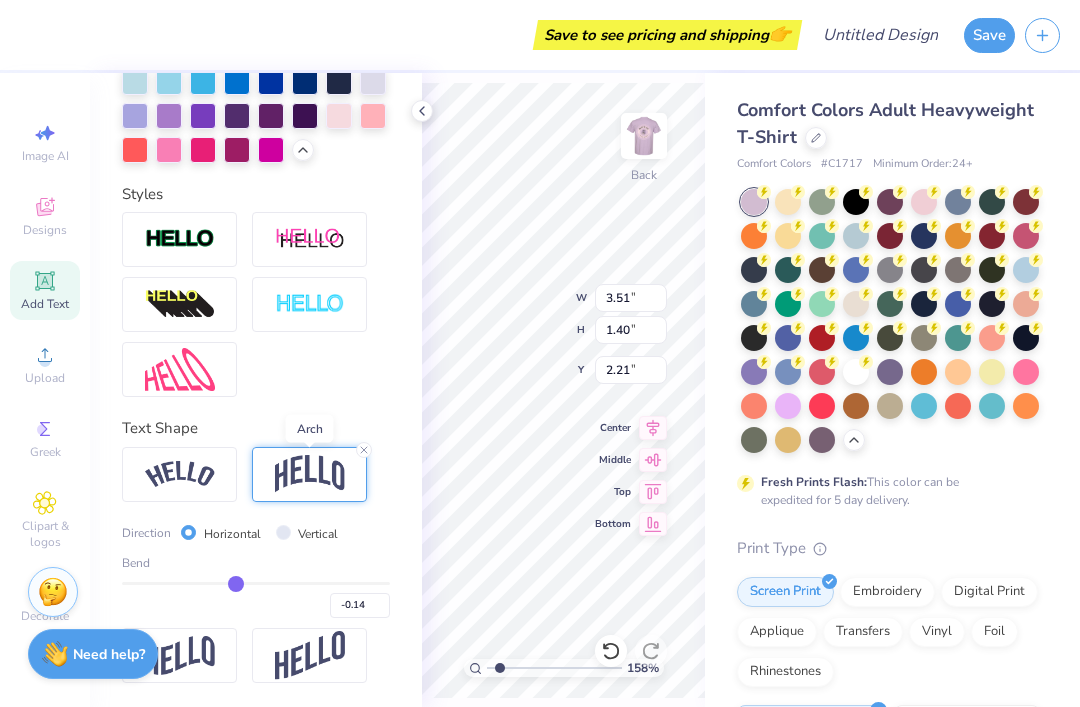 type on "-0.16" 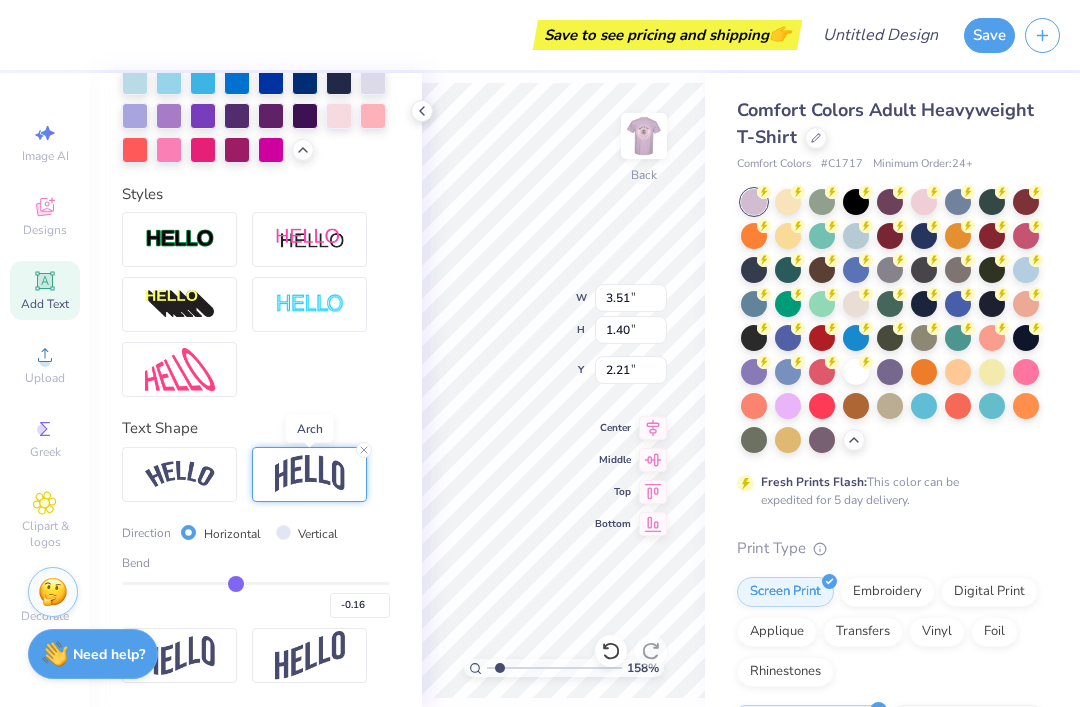type on "-0.17" 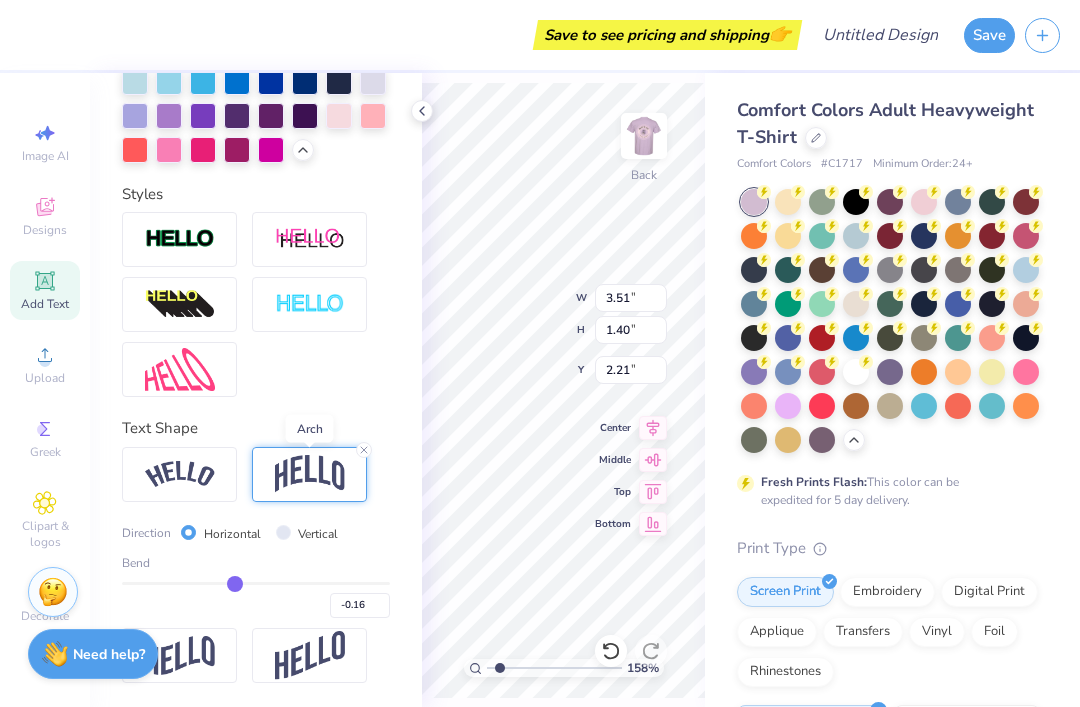 type on "-0.17" 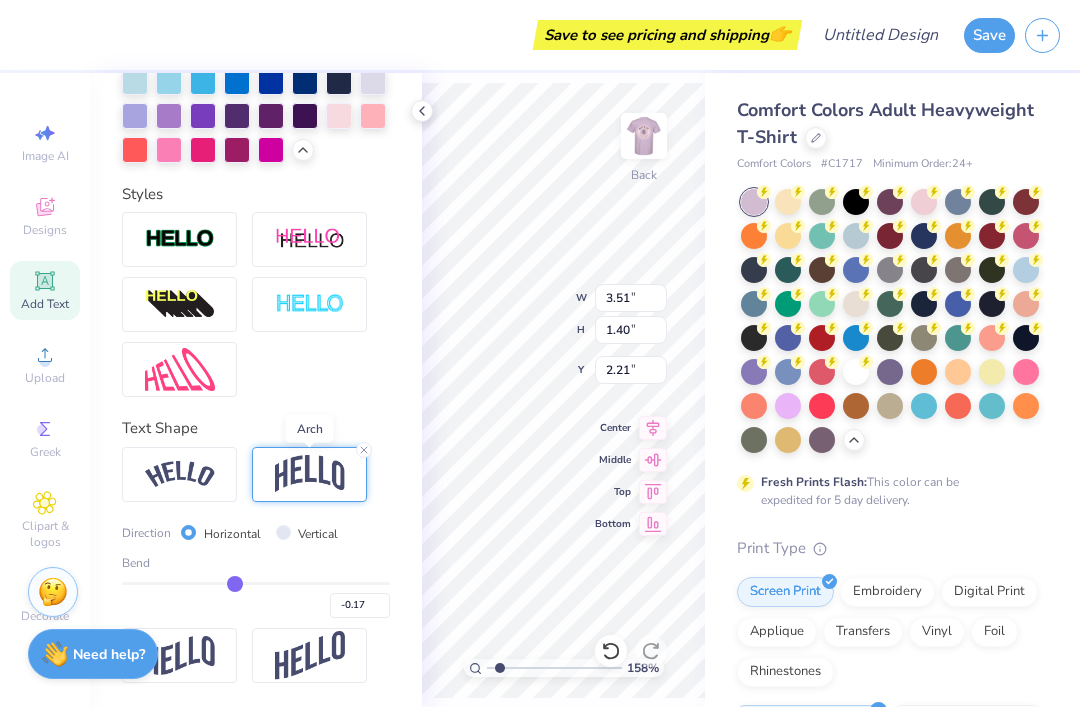 type on "-0.18" 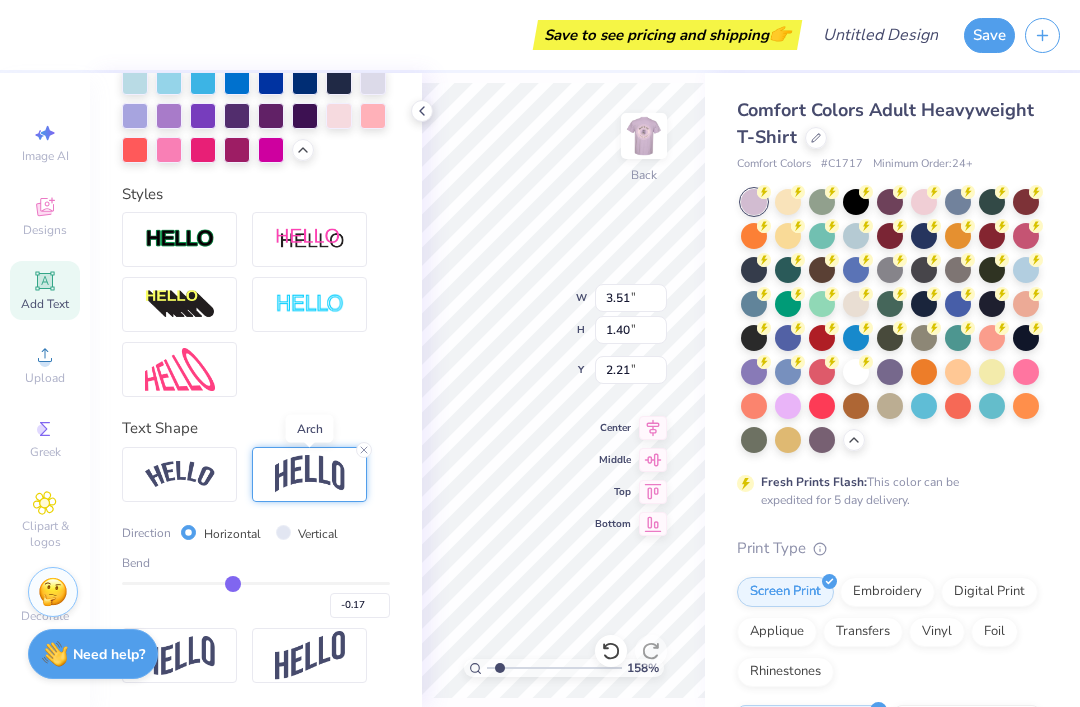 type on "-0.18" 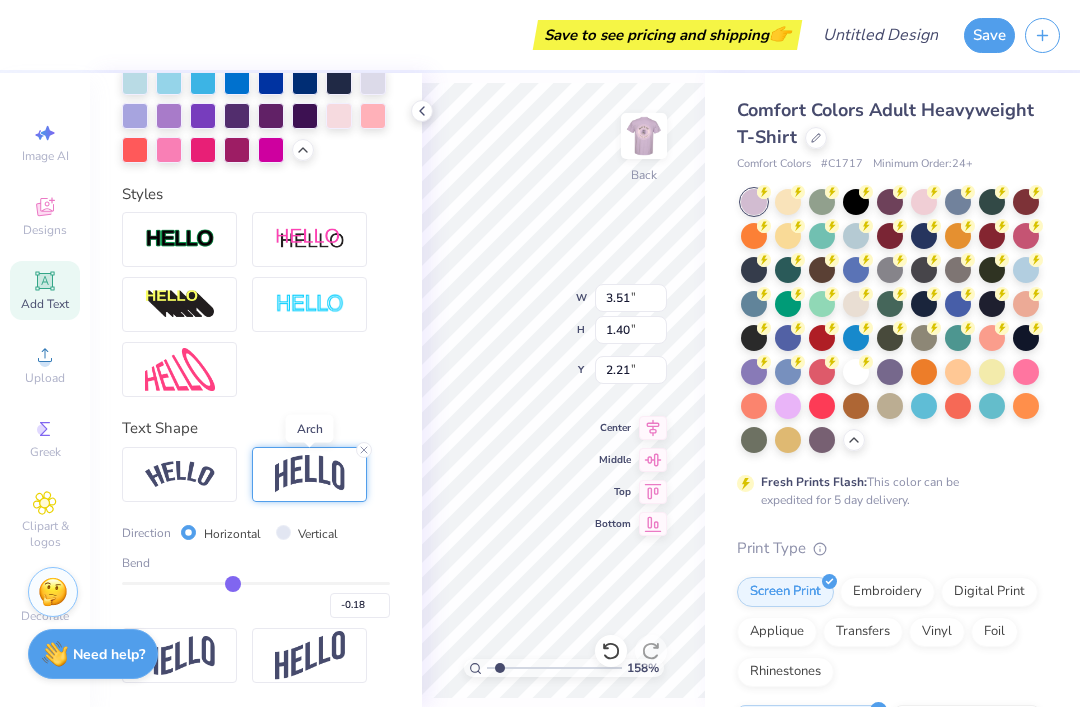 type on "-0.19" 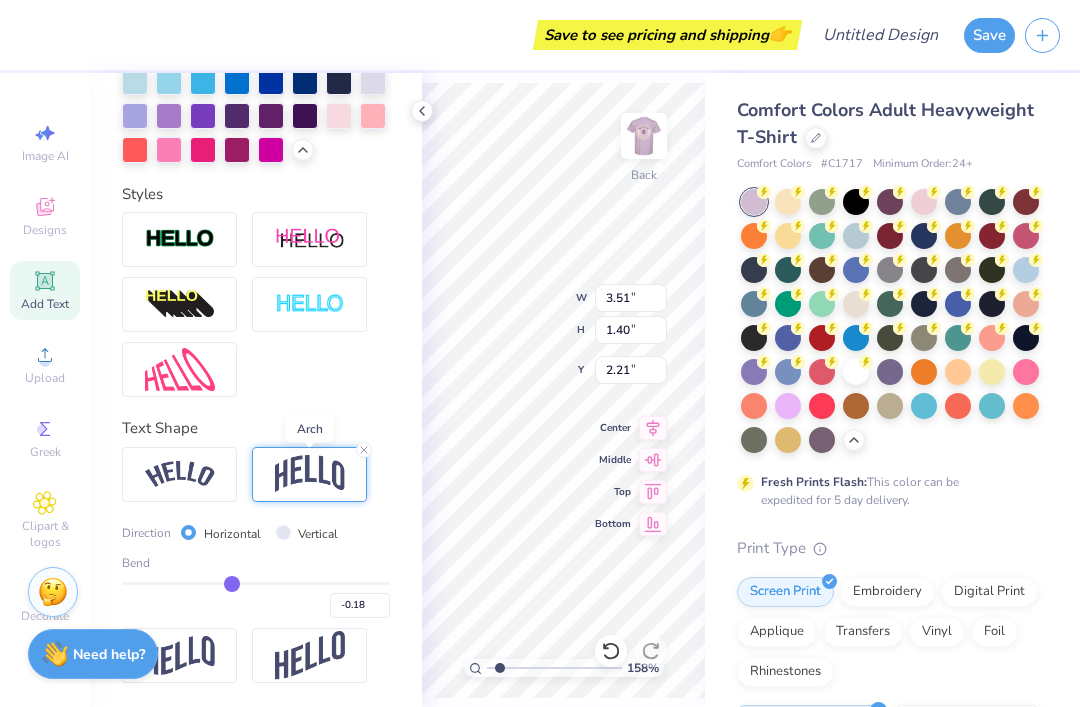 type on "-0.19" 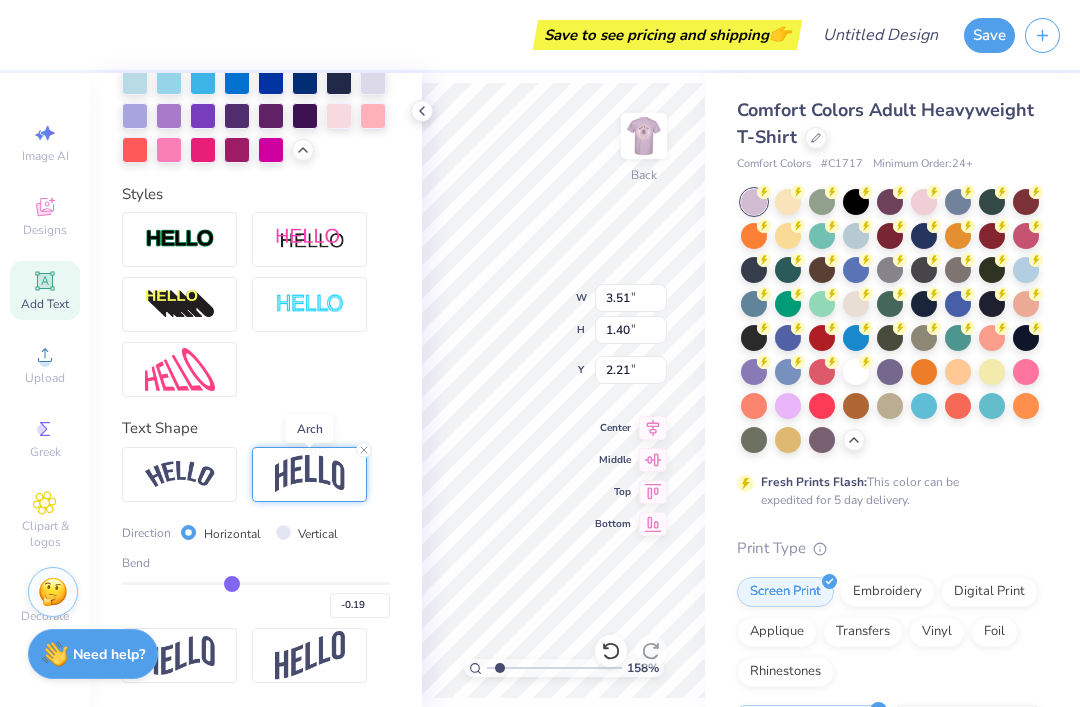 type on "-0.2" 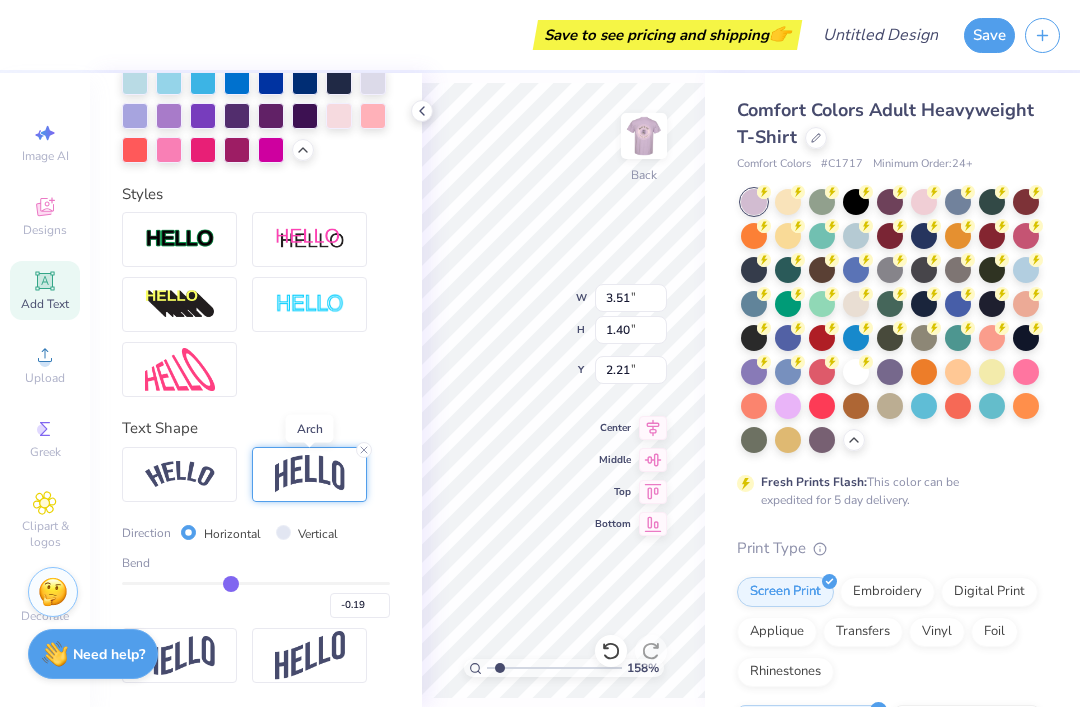 type on "-0.20" 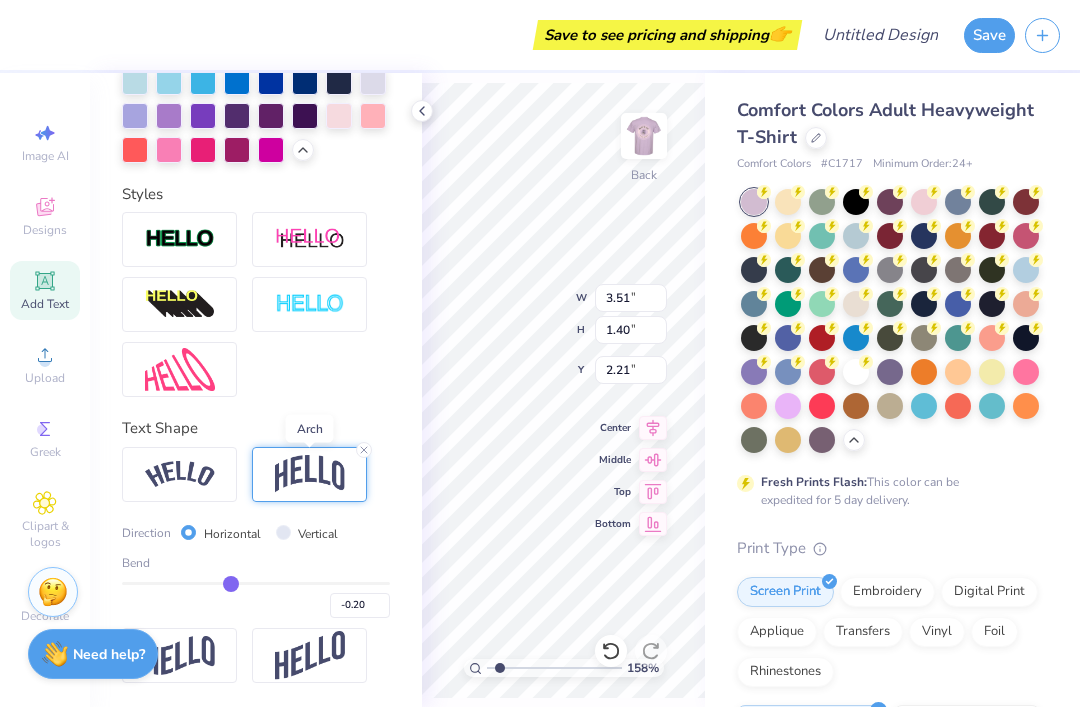 type on "-0.21" 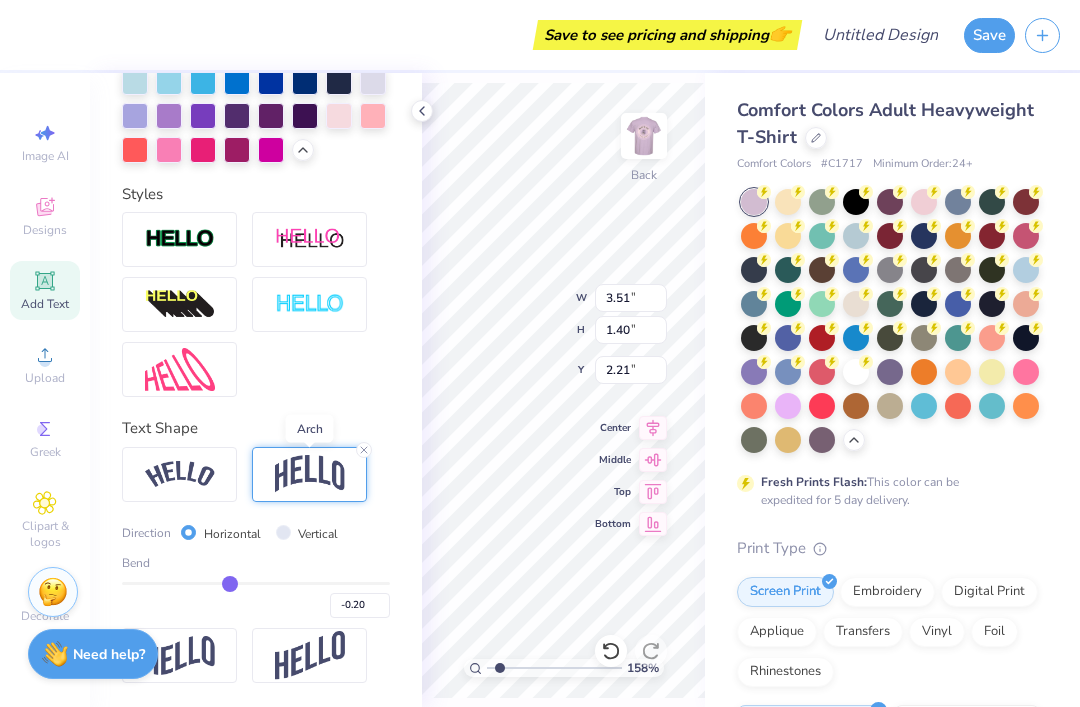 type on "-0.21" 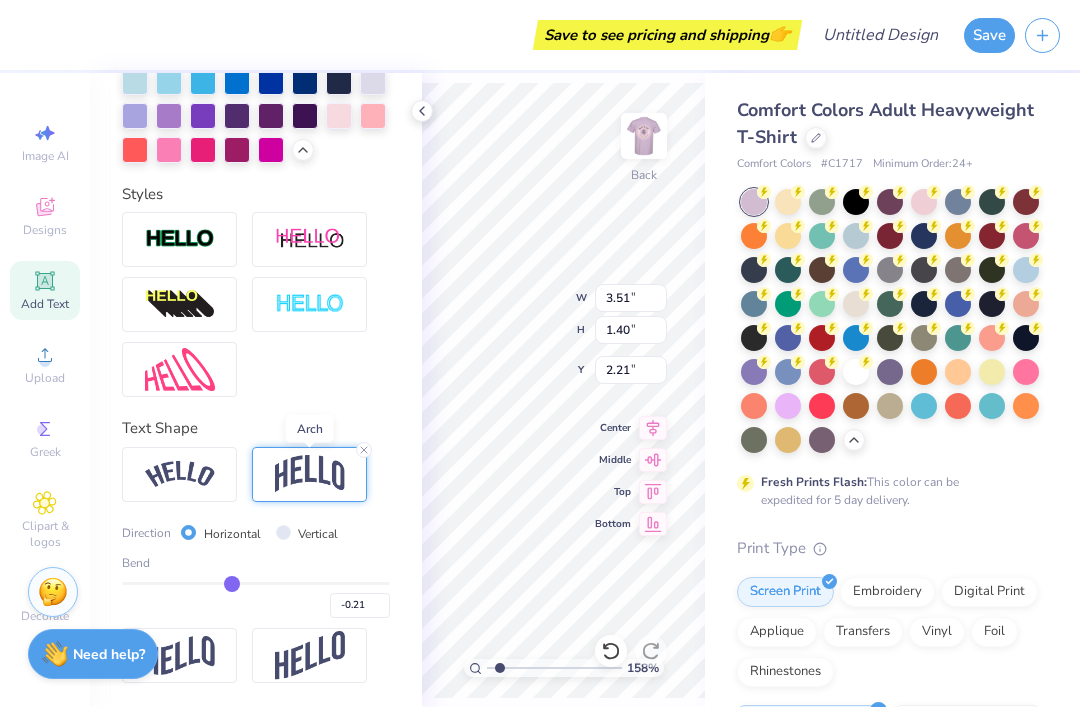 type on "-0.17" 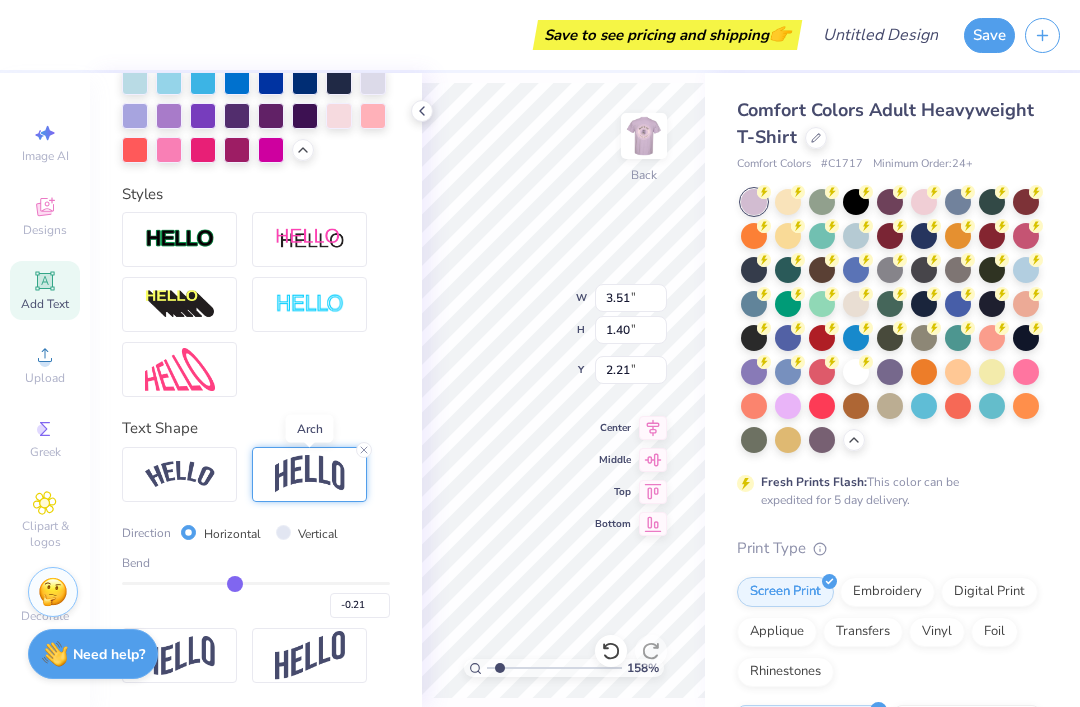type on "-0.17" 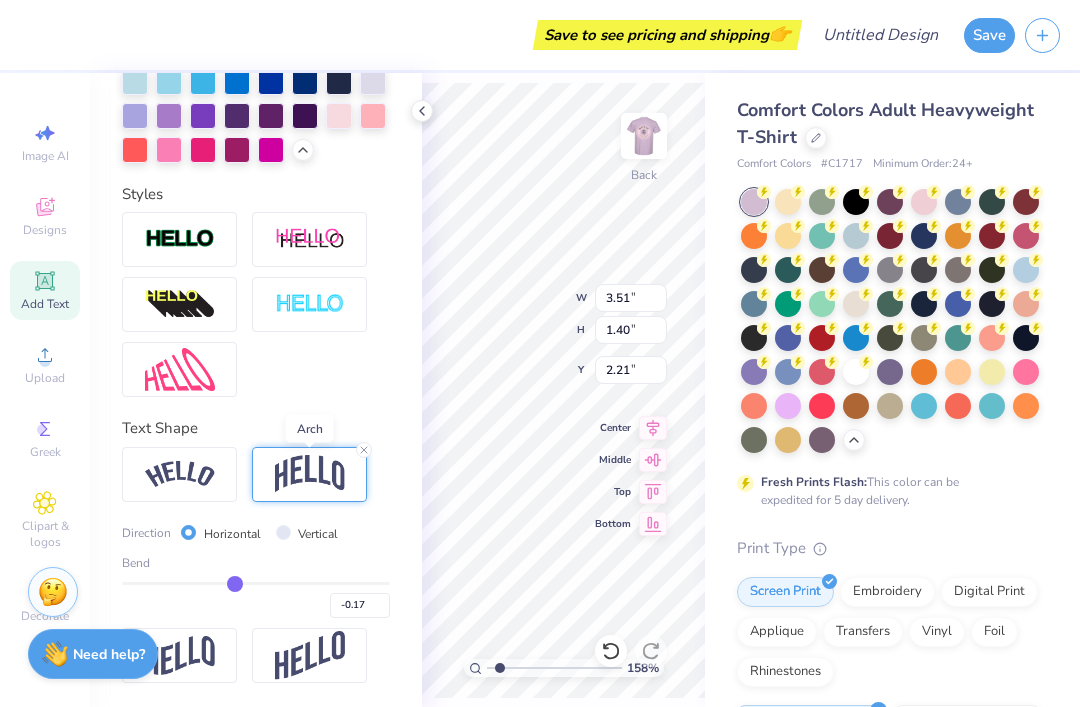 type on "-0.16" 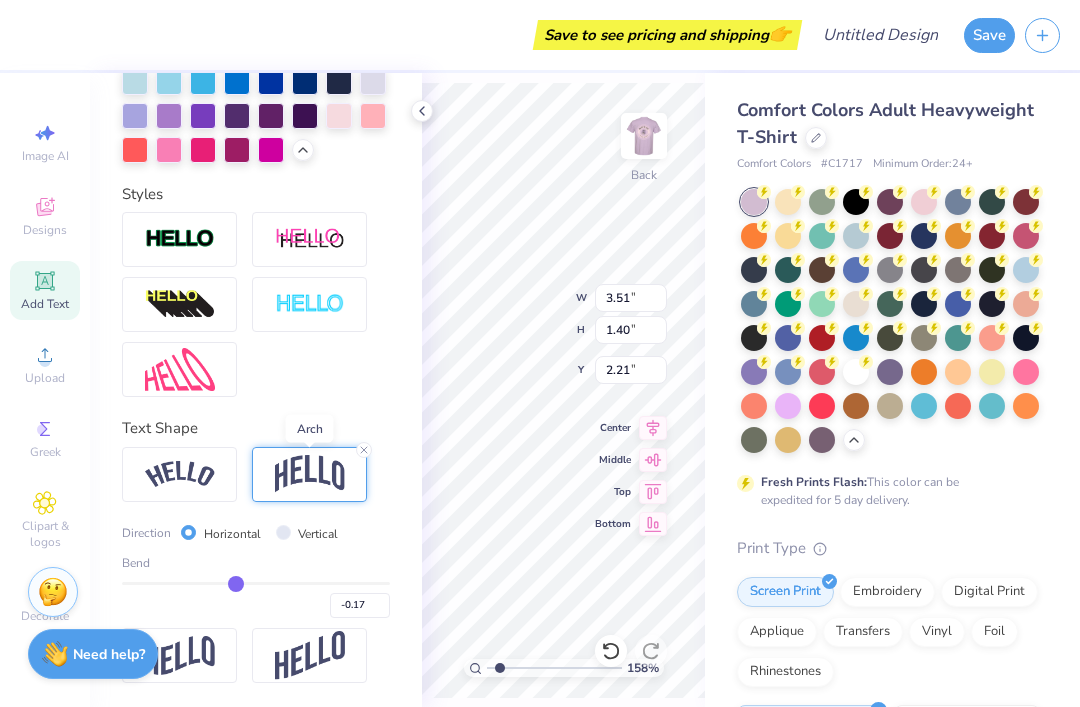 type on "-0.16" 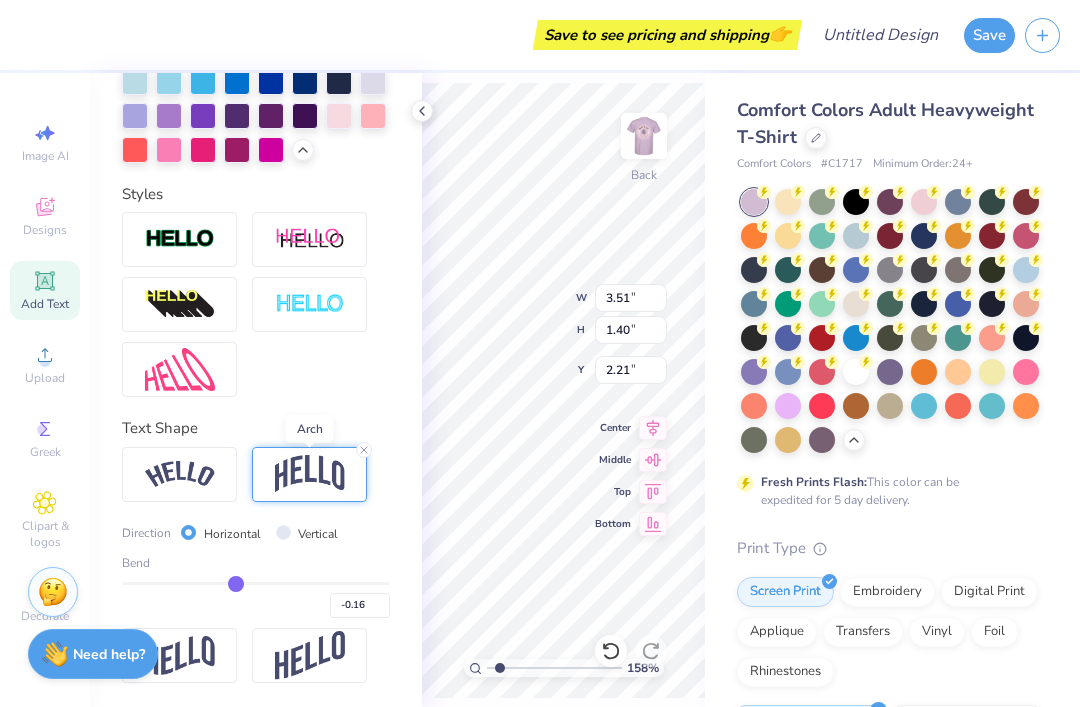 type on "-0.13" 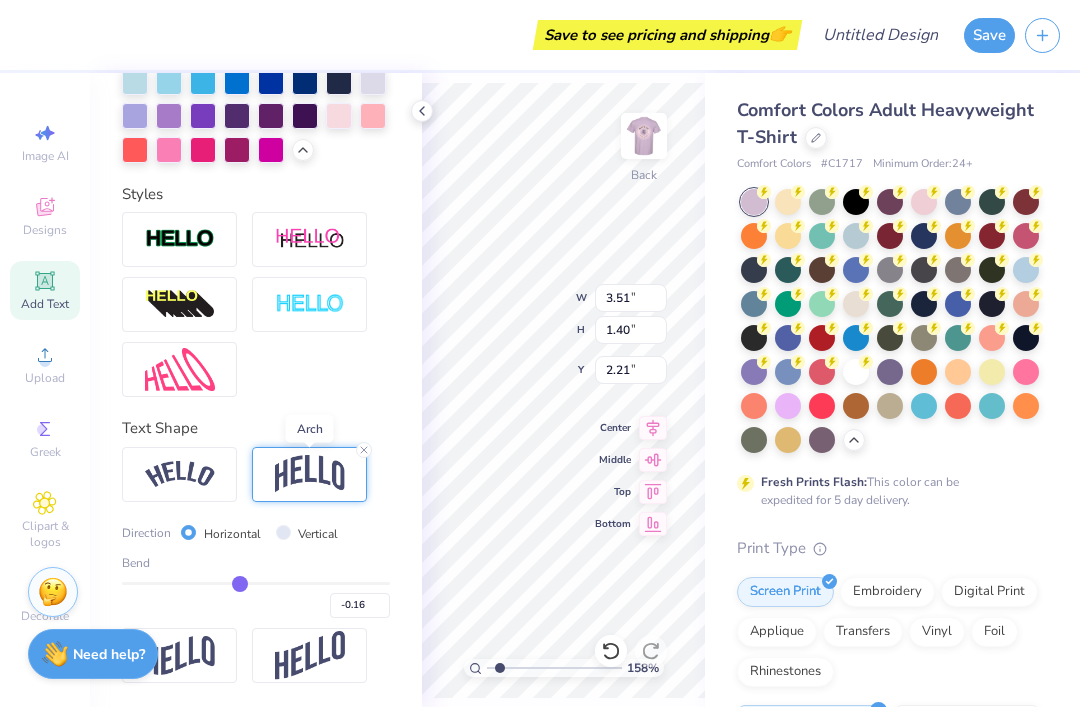 type on "-0.13" 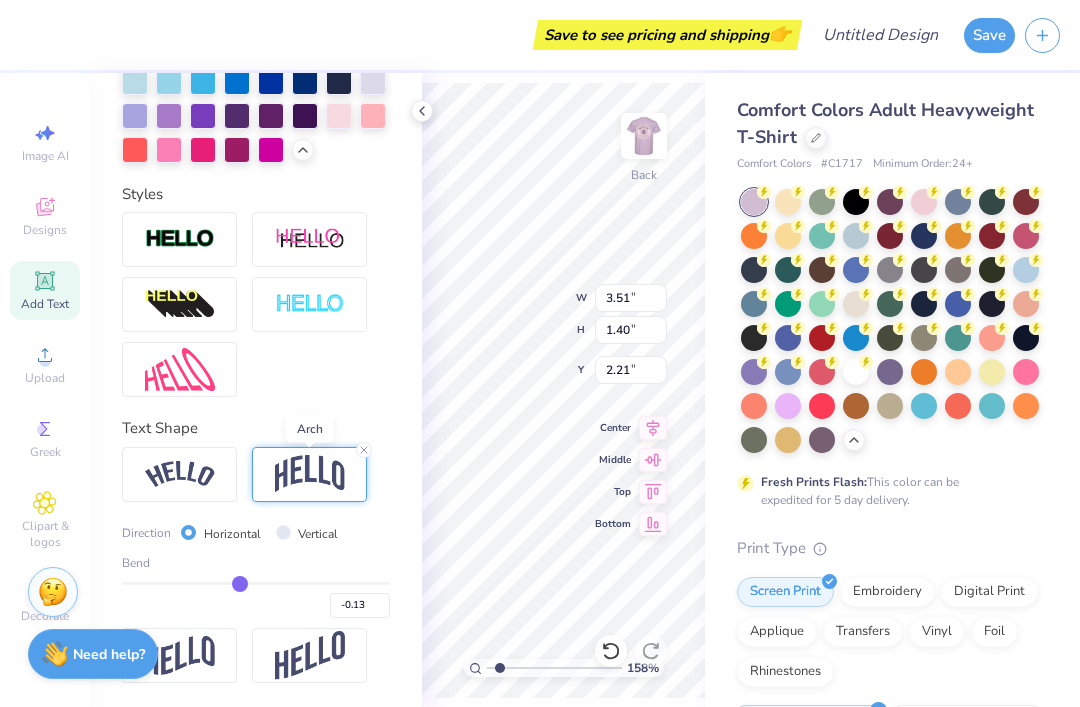 type on "-0.11" 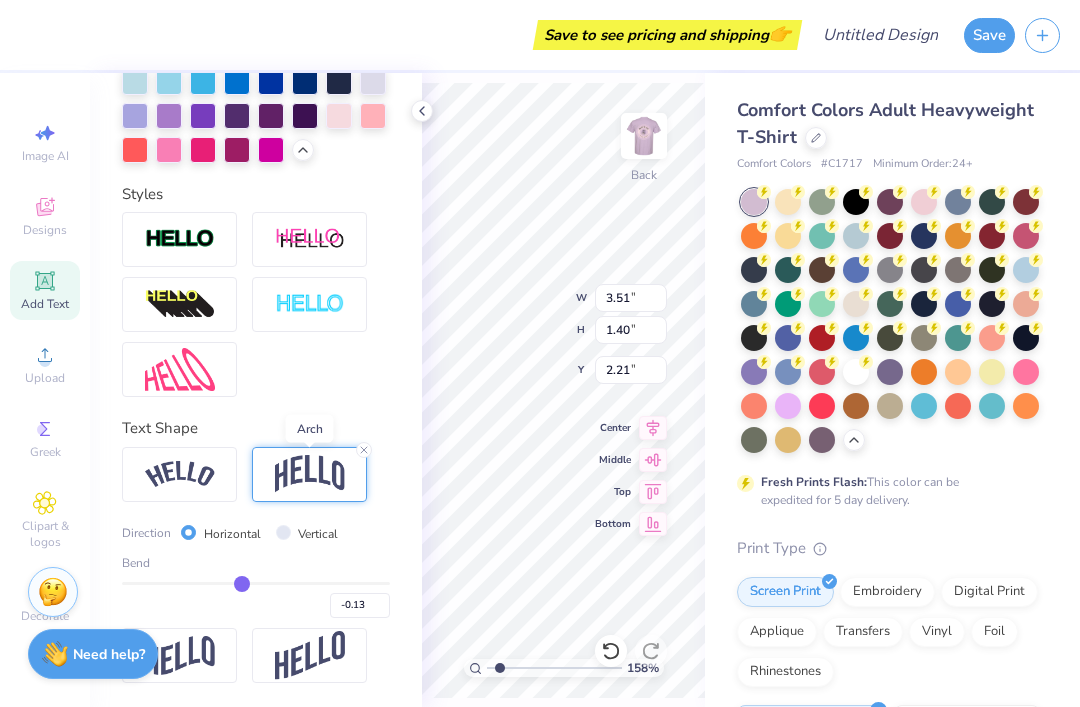 type on "-0.11" 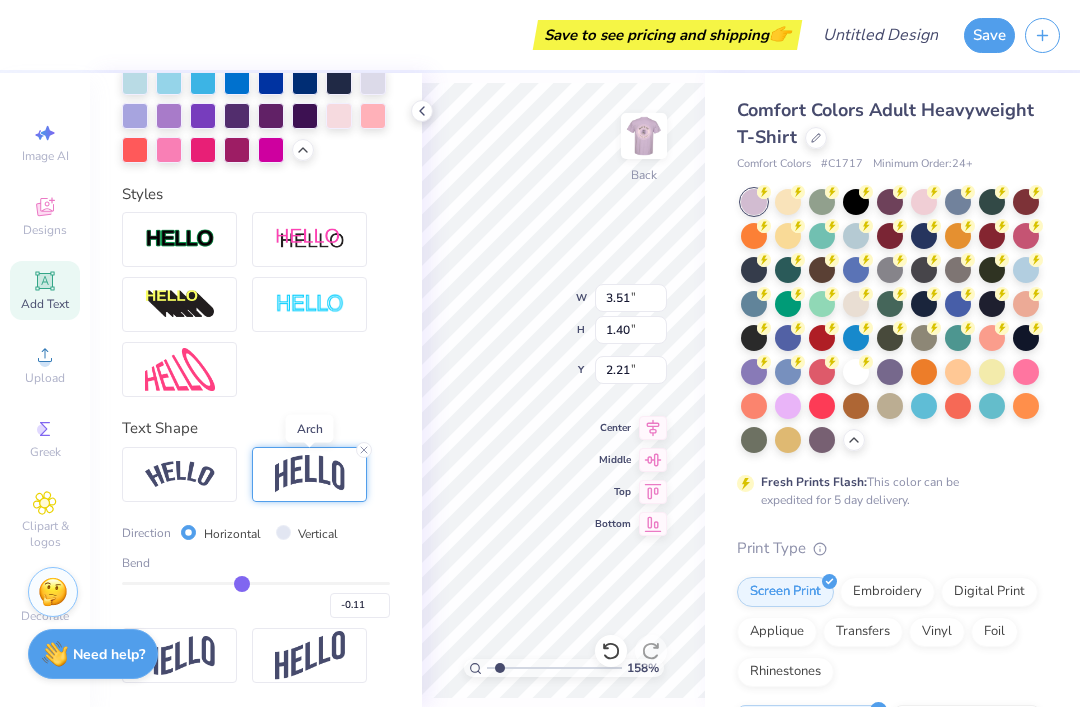 type on "-0.08" 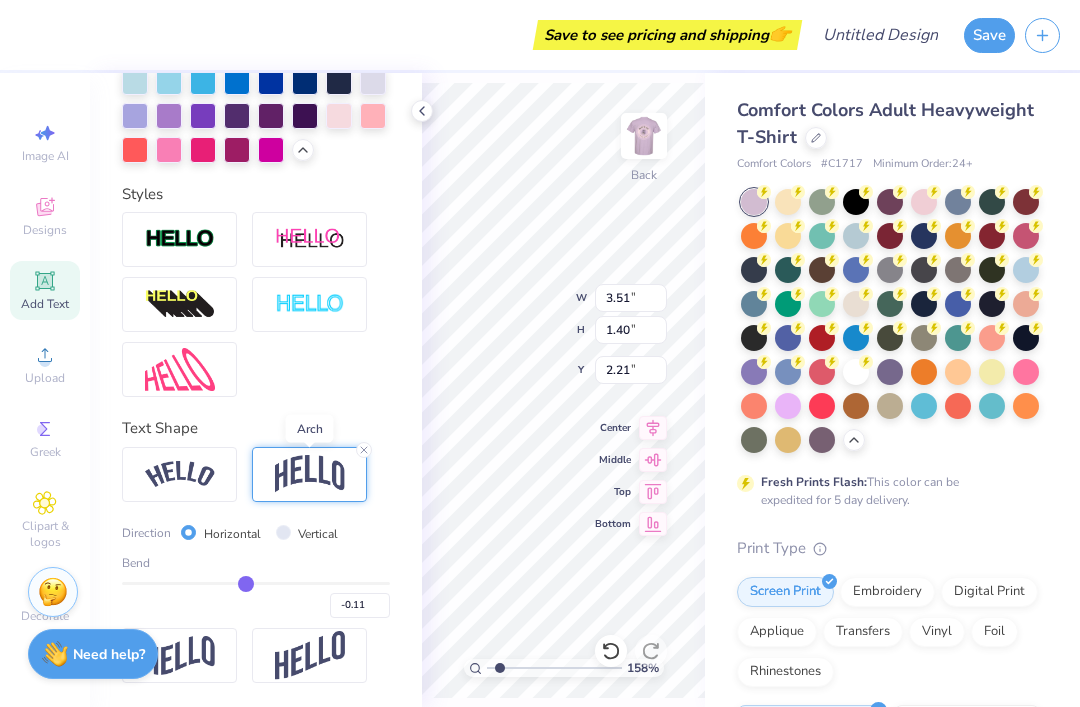 type 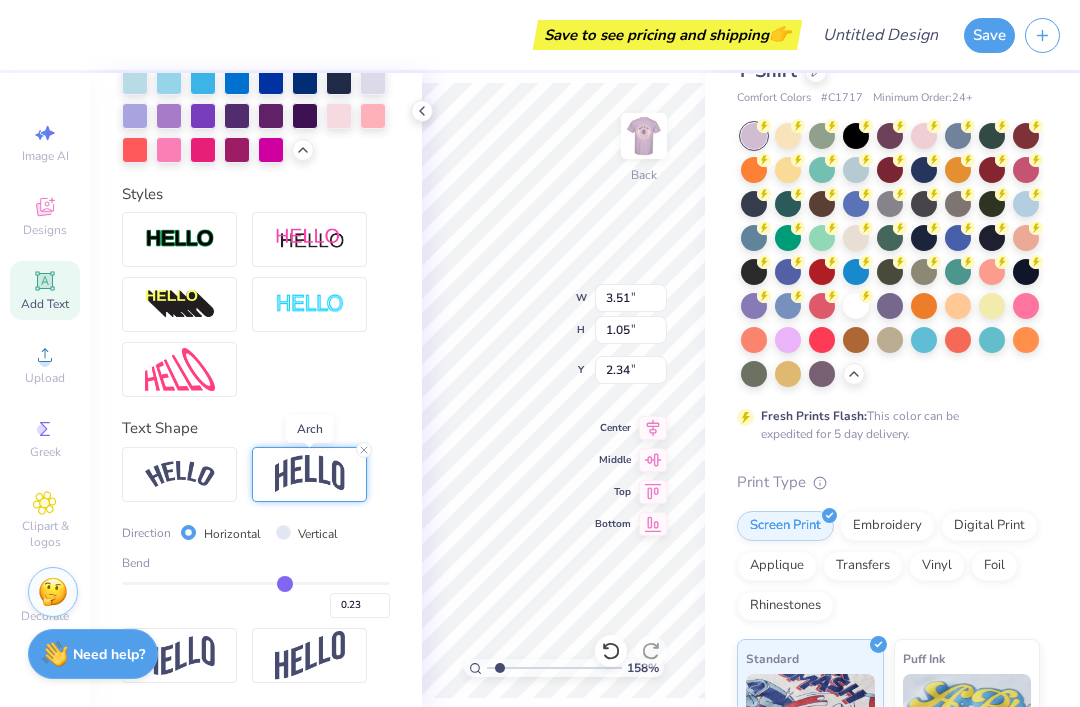 scroll, scrollTop: 65, scrollLeft: 0, axis: vertical 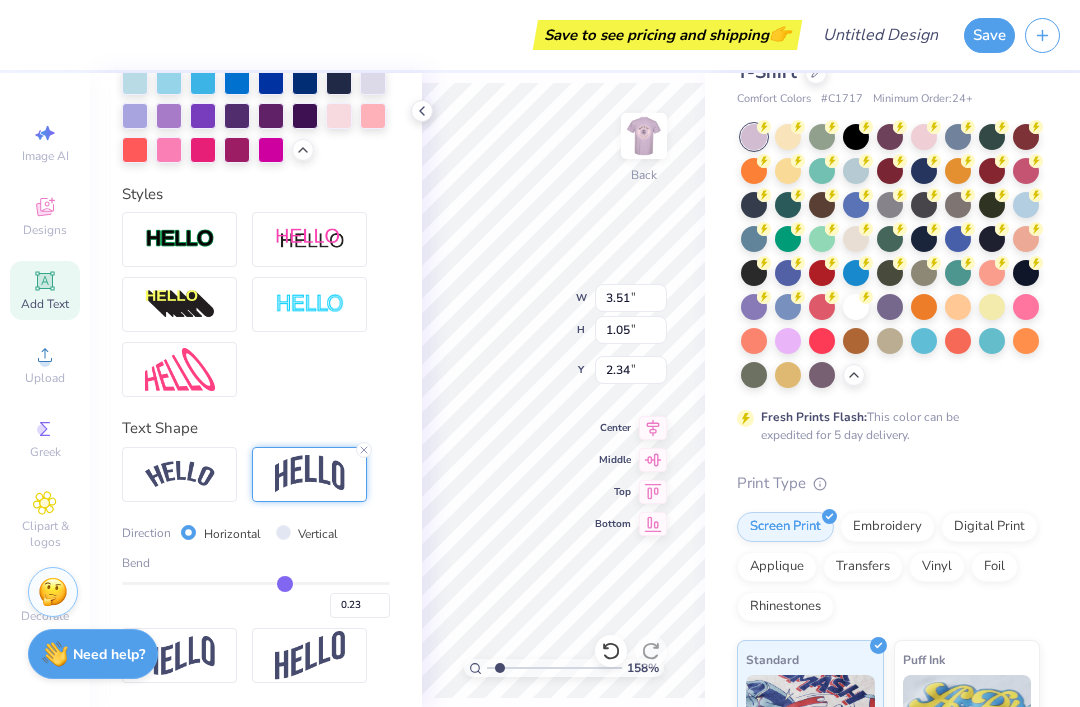click 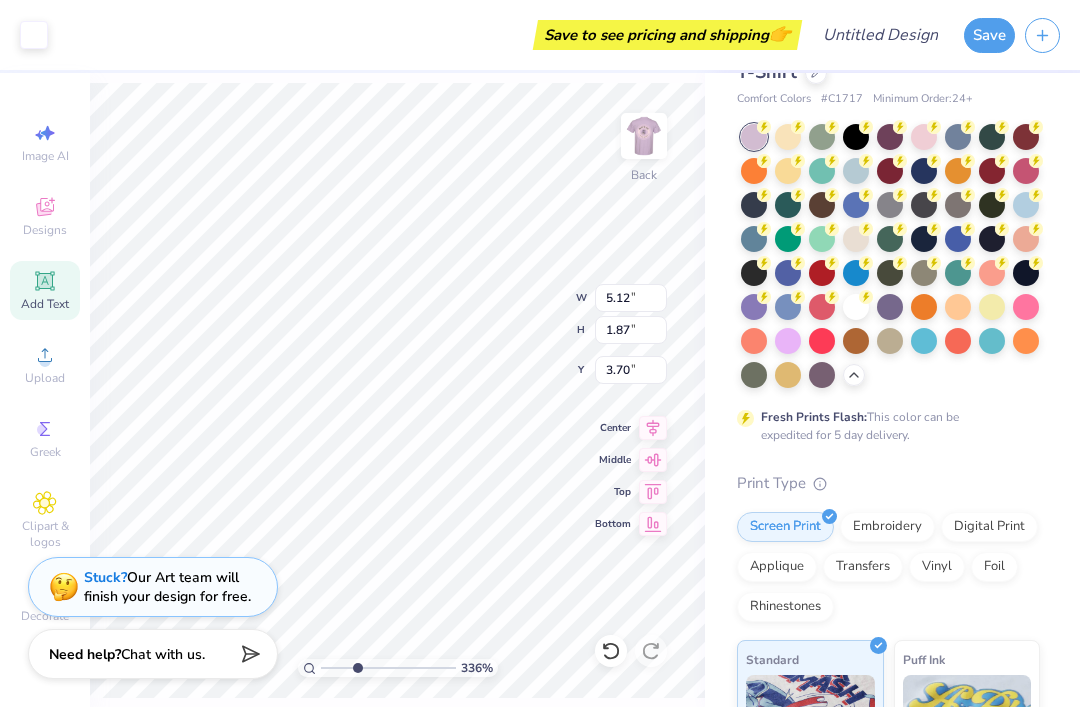 scroll, scrollTop: 695, scrollLeft: 0, axis: vertical 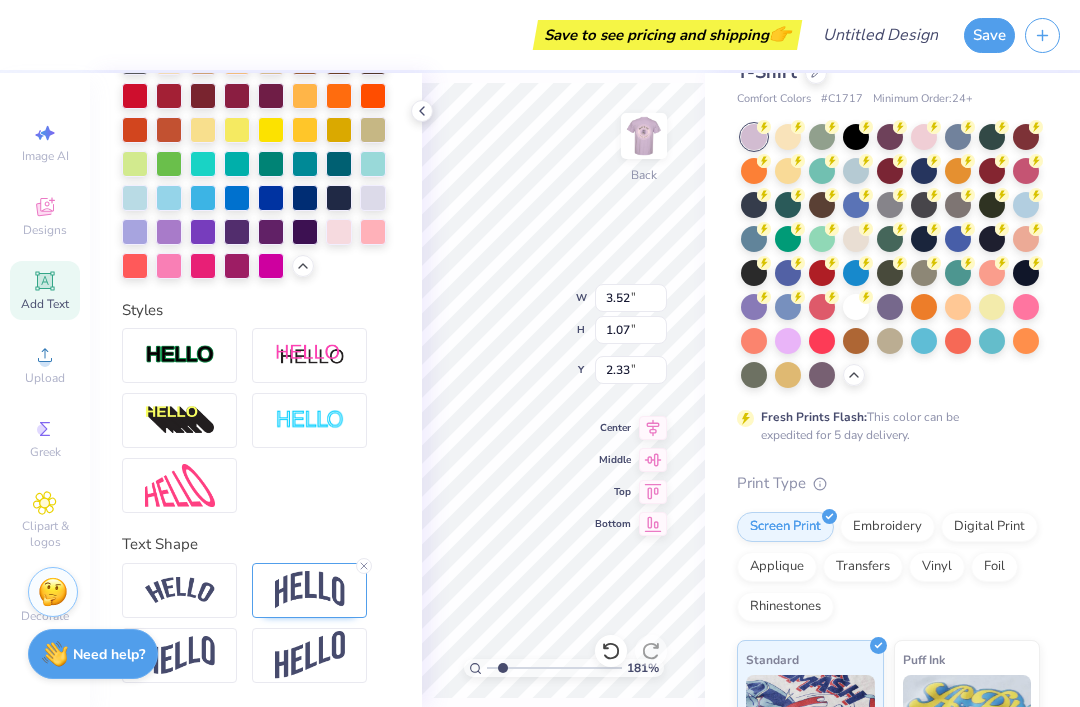 click at bounding box center [310, 590] 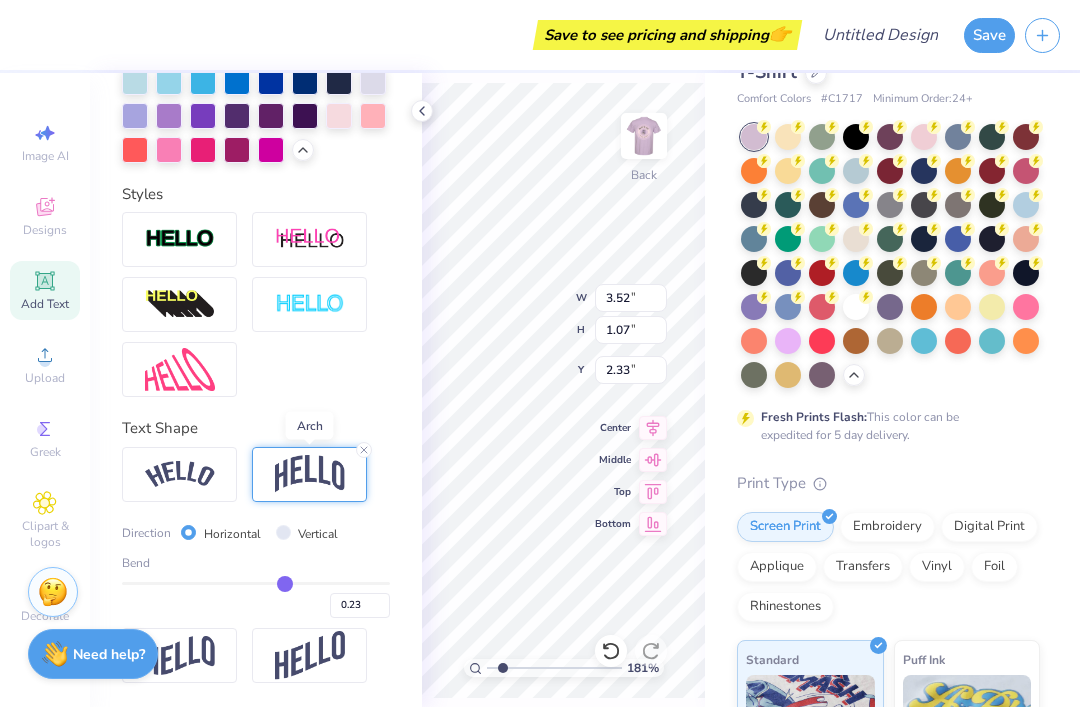 scroll, scrollTop: 812, scrollLeft: 0, axis: vertical 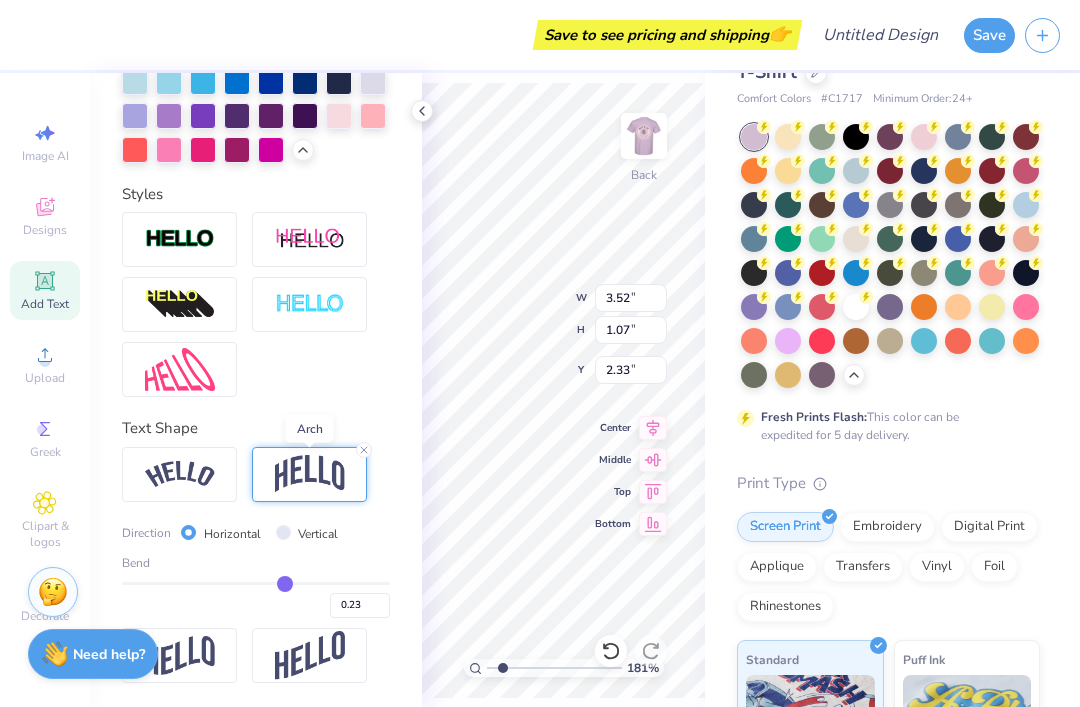 click at bounding box center [256, 583] 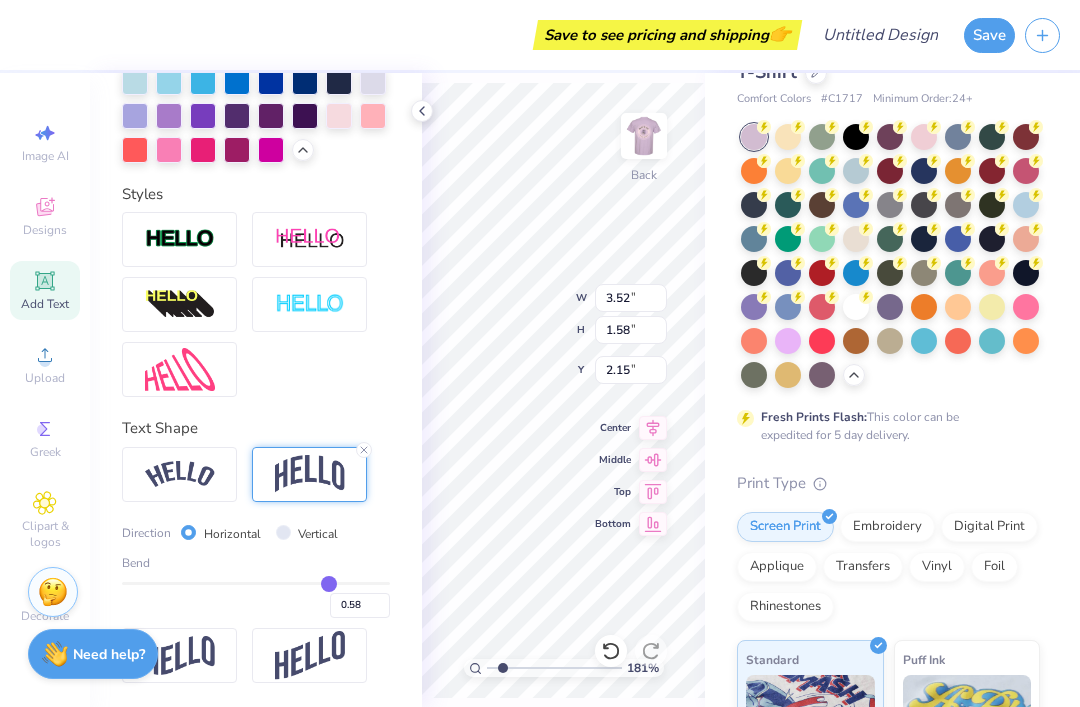 click at bounding box center (180, 474) 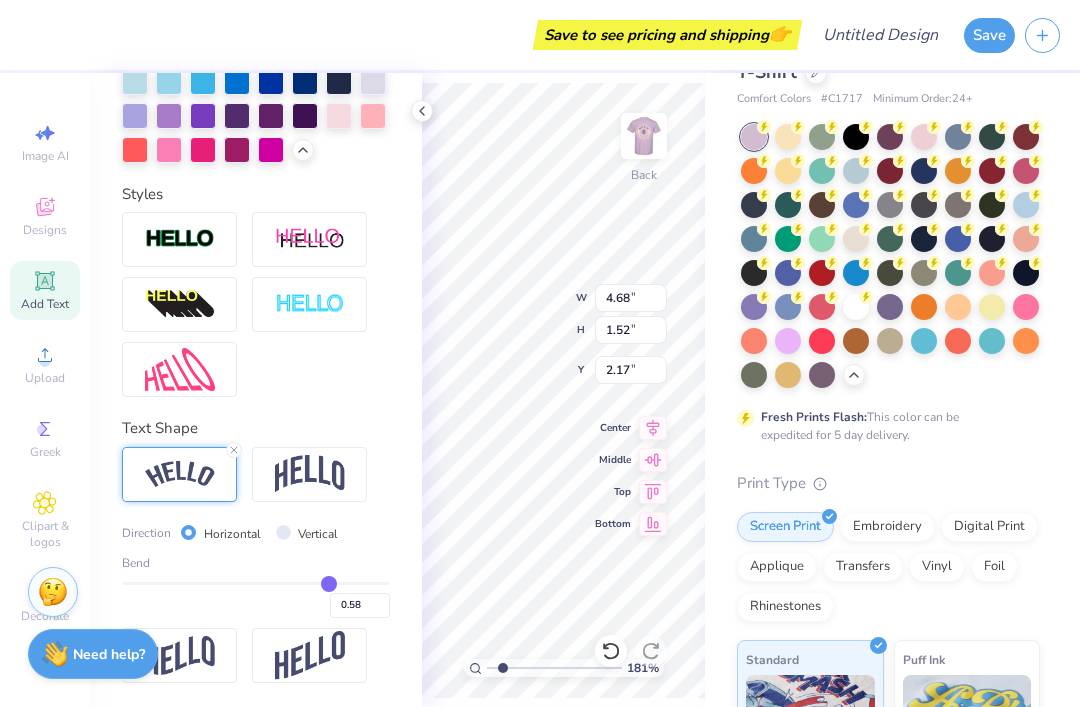 click at bounding box center (310, 474) 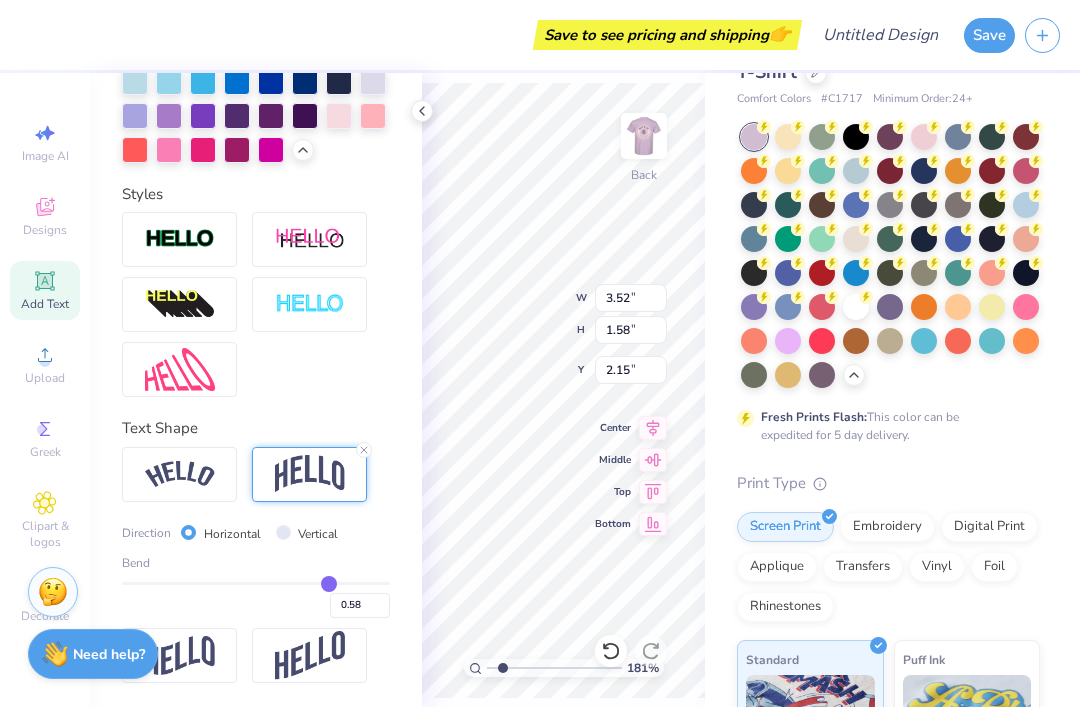 click at bounding box center (180, 474) 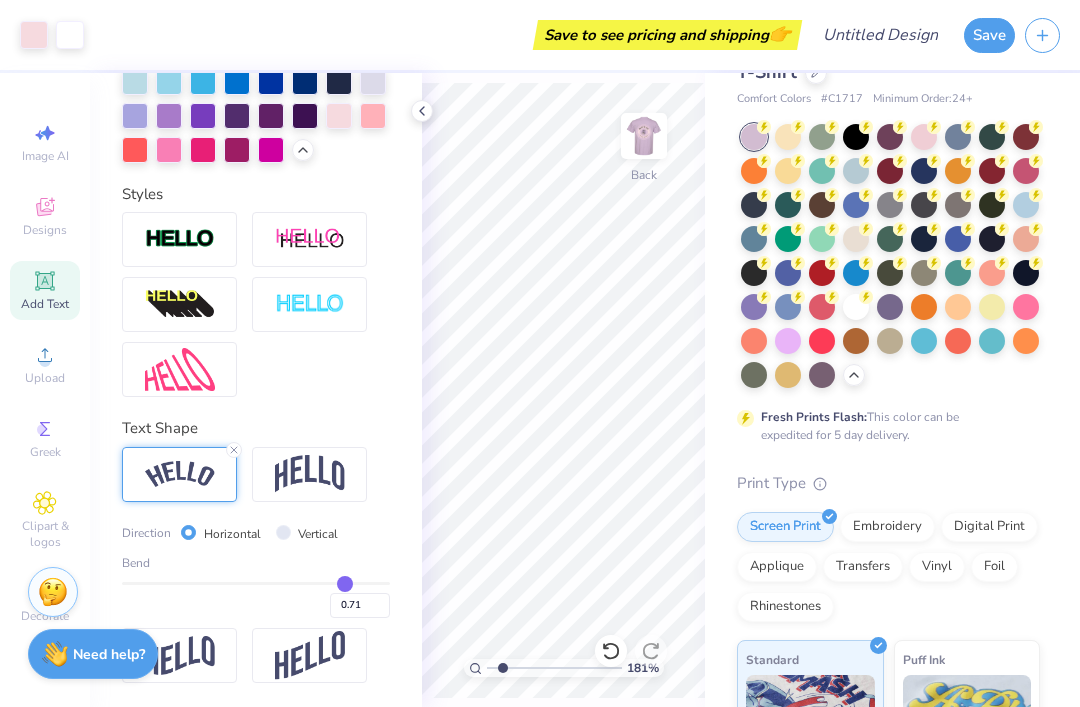 click 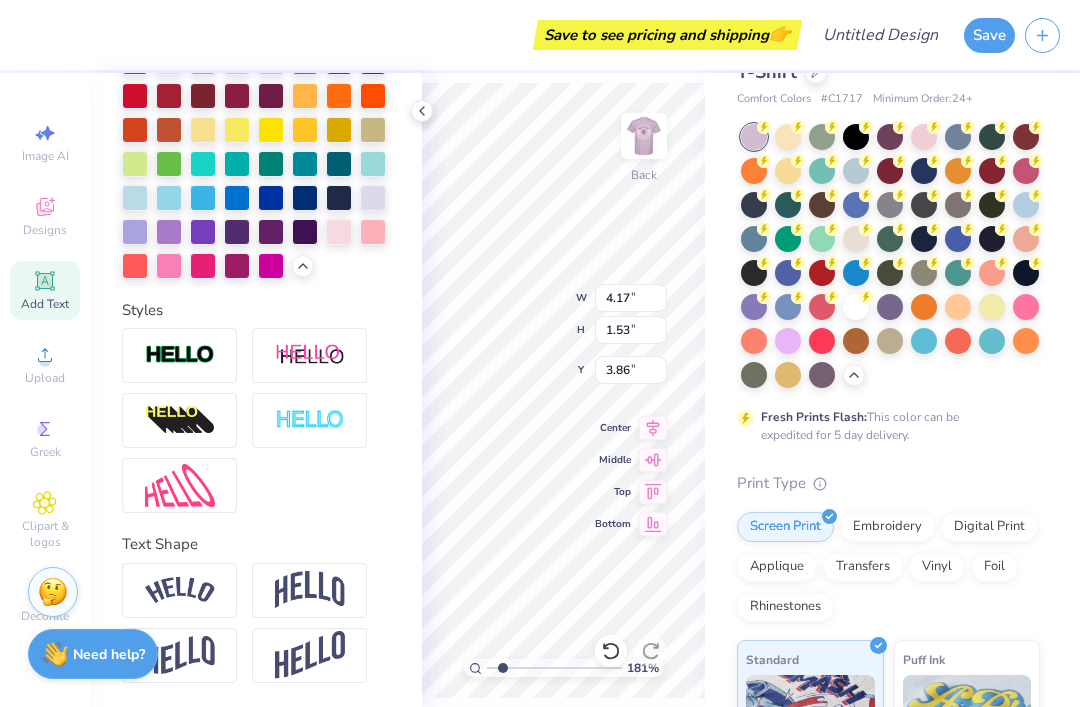 scroll, scrollTop: 695, scrollLeft: 0, axis: vertical 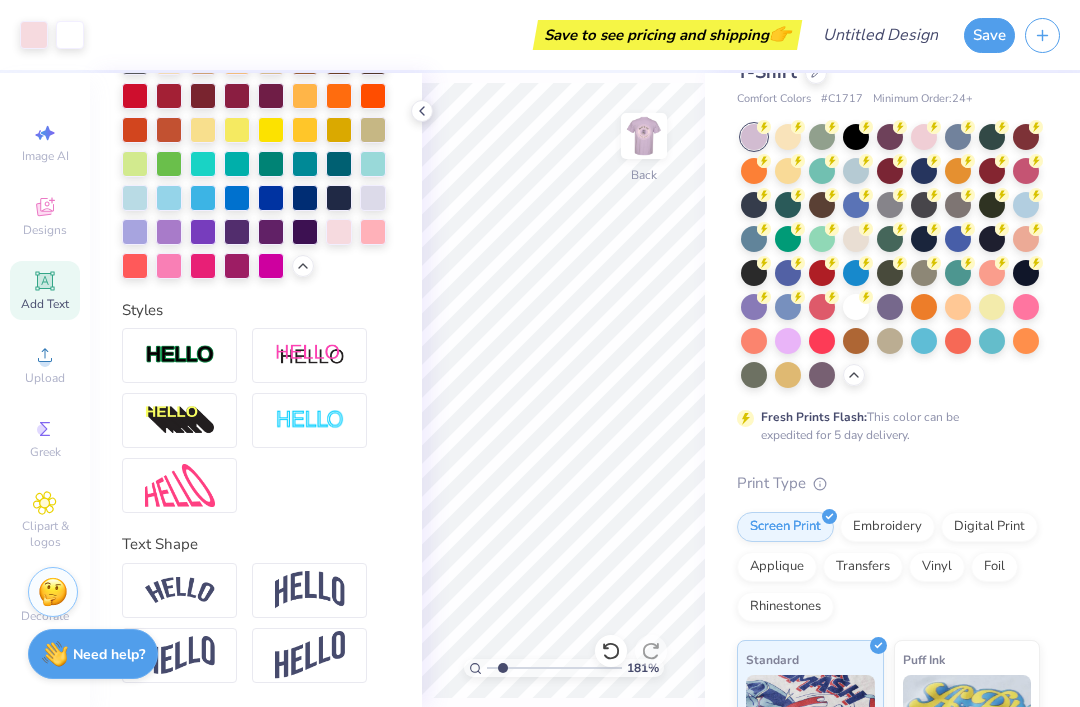 click on "Personalized Names Personalized Numbers Text Tool  Add Font Font Super Dream Switch to Greek Letters Format Color Styles Text Shape" at bounding box center [256, 390] 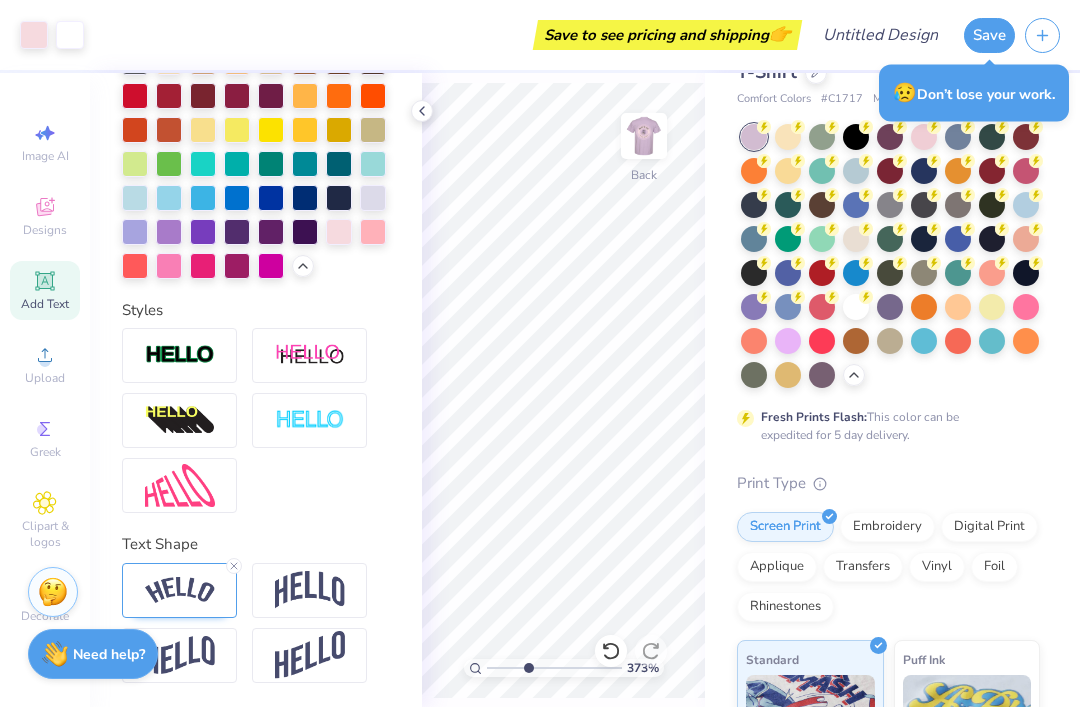 click 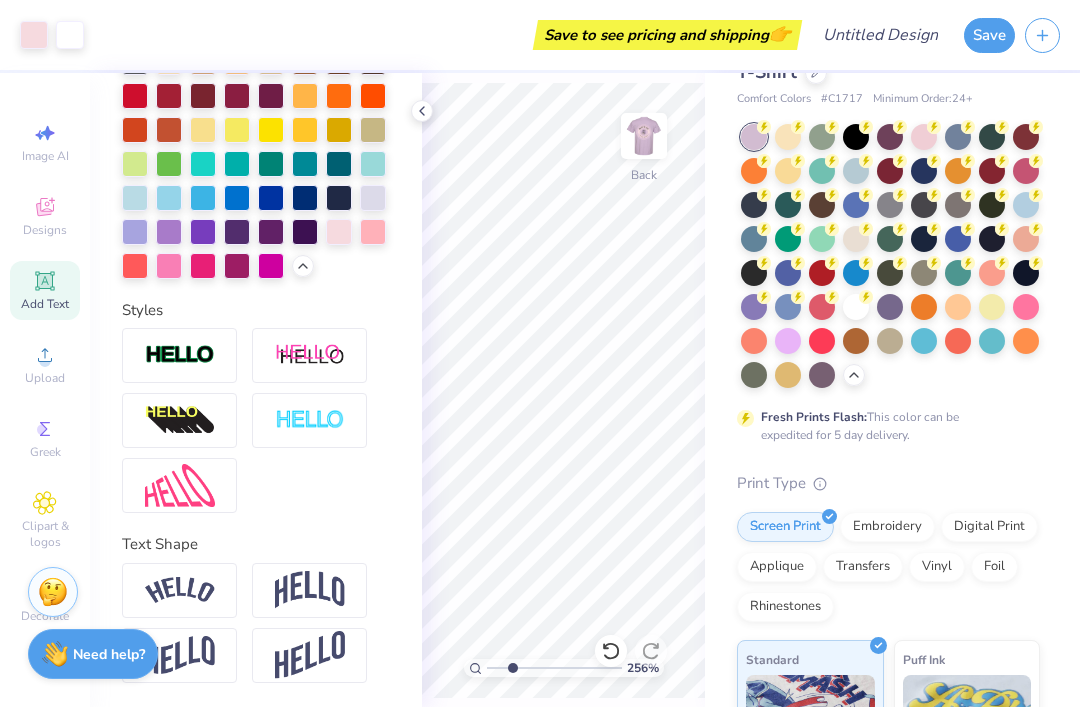 click at bounding box center [310, 355] 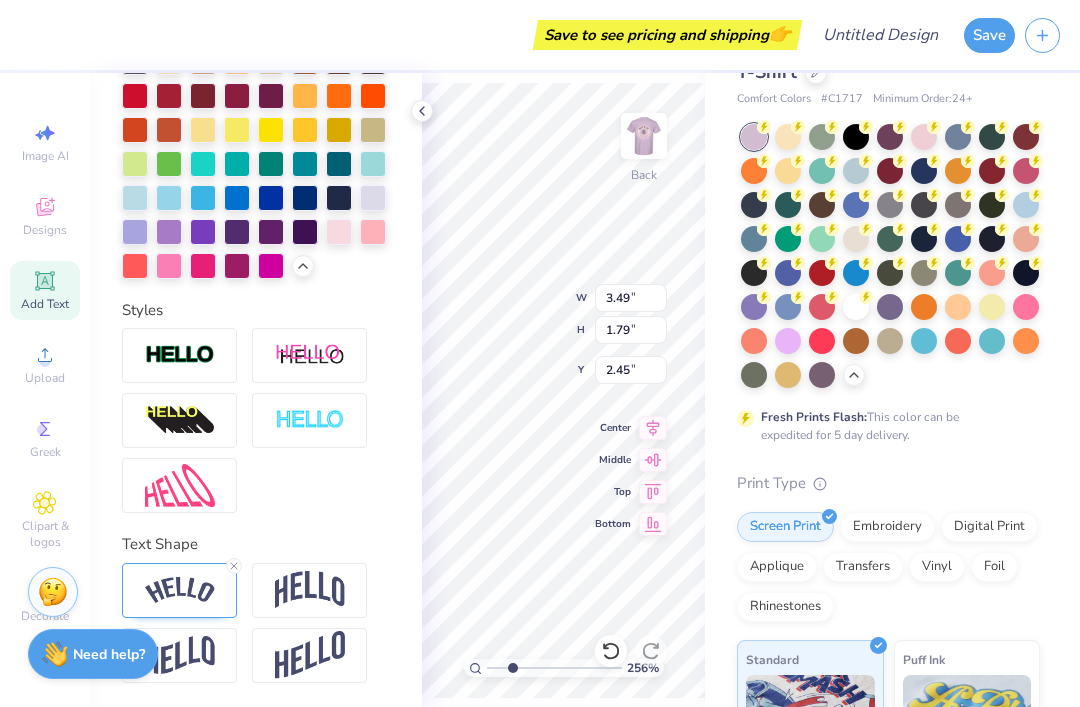 click at bounding box center (310, 355) 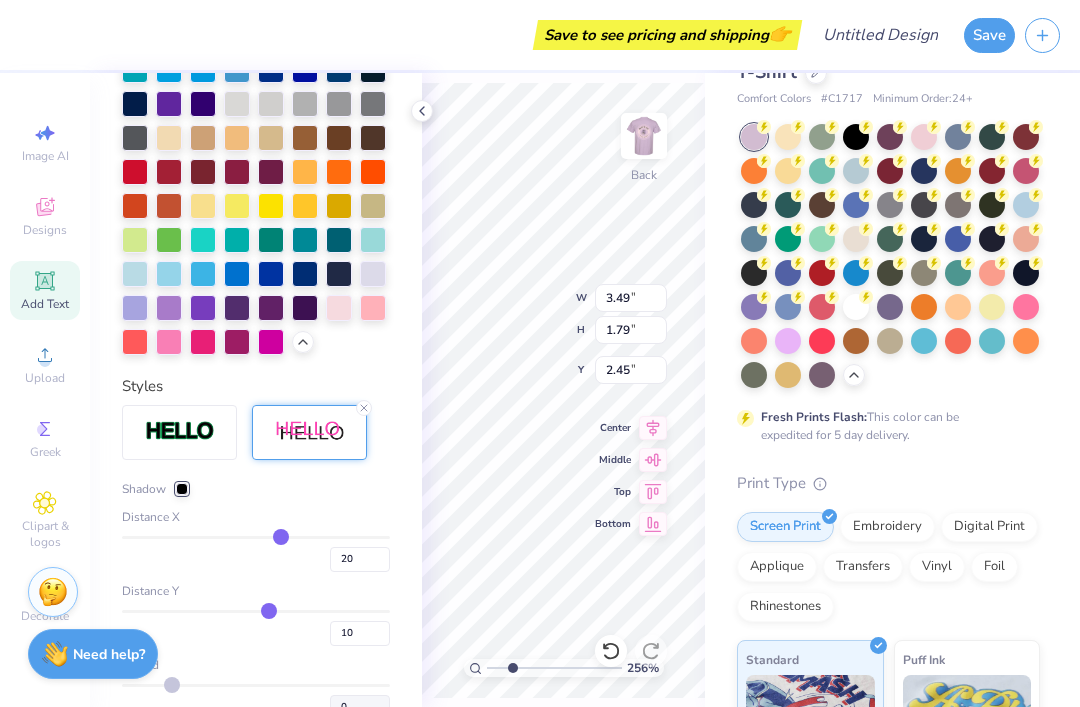 scroll, scrollTop: 1, scrollLeft: 3, axis: both 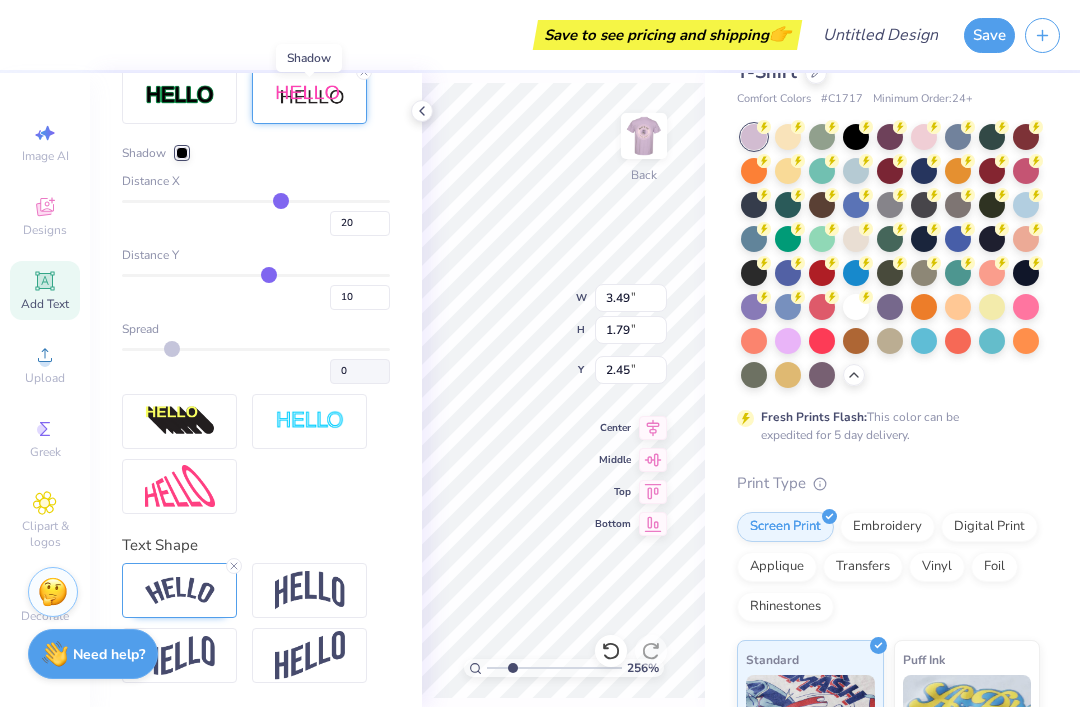 click 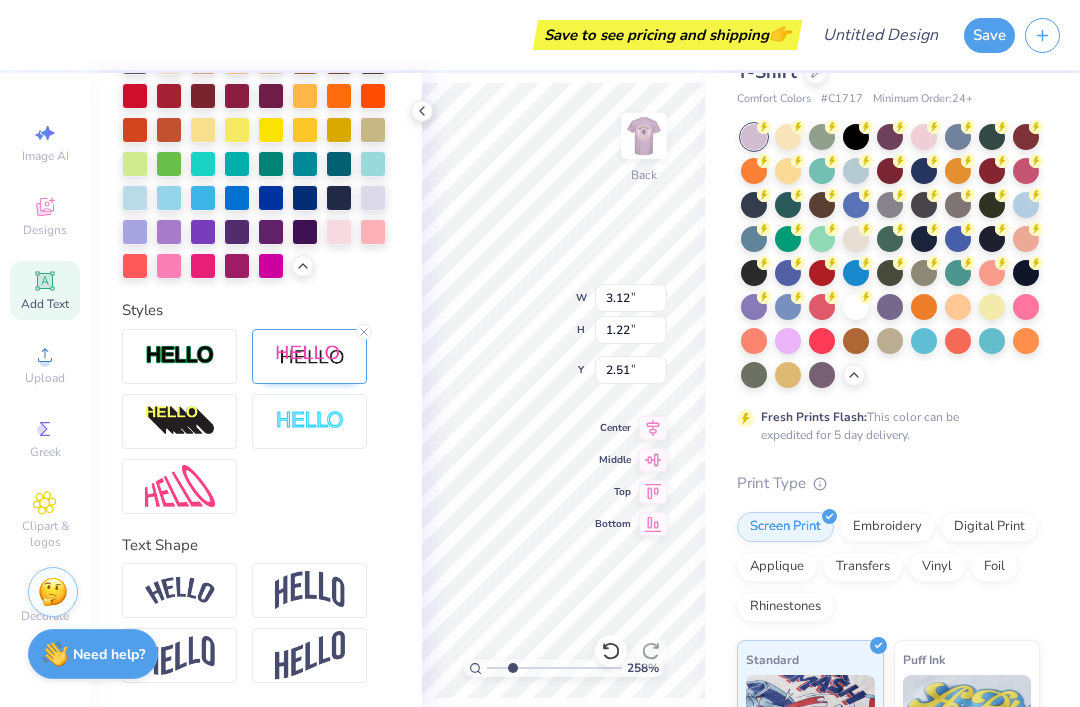 scroll, scrollTop: 772, scrollLeft: 0, axis: vertical 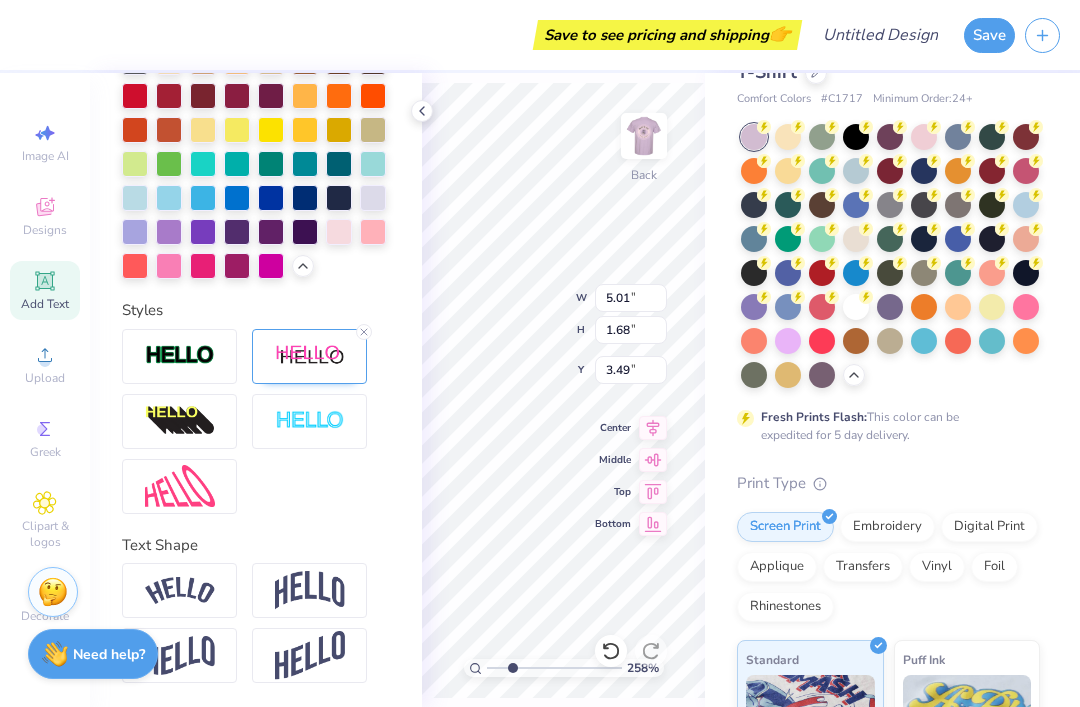 click at bounding box center (364, 332) 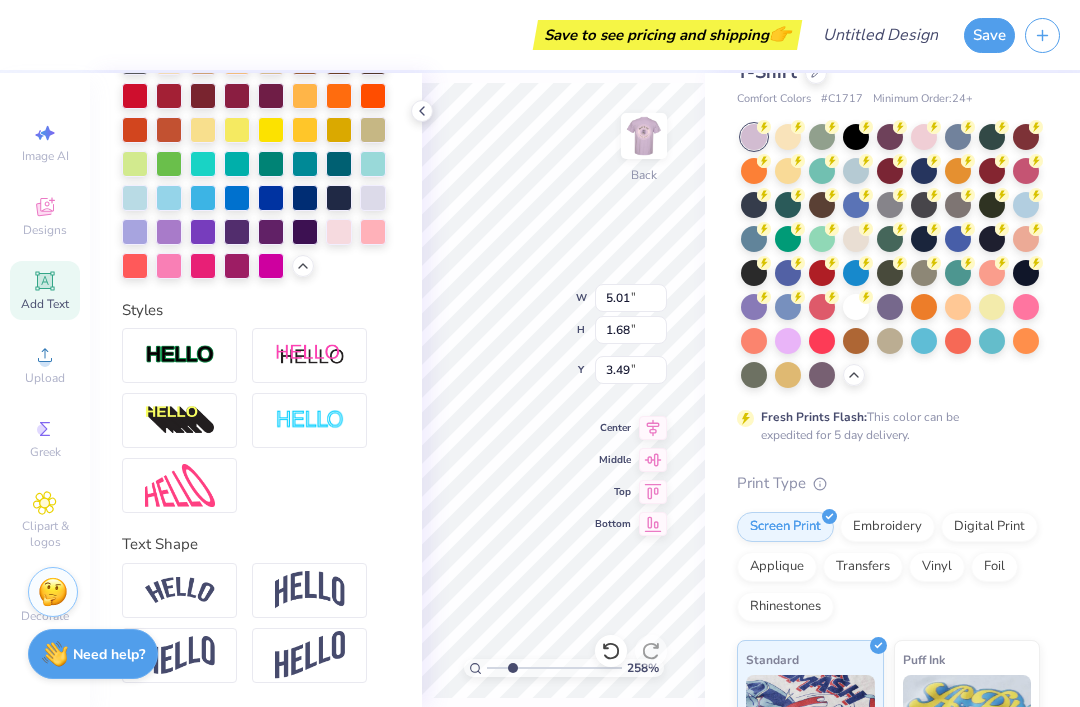 click at bounding box center [309, 355] 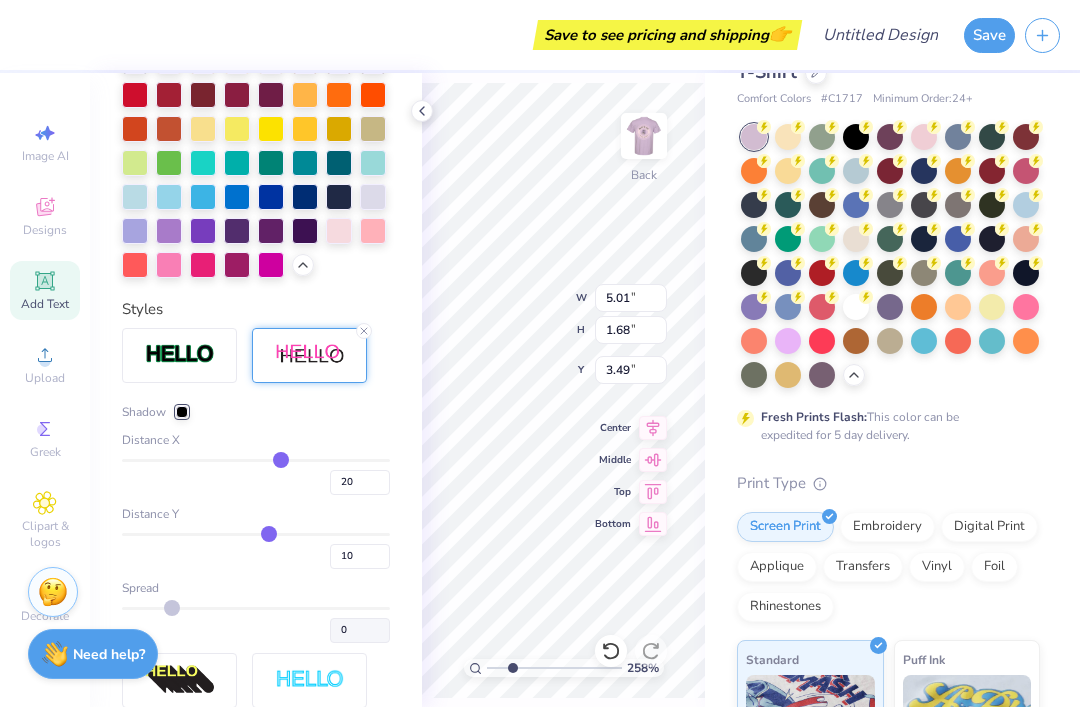 scroll, scrollTop: 695, scrollLeft: 0, axis: vertical 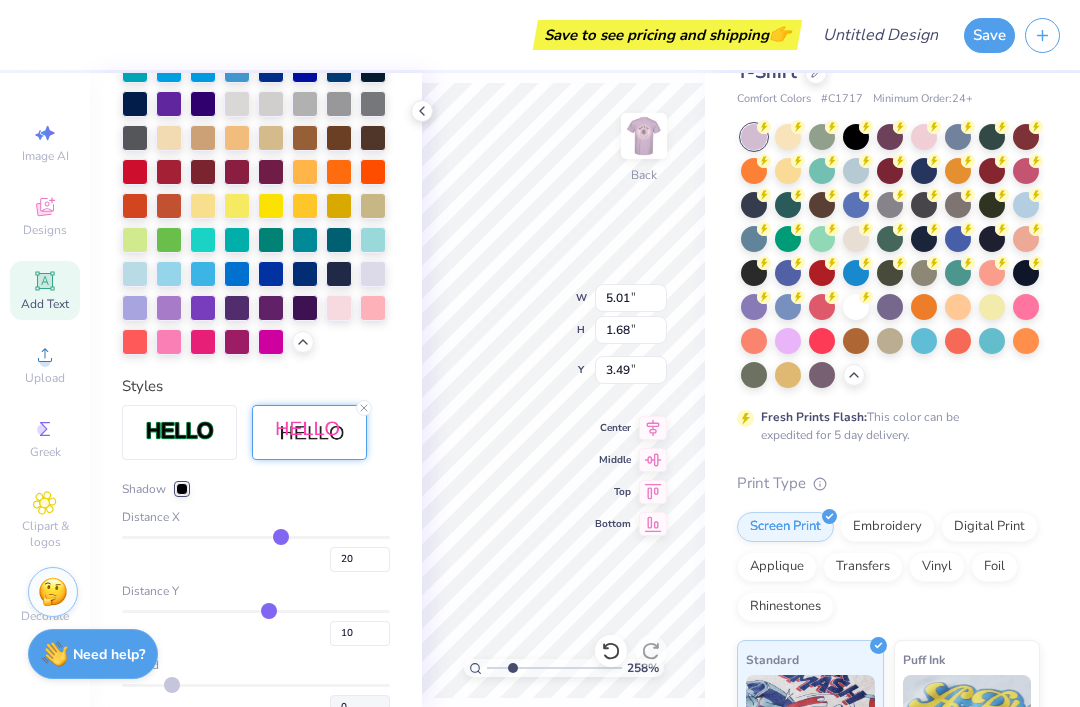 click 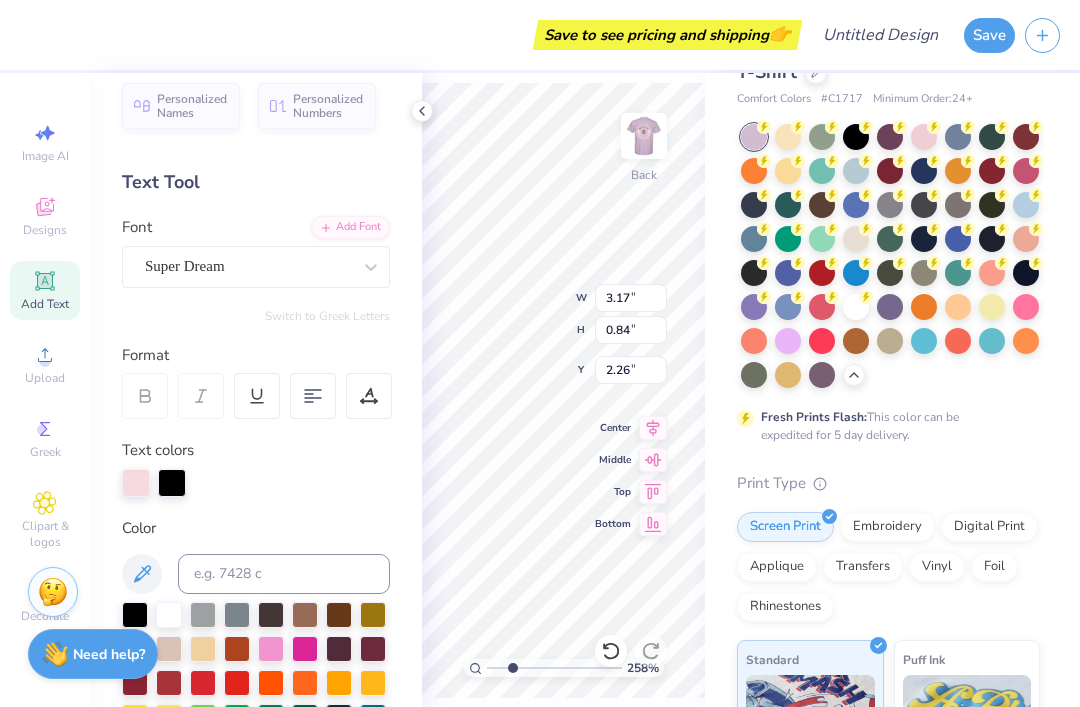 scroll, scrollTop: 14, scrollLeft: 0, axis: vertical 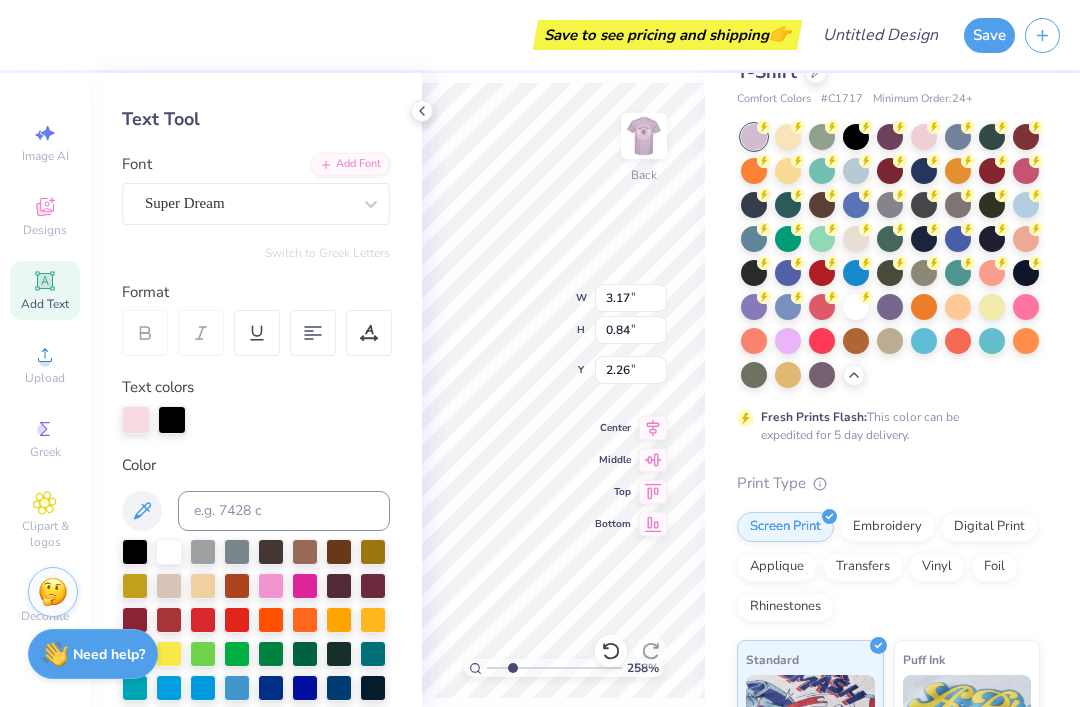 click at bounding box center (172, 420) 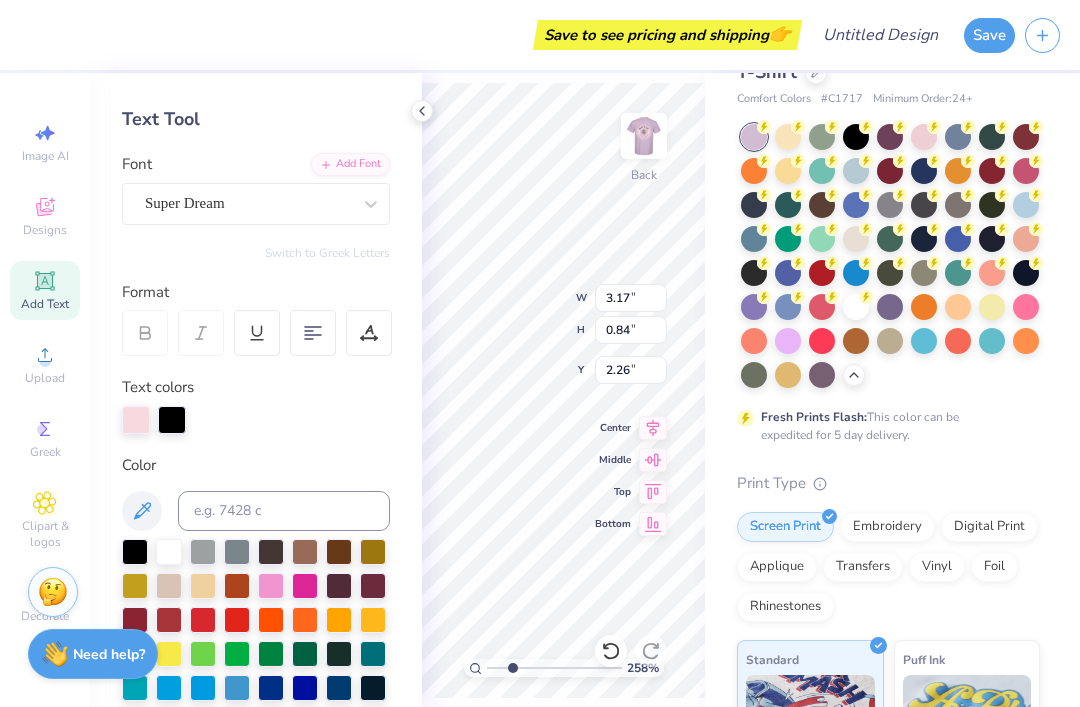 click at bounding box center (169, 552) 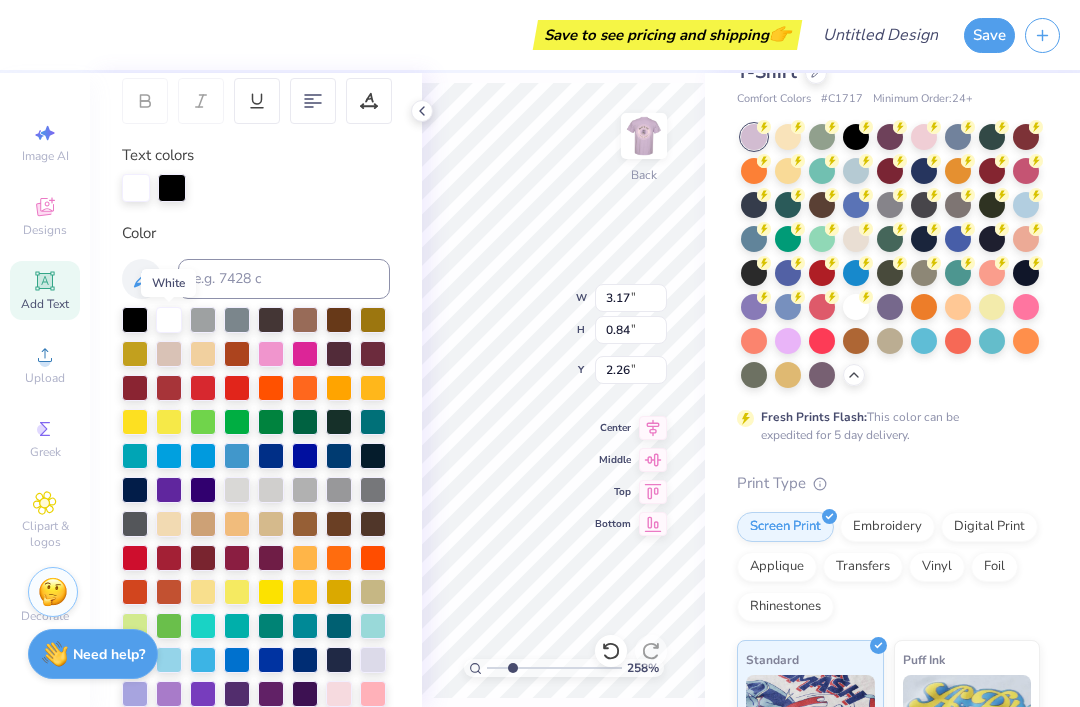 scroll, scrollTop: 339, scrollLeft: 0, axis: vertical 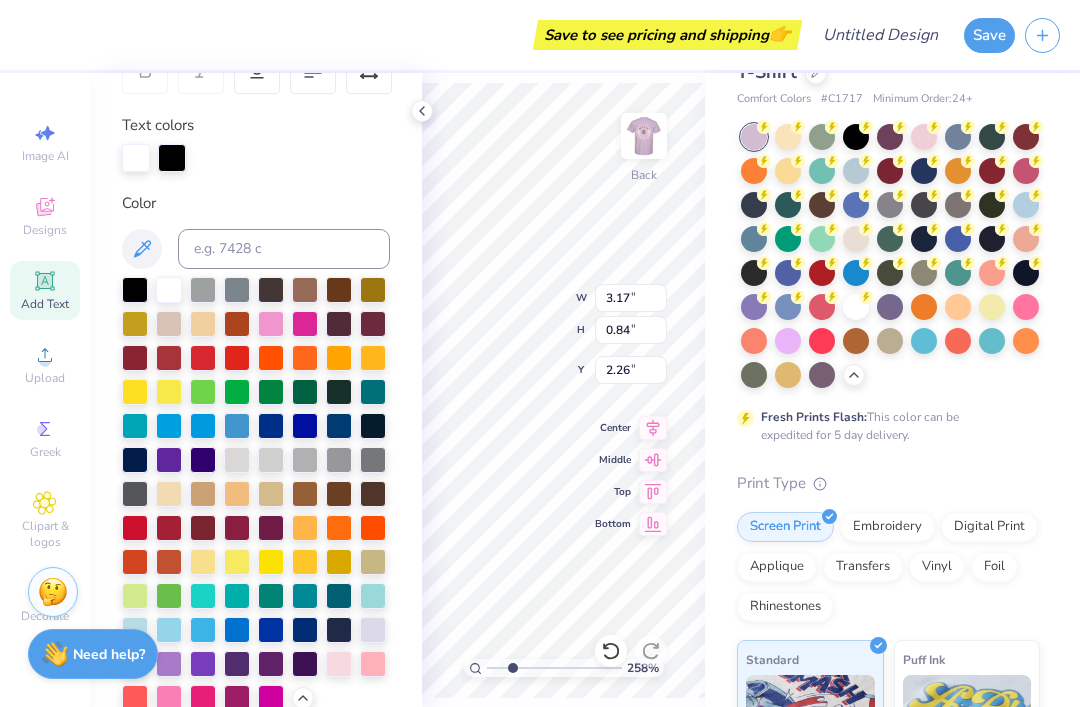 click at bounding box center (339, 664) 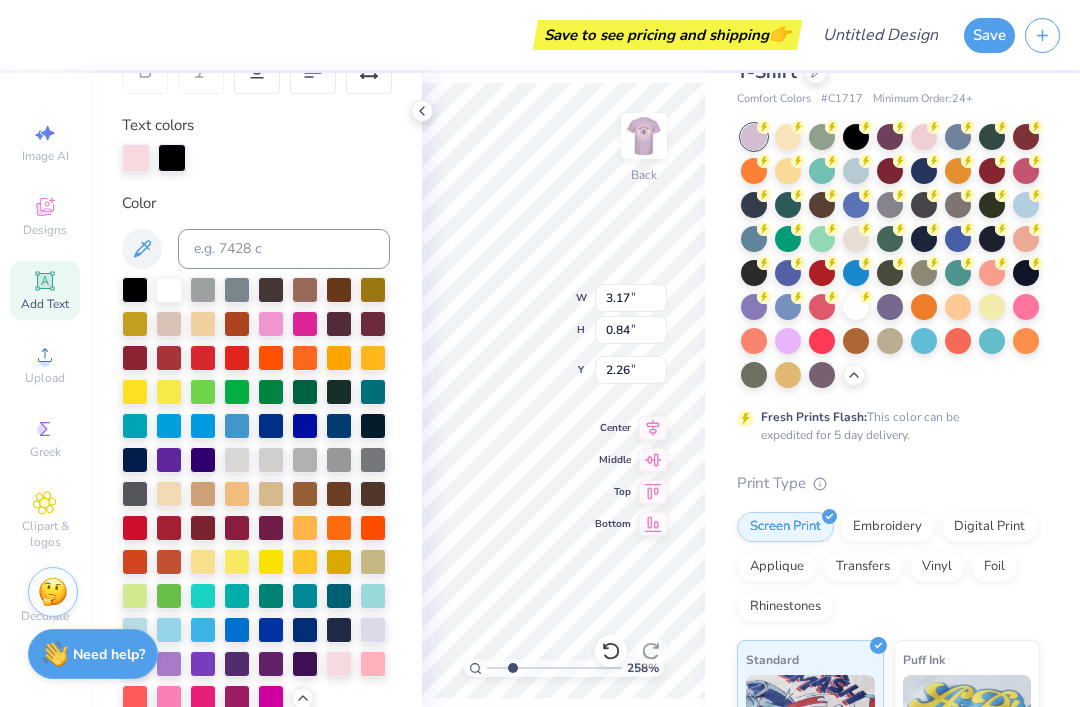 click at bounding box center (172, 158) 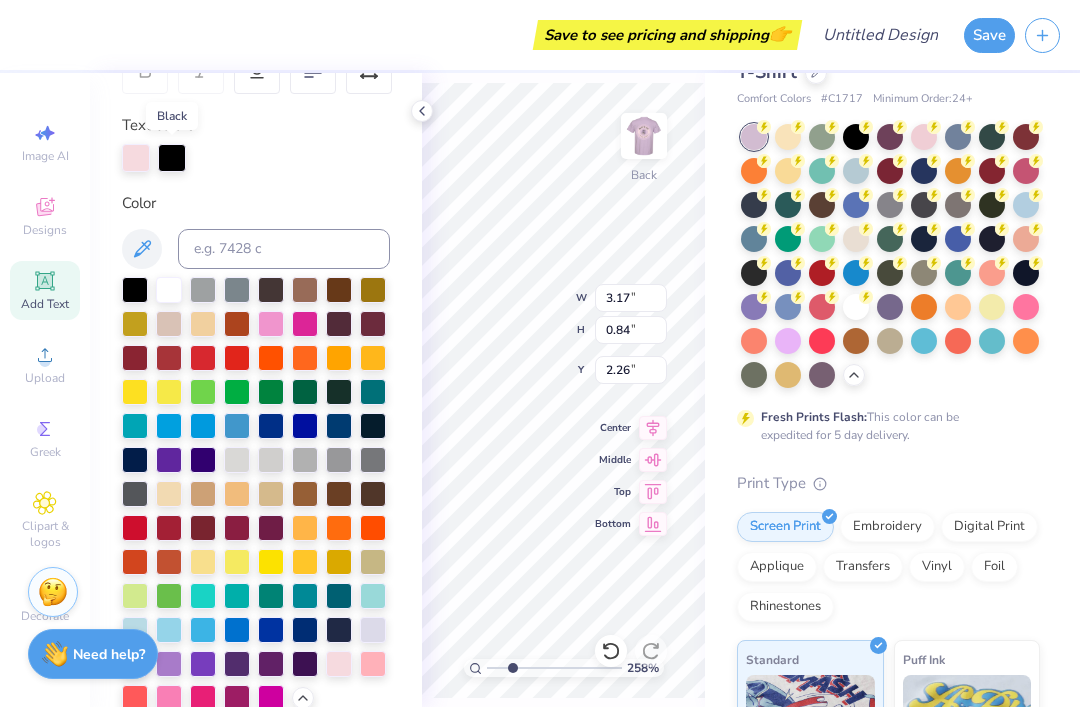 click at bounding box center (172, 158) 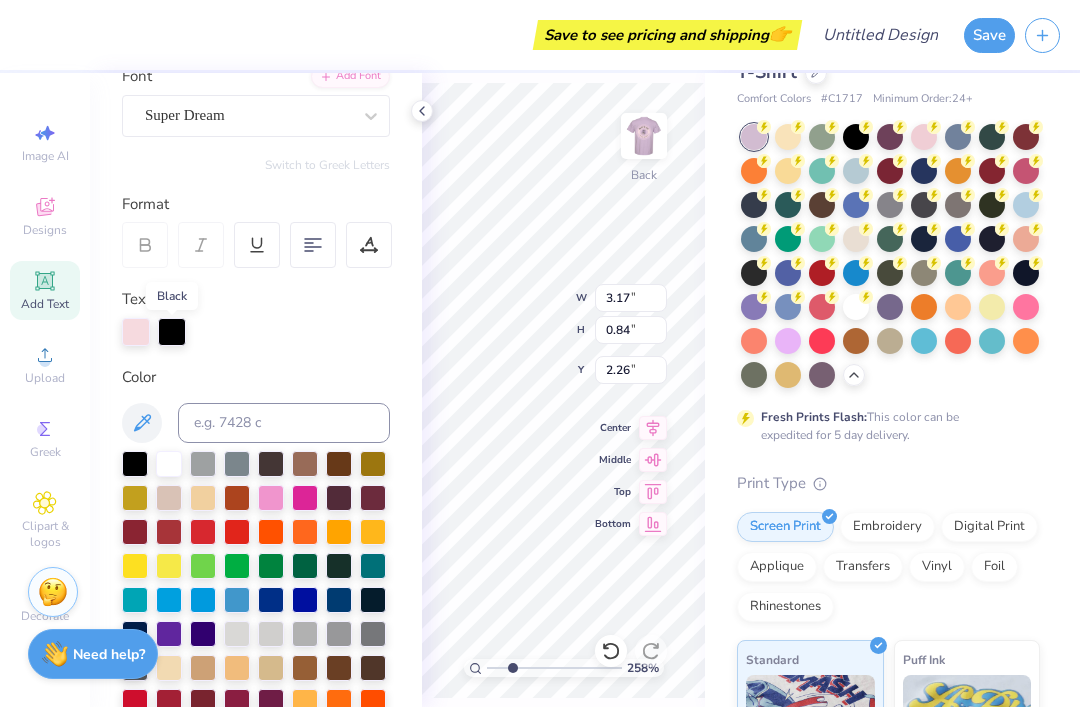 scroll, scrollTop: 158, scrollLeft: 0, axis: vertical 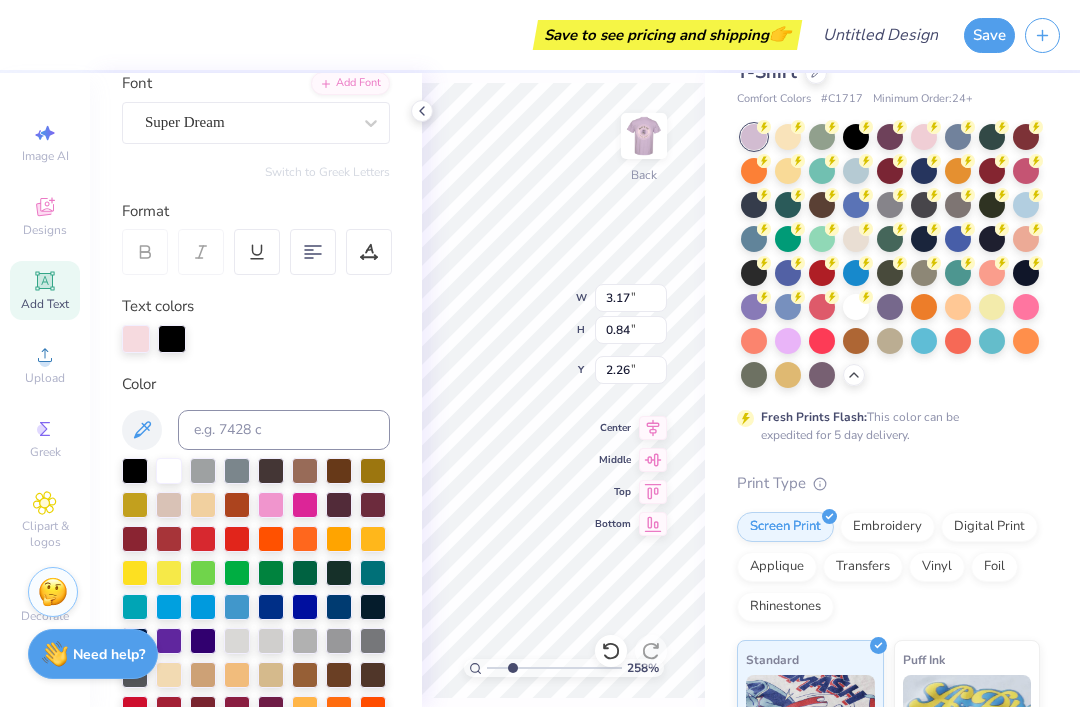 click at bounding box center [169, 471] 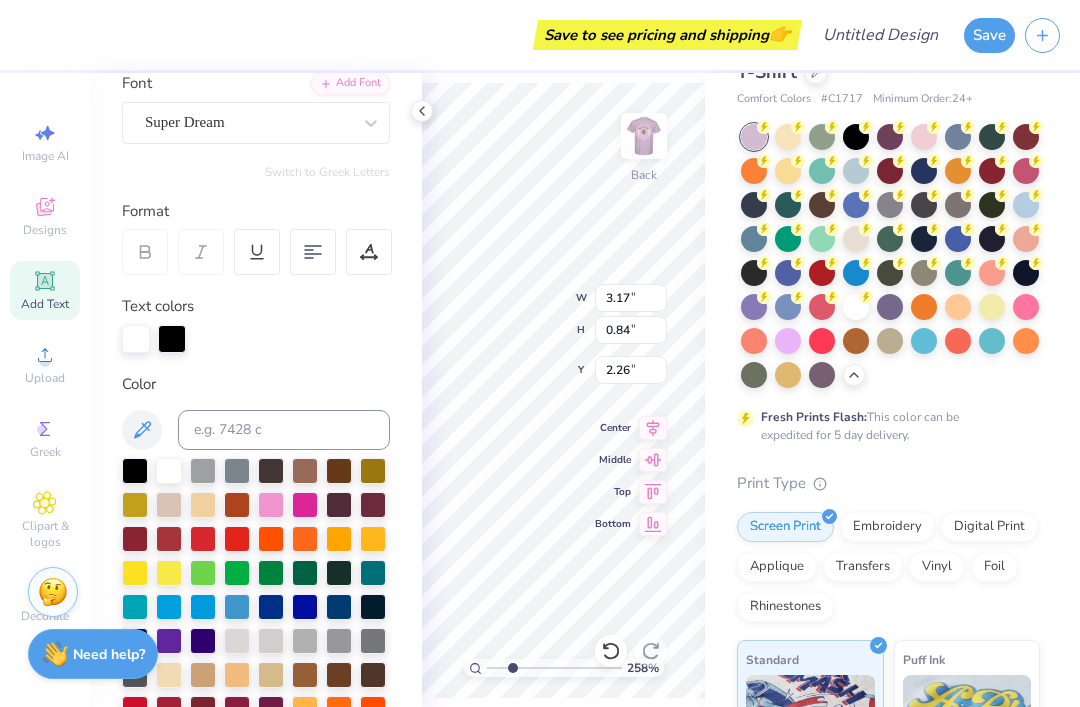 click at bounding box center (136, 339) 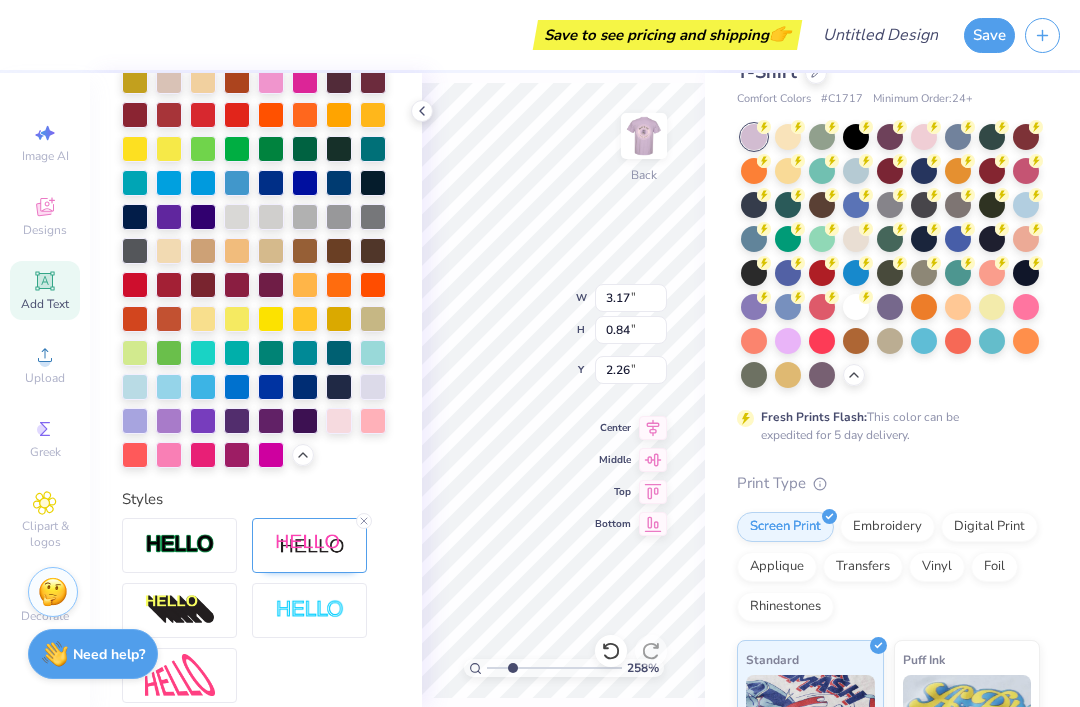 scroll, scrollTop: 584, scrollLeft: 0, axis: vertical 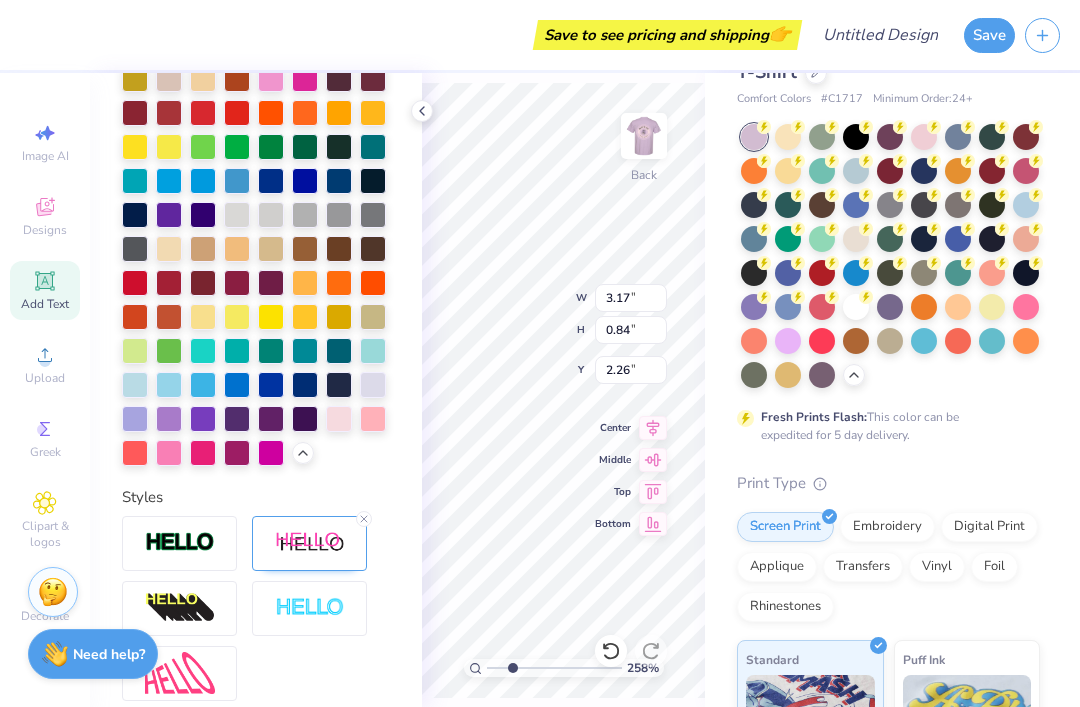 click at bounding box center (339, 419) 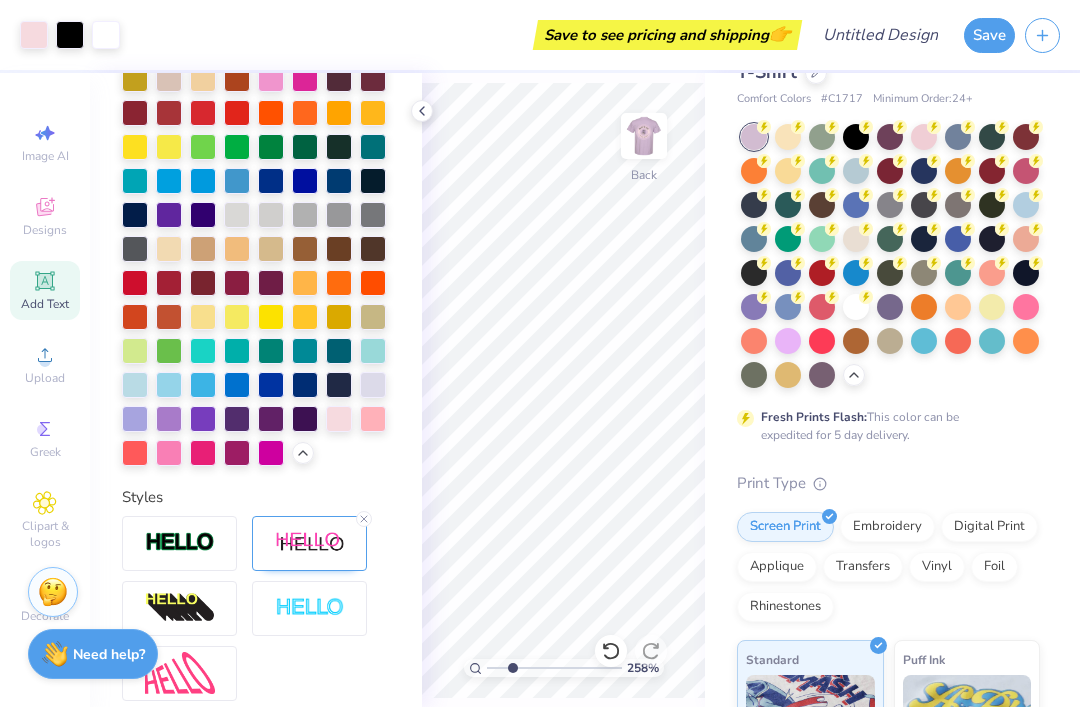 click 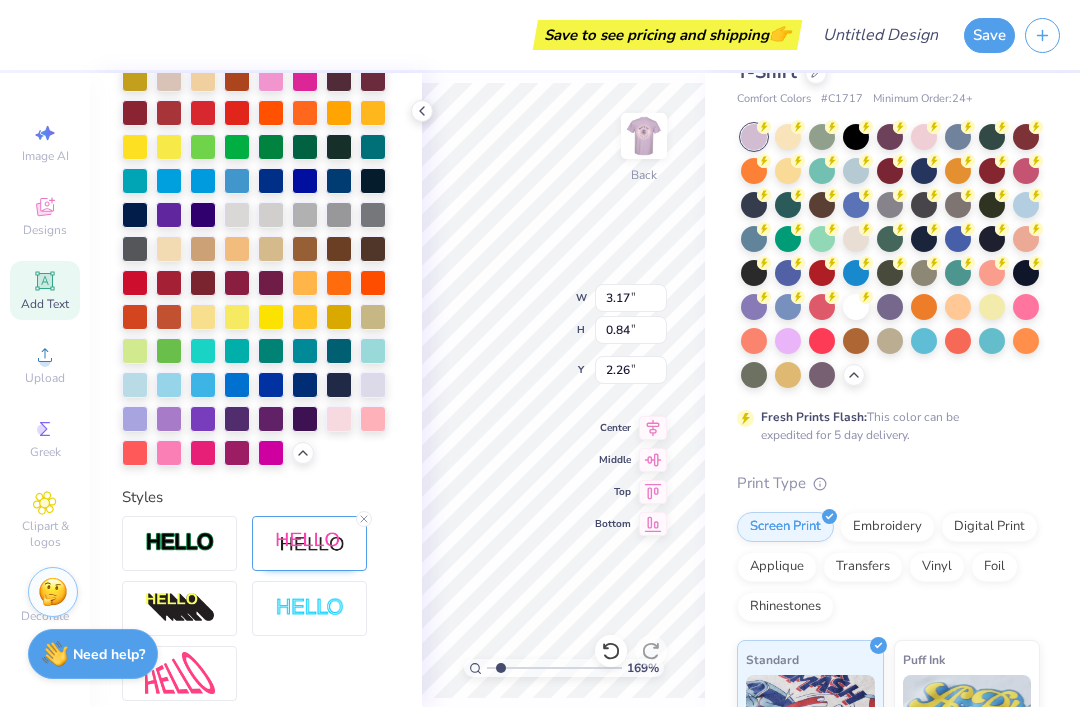 click 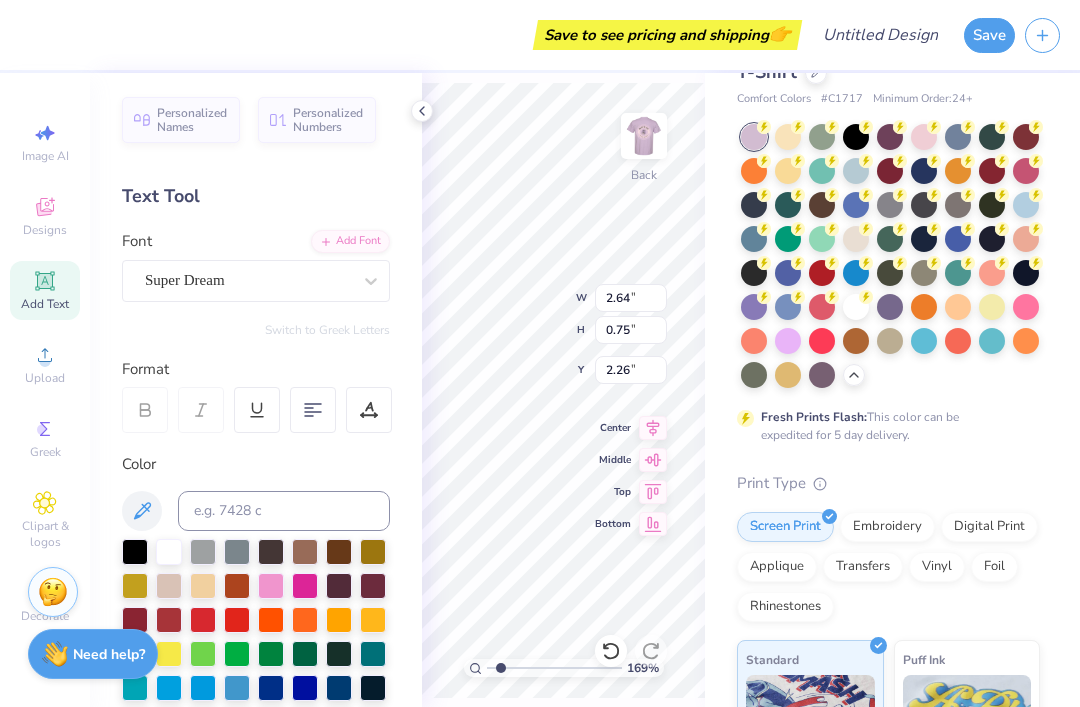 scroll, scrollTop: 0, scrollLeft: 0, axis: both 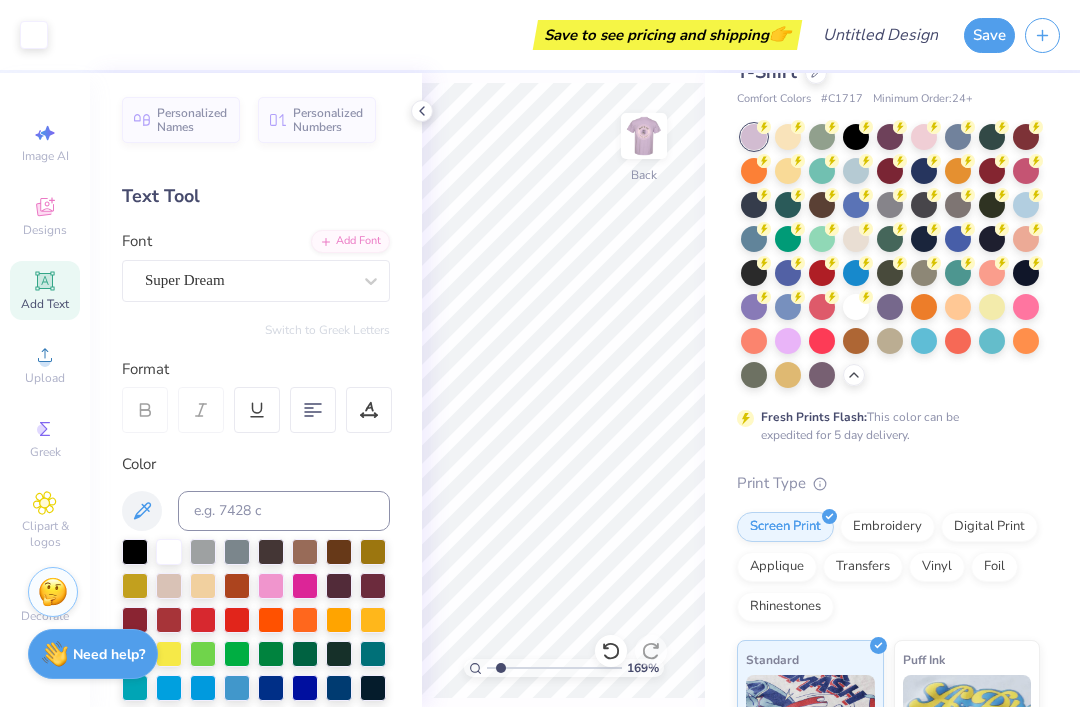 click 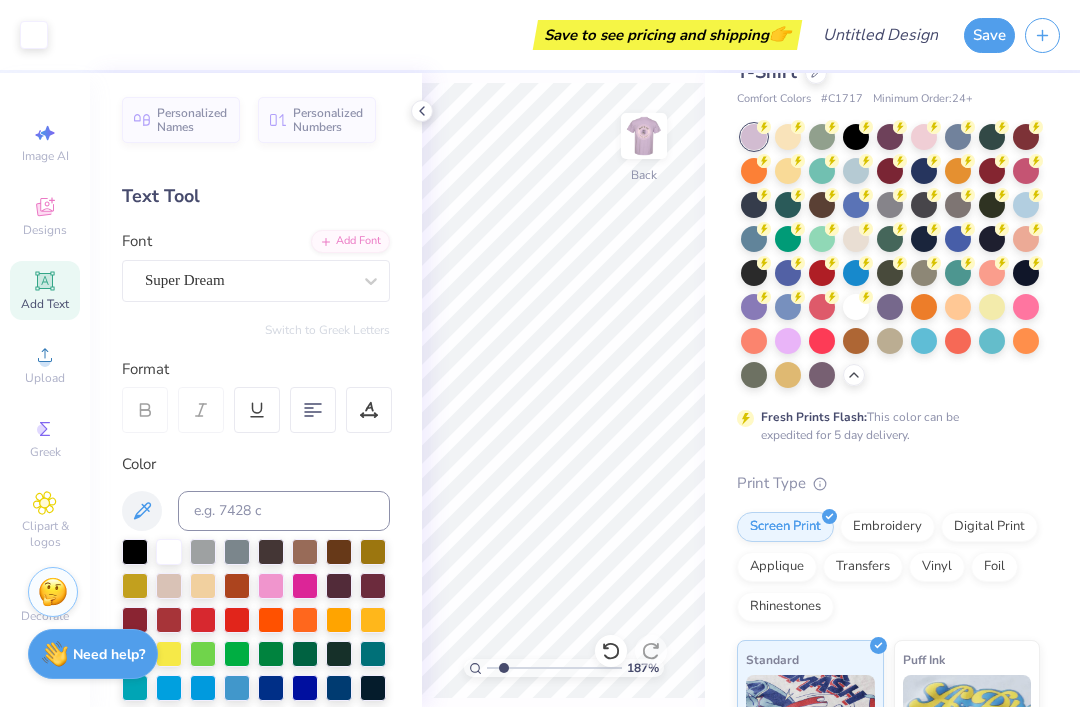click 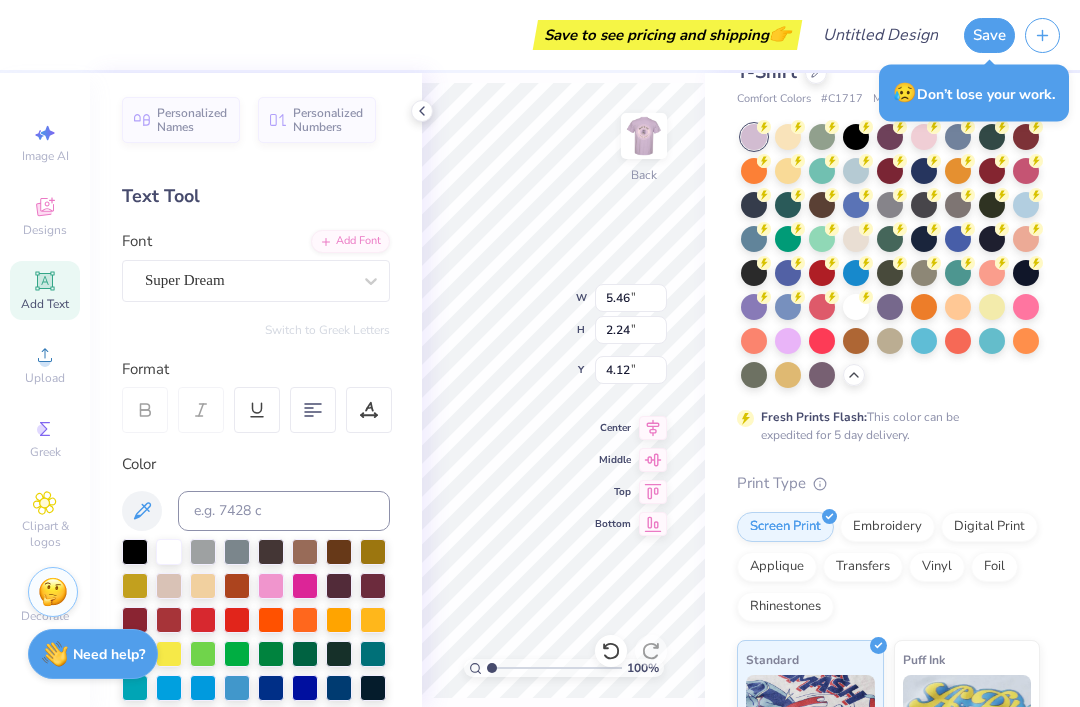 scroll, scrollTop: 1, scrollLeft: 5, axis: both 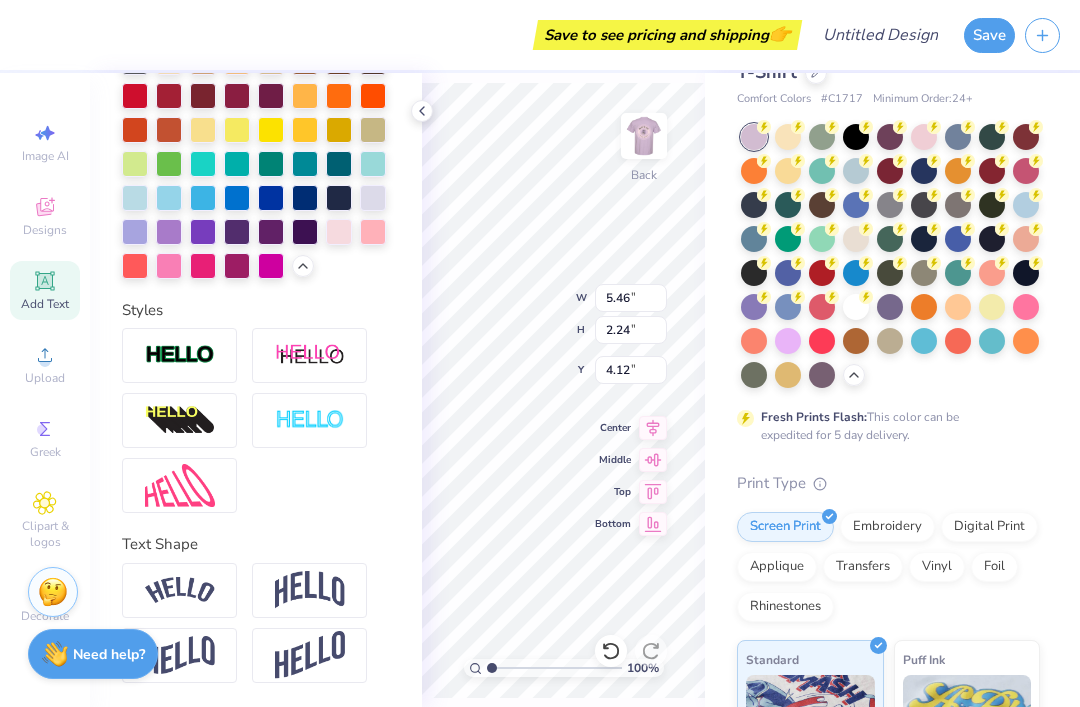 click at bounding box center (339, 232) 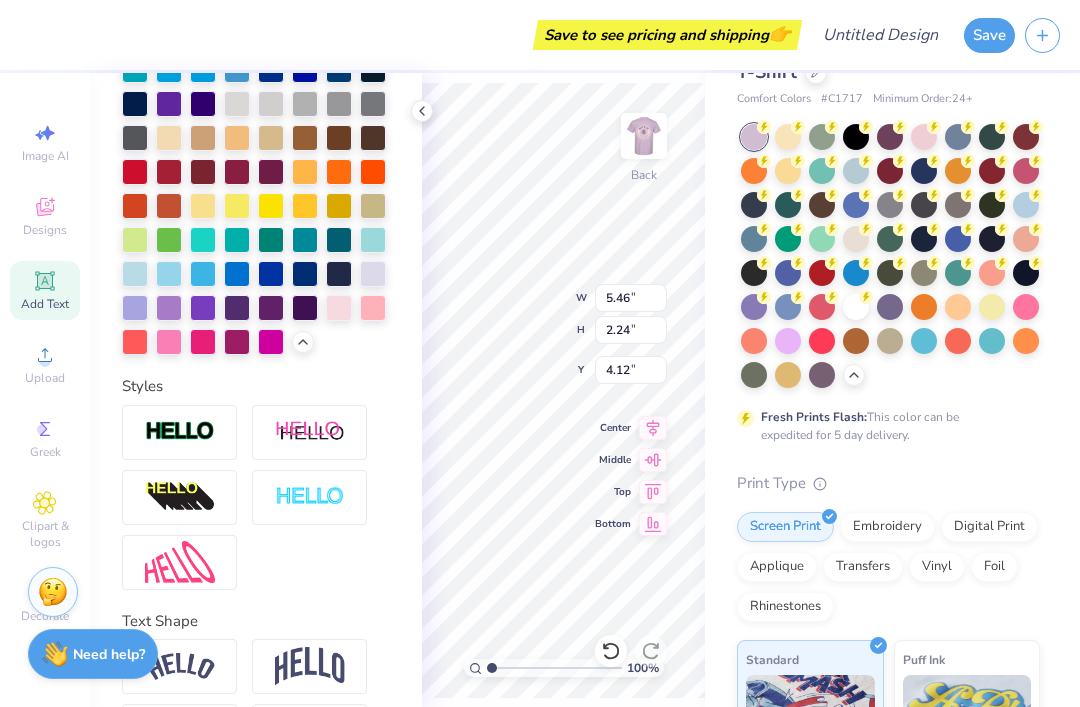 click at bounding box center [339, 240] 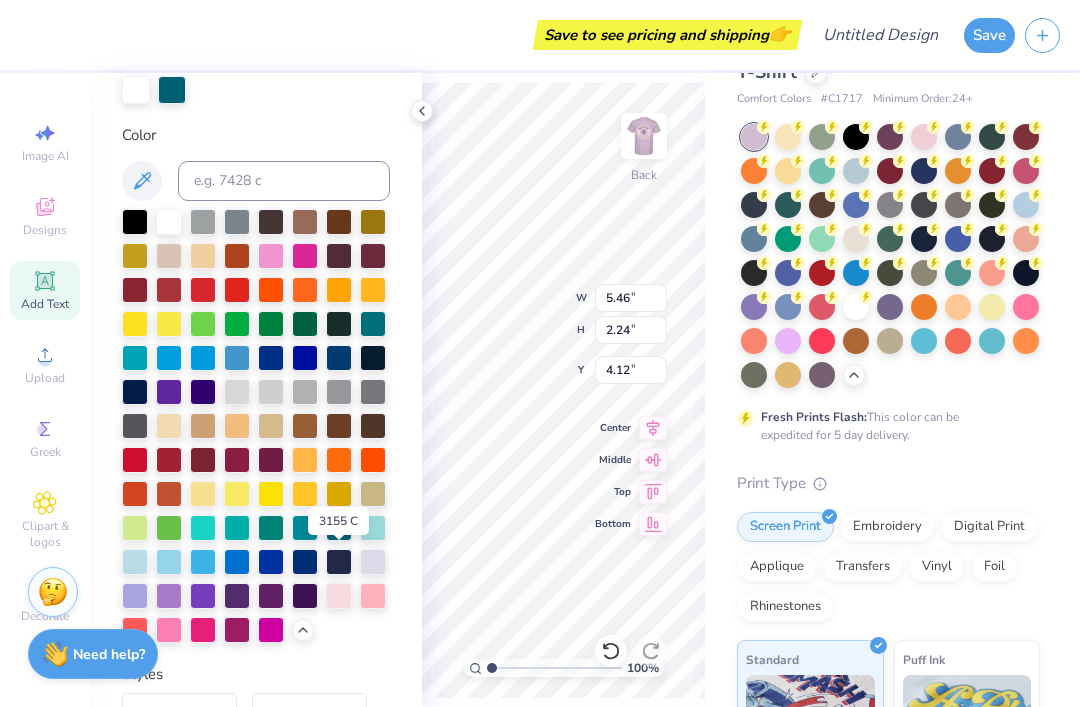 scroll, scrollTop: 439, scrollLeft: 0, axis: vertical 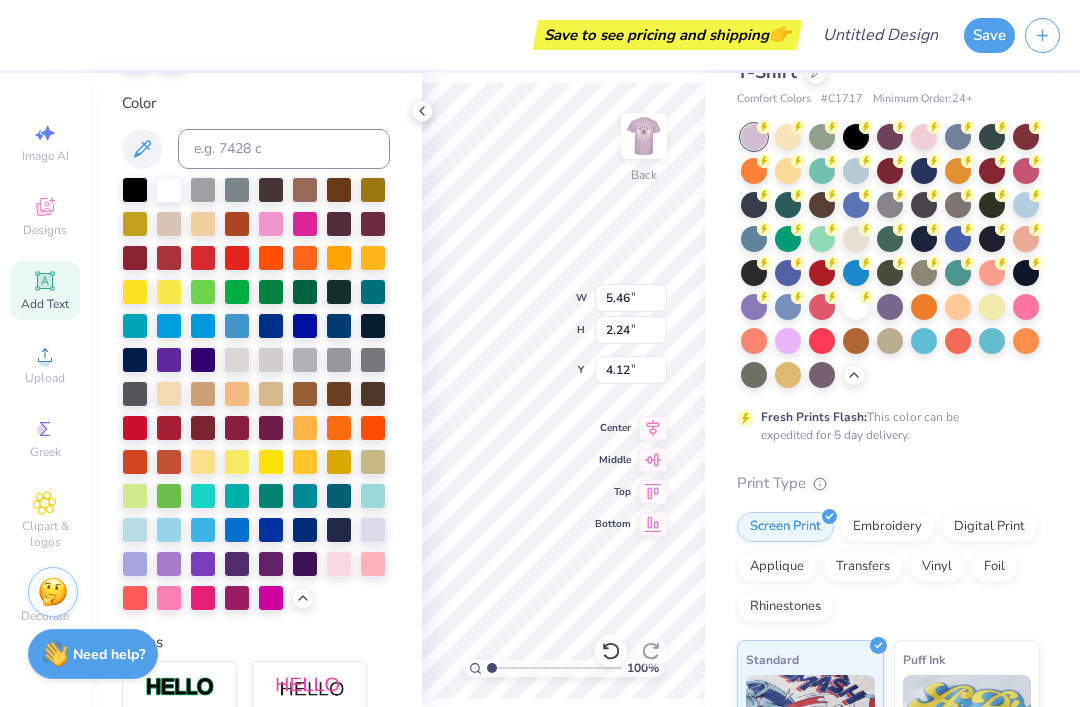 click at bounding box center (169, 190) 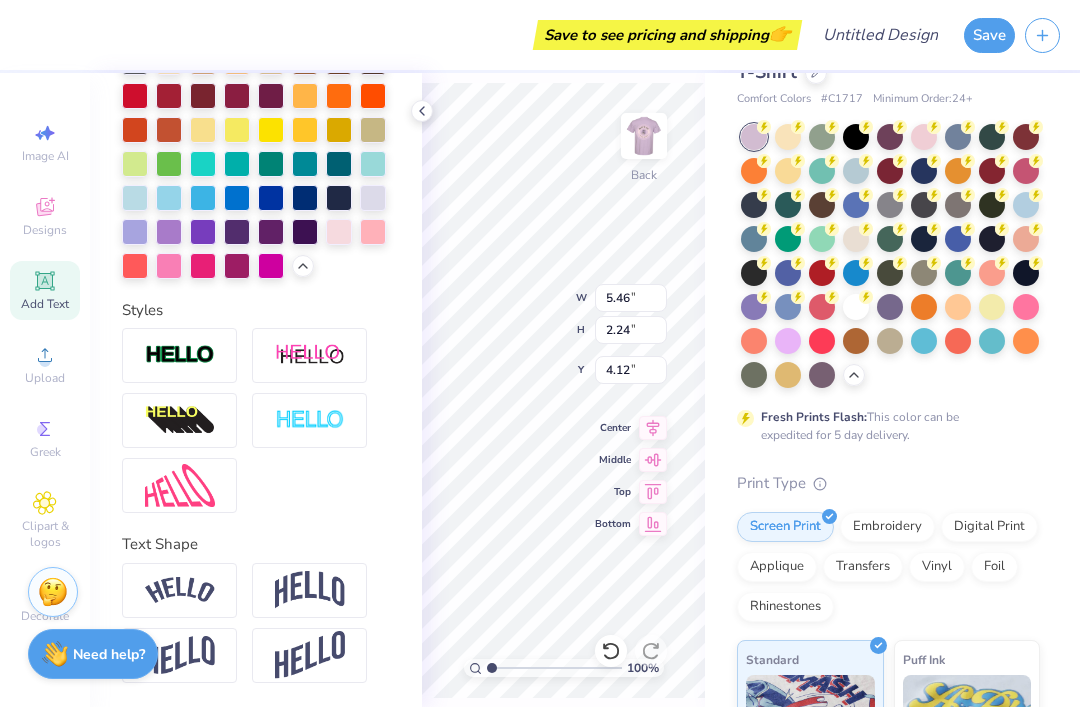 scroll, scrollTop: 695, scrollLeft: 0, axis: vertical 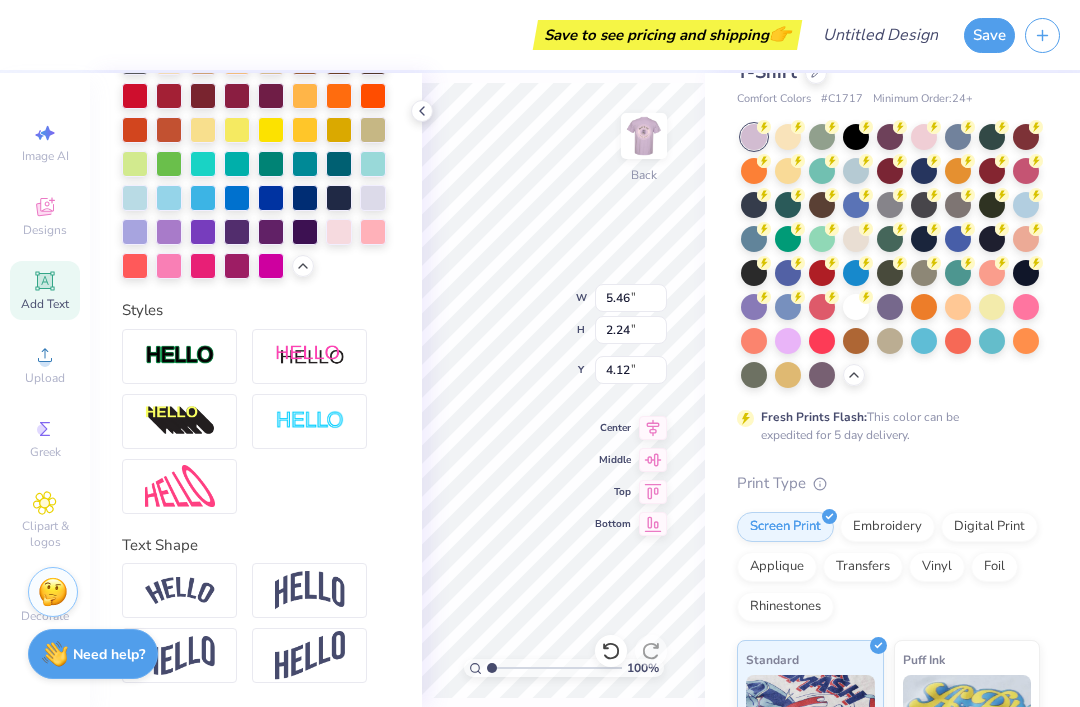 click at bounding box center (339, 232) 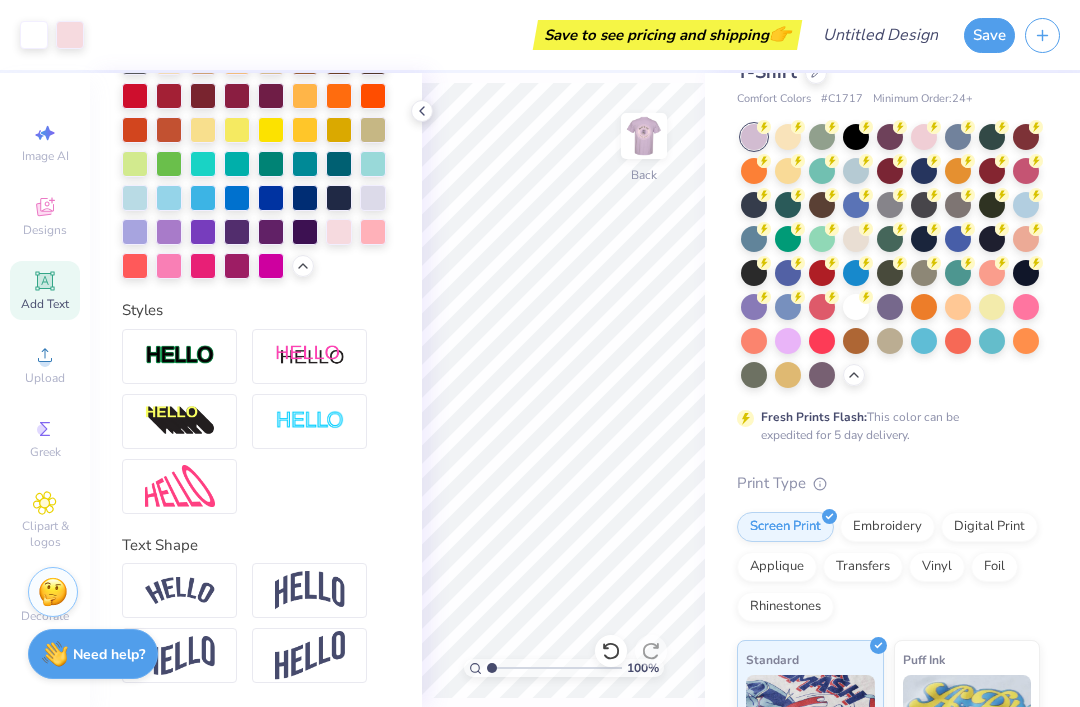 click 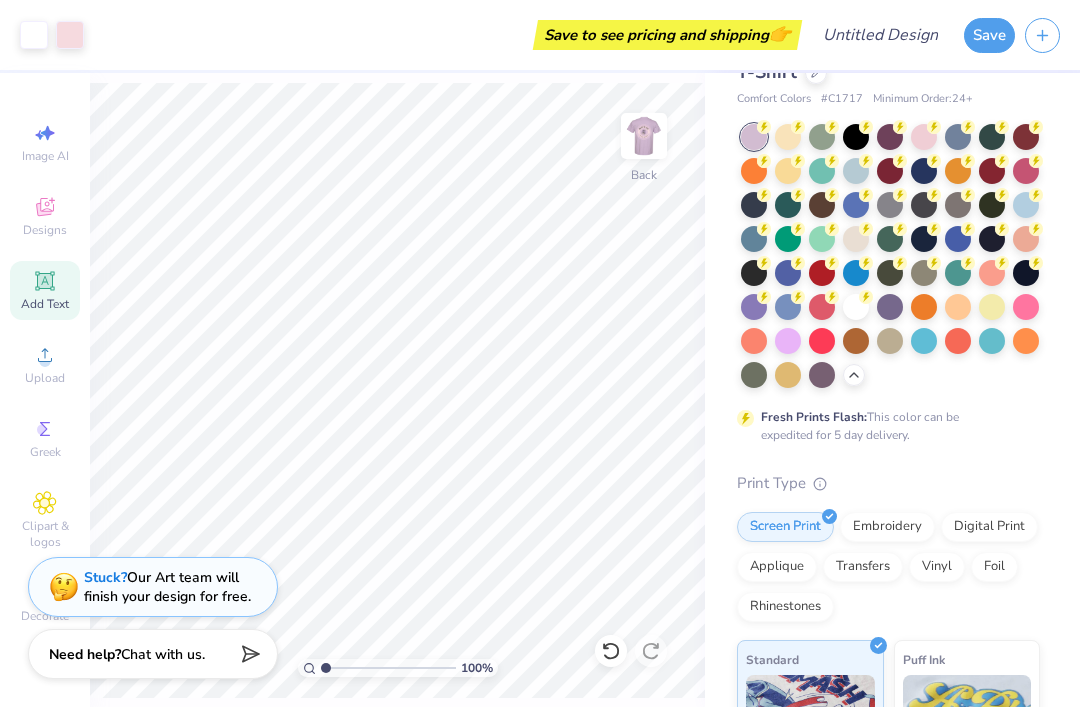 click at bounding box center [644, 136] 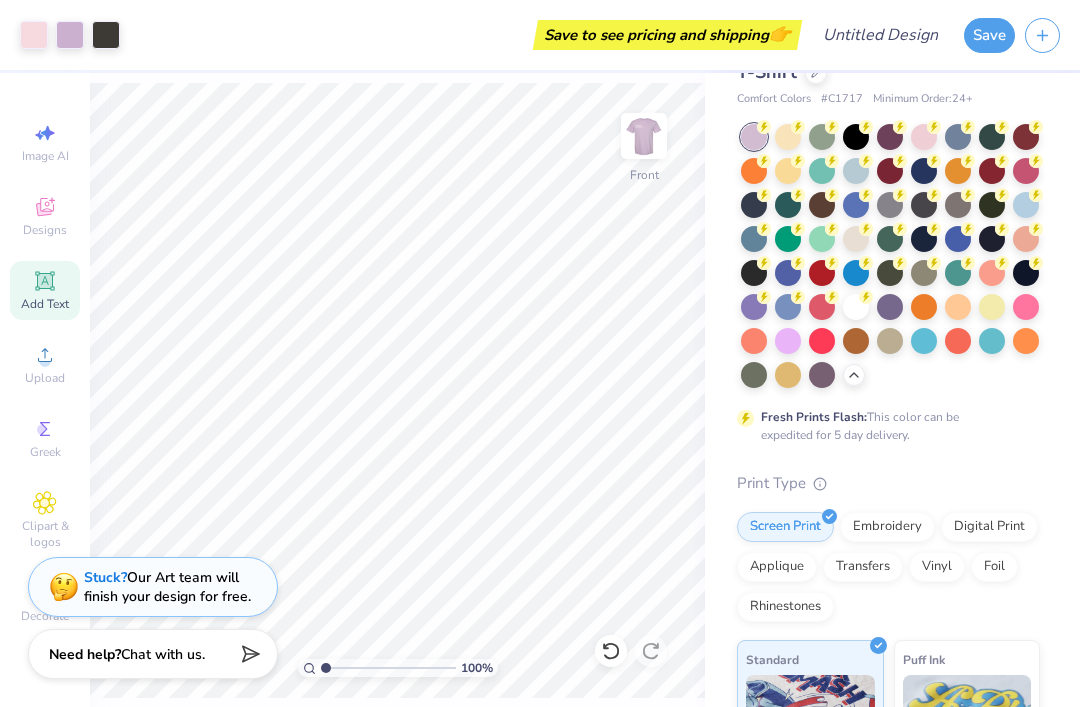 click at bounding box center [644, 136] 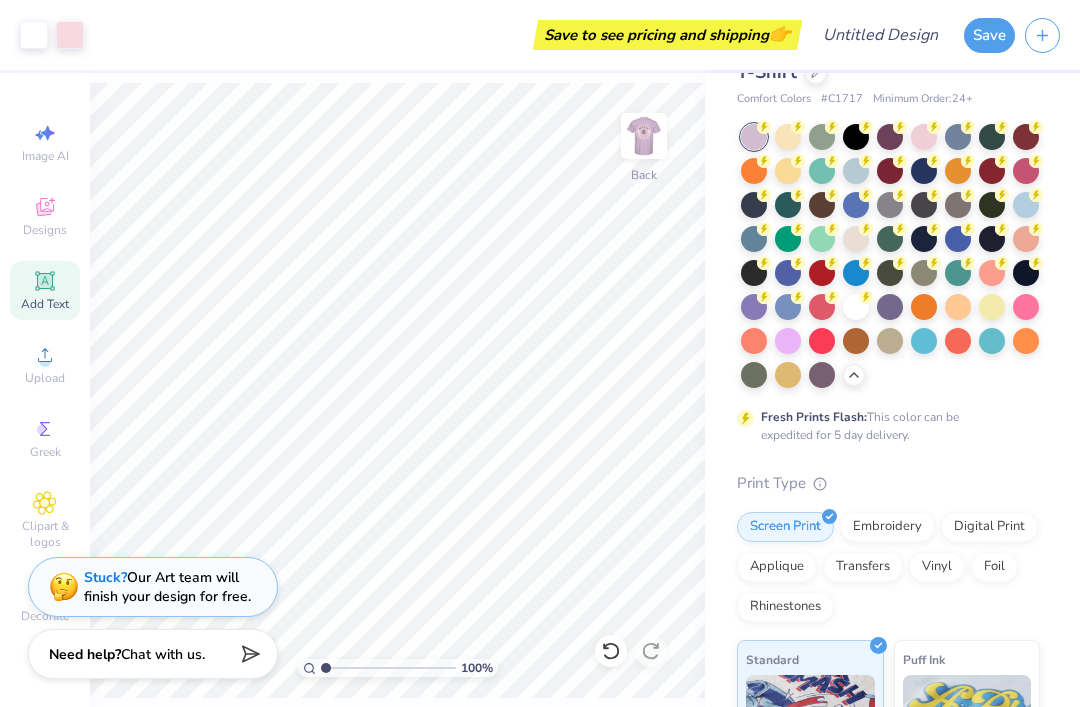 click at bounding box center (644, 136) 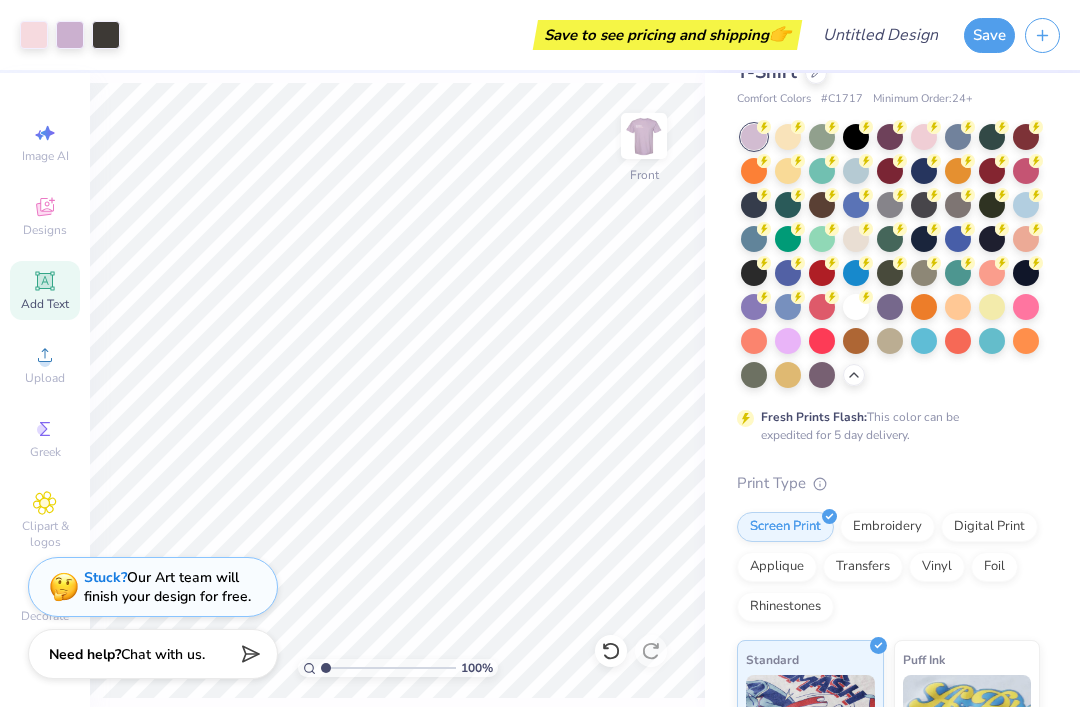 click on "Stuck?" at bounding box center [105, 577] 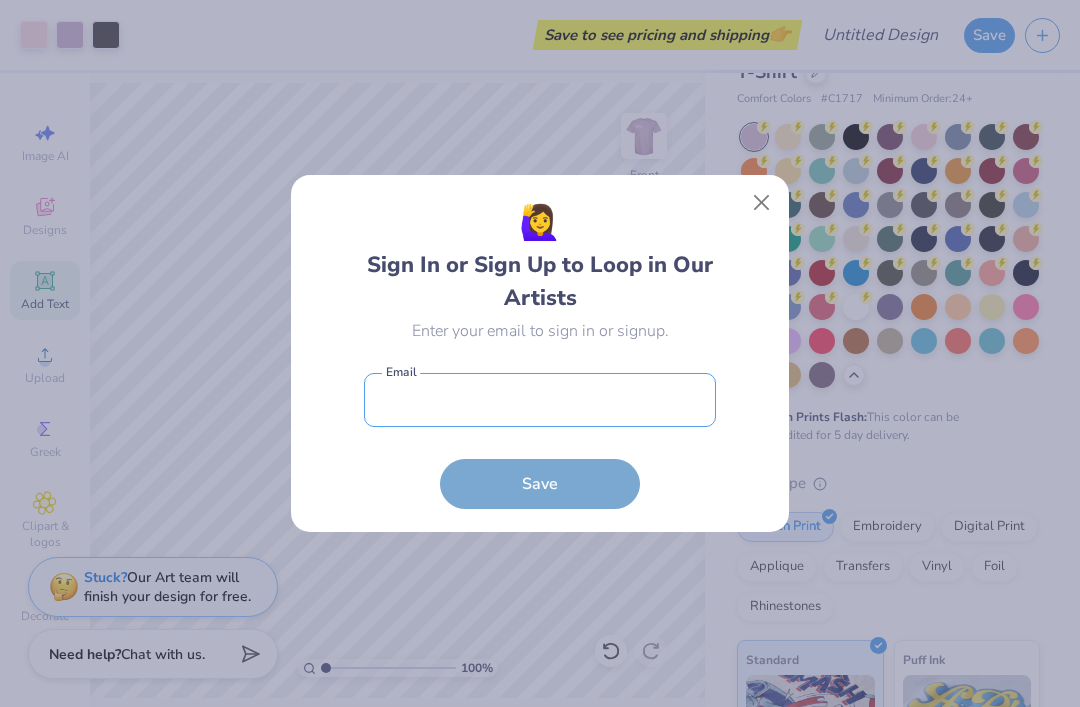 click at bounding box center (540, 400) 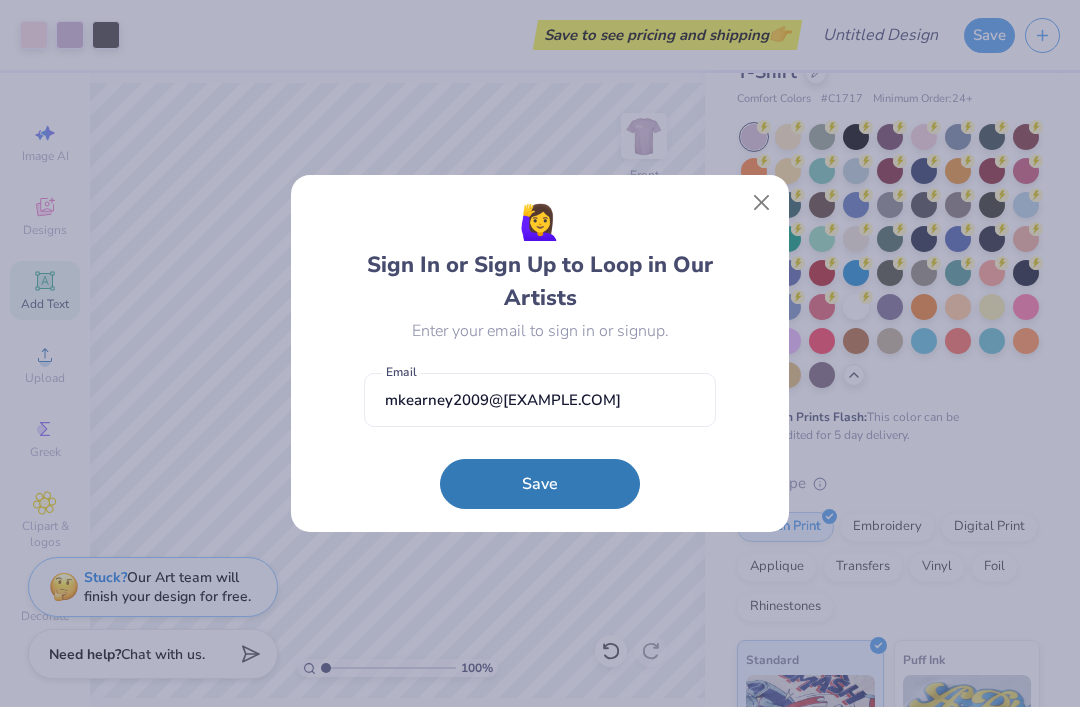 click on "Save" at bounding box center (540, 484) 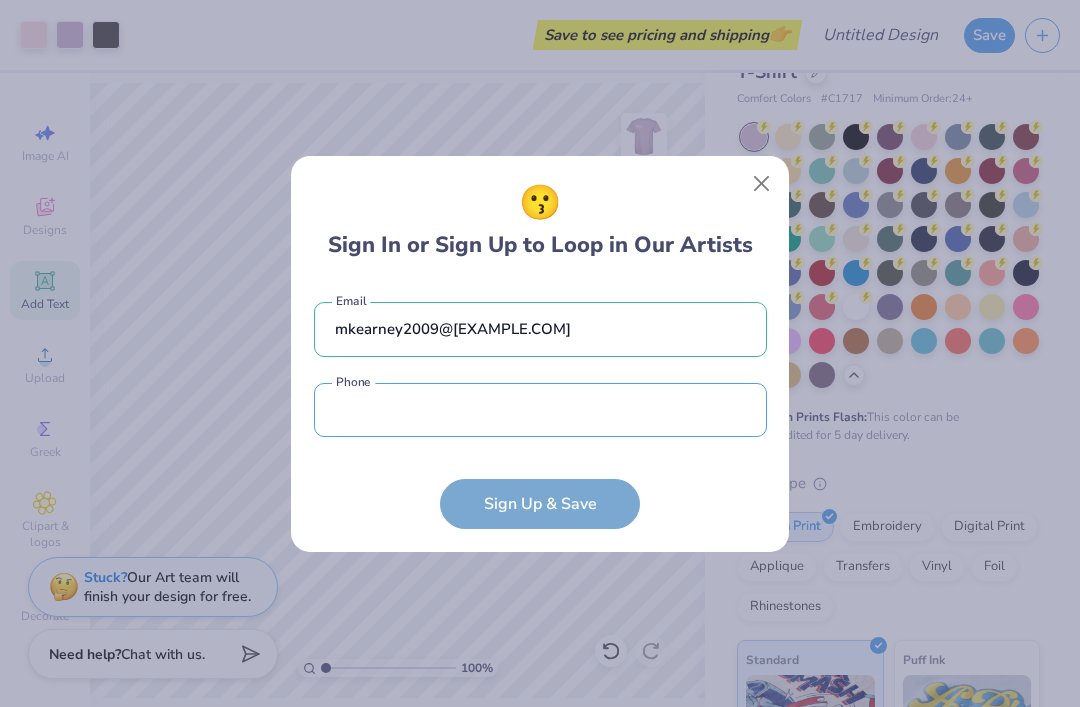 click at bounding box center [540, 410] 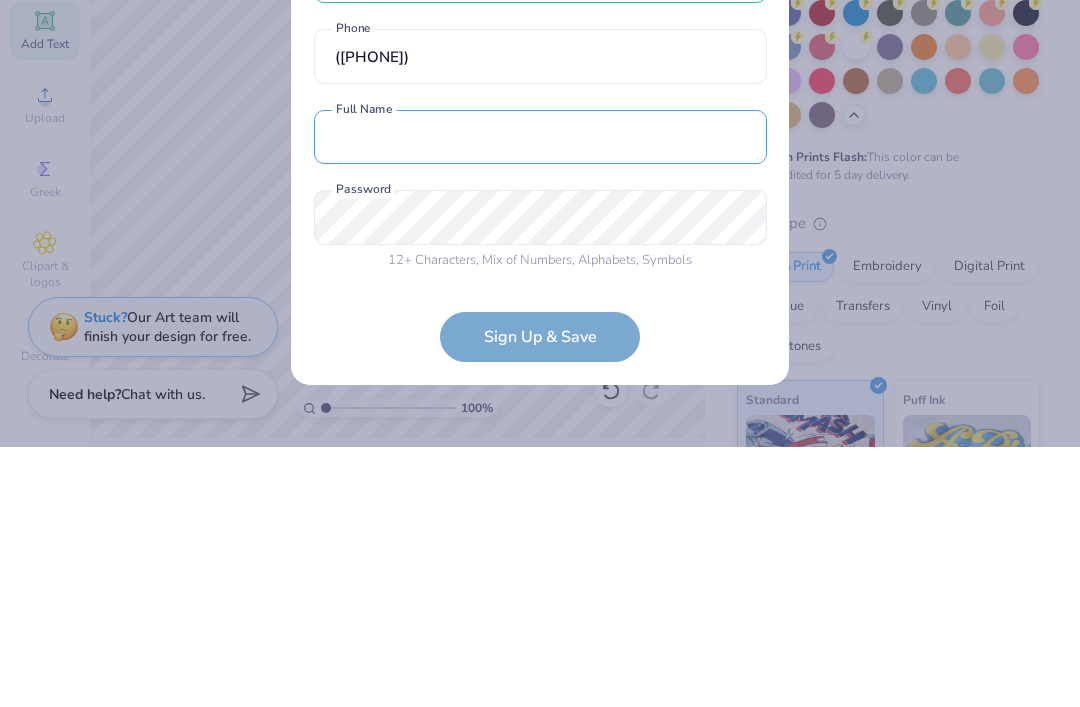 click at bounding box center (540, 397) 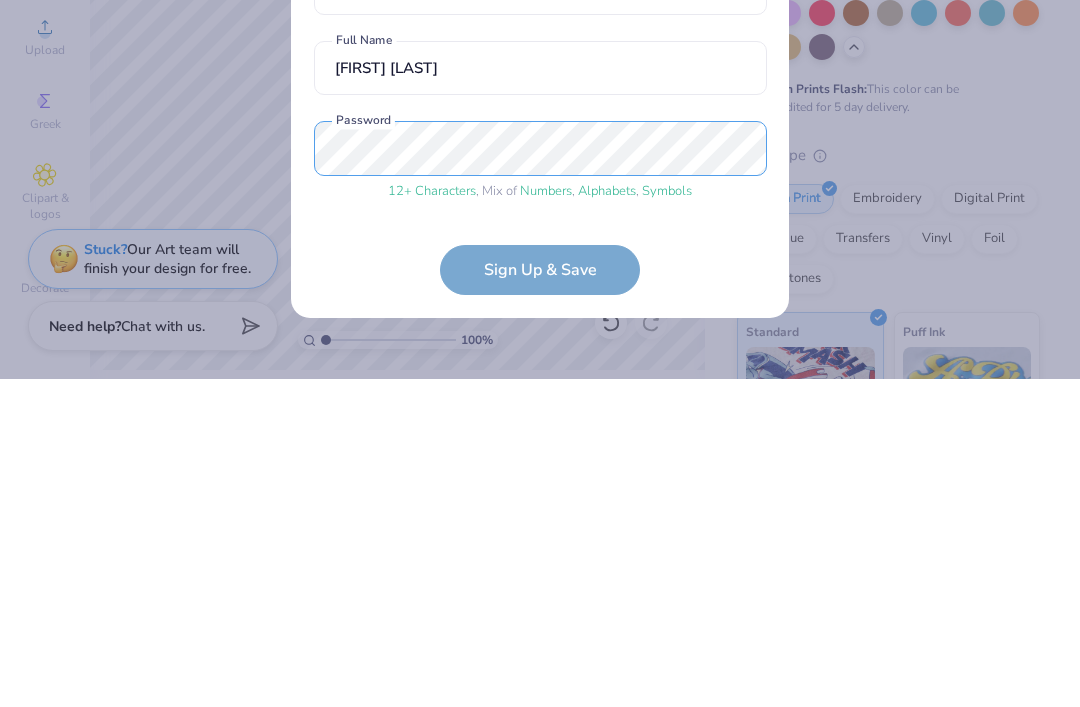 scroll, scrollTop: 73, scrollLeft: 0, axis: vertical 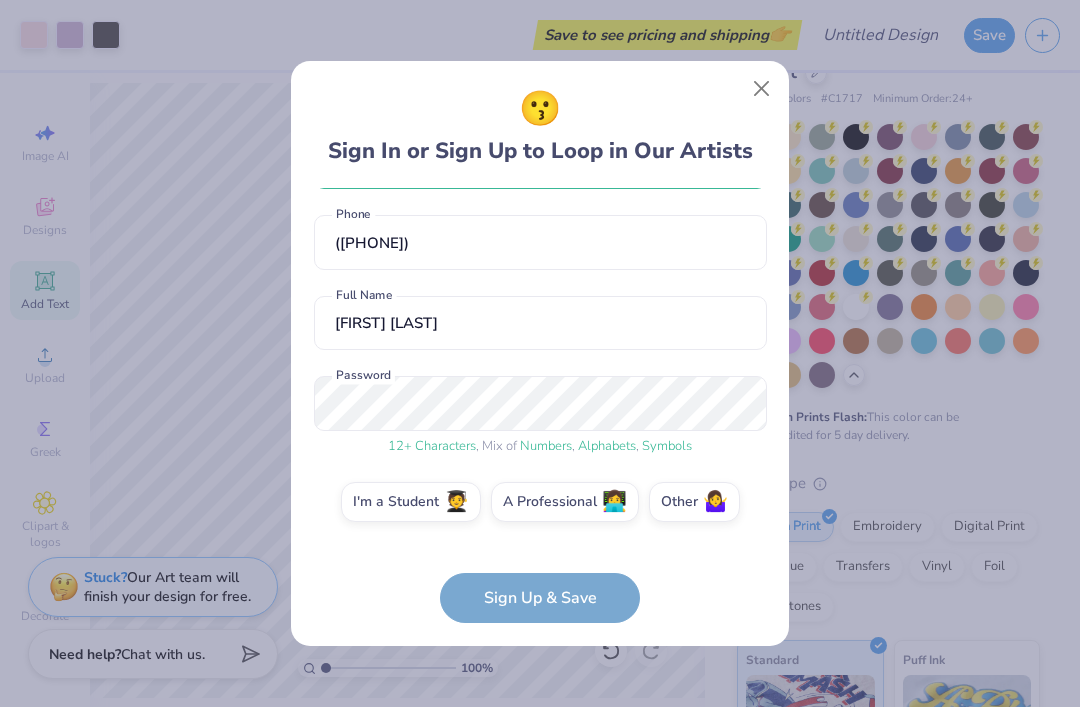 click on "[EMAIL] Email ([PHONE]) Phone [FIRST] Full Name 12 + Characters , Mix of   Numbers ,   Alphabets ,   Symbols Password I'm a Student 🧑‍🎓 A Professional 👩‍💻 Other 🤷‍♀️ Sign Up & Save" at bounding box center (540, 406) 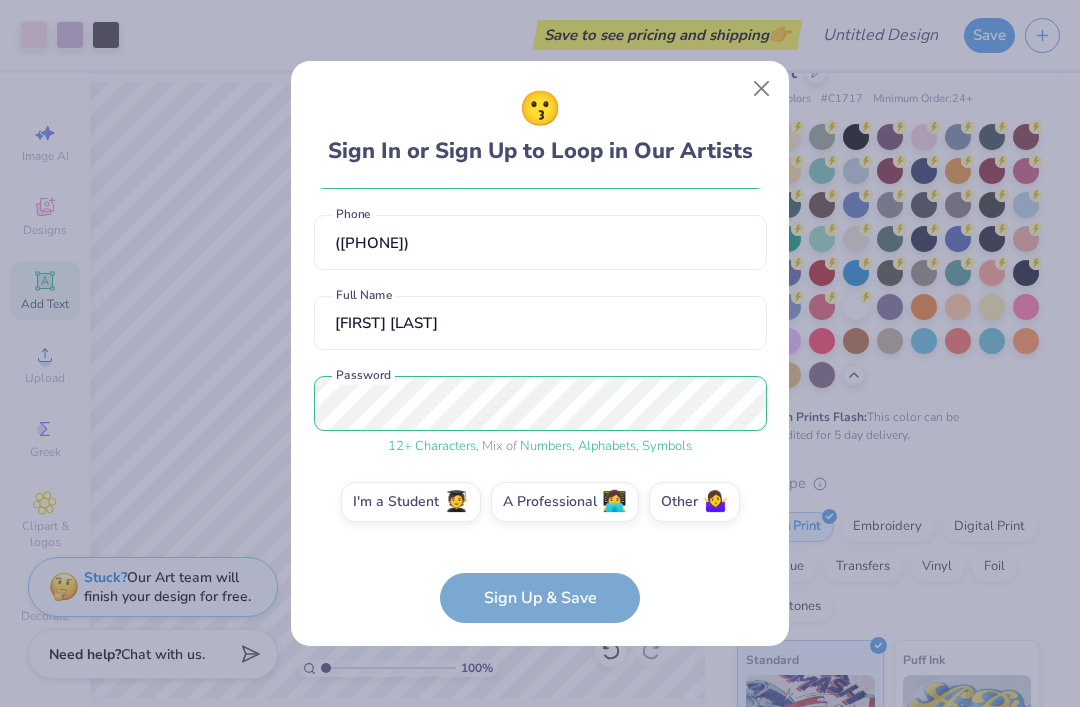 click on "[EMAIL] Email ([PHONE]) Phone [FIRST] Full Name 12 + Characters , Mix of   Numbers ,   Alphabets ,   Symbols Password I'm a Student 🧑‍🎓 A Professional 👩‍💻 Other 🤷‍♀️ Sign Up & Save" at bounding box center [540, 406] 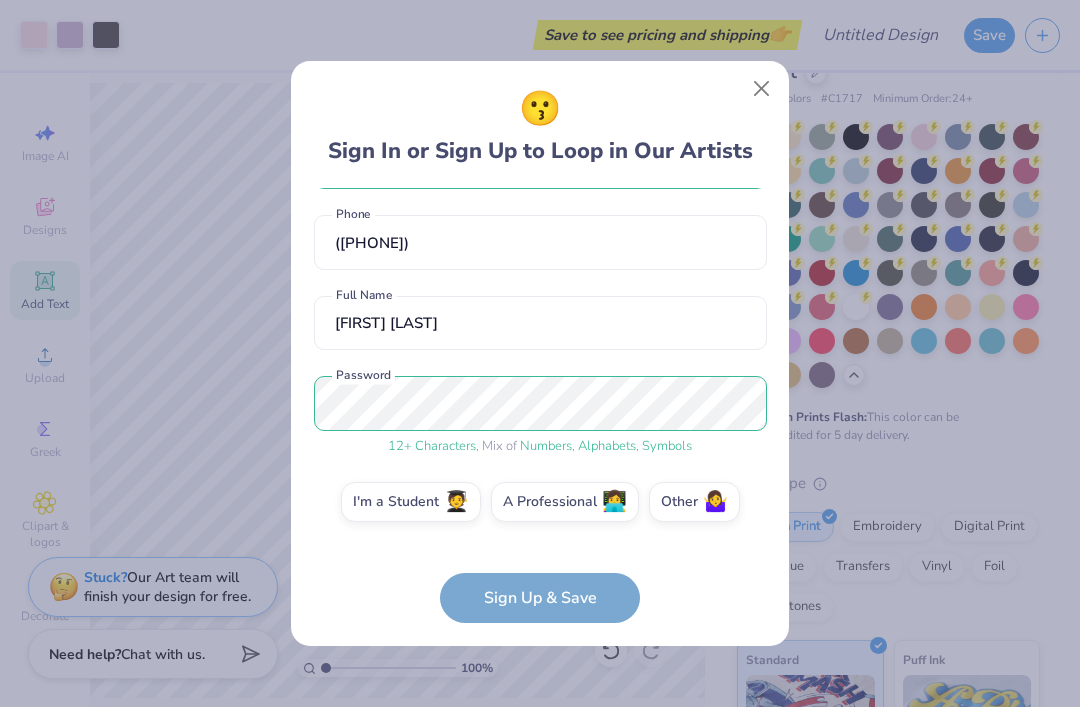 click on "[EMAIL] Email ([PHONE]) Phone [FIRST] Full Name 12 + Characters , Mix of   Numbers ,   Alphabets ,   Symbols Password I'm a Student 🧑‍🎓 A Professional 👩‍💻 Other 🤷‍♀️ Sign Up & Save" at bounding box center (540, 406) 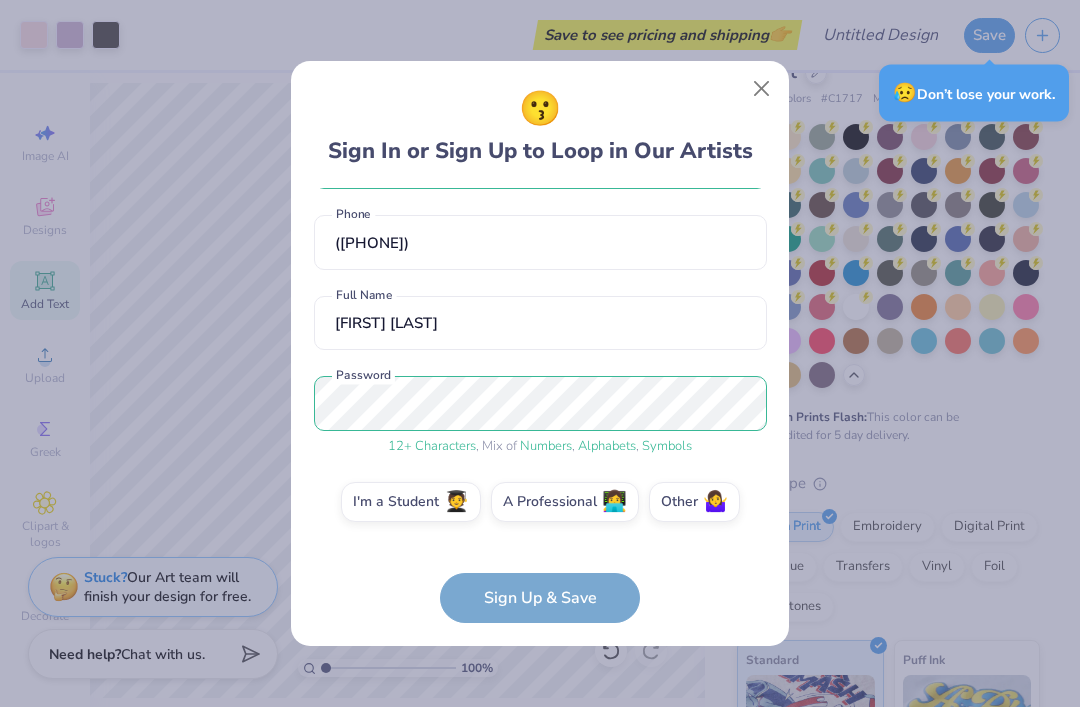 click on "[EMAIL] Email ([PHONE]) Phone [FIRST] Full Name 12 + Characters , Mix of   Numbers ,   Alphabets ,   Symbols Password I'm a Student 🧑‍🎓 A Professional 👩‍💻 Other 🤷‍♀️ Sign Up & Save" at bounding box center [540, 406] 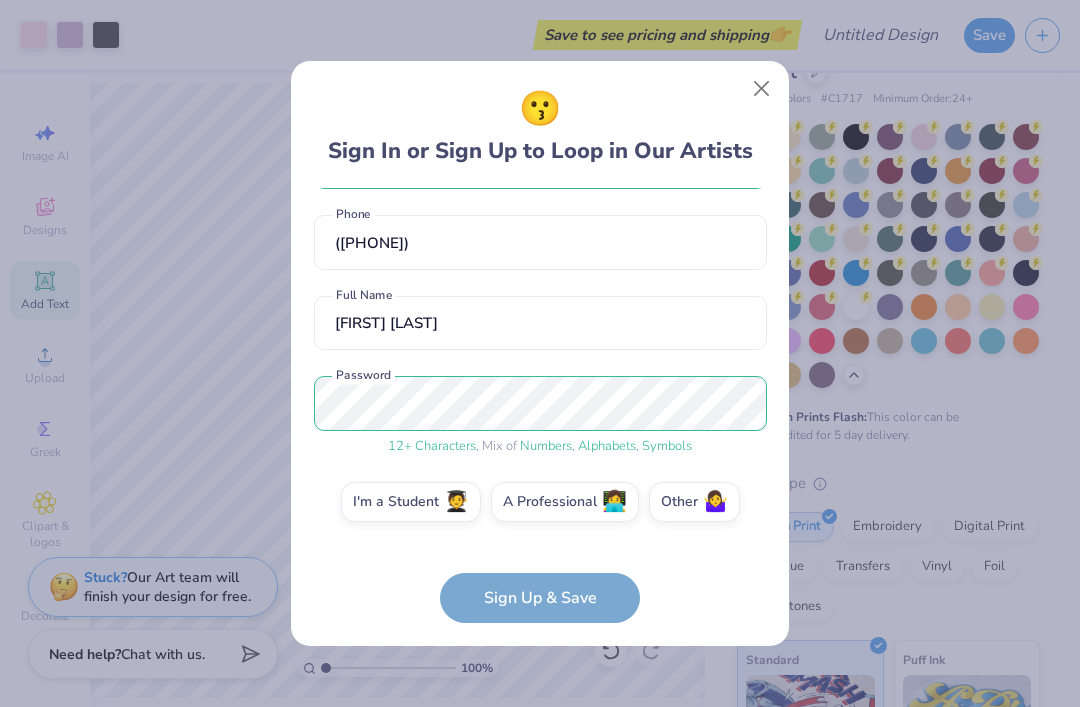 click on "[EMAIL] Email ([PHONE]) Phone [FIRST] Full Name 12 + Characters , Mix of   Numbers ,   Alphabets ,   Symbols Password I'm a Student 🧑‍🎓 A Professional 👩‍💻 Other 🤷‍♀️ Sign Up & Save" at bounding box center (540, 406) 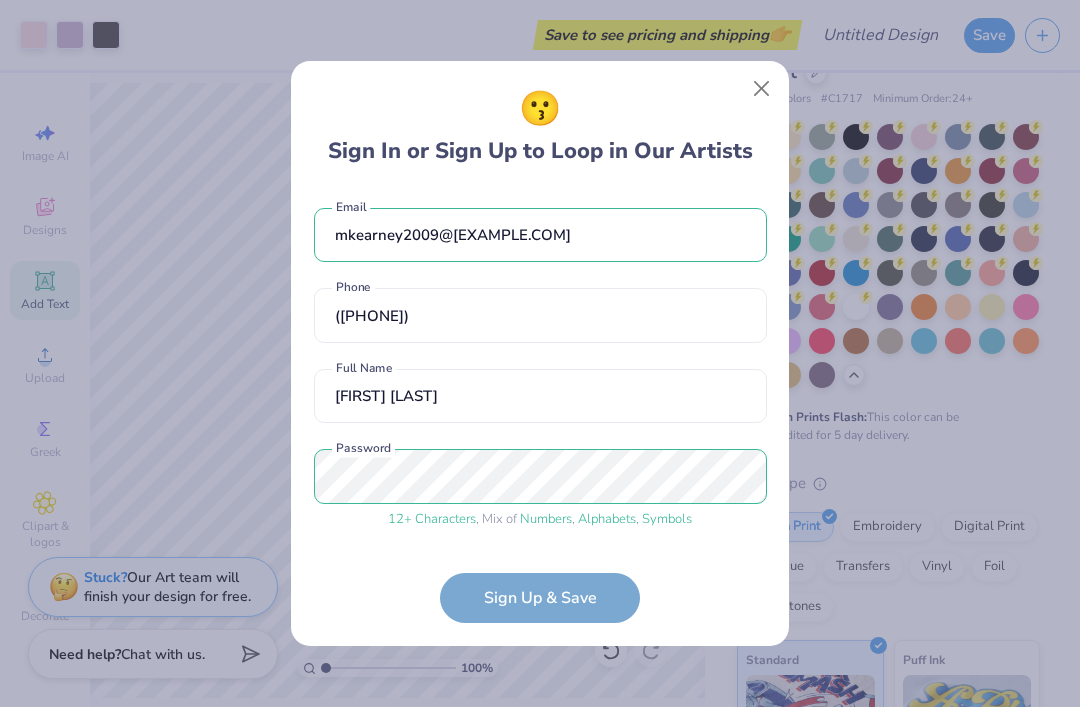 scroll, scrollTop: 0, scrollLeft: 0, axis: both 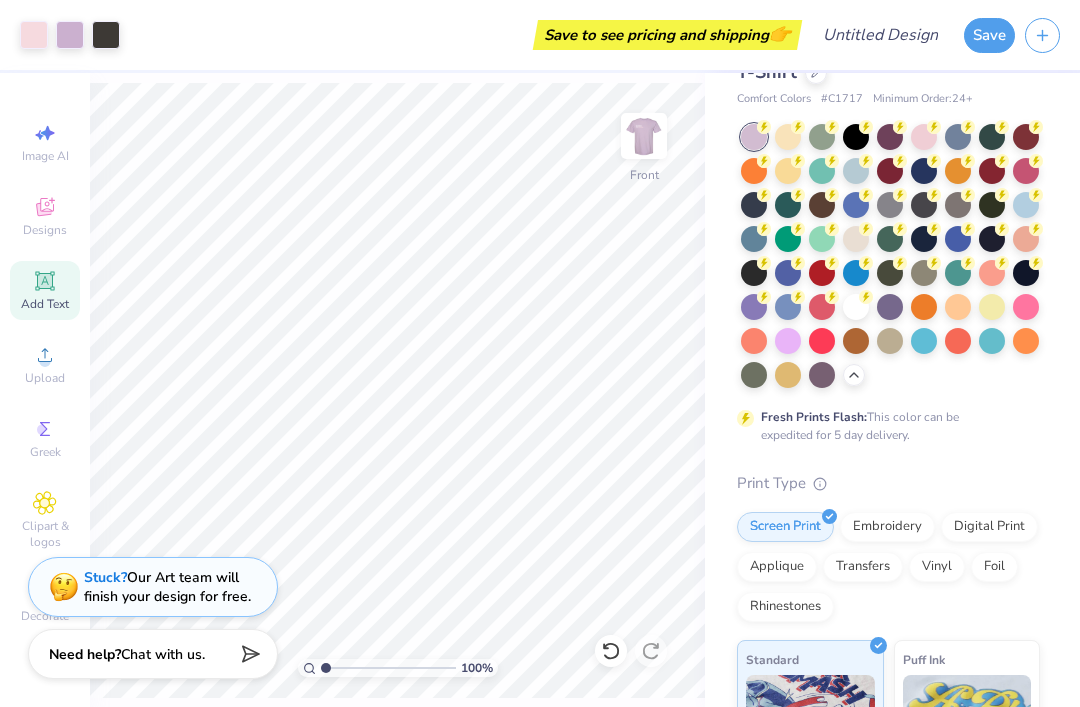 click on "Save" at bounding box center [989, 35] 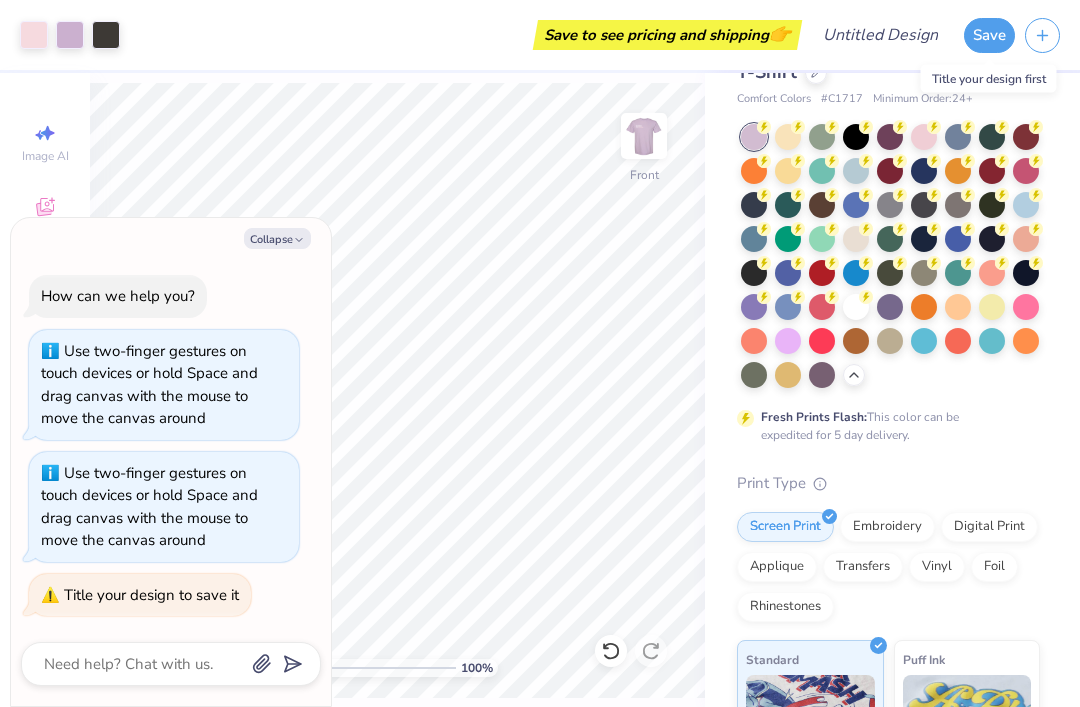 click on "Collapse" at bounding box center [277, 238] 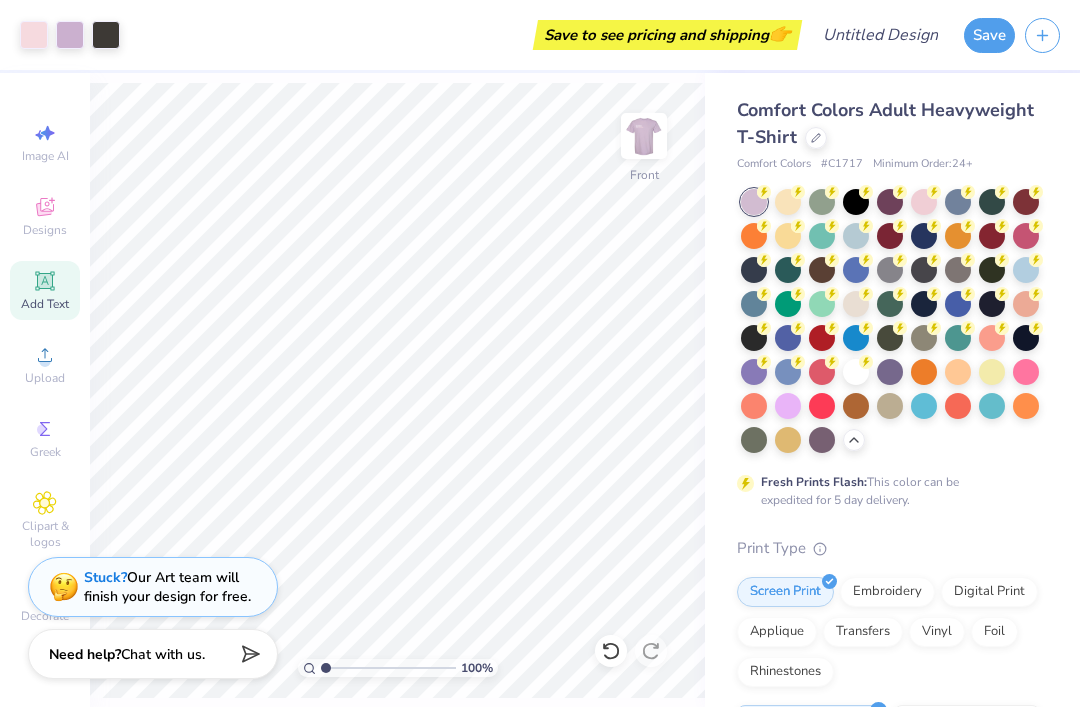 scroll, scrollTop: -1, scrollLeft: 0, axis: vertical 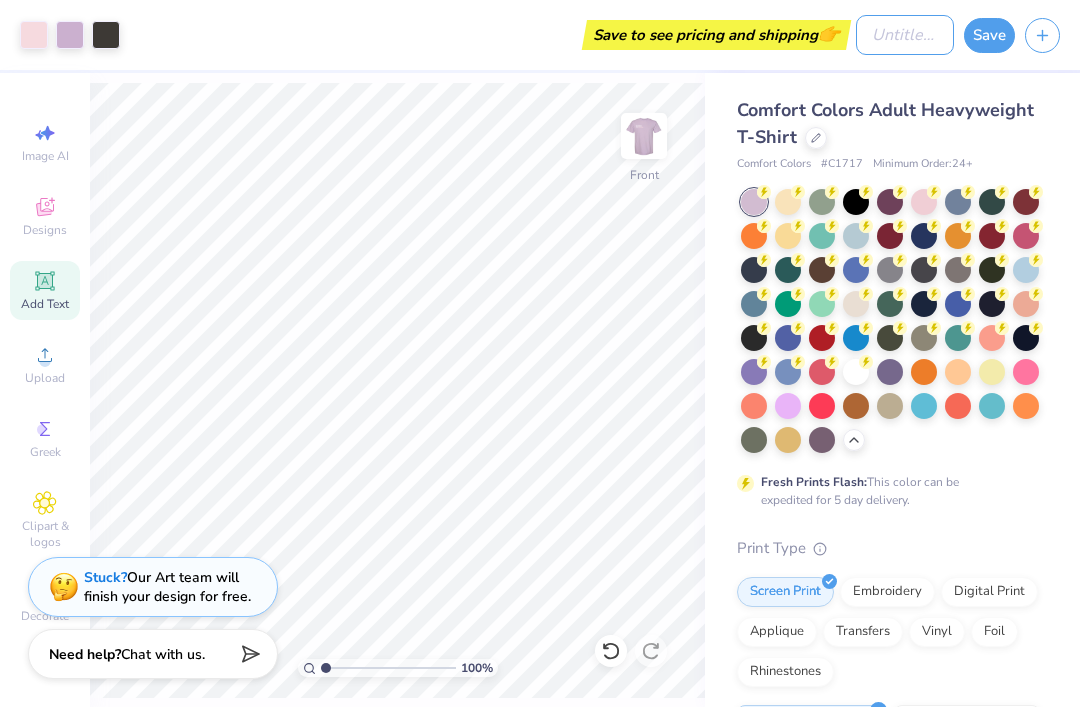 click on "Design Title" at bounding box center (905, 35) 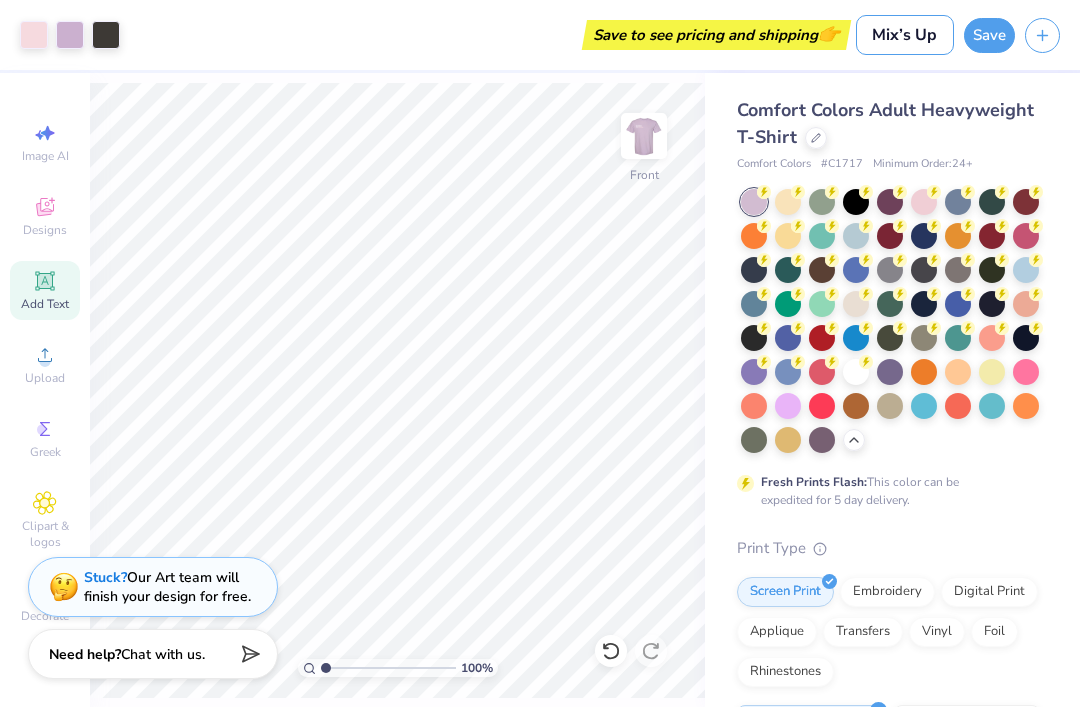 click on "Mix’s Up" at bounding box center (905, 35) 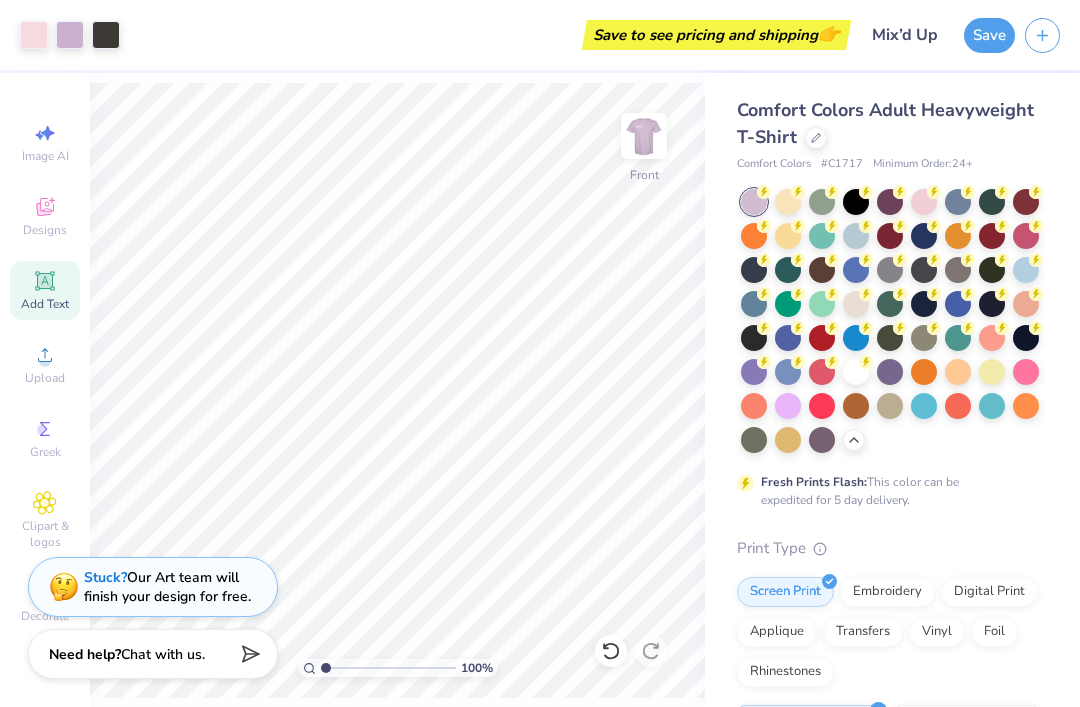 click on "Save" at bounding box center (989, 35) 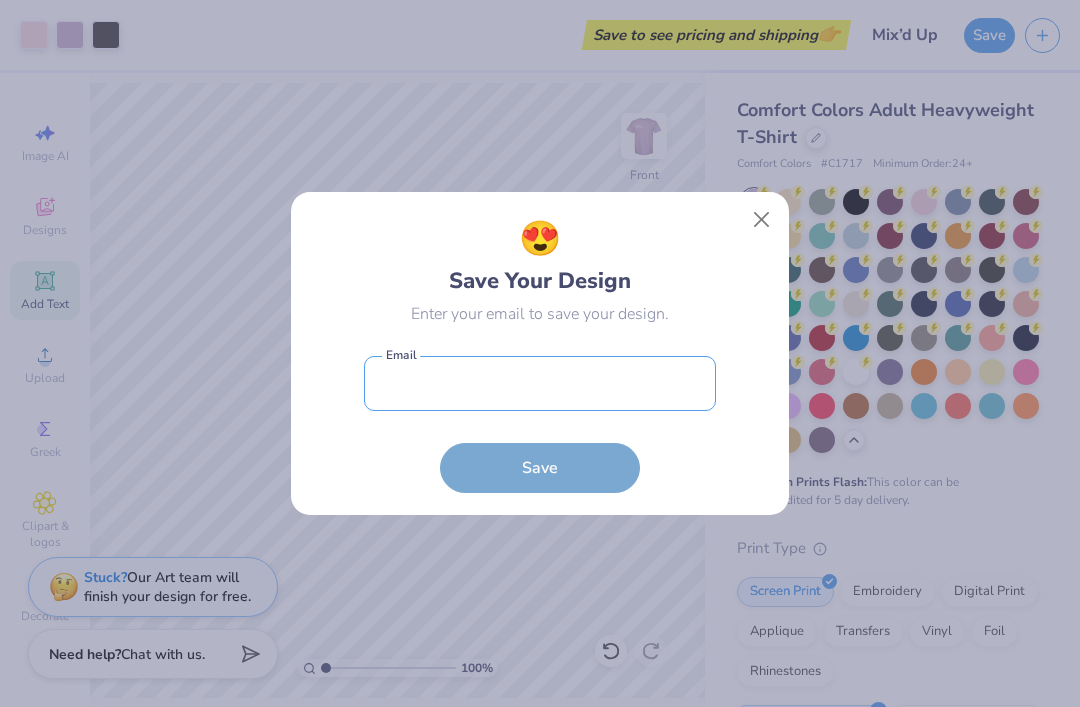 click at bounding box center [540, 383] 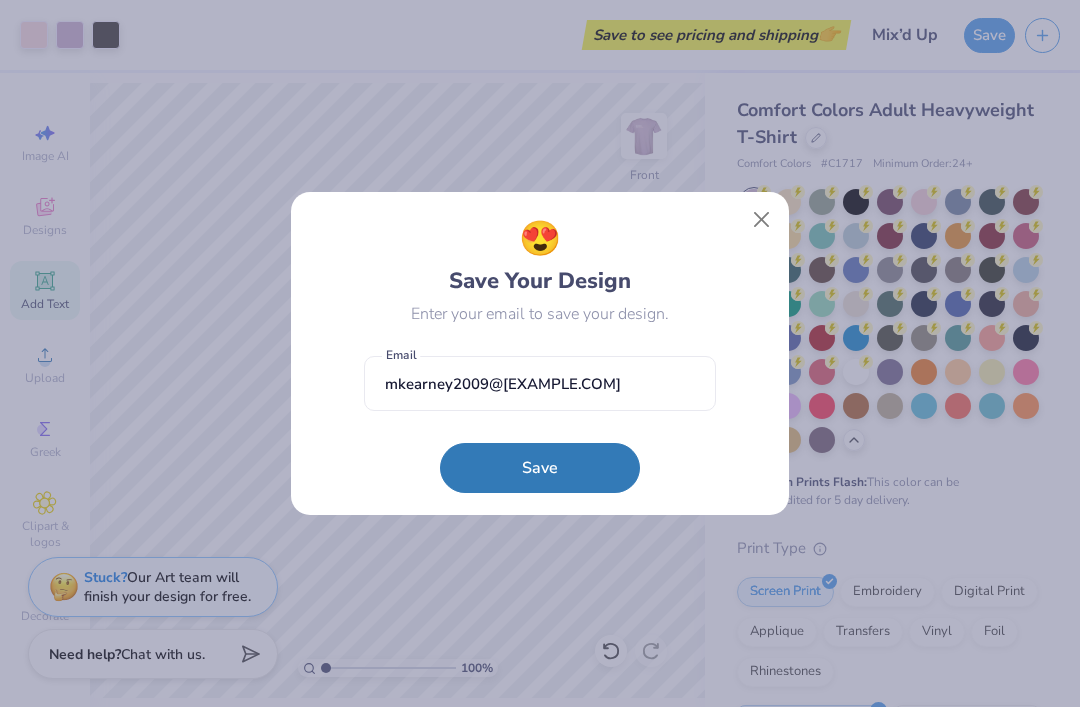 click on "Save" at bounding box center [540, 468] 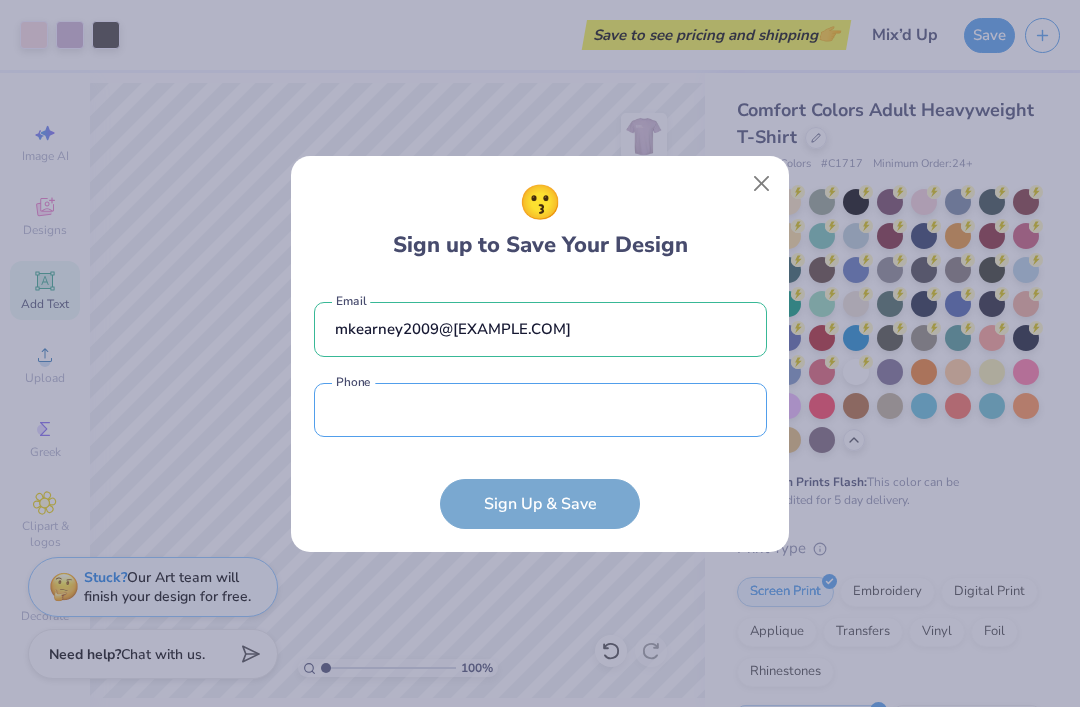 click at bounding box center [540, 410] 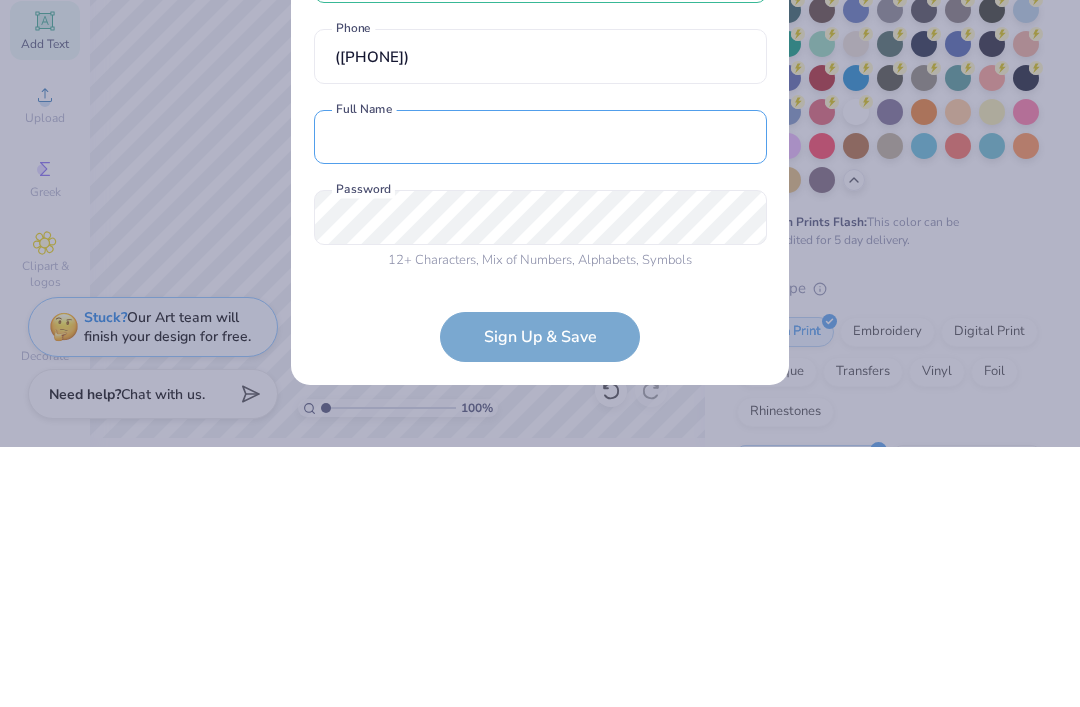 click at bounding box center [540, 397] 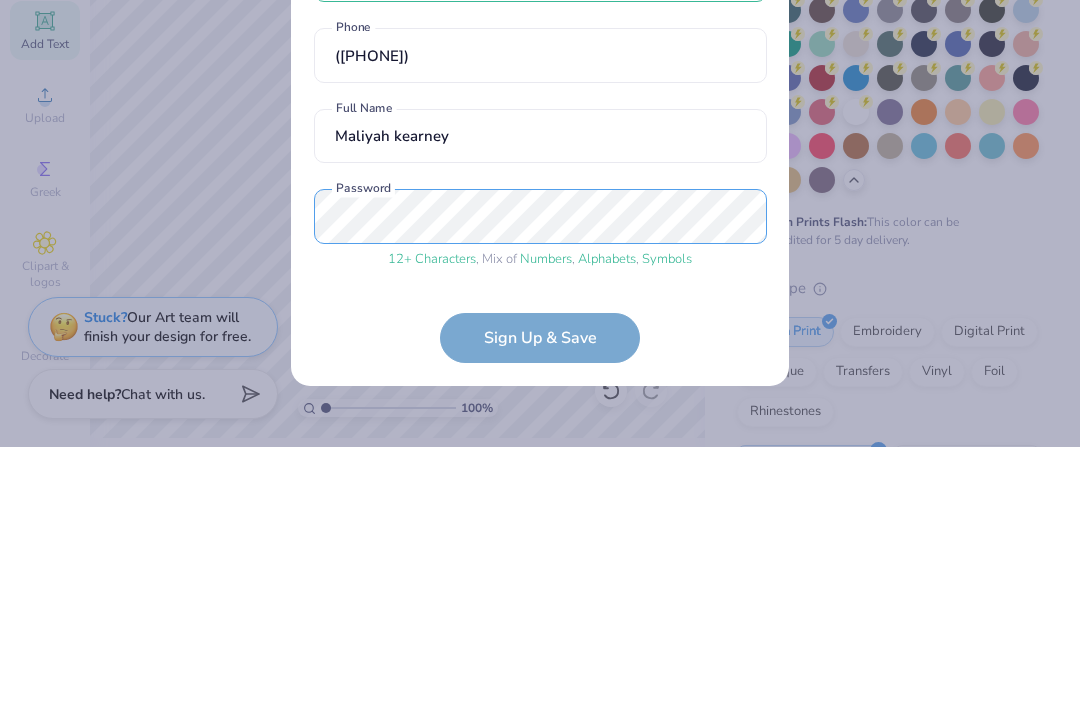 scroll, scrollTop: 73, scrollLeft: 0, axis: vertical 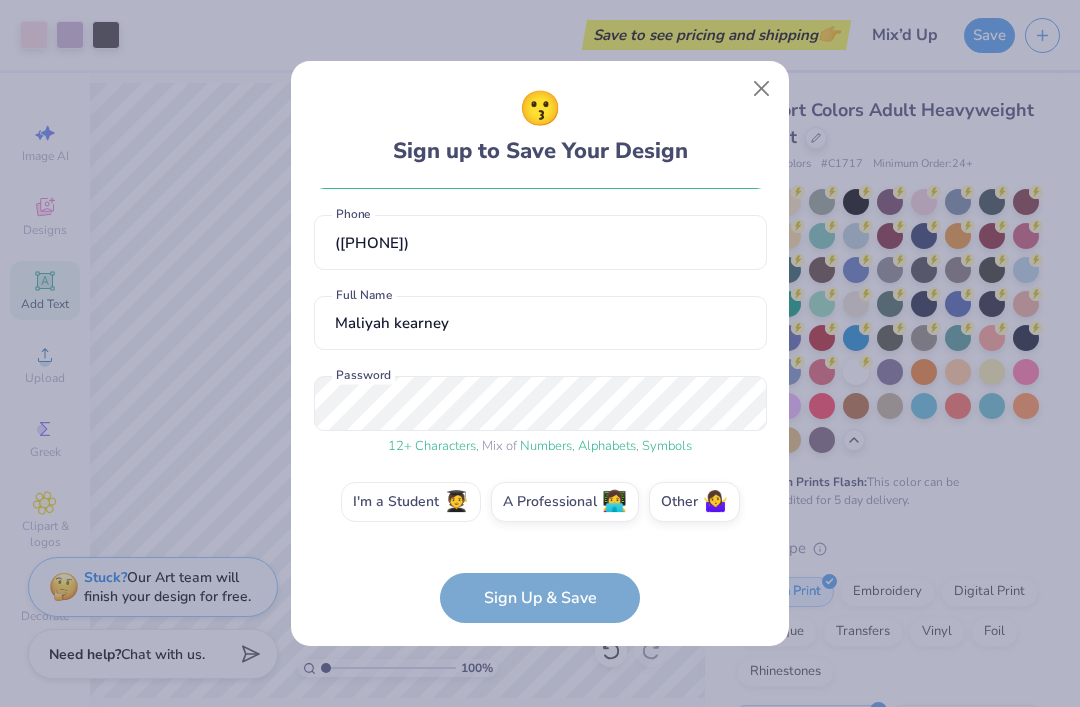 click on "I'm a Student 🧑‍🎓" at bounding box center (411, 502) 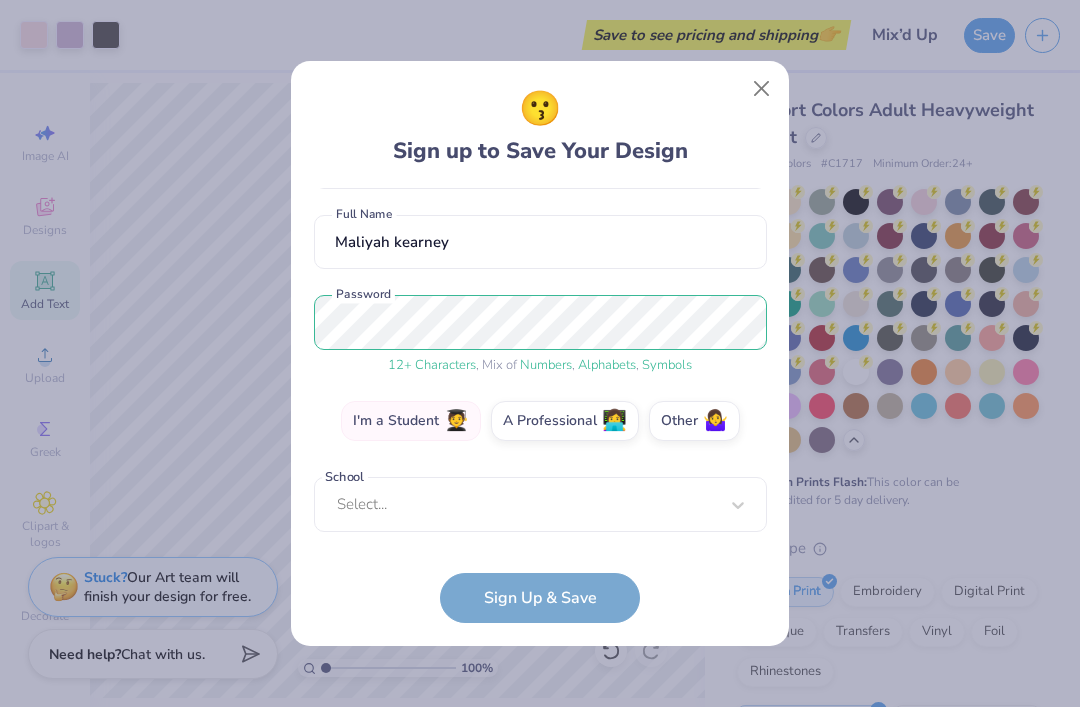 scroll, scrollTop: 144, scrollLeft: 0, axis: vertical 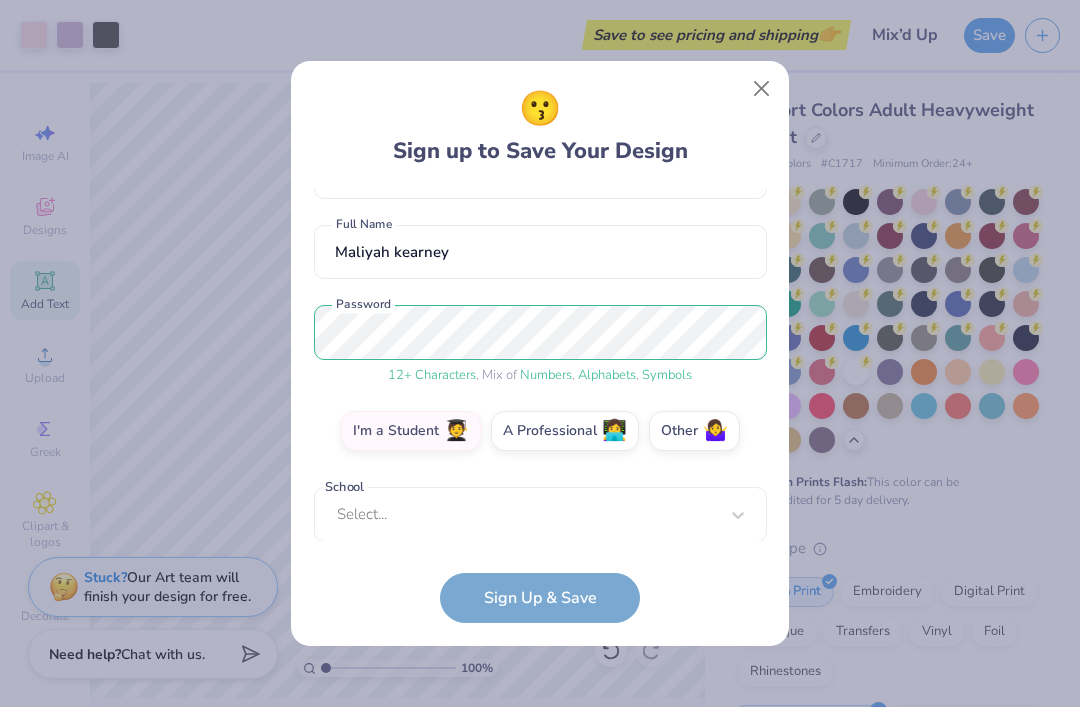 click on "mkearney2009@[EXAMPLE.COM] Email ([PHONE]) Phone Maliyah kearney Full Name 12 + Characters , Mix of Numbers , Alphabets , Symbols Password I'm a Student 🧑‍🎓 A Professional 👩‍💻 Other 🤷‍♀️ School Select... School cannot be null Sign Up & Save" at bounding box center [540, 406] 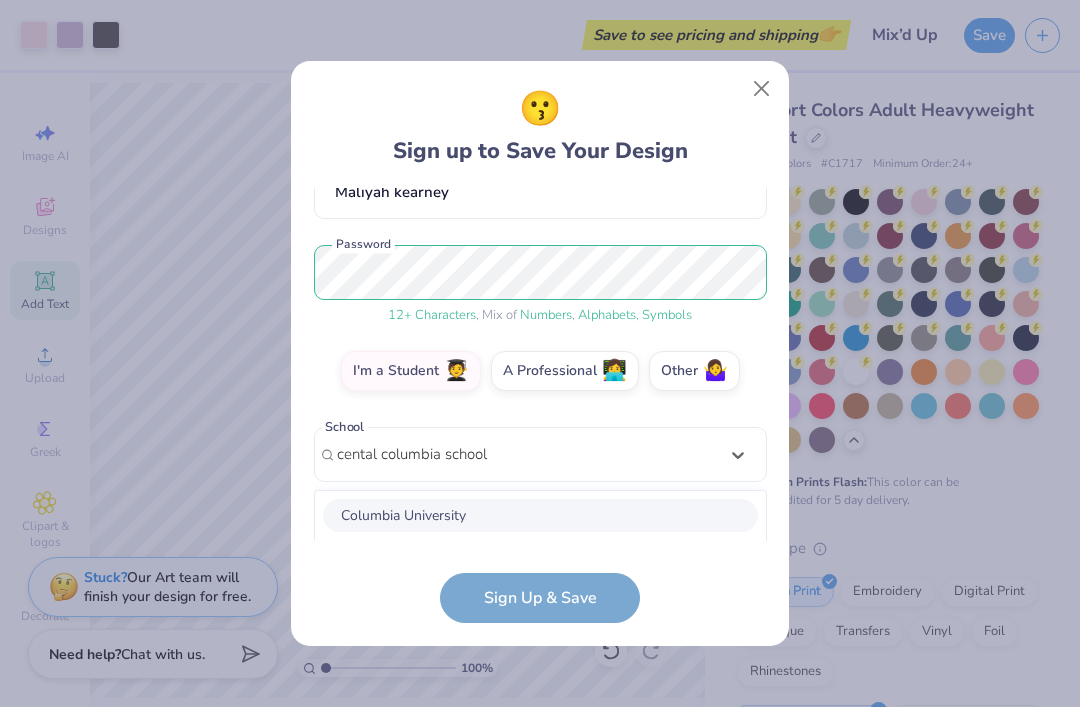 scroll, scrollTop: 454, scrollLeft: 0, axis: vertical 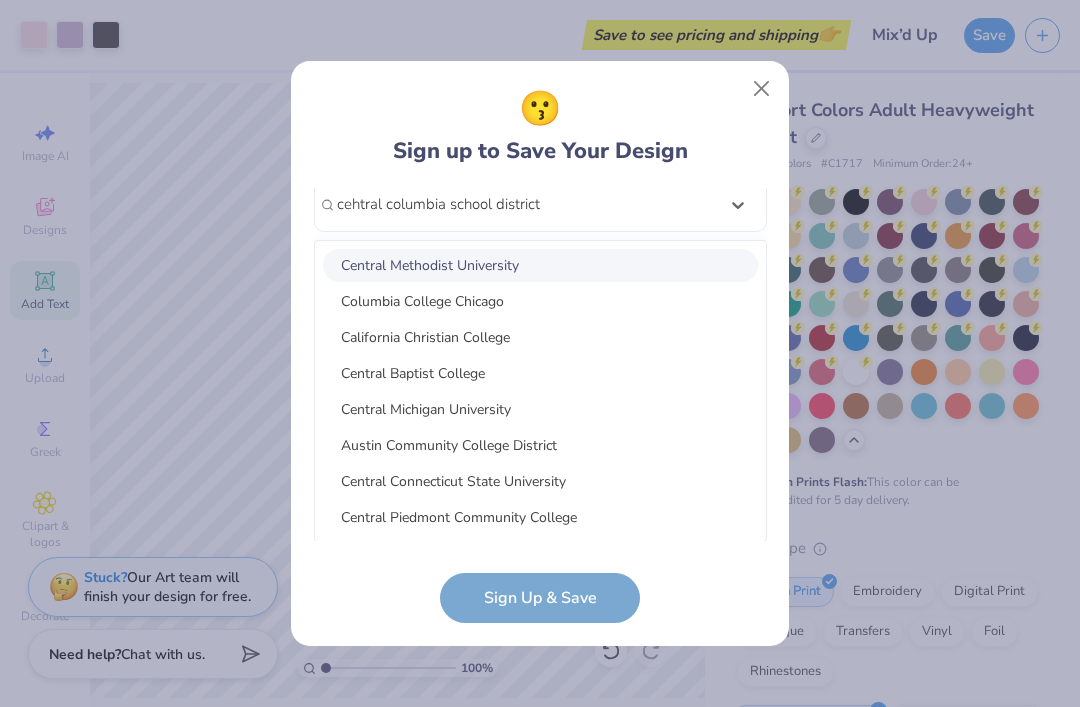 click on "cehtral columbia school district" at bounding box center (440, 204) 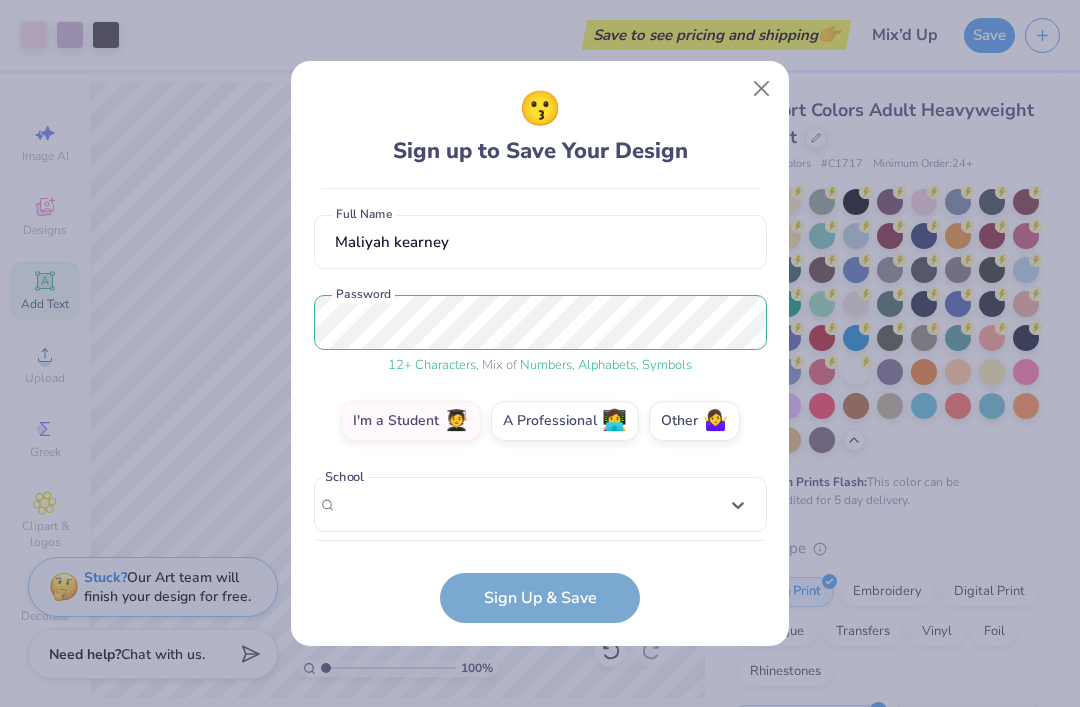 click on "[EMAIL] Email ([PHONE]) Phone [FIRST] kearney Full Name 12 + Characters , Mix of   Numbers ,   Alphabets ,   Symbols Password I'm a Student 🧑‍🎓 A Professional 👩‍💻 Other 🤷‍♀️ School option  focused, 1 of 13. 13 results available for search term [SCHOOL DISTRICT]. Use Up and Down to choose options, press Enter to select the currently focused option, press Escape to exit the menu, press Tab to select the option and exit the menu. Columbia College Chicago Columbia College Columbia University Columbia College Hollywood Columbia International University Austin Community College District Colorado School of Mines Columbia College of Nursing New York School of Interior Design College of St. Scholastica Oklahoma School Of Science And Math South Dakota School of Mines and Technology Add  School : " [SCHOOL DISTRICT] " School cannot be null" at bounding box center [540, 365] 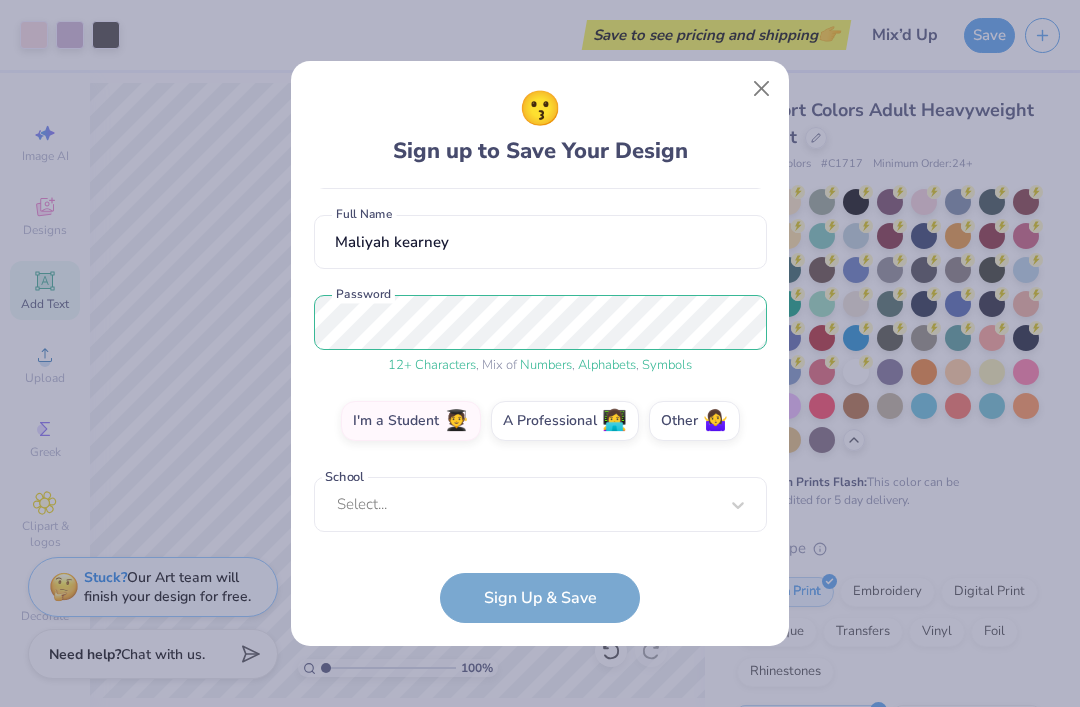 scroll, scrollTop: 144, scrollLeft: 0, axis: vertical 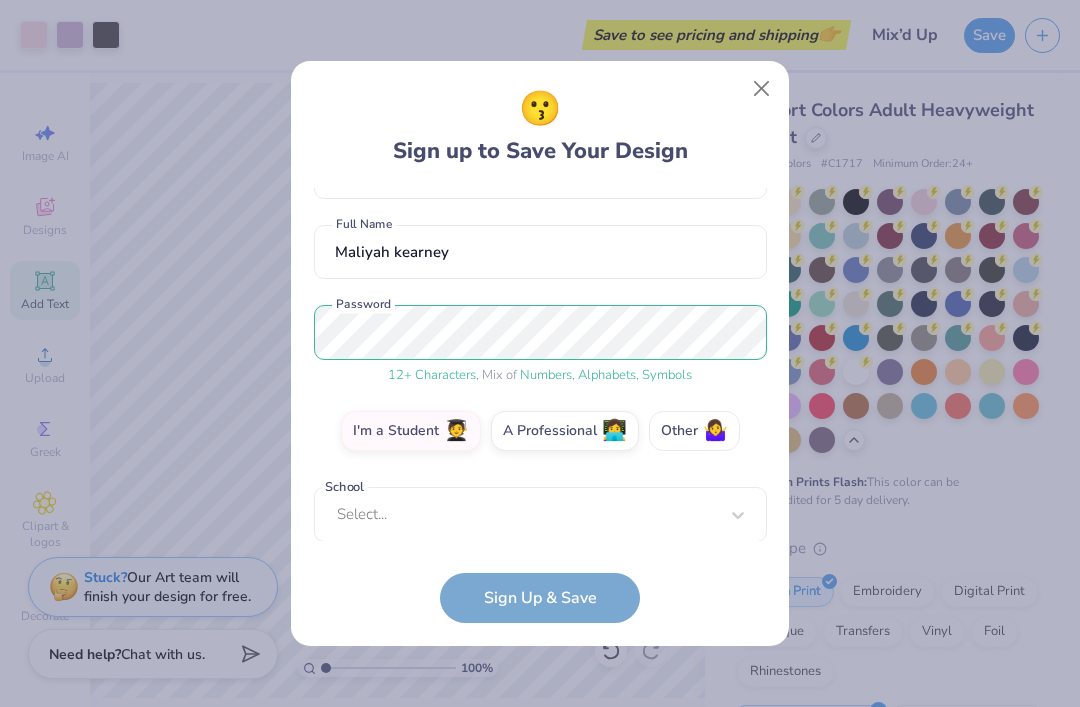 click on "🤷‍♀️" at bounding box center [715, 431] 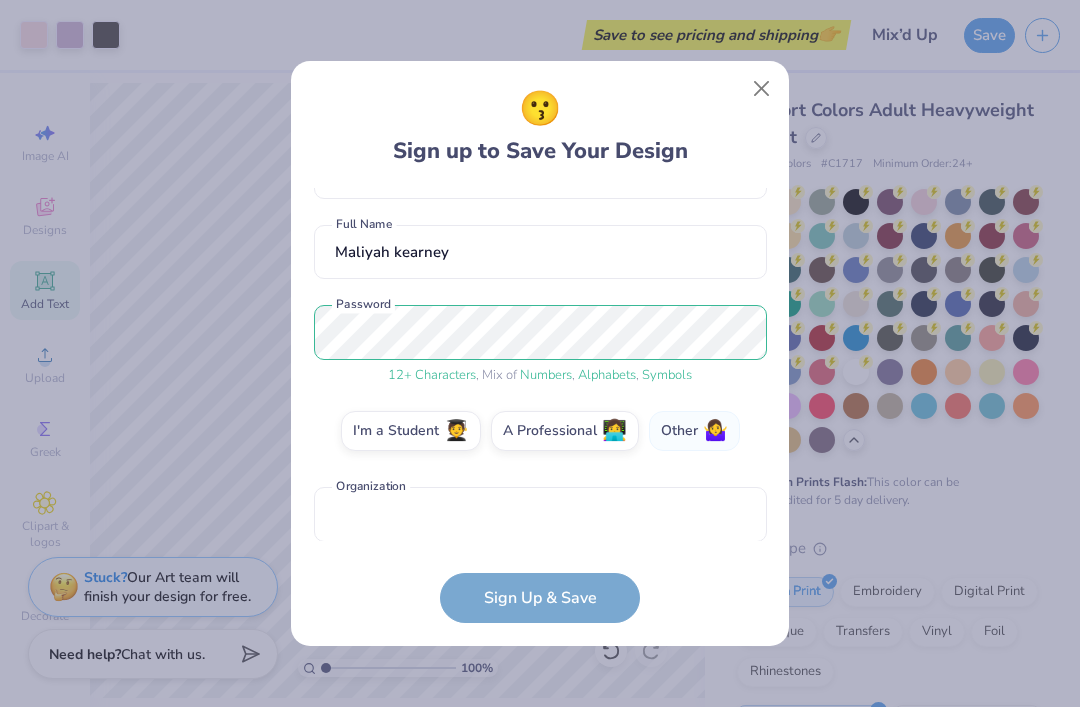 scroll, scrollTop: 154, scrollLeft: 0, axis: vertical 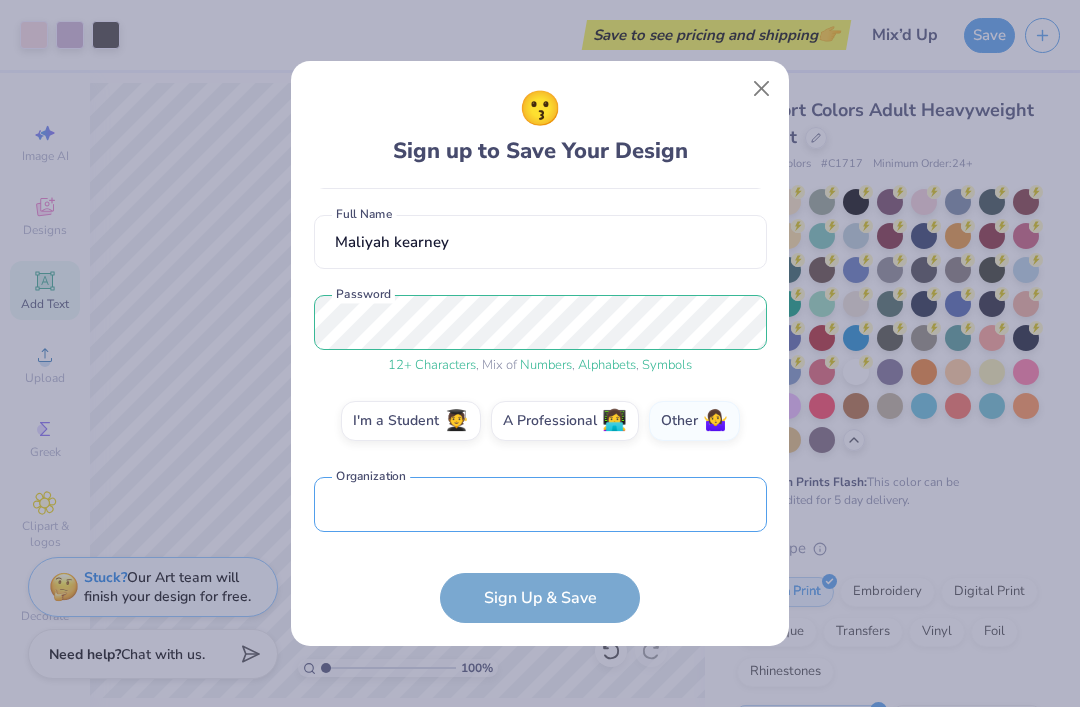 click at bounding box center (540, 504) 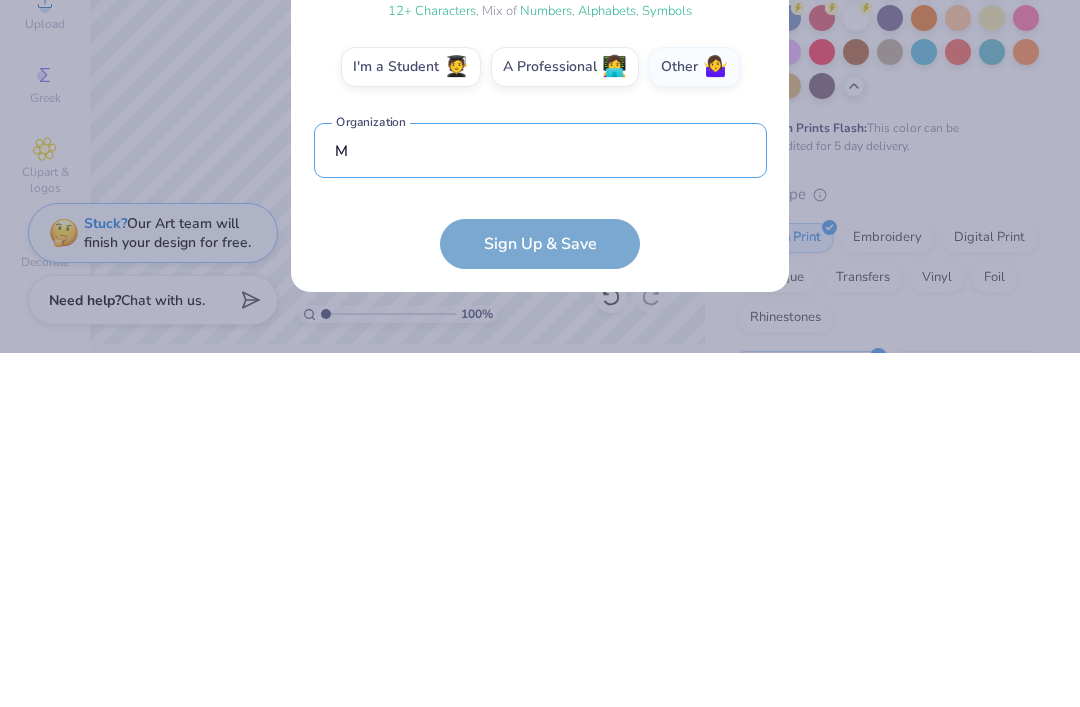 scroll, scrollTop: 273, scrollLeft: 0, axis: vertical 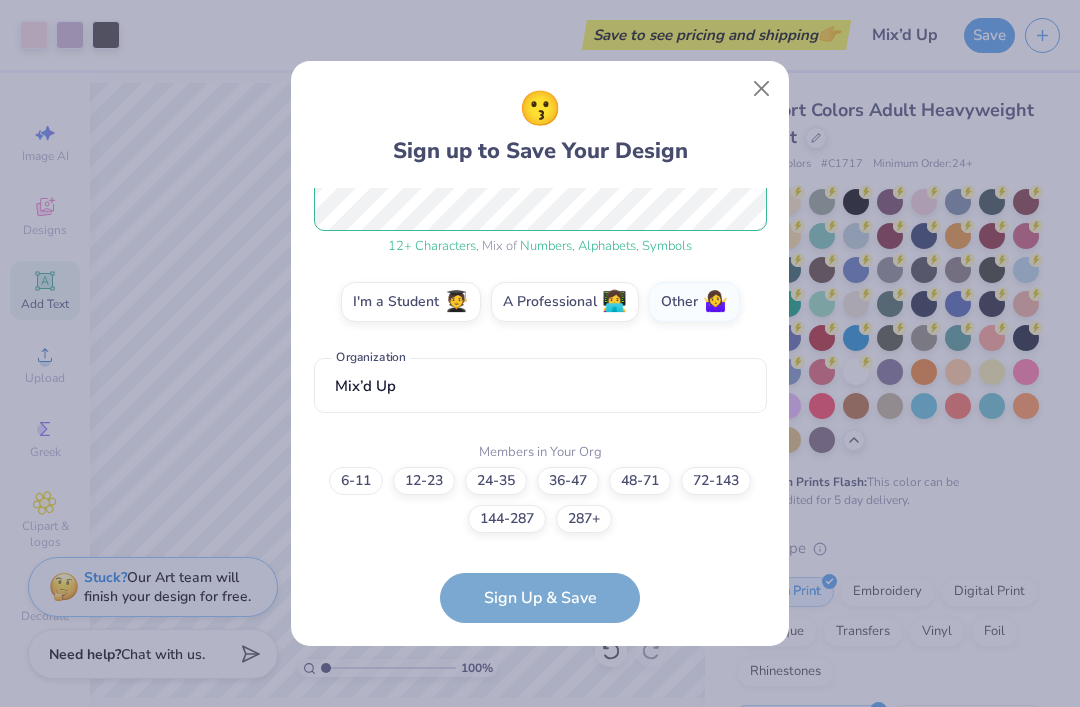 click on "6-11" at bounding box center [356, 481] 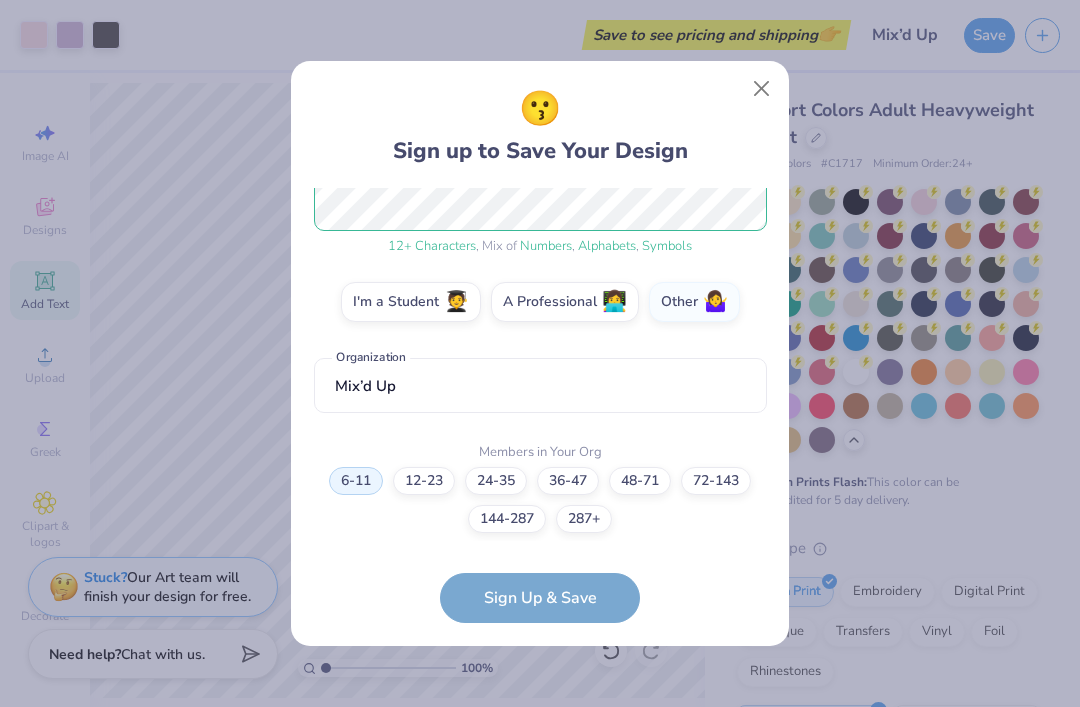 scroll, scrollTop: 353, scrollLeft: 0, axis: vertical 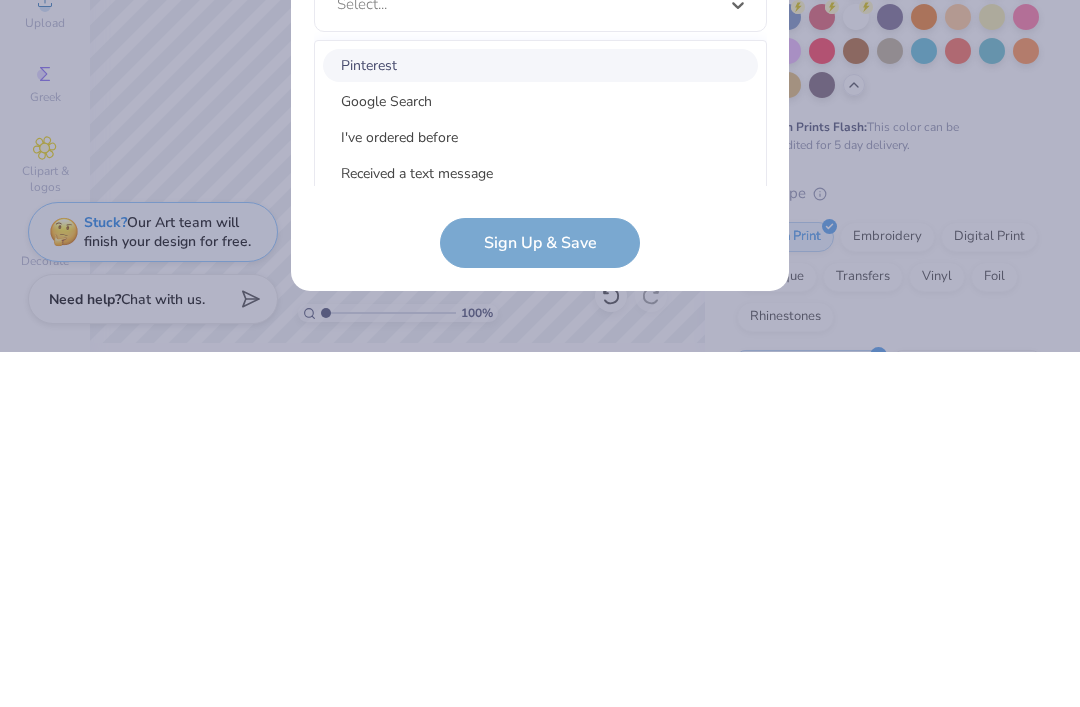 click on "Google Search" at bounding box center (540, 456) 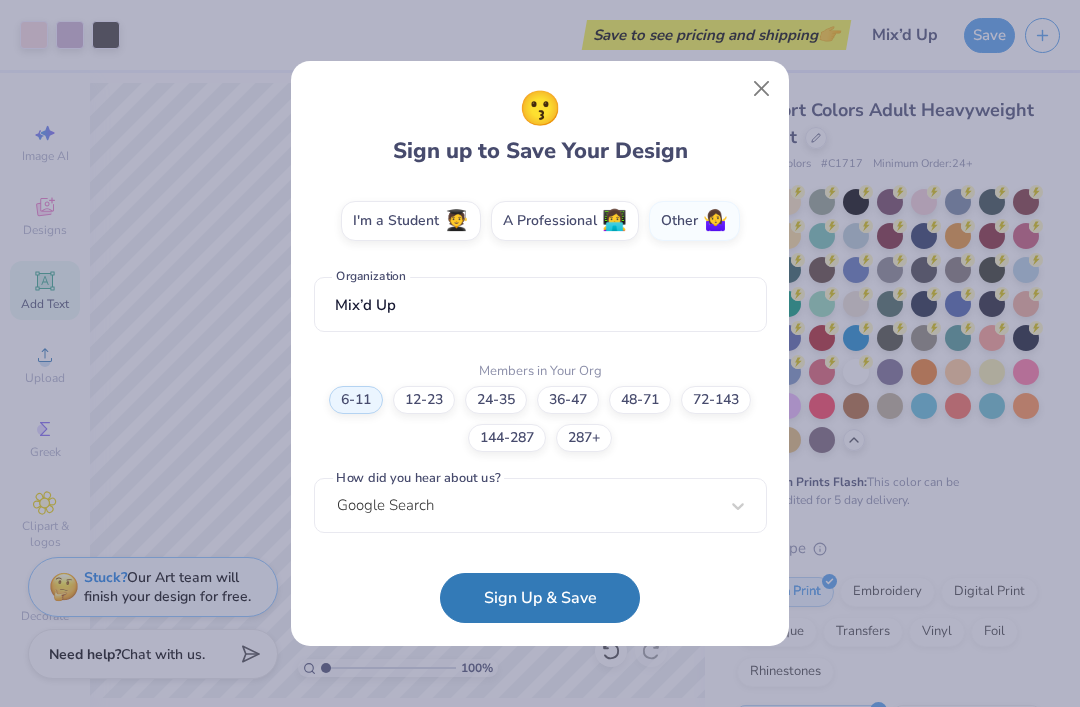 scroll, scrollTop: 353, scrollLeft: 0, axis: vertical 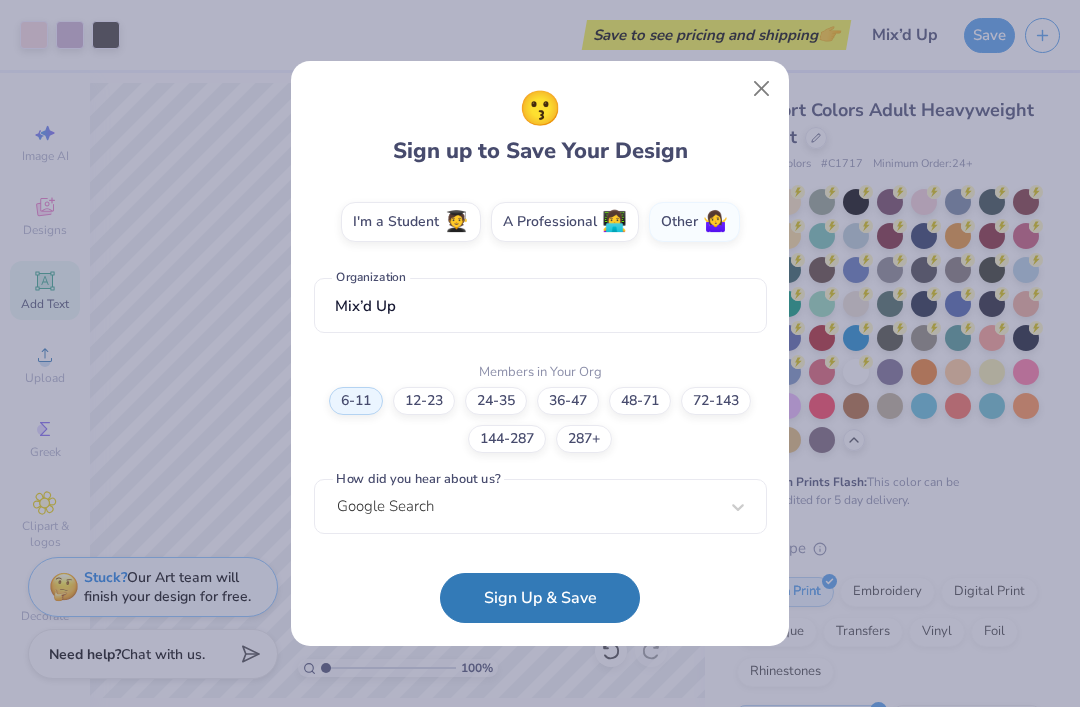 click on "Sign Up & Save" at bounding box center (540, 598) 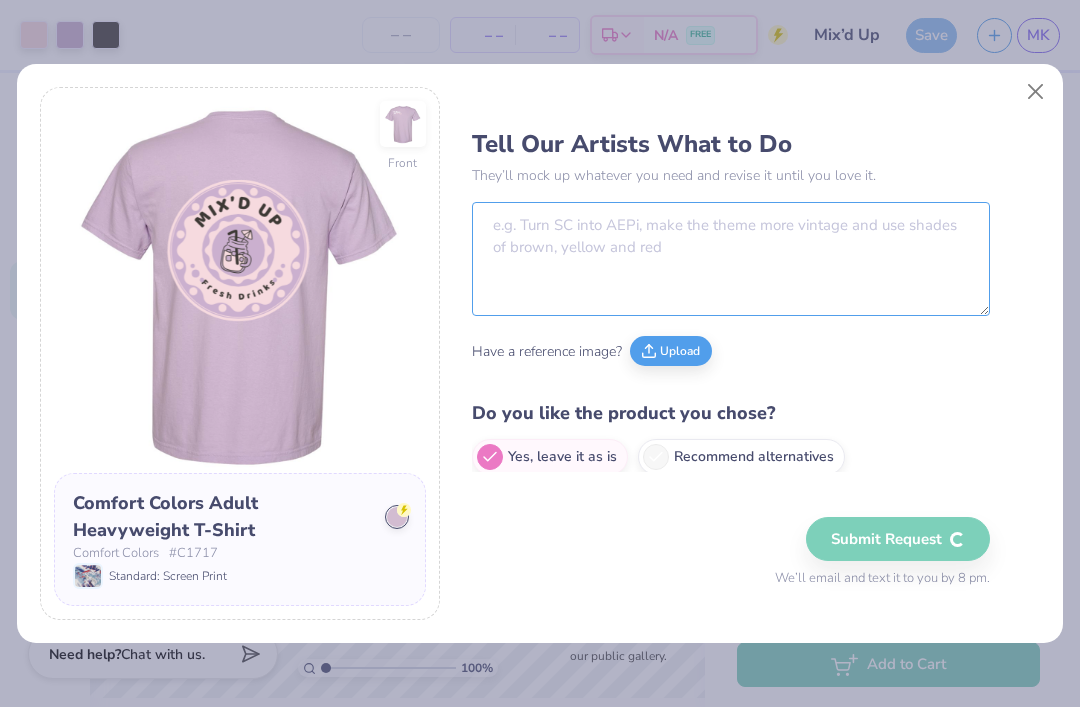 click at bounding box center (731, 259) 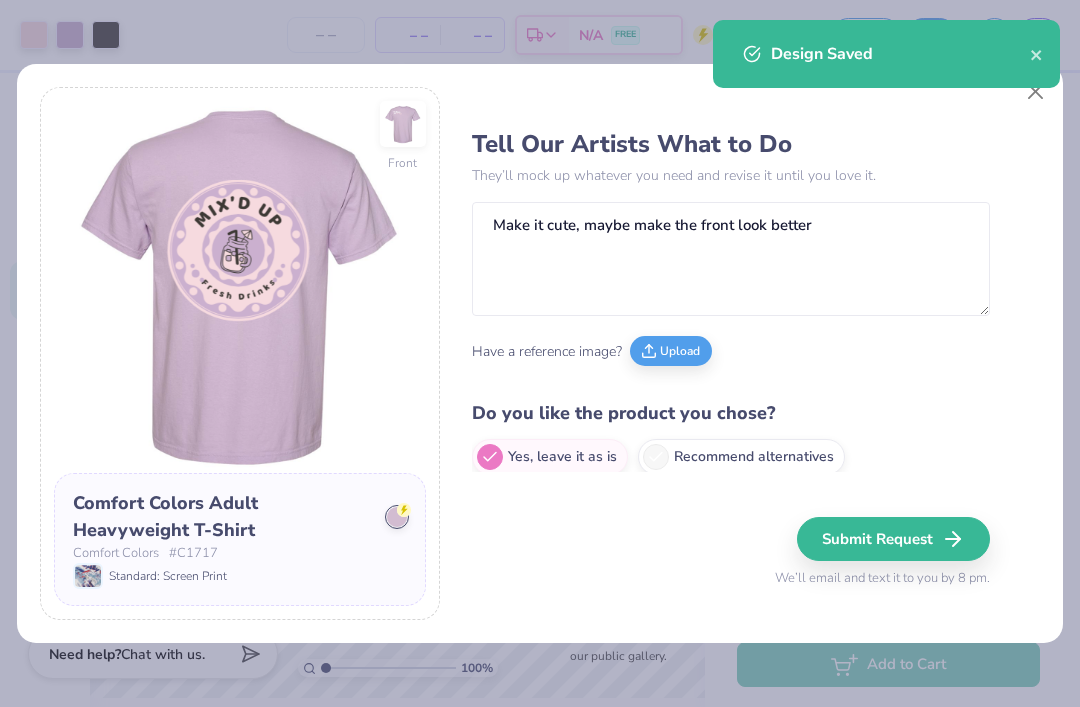 click on "Submit Request" at bounding box center [893, 539] 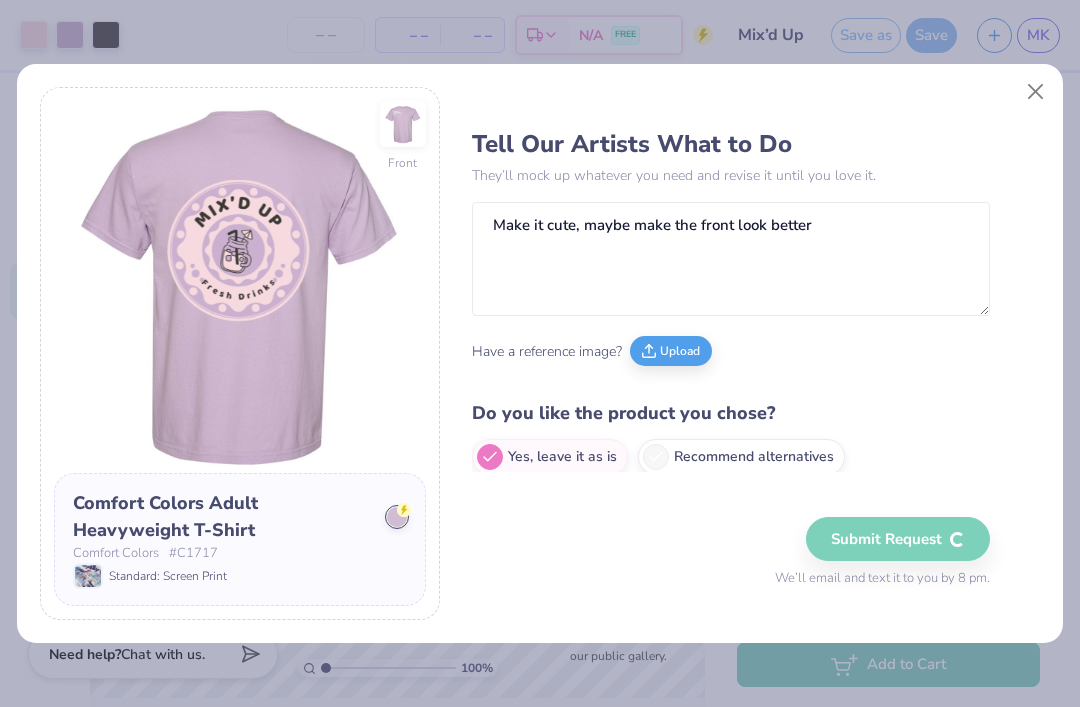 click on "Submit Request We’ll email and text it to you by 8 pm." at bounding box center [882, 553] 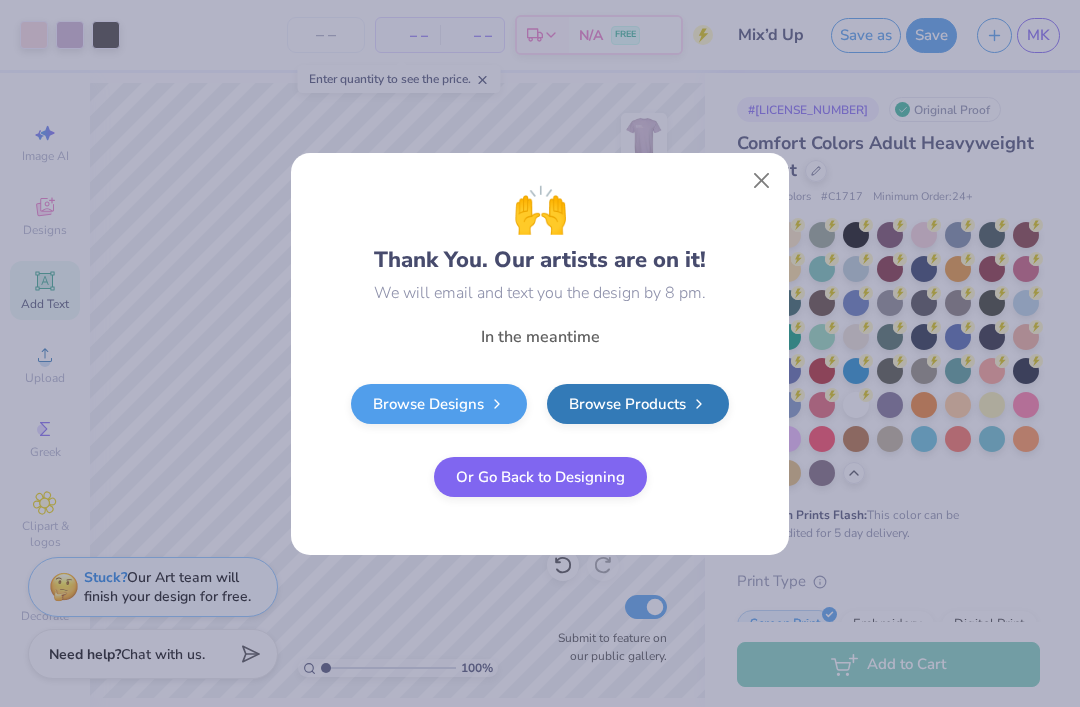 click at bounding box center (762, 180) 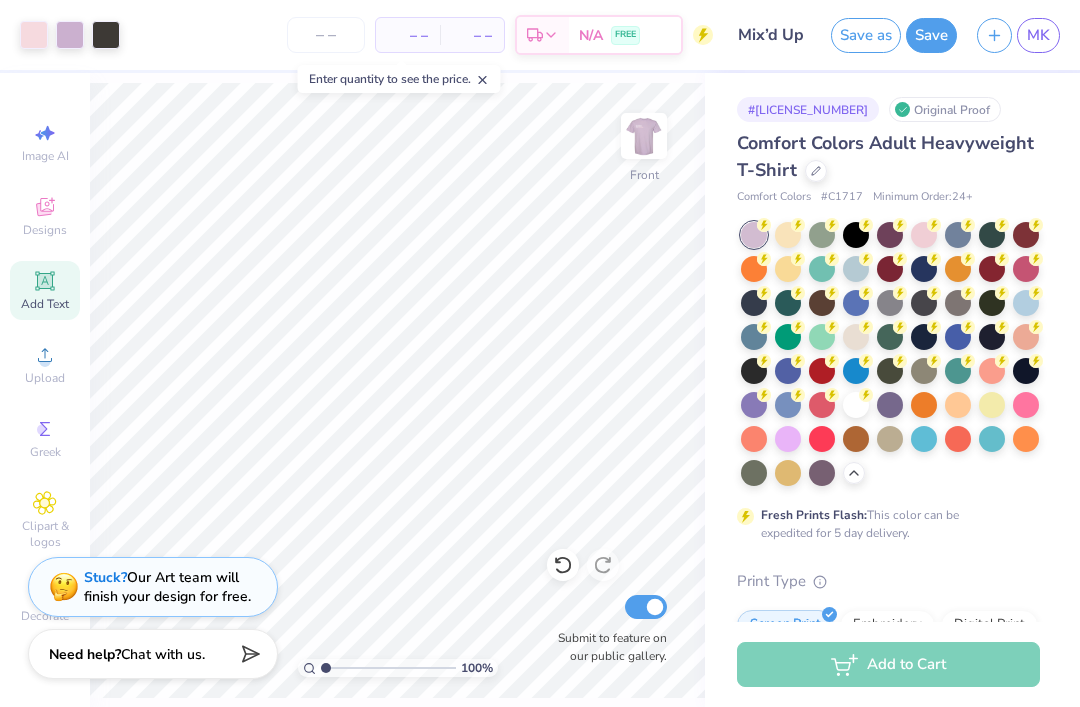 click 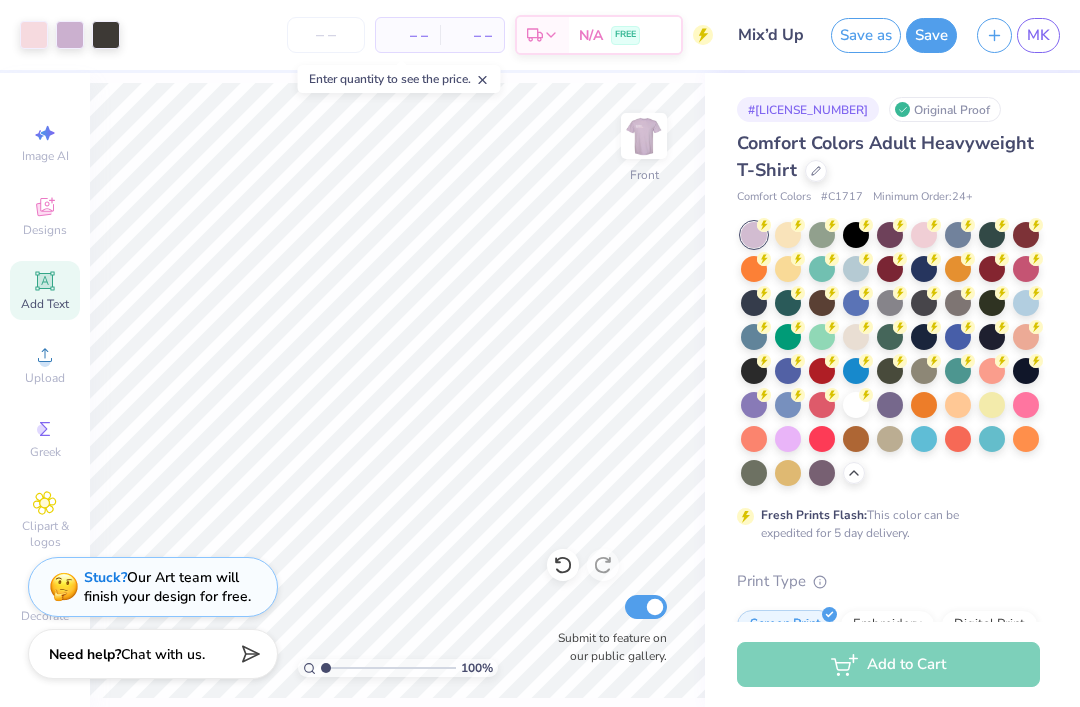 click at bounding box center (326, 35) 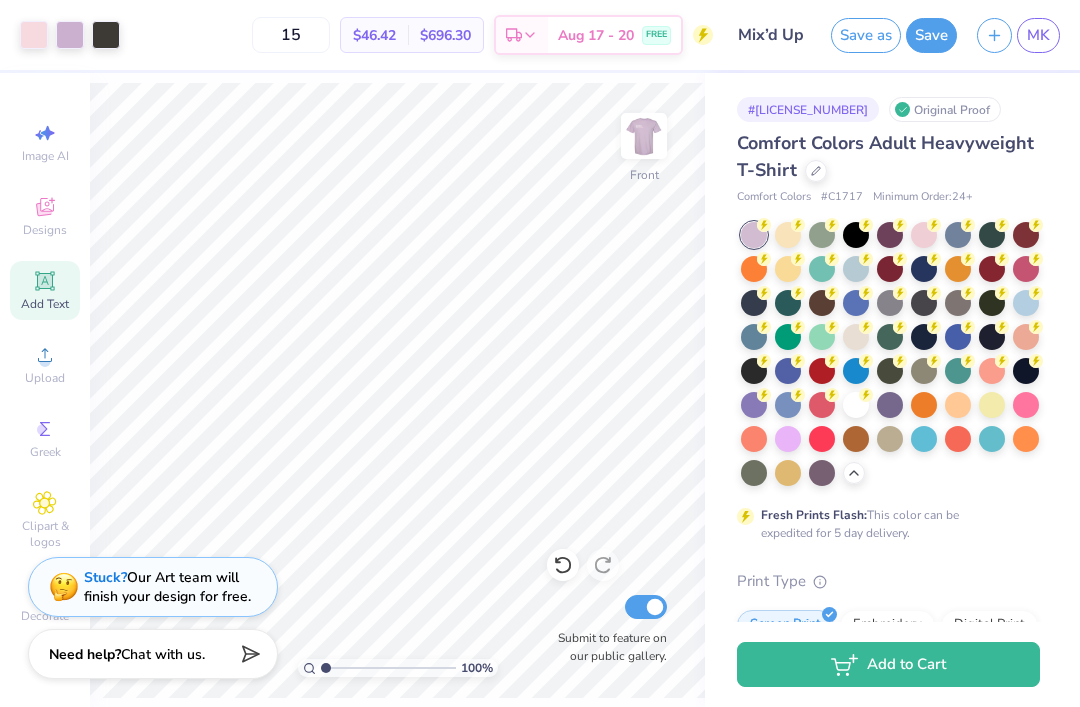 click on "$46.42 Per Item" at bounding box center (374, 35) 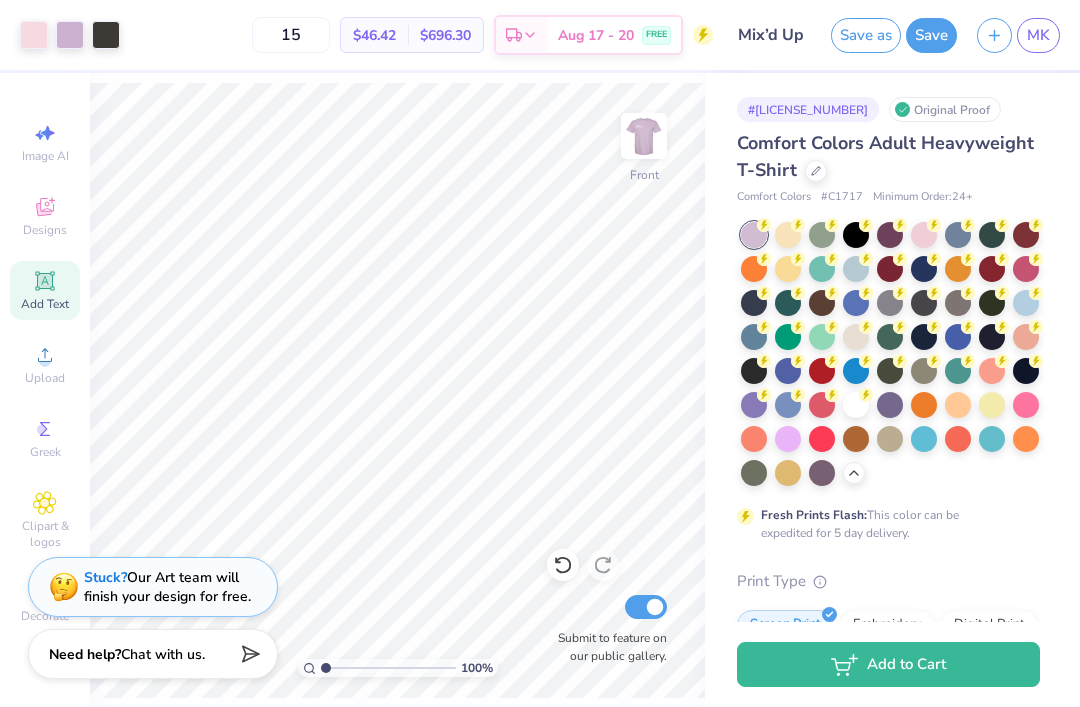 click on "$696.30" at bounding box center (445, 35) 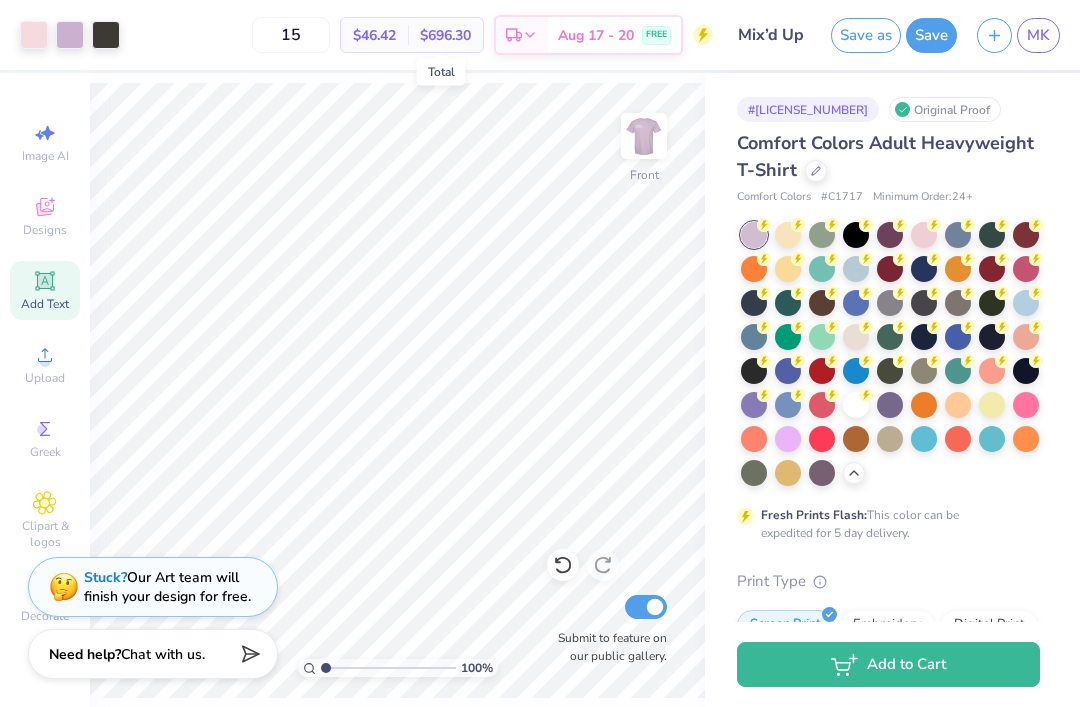 click on "15" at bounding box center [291, 35] 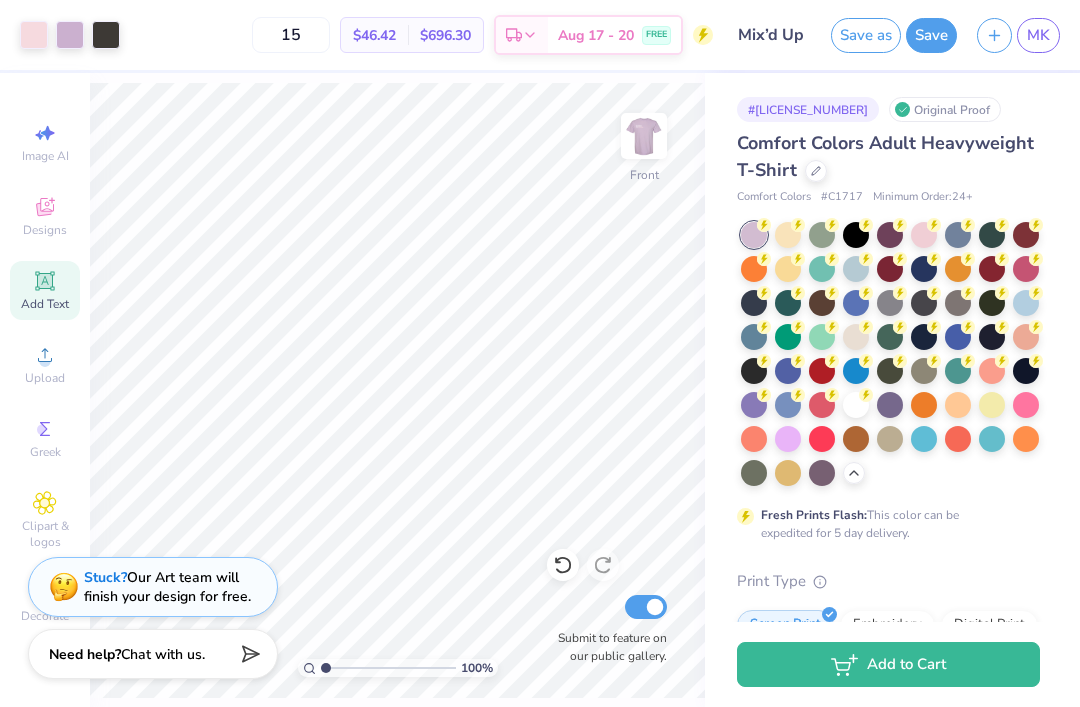 click on "15" at bounding box center [291, 35] 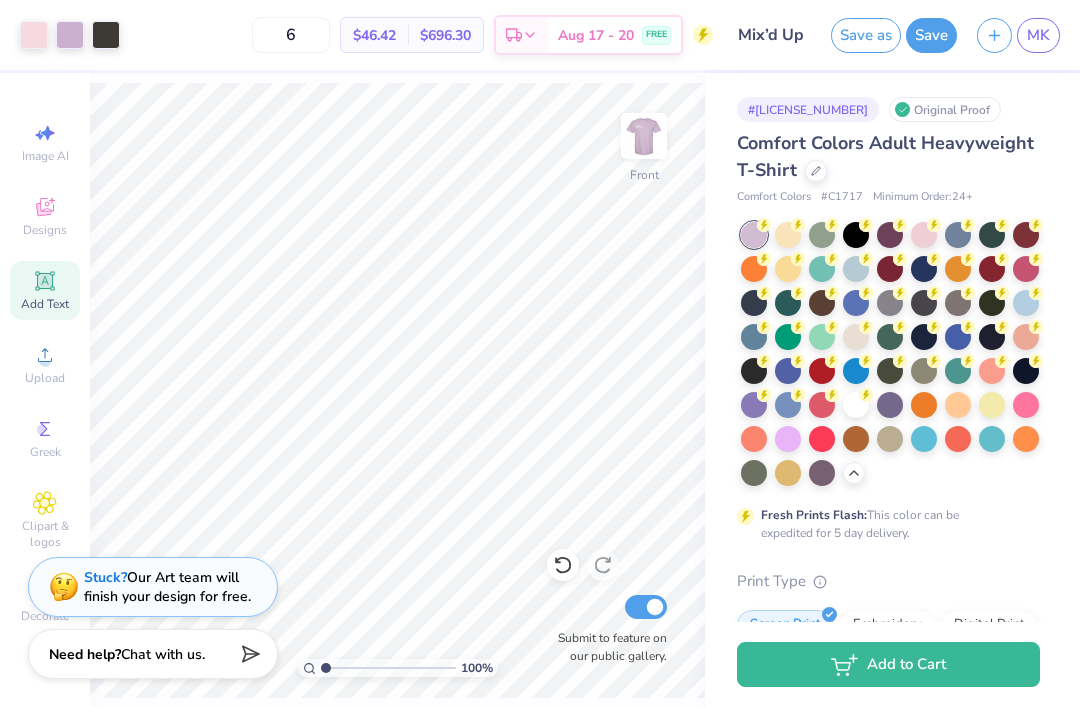 click on "6" at bounding box center [291, 35] 